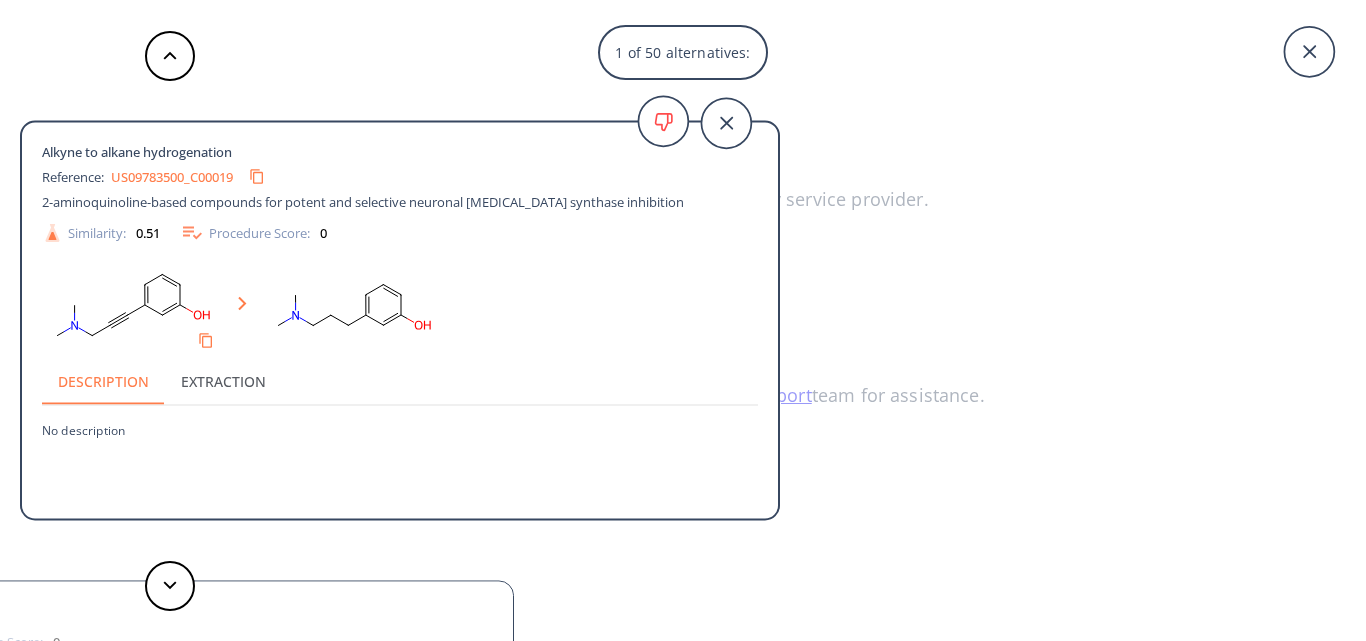 click 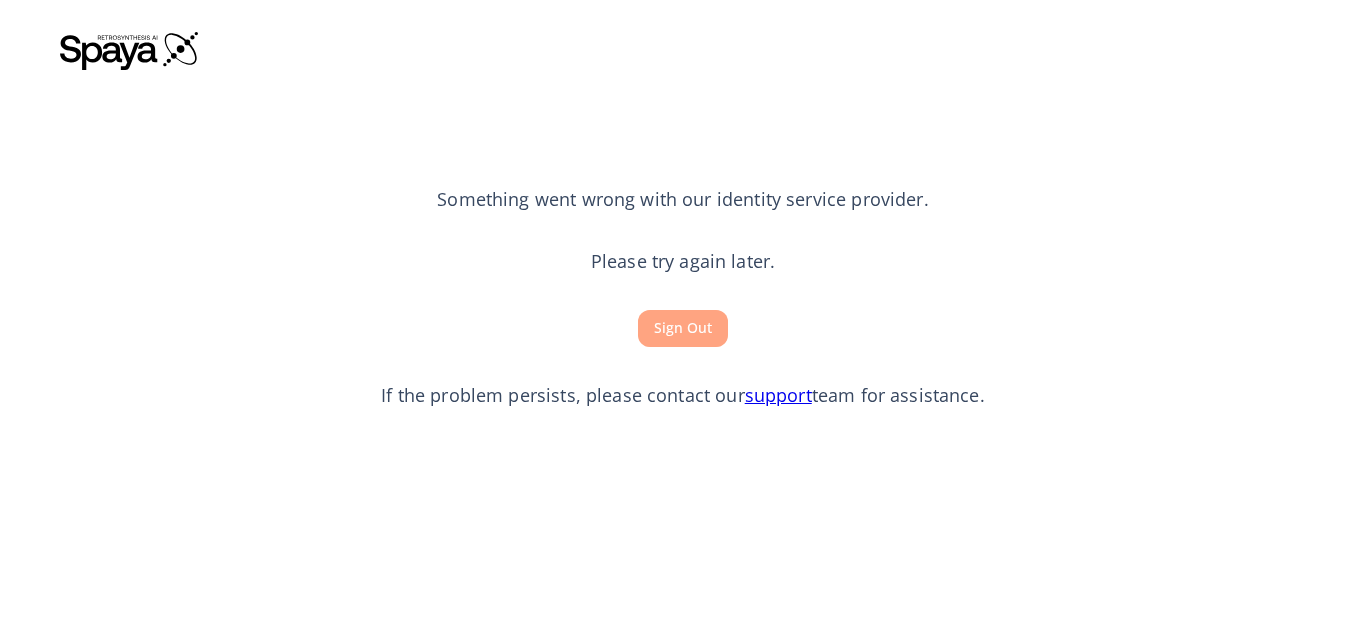 click on "Sign Out" at bounding box center (683, 328) 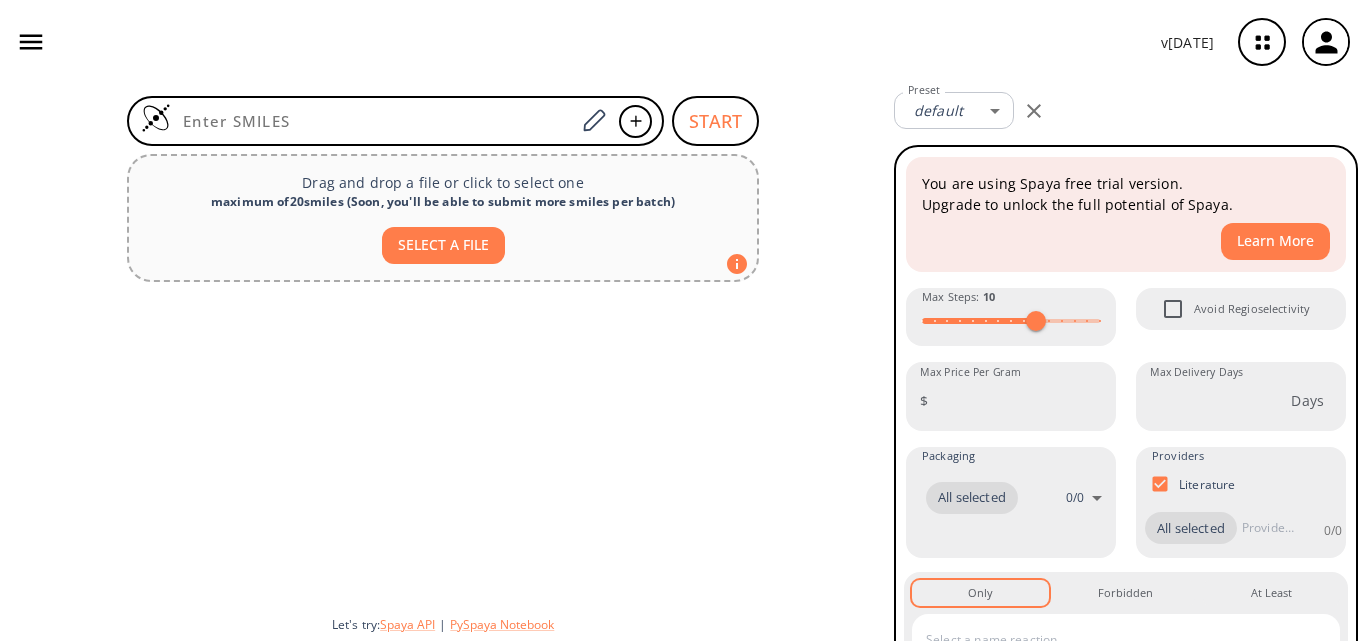 scroll, scrollTop: 0, scrollLeft: 0, axis: both 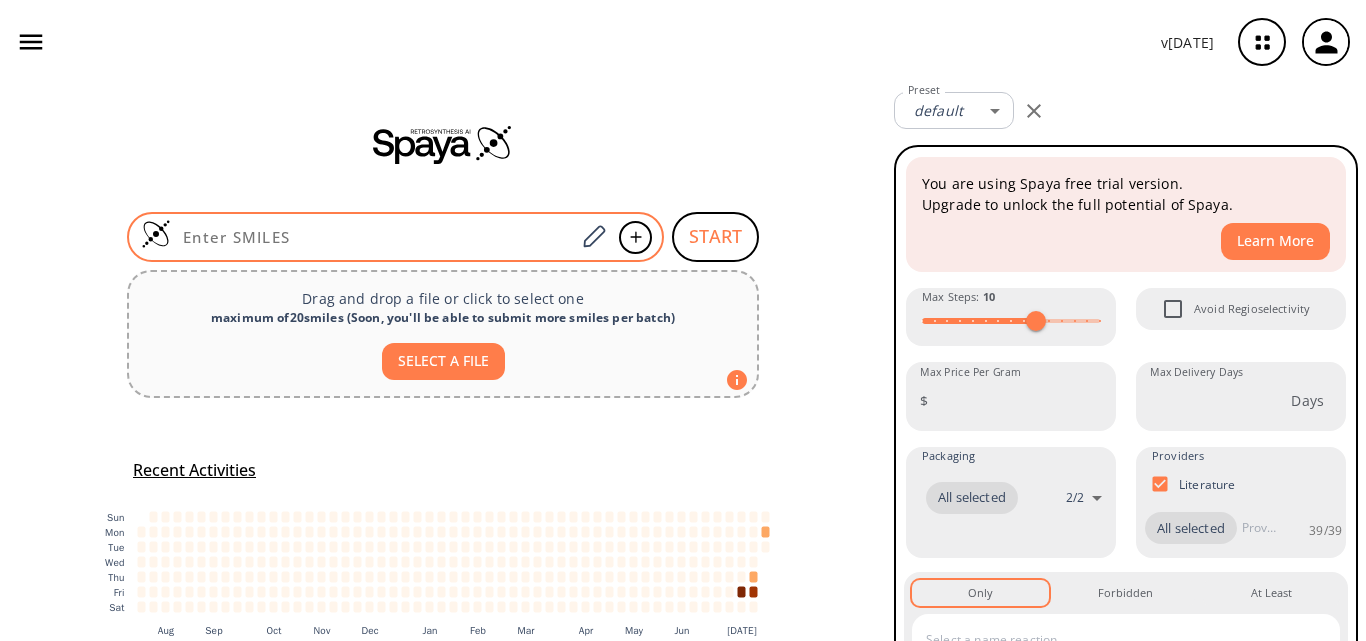 click at bounding box center (373, 237) 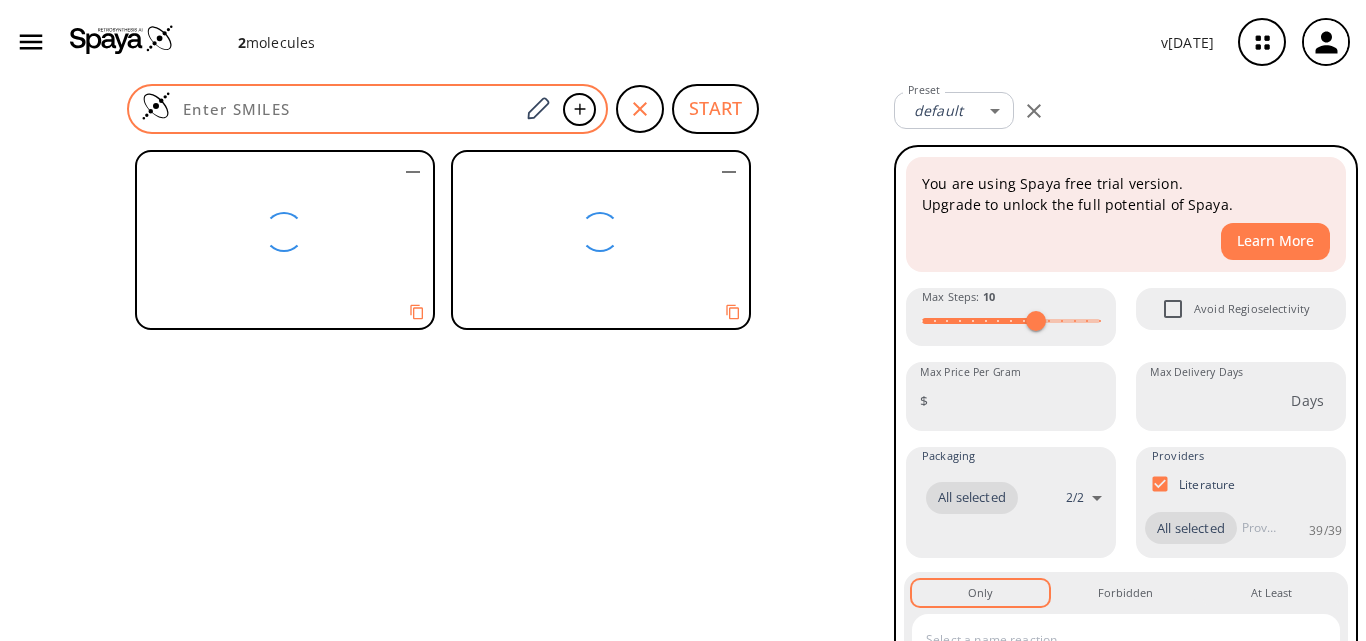 click at bounding box center [345, 109] 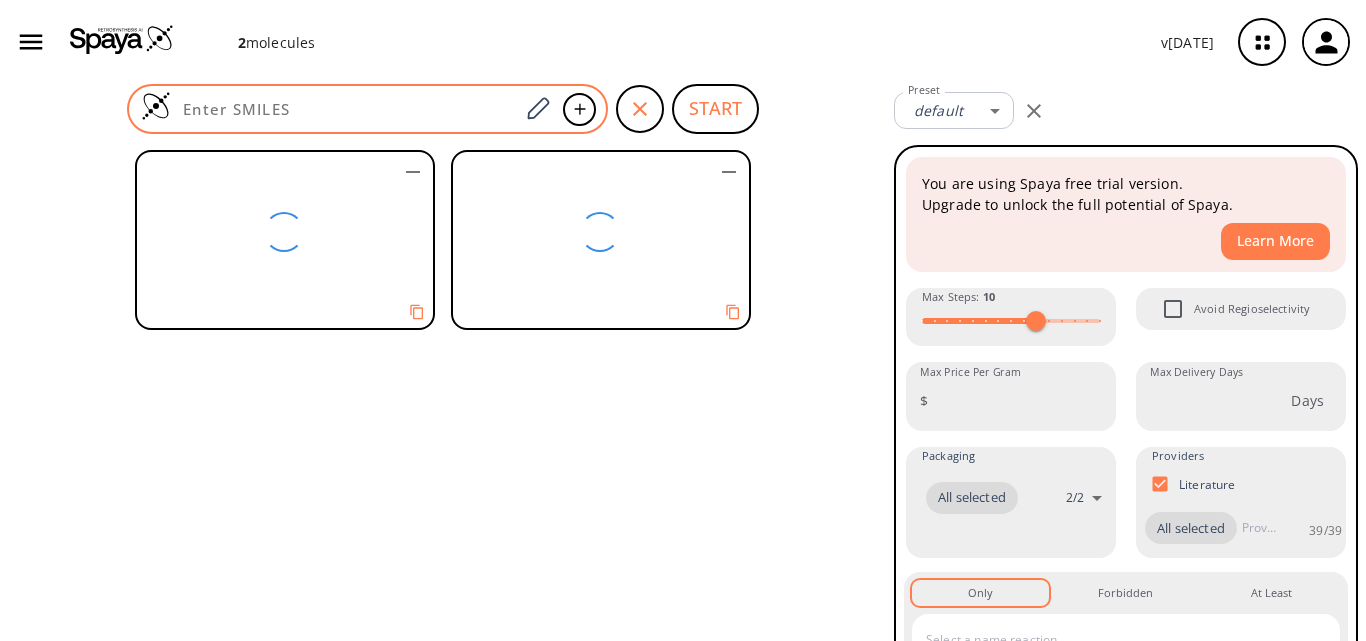 click at bounding box center (345, 109) 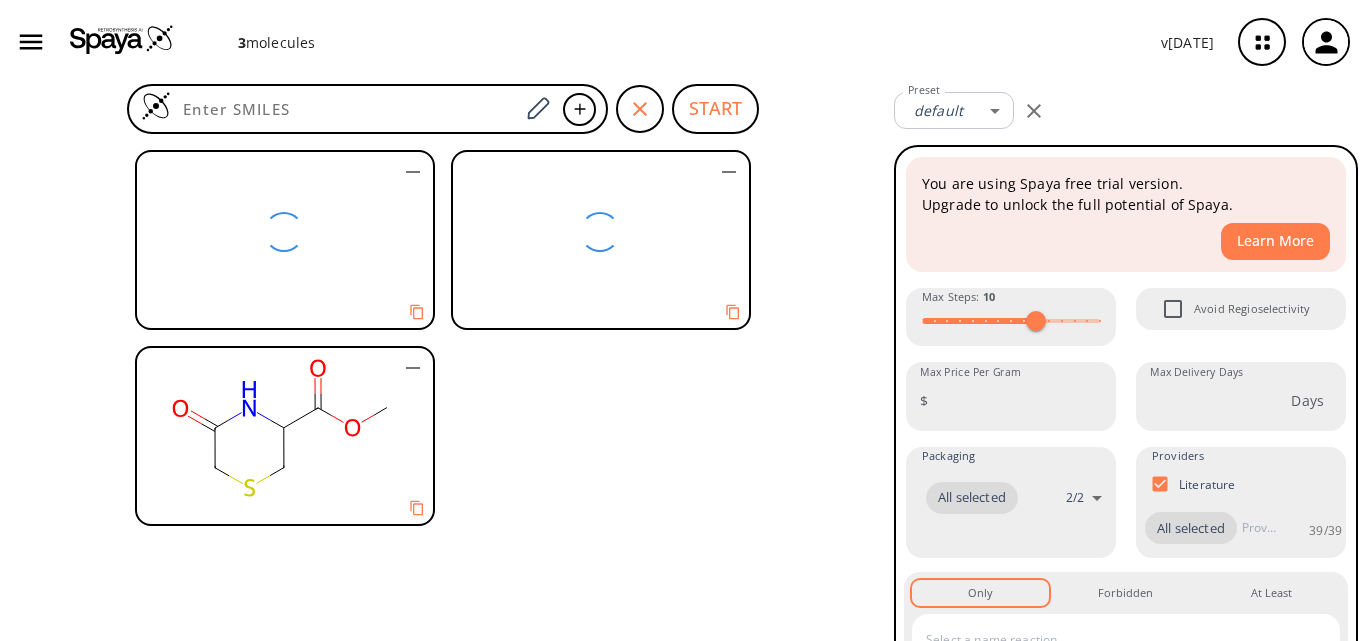 click 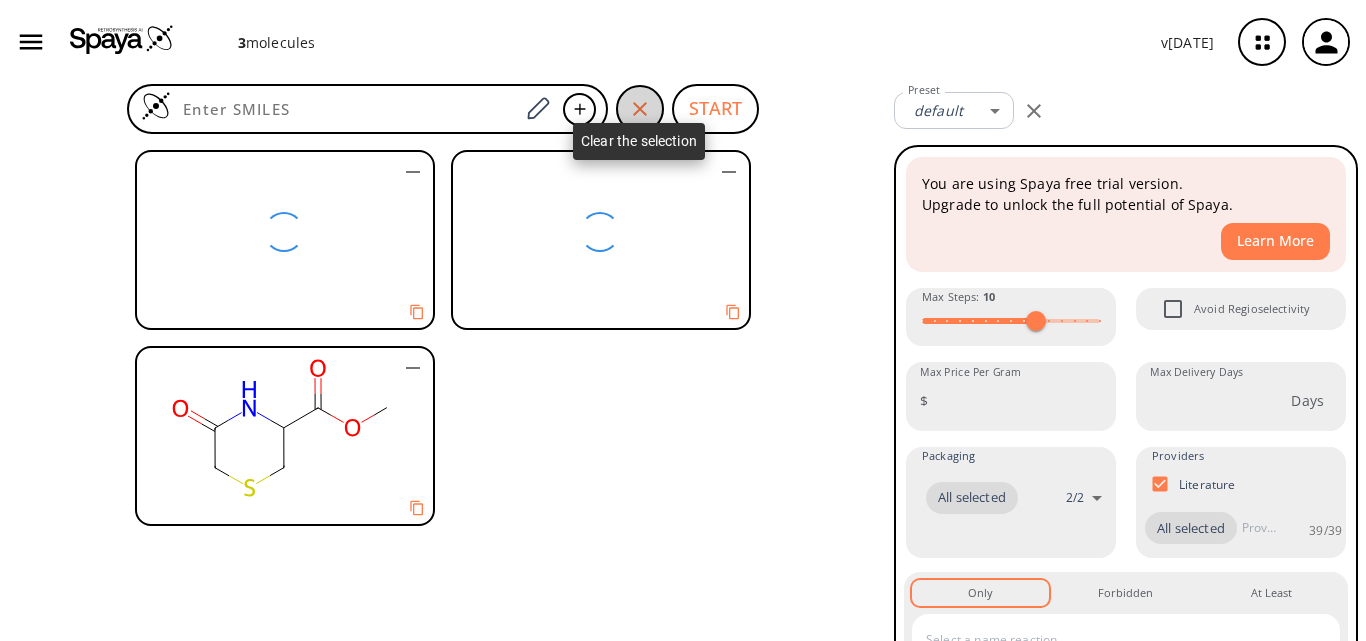 click 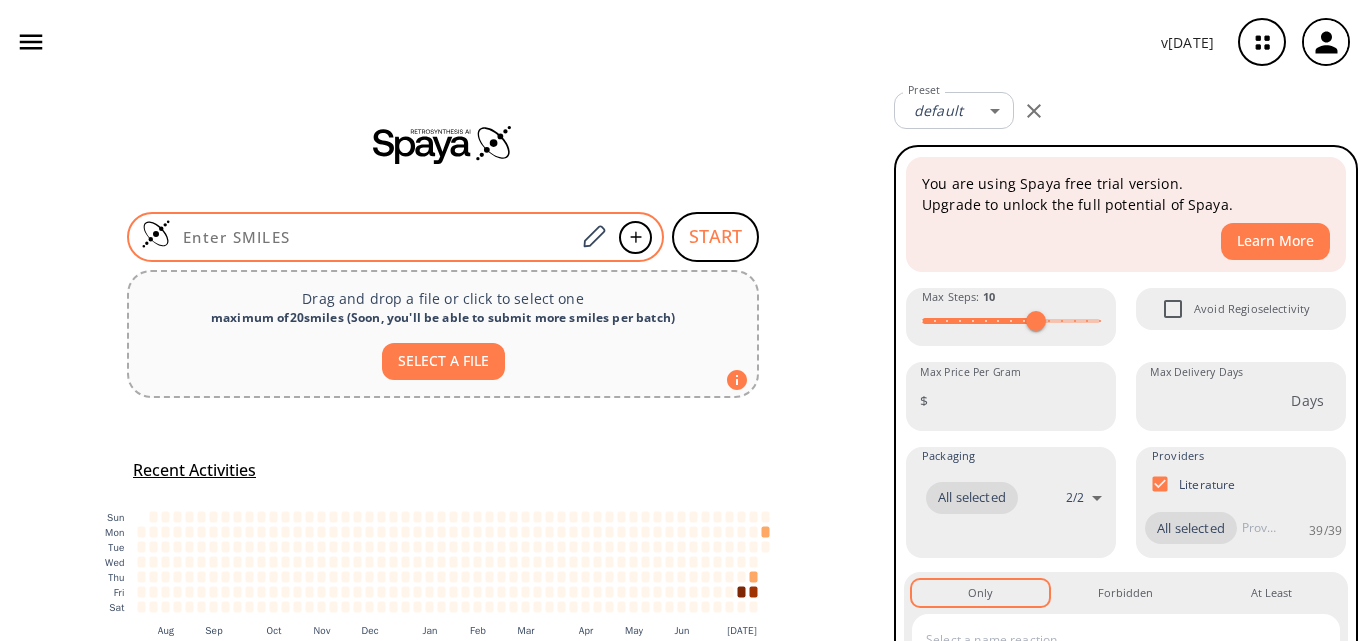 click at bounding box center [373, 237] 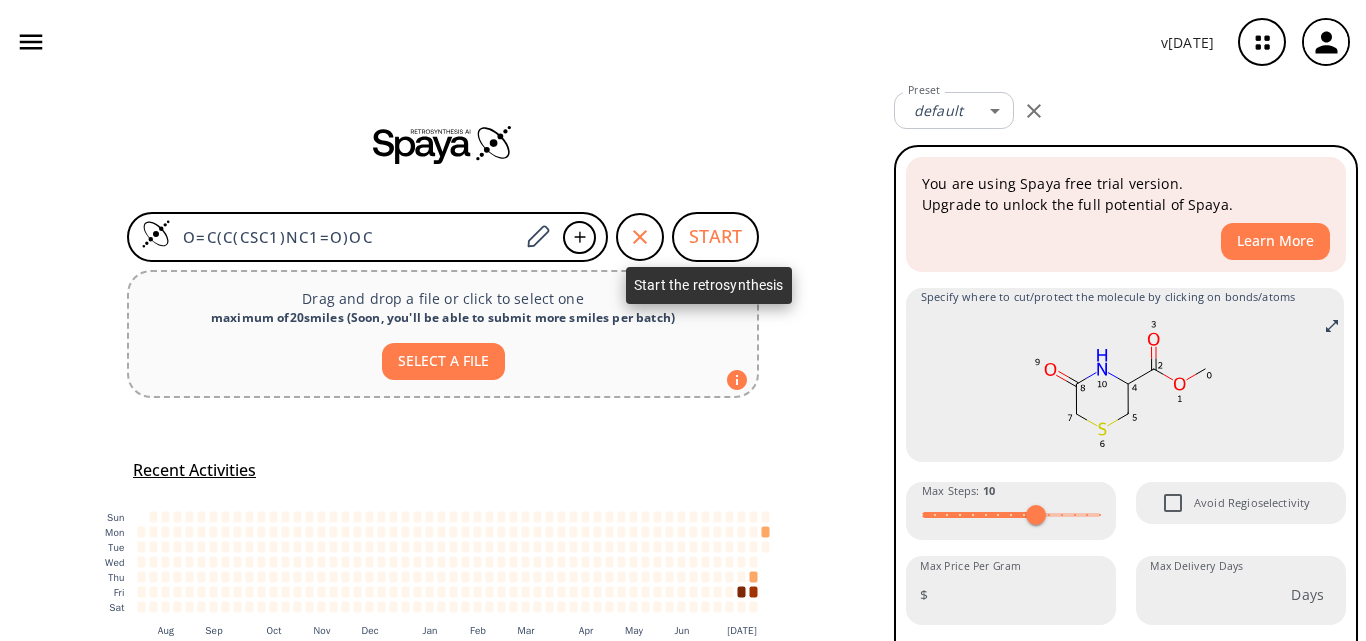 click on "START" at bounding box center [715, 237] 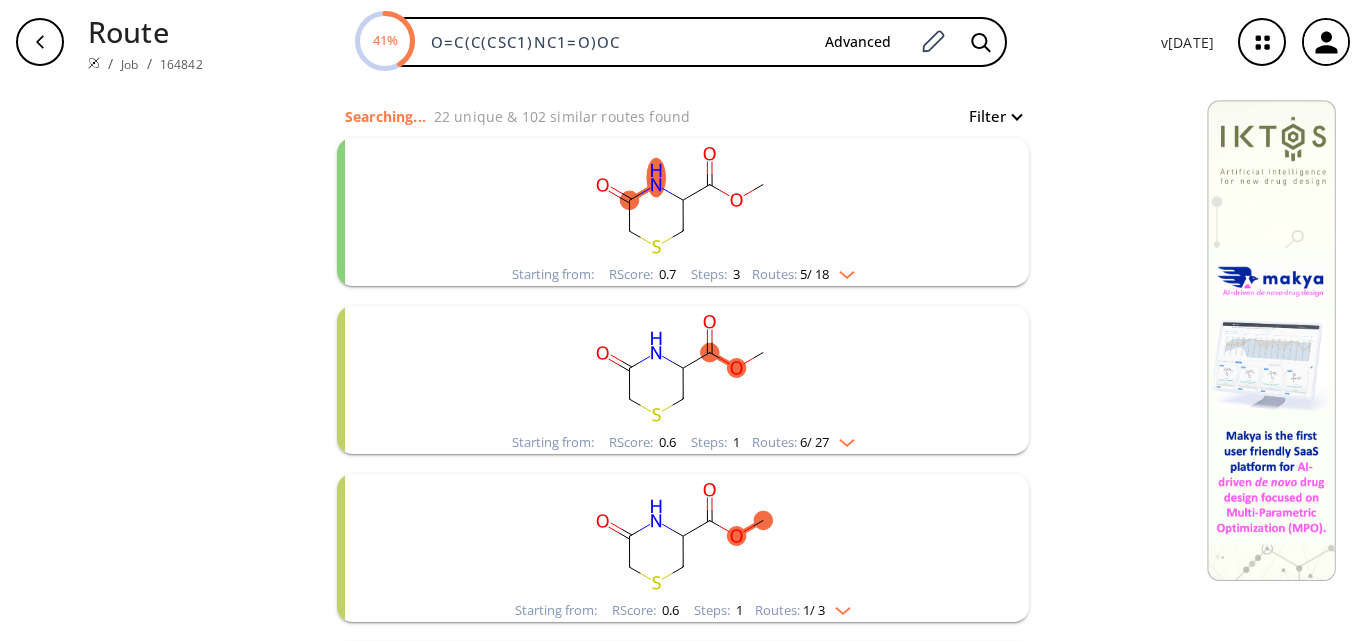 scroll, scrollTop: 0, scrollLeft: 0, axis: both 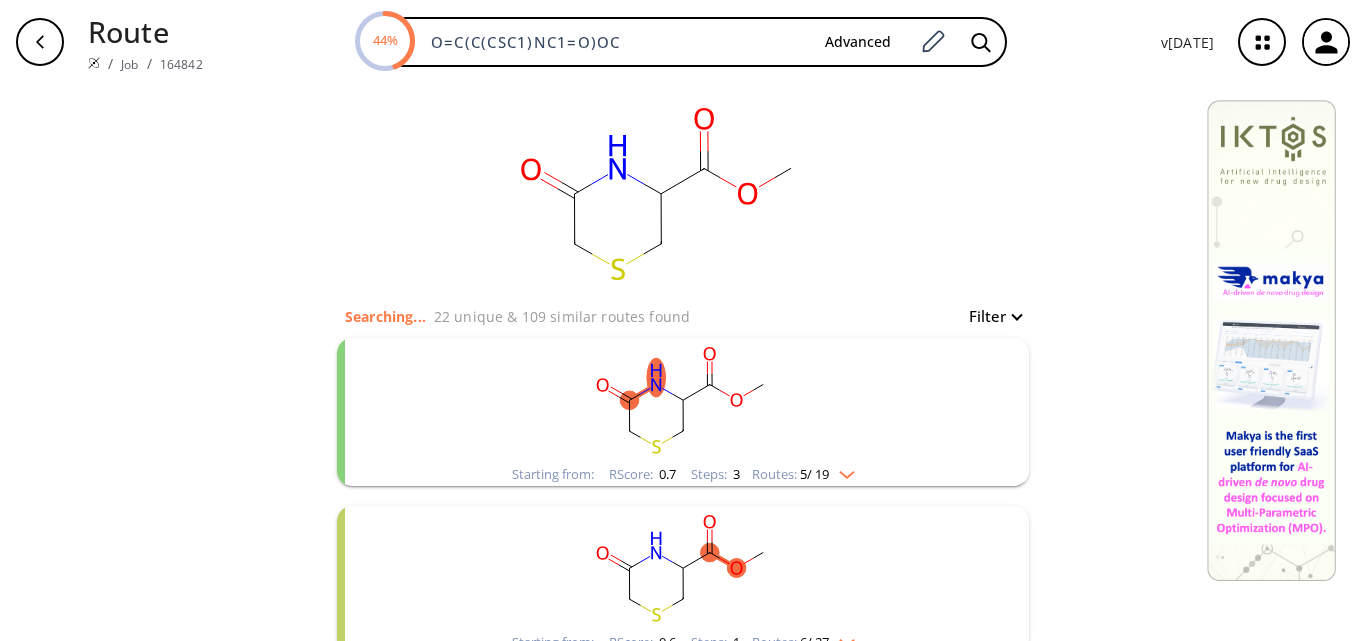 click at bounding box center [842, 471] 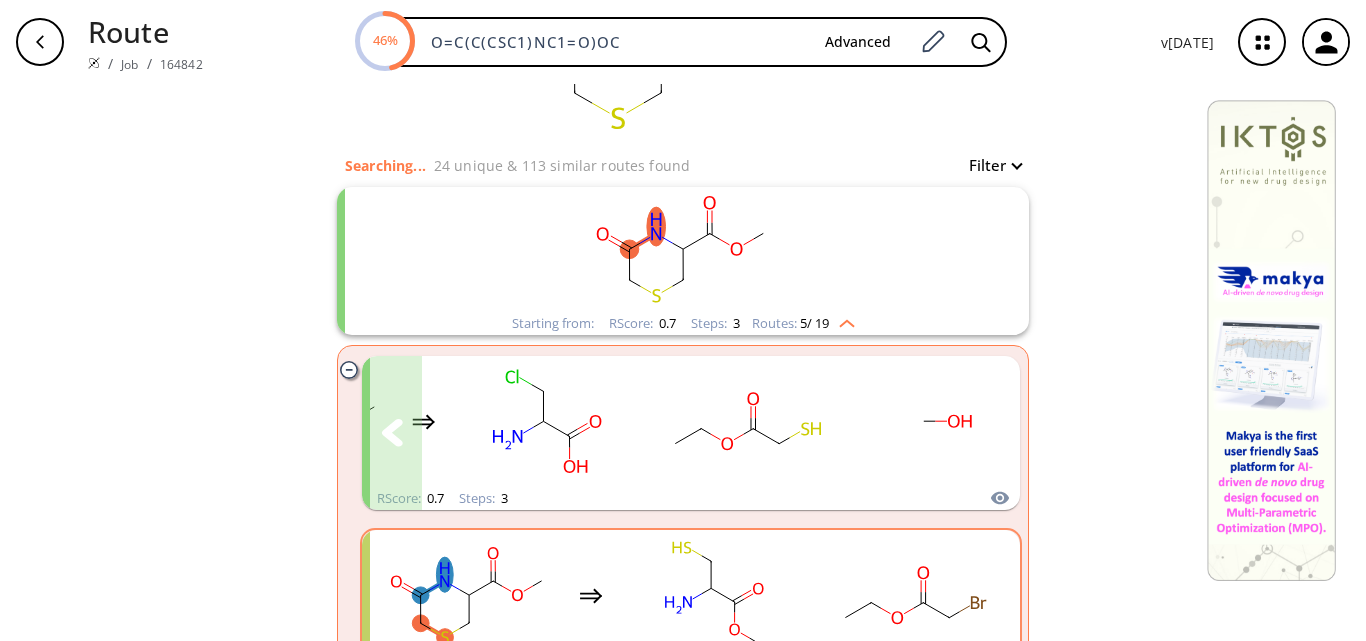 scroll, scrollTop: 200, scrollLeft: 0, axis: vertical 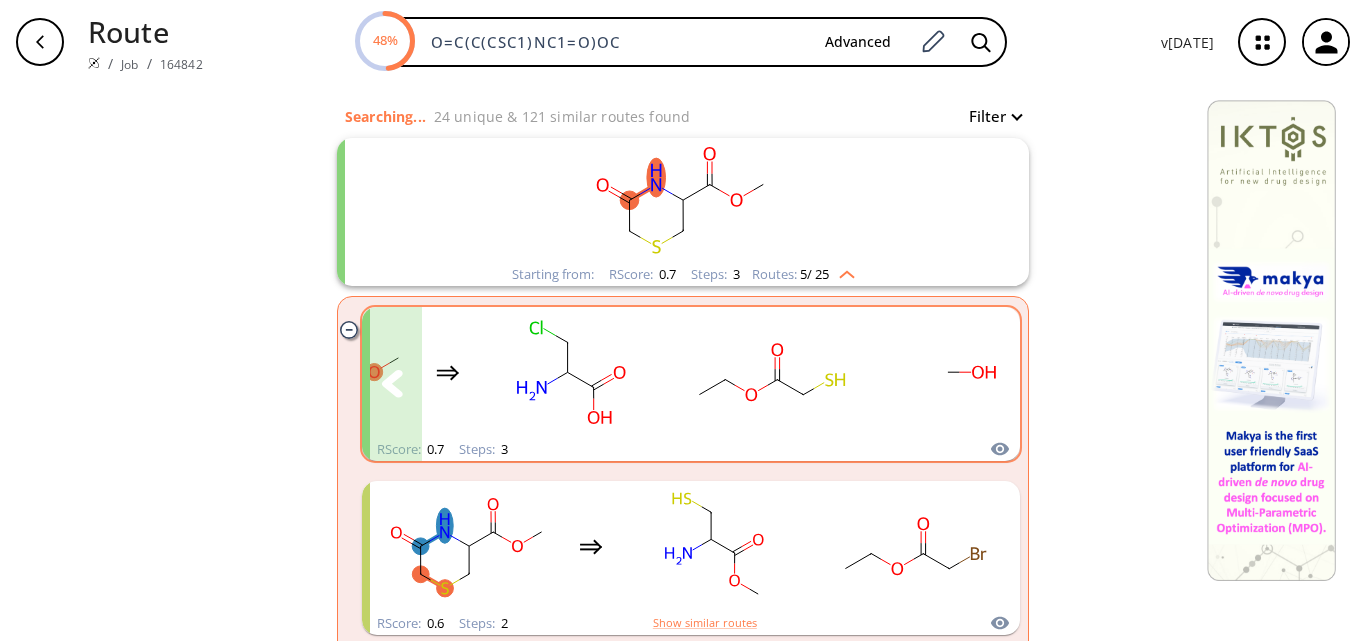 click 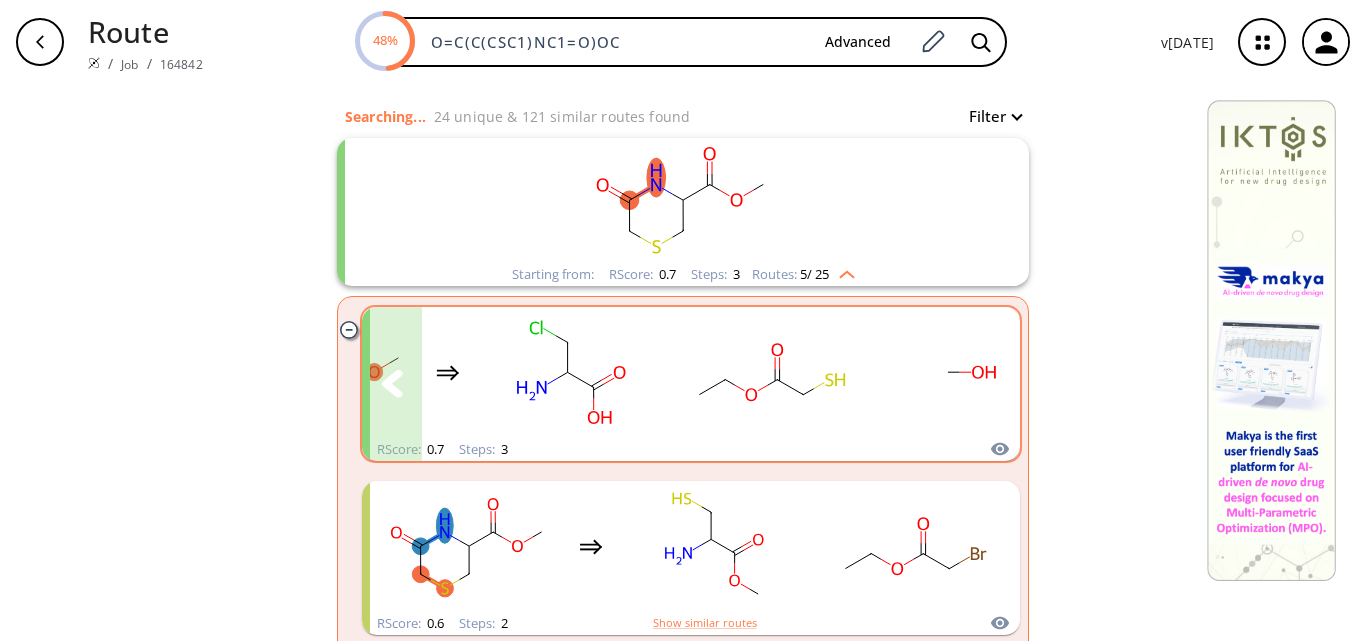 scroll, scrollTop: 0, scrollLeft: 0, axis: both 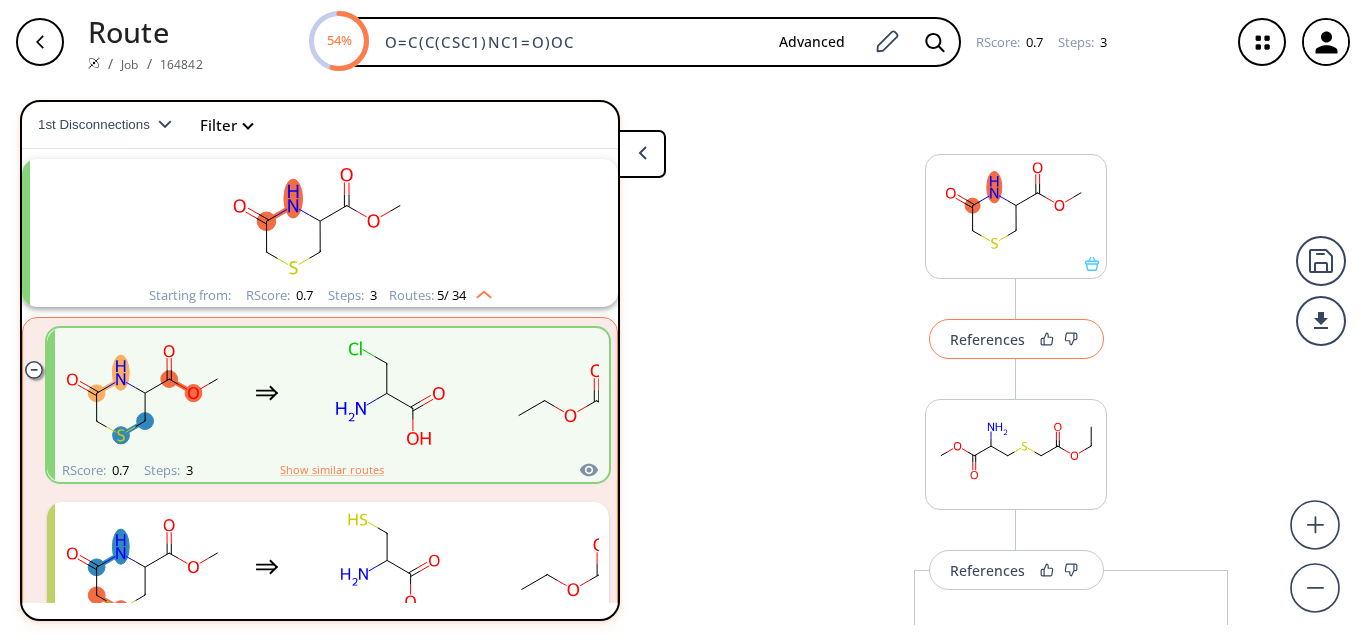 click on "References" at bounding box center (987, 339) 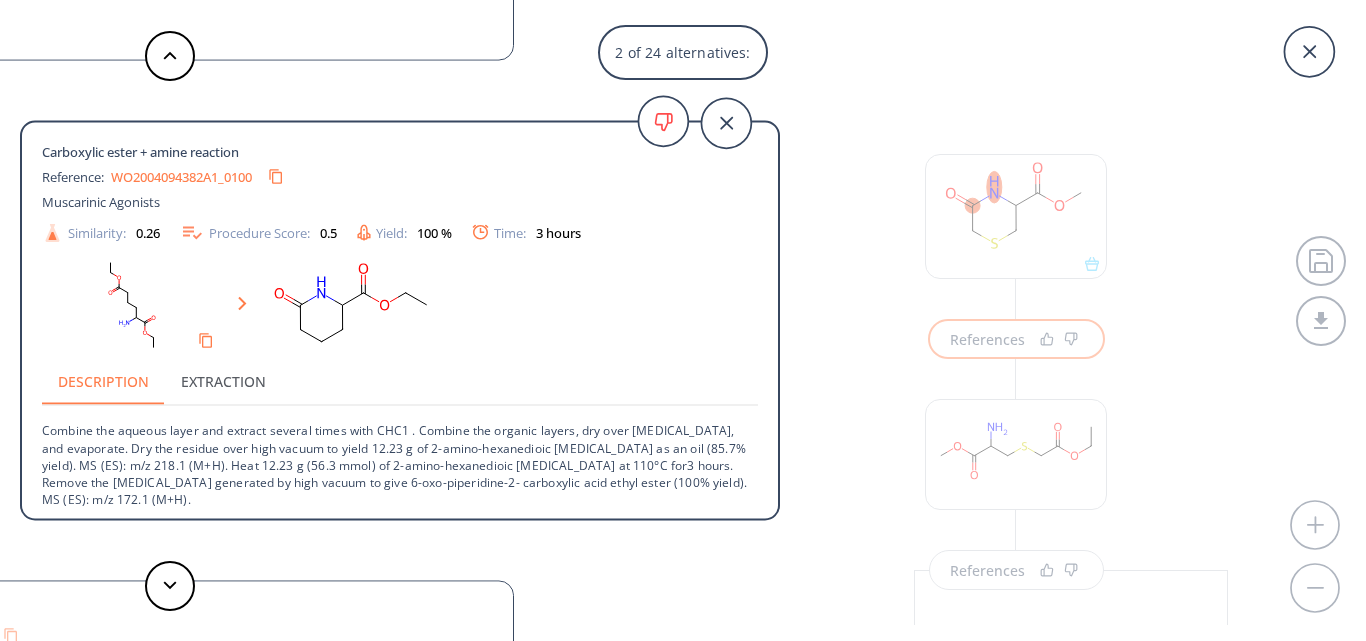 click on "WO2004094382A1_0100" at bounding box center (181, 176) 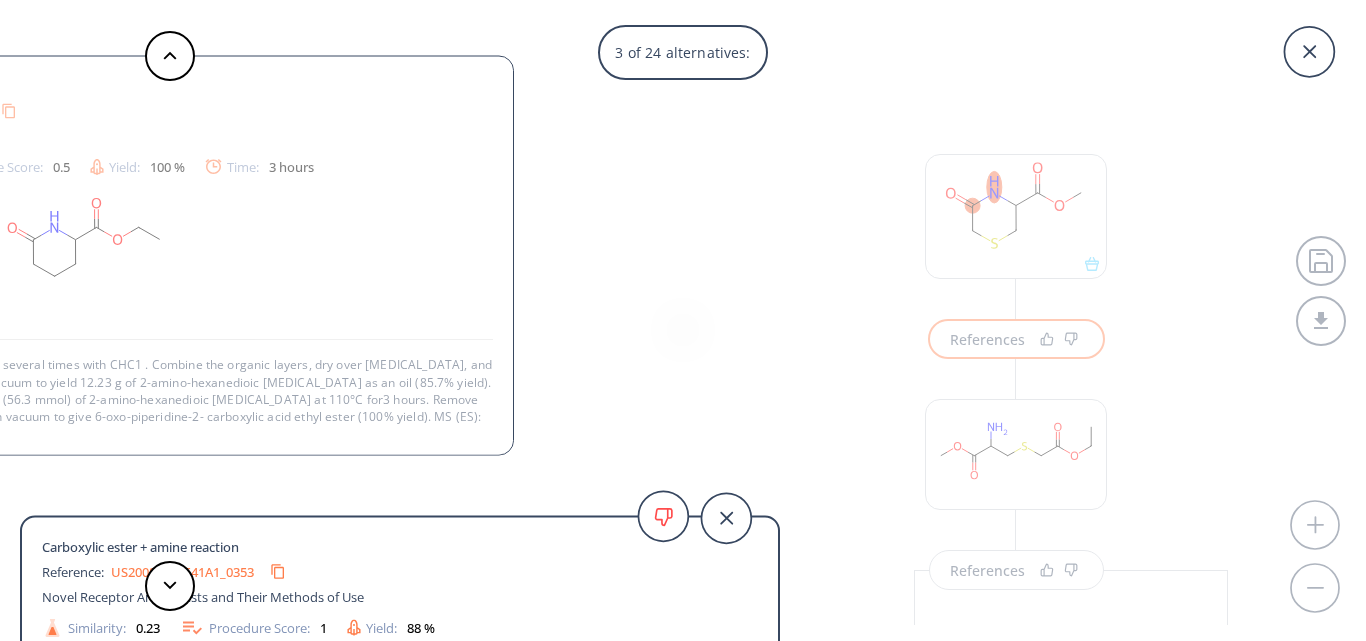 scroll, scrollTop: 3, scrollLeft: 0, axis: vertical 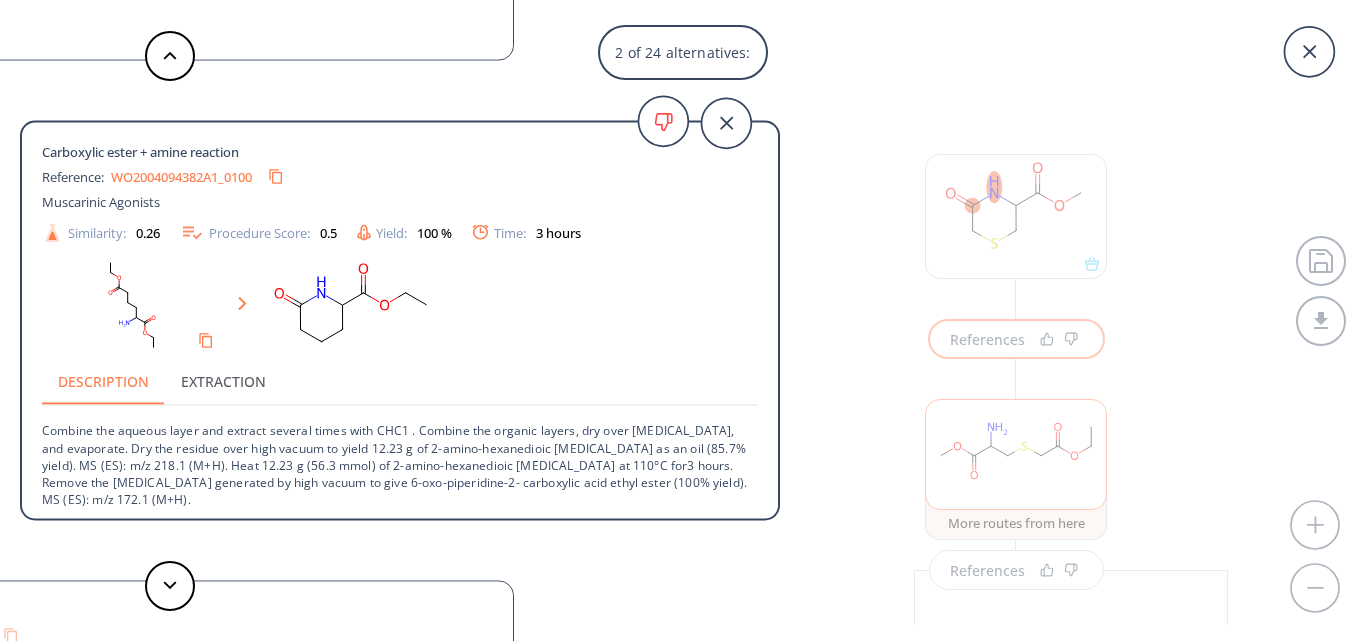 click 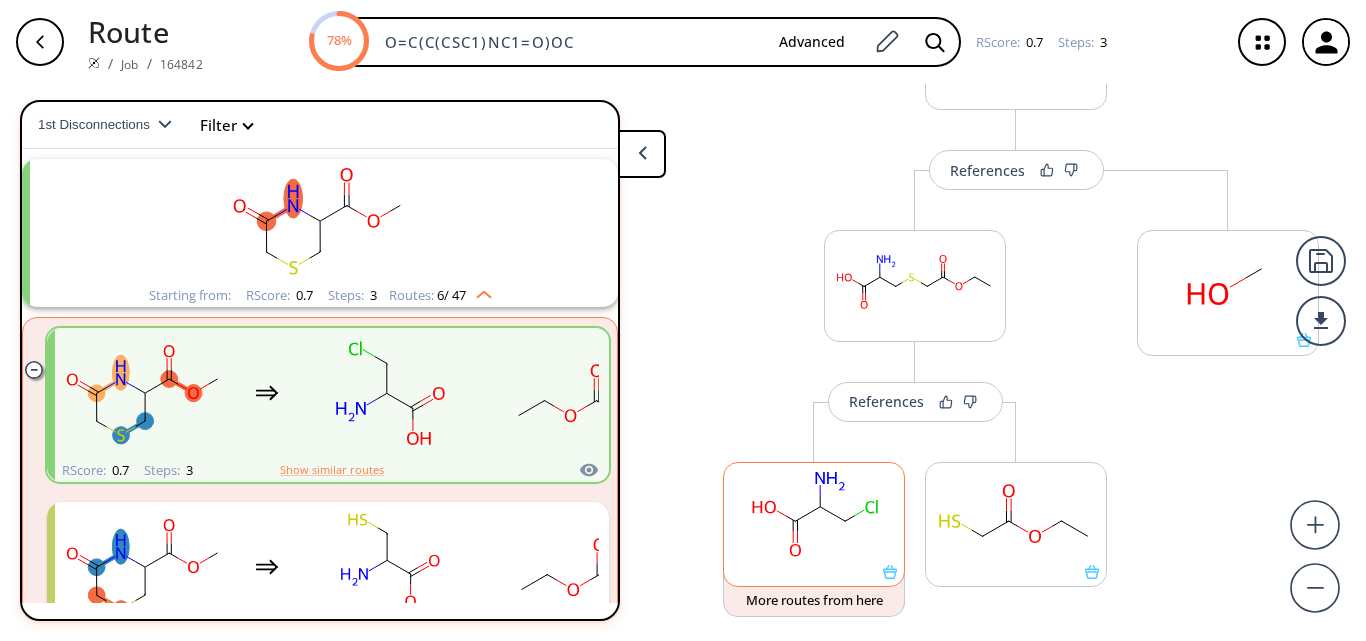 scroll, scrollTop: 522, scrollLeft: 0, axis: vertical 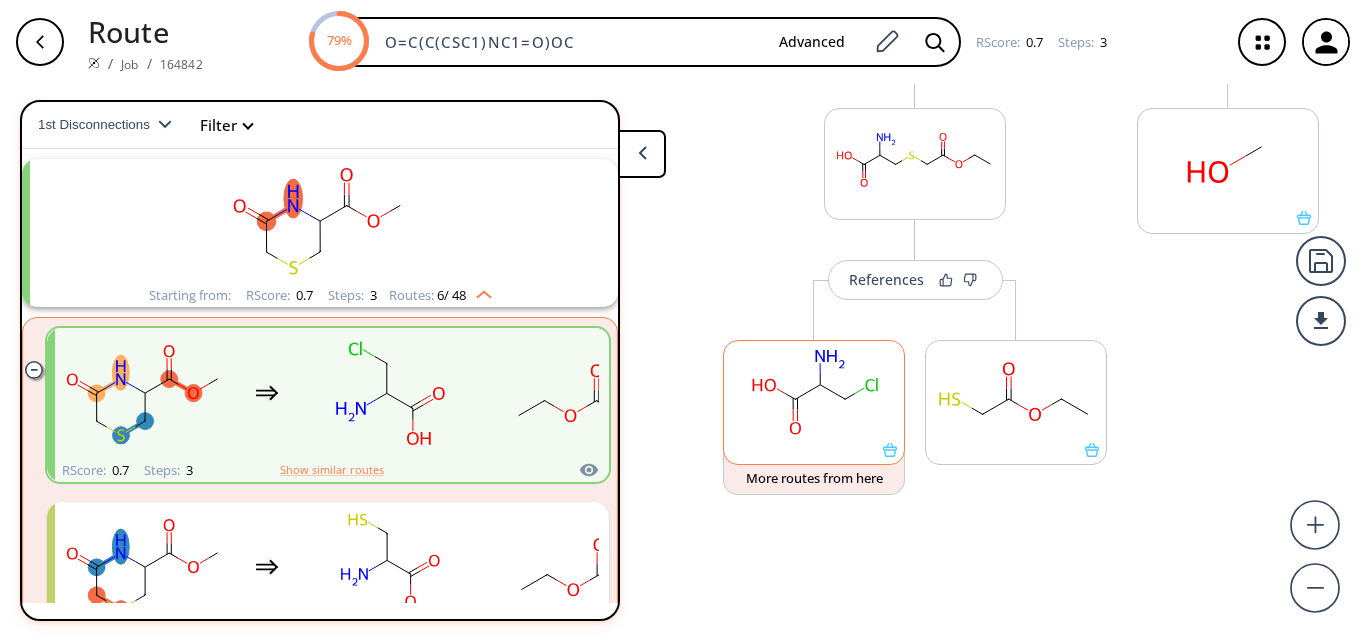 drag, startPoint x: 828, startPoint y: 413, endPoint x: 788, endPoint y: 451, distance: 55.17246 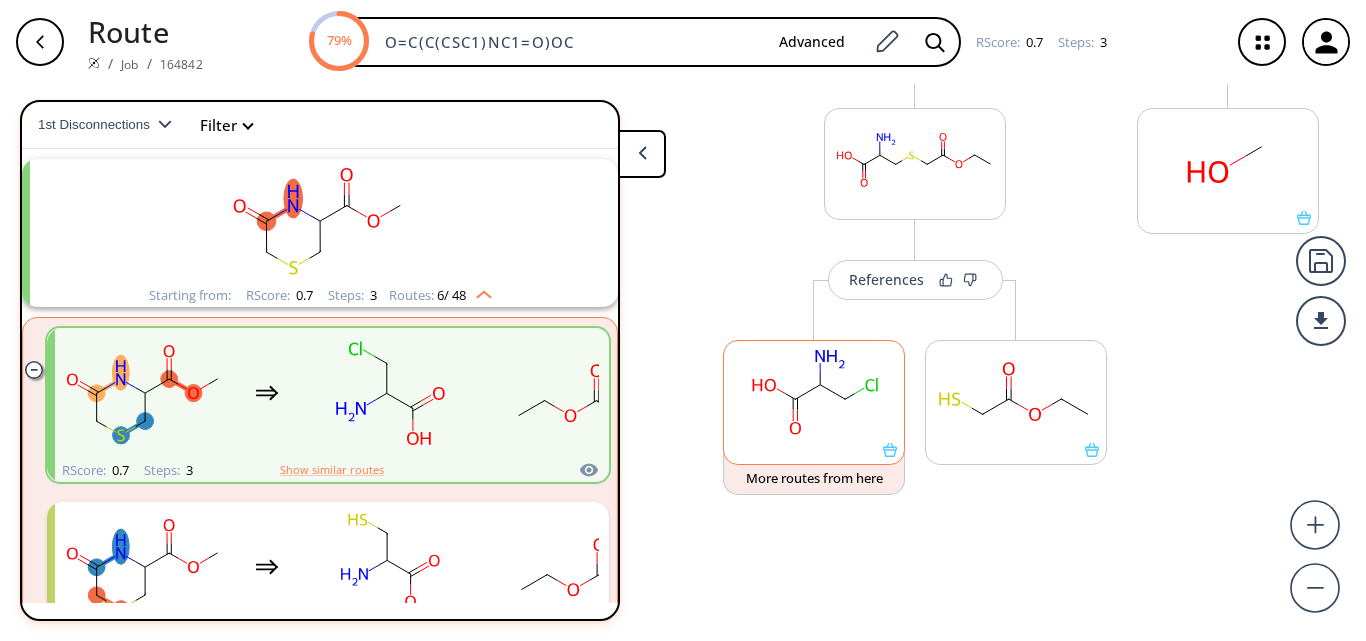click at bounding box center [814, 450] 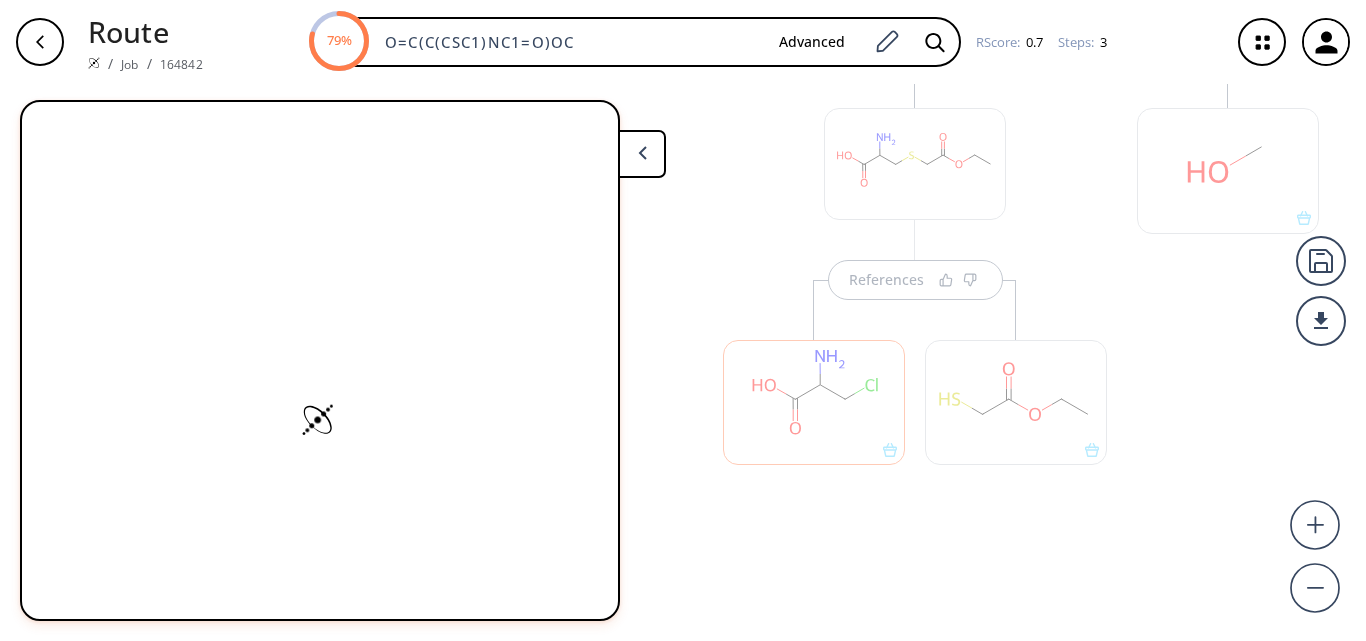 scroll, scrollTop: 0, scrollLeft: 0, axis: both 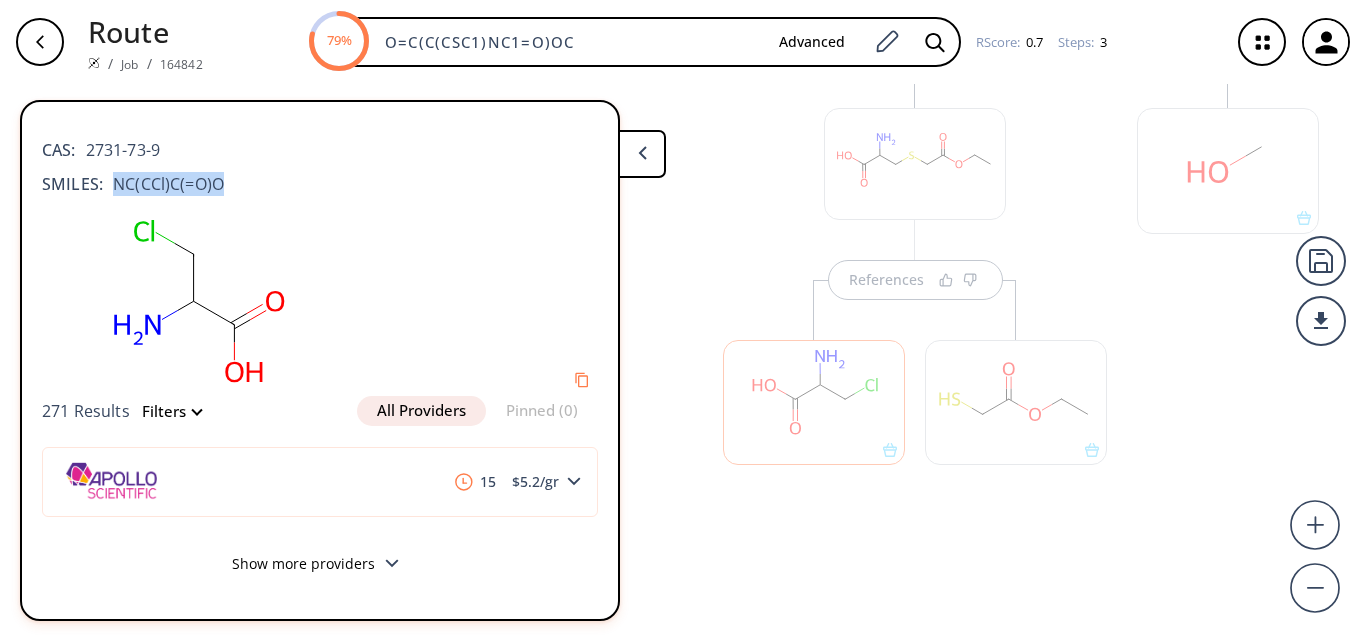 drag, startPoint x: 112, startPoint y: 179, endPoint x: 219, endPoint y: 187, distance: 107.298645 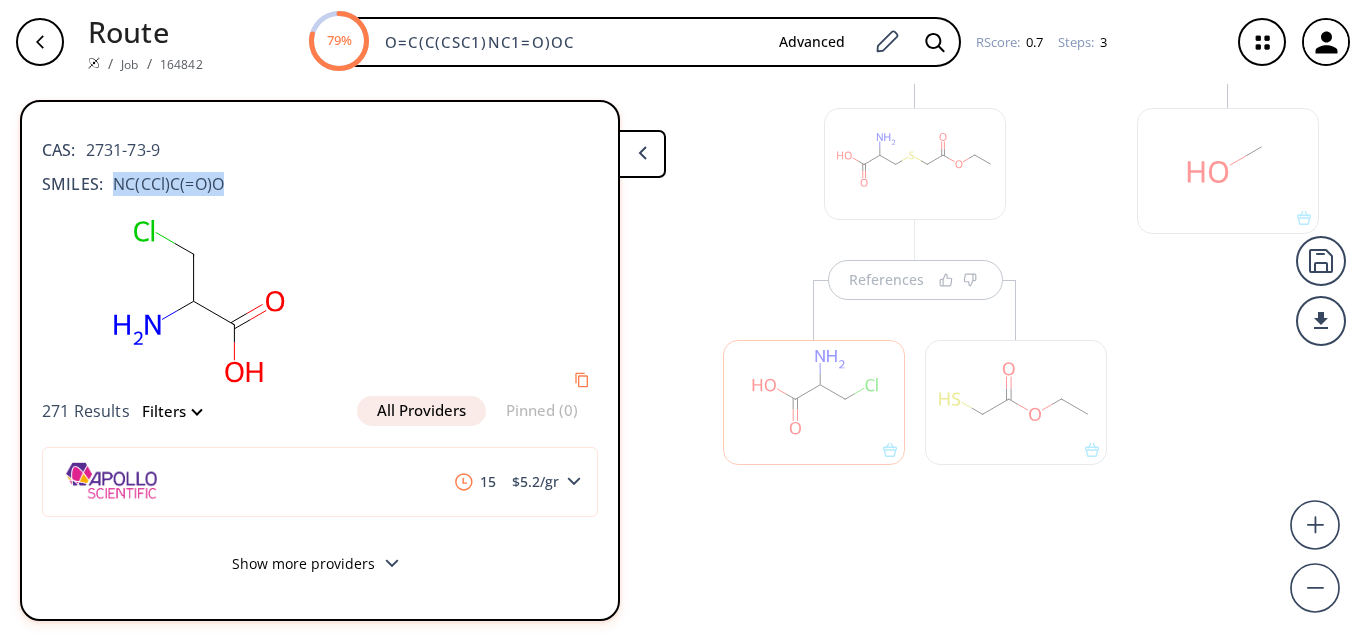 click on "NC(CCl)C(=O)O" at bounding box center [163, 184] 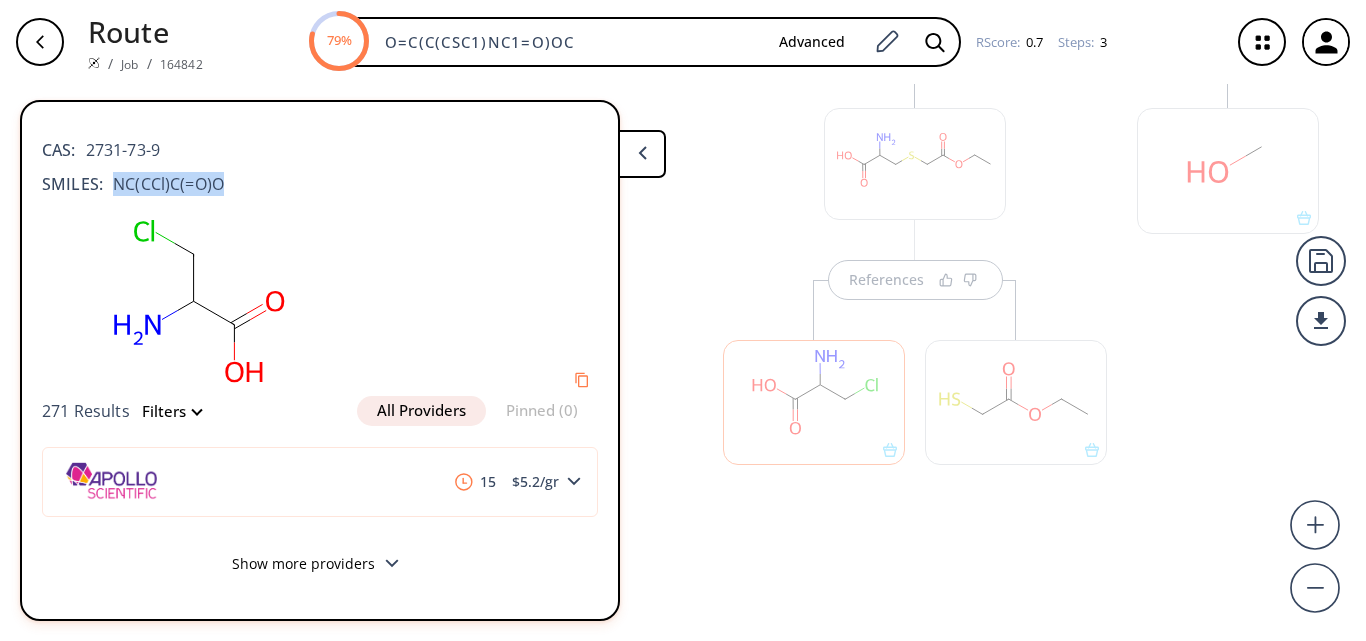 copy on "NC(CCl)C(=O)O" 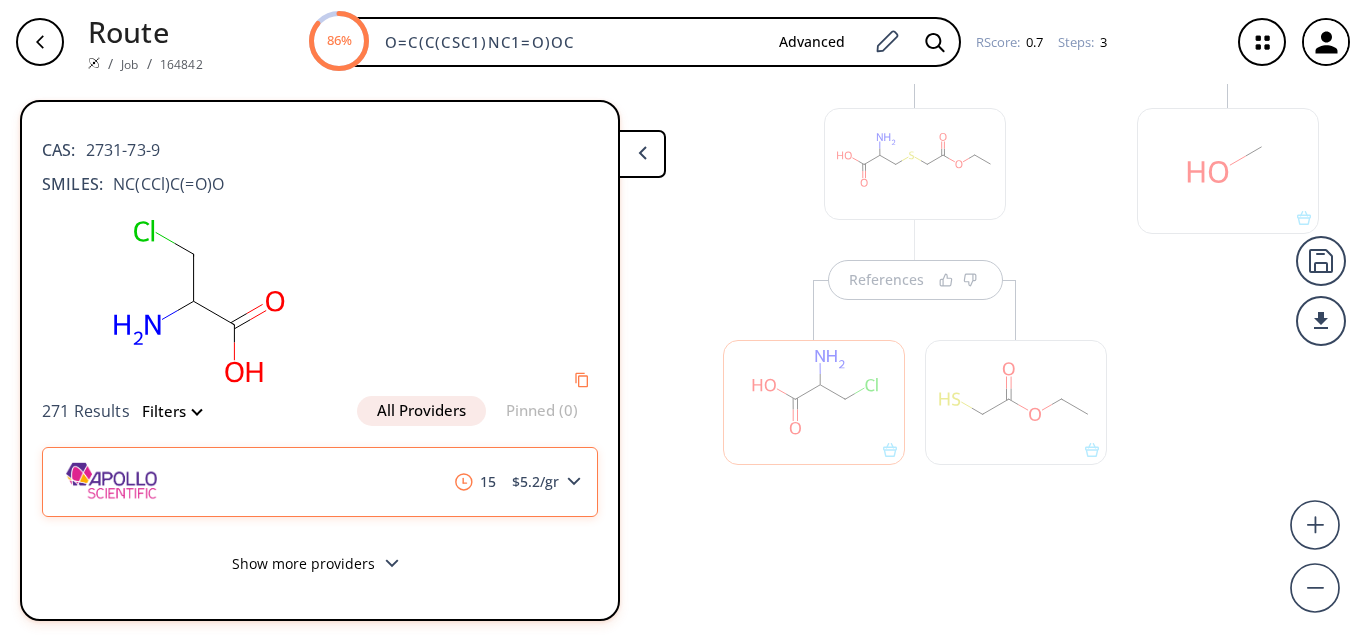 click on "15 $ 5.2 /gr" at bounding box center [320, 482] 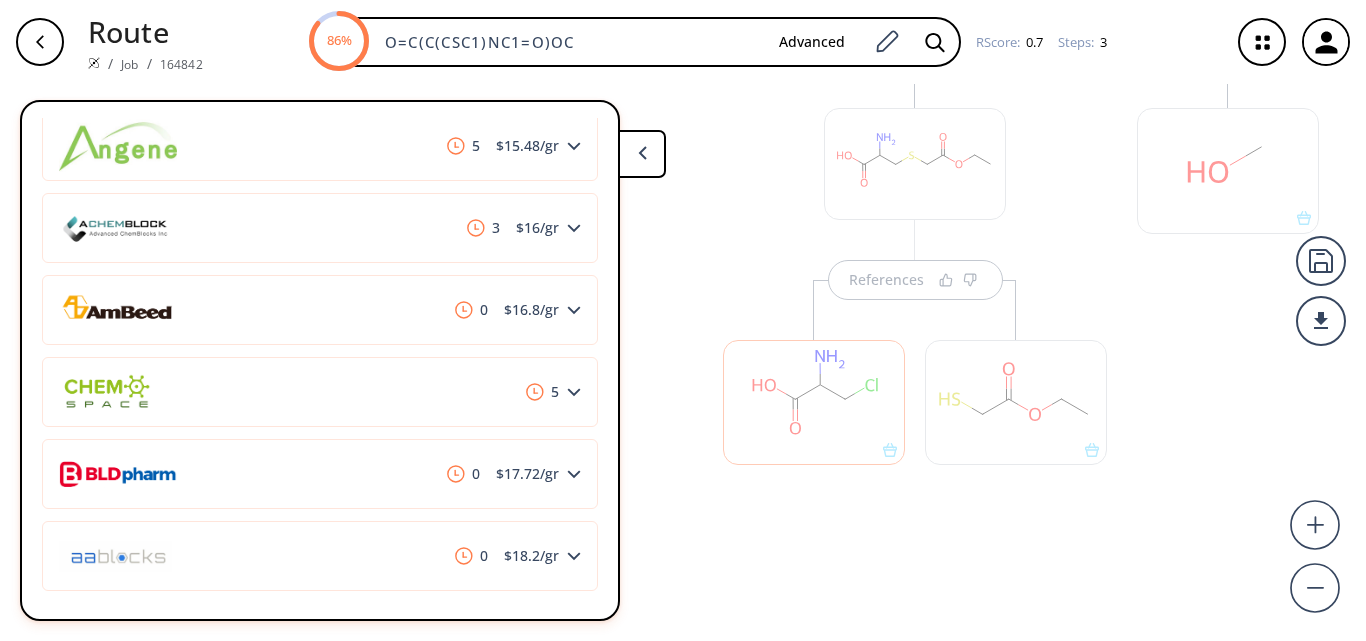 scroll, scrollTop: 1000, scrollLeft: 0, axis: vertical 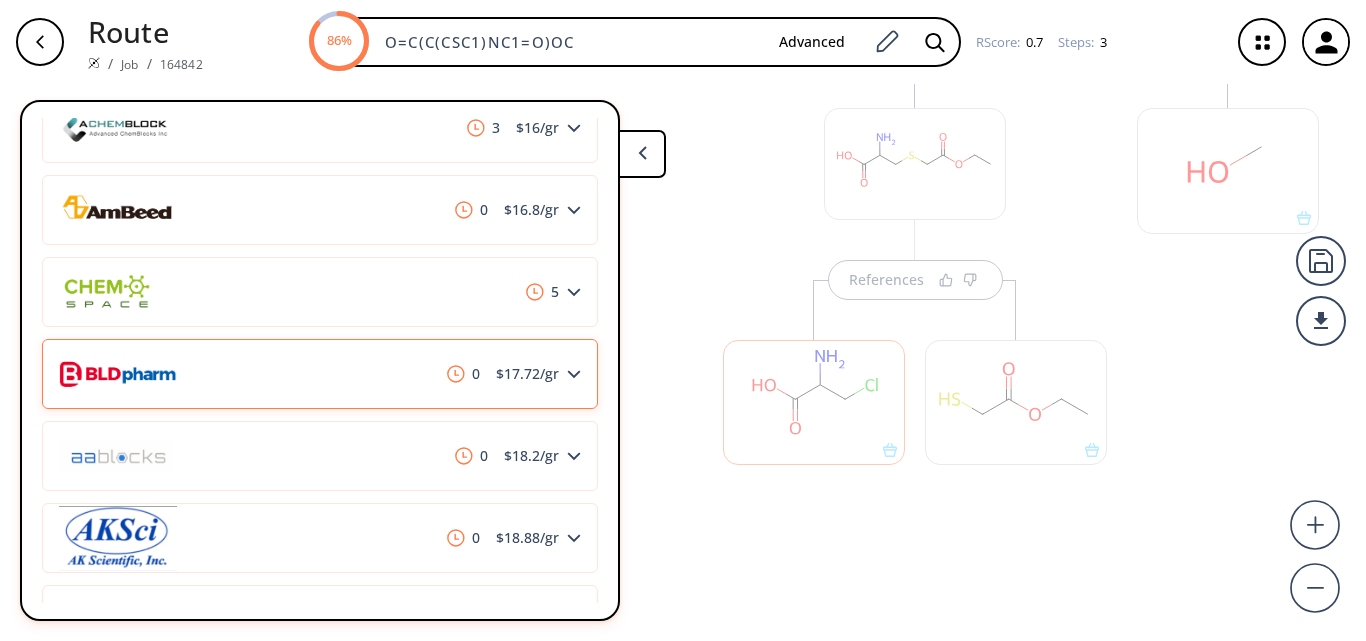 click on "$ 17.72 /gr" at bounding box center (527, 374) 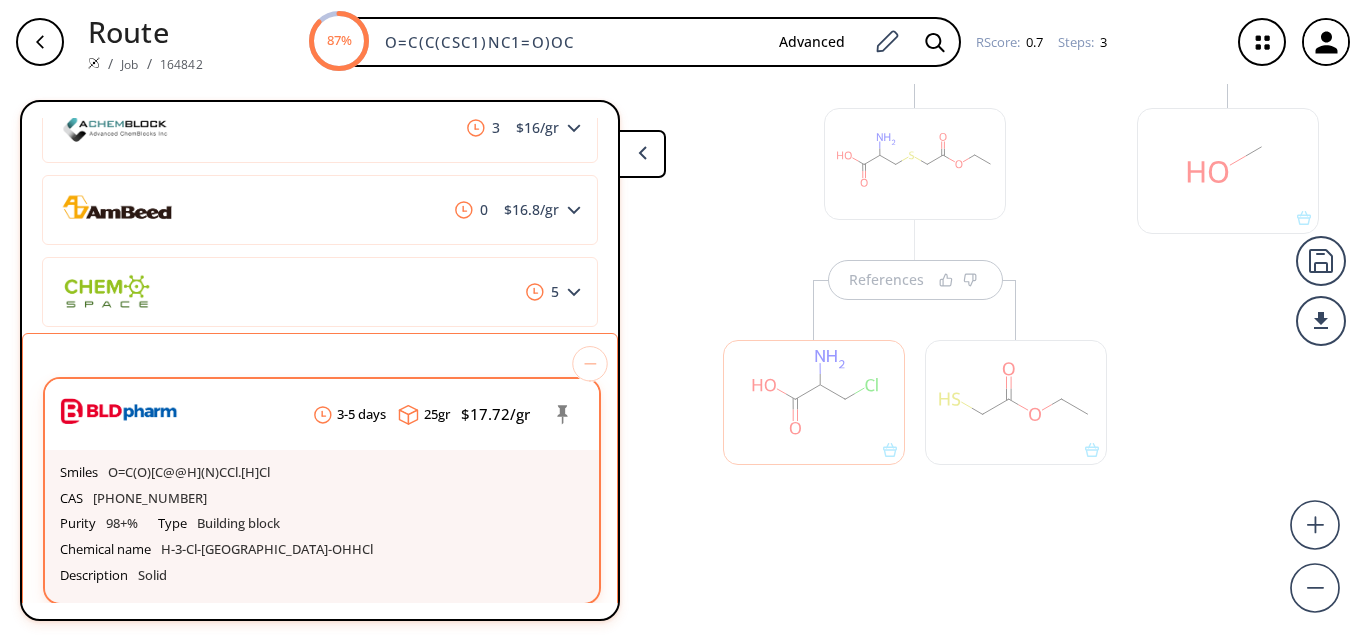click on "[PHONE_NUMBER]" at bounding box center (150, 499) 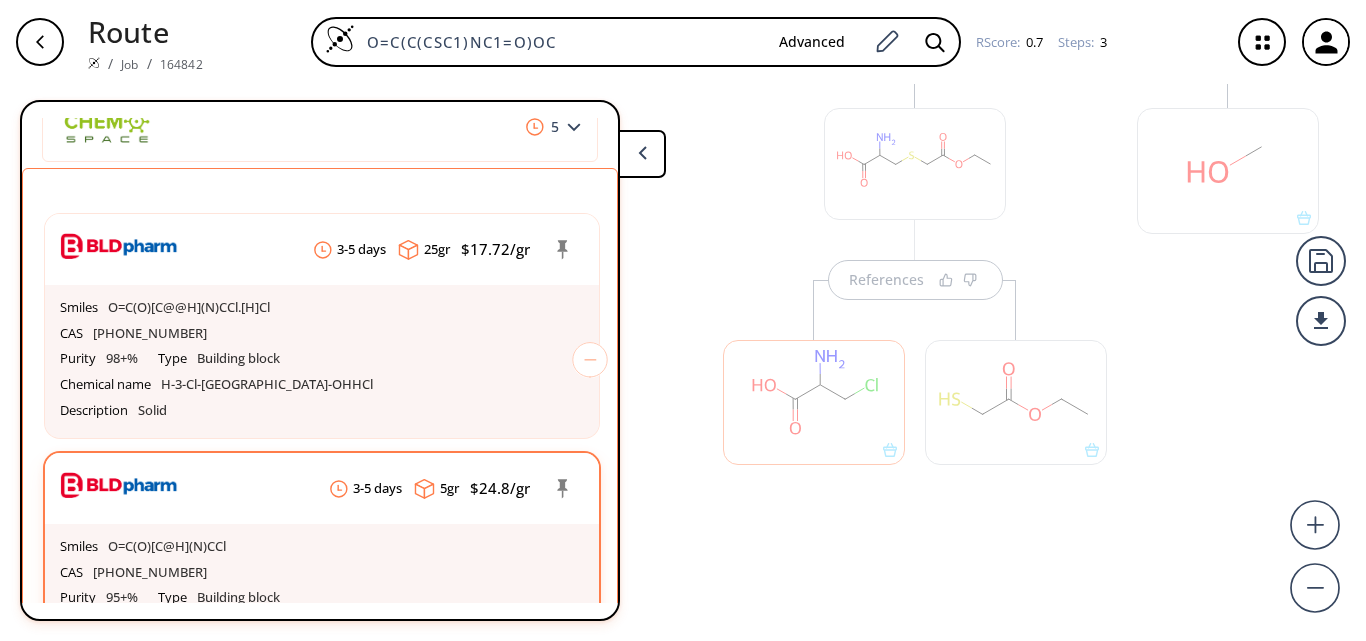 scroll, scrollTop: 1200, scrollLeft: 0, axis: vertical 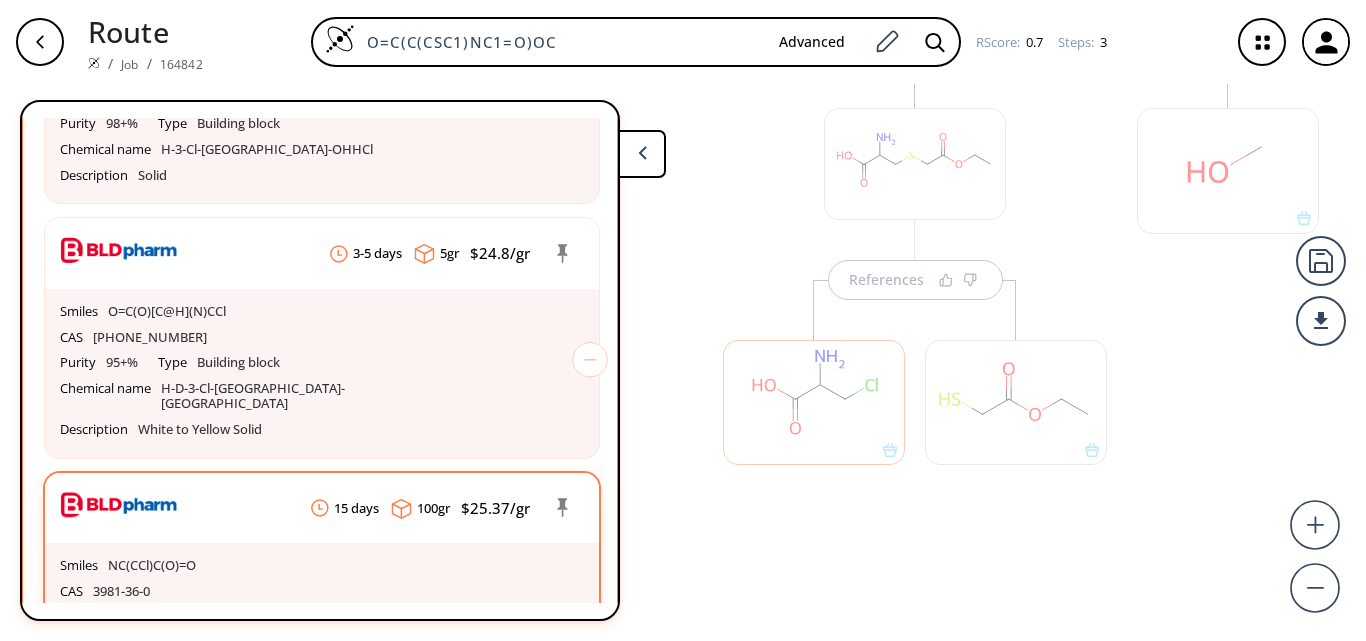 click on "3981-36-0" at bounding box center [121, 592] 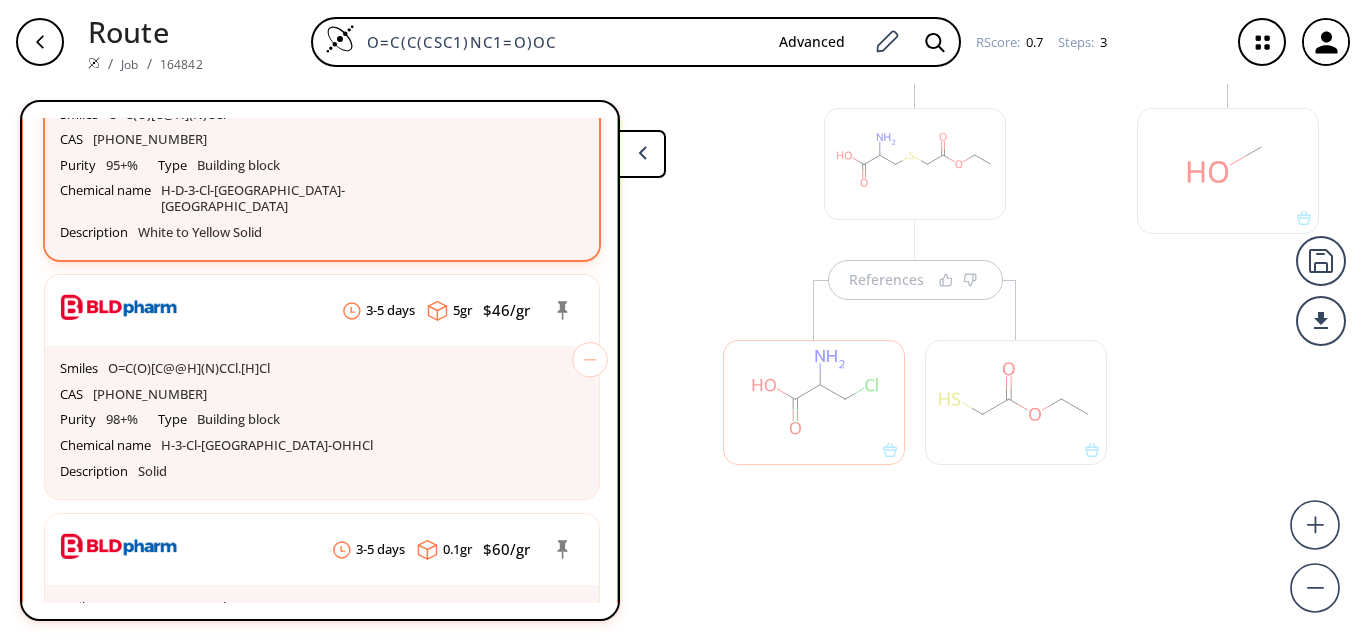 scroll, scrollTop: 2100, scrollLeft: 0, axis: vertical 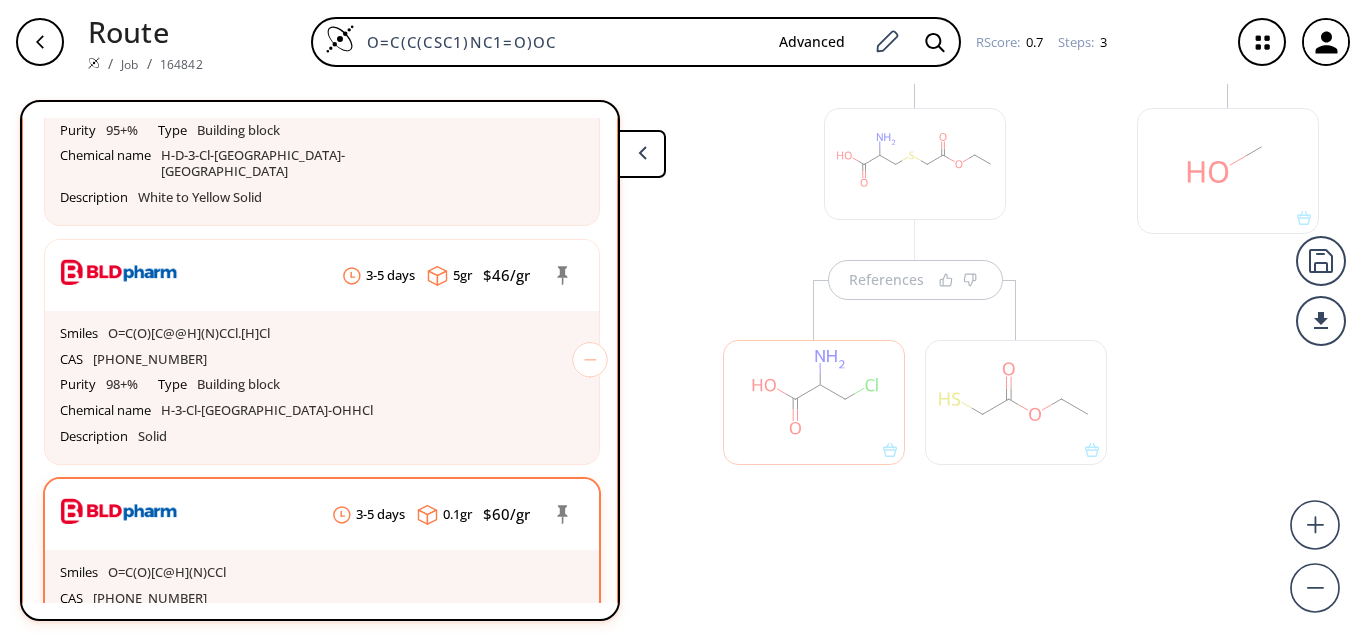 click on "[PHONE_NUMBER]" at bounding box center (150, -362) 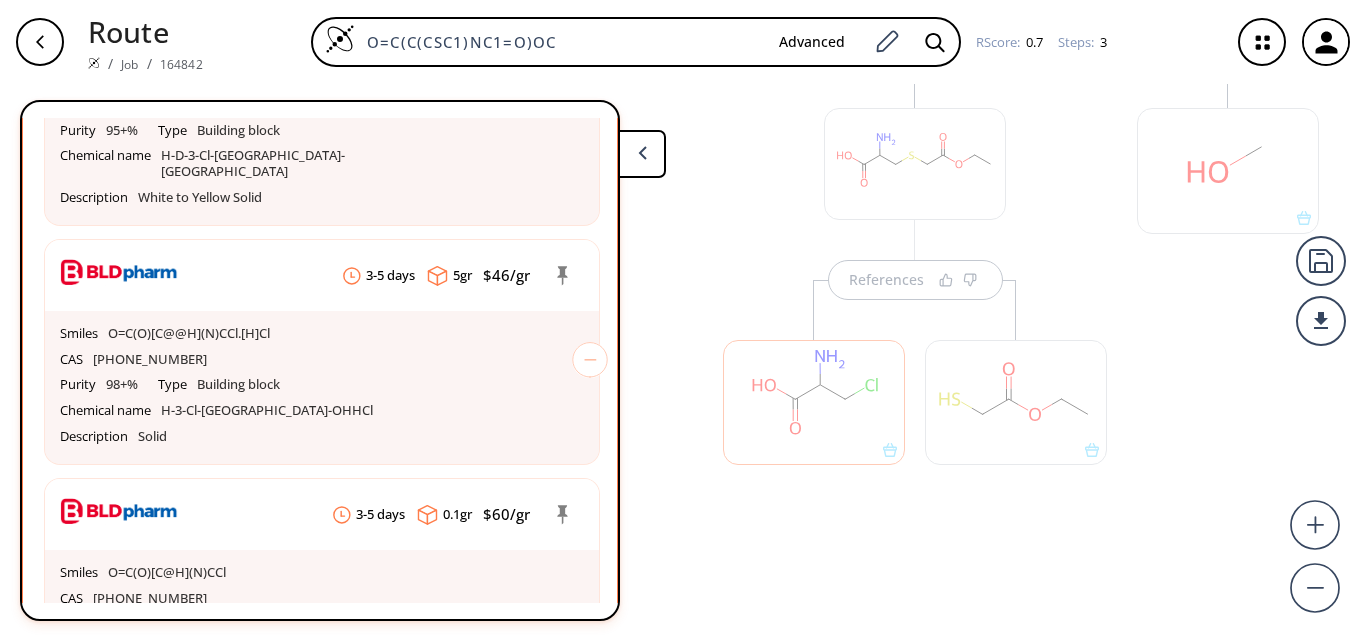 click at bounding box center [642, 154] 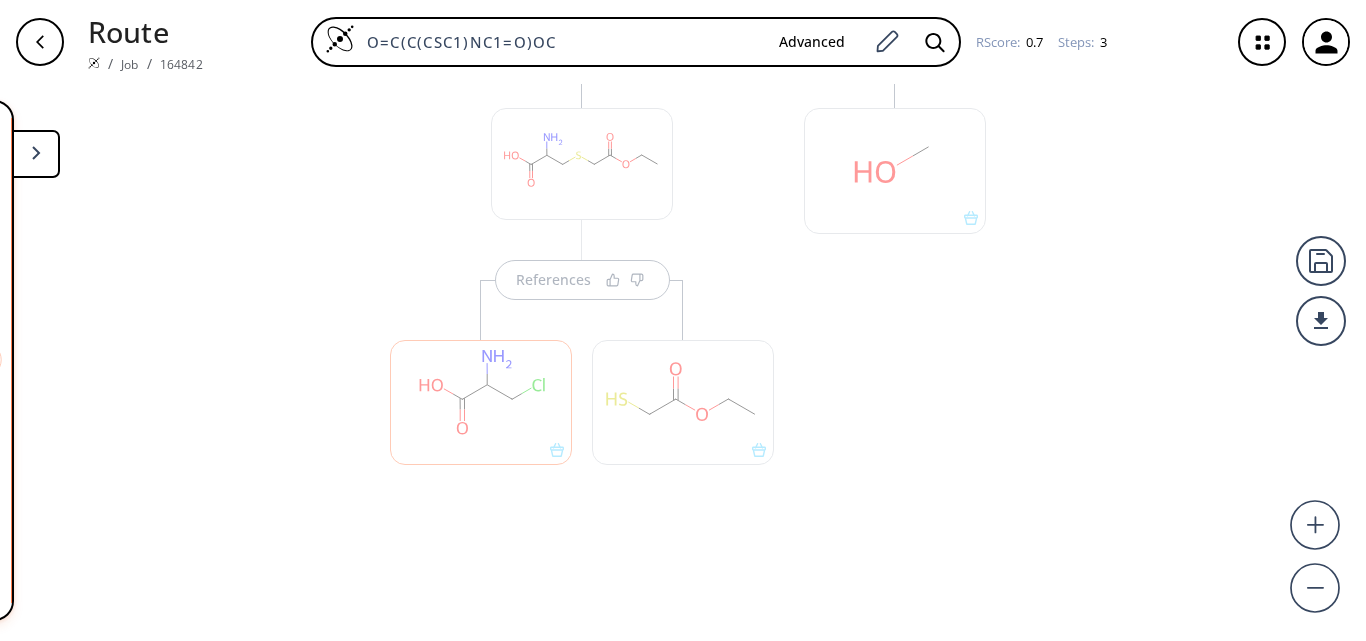click at bounding box center (683, 402) 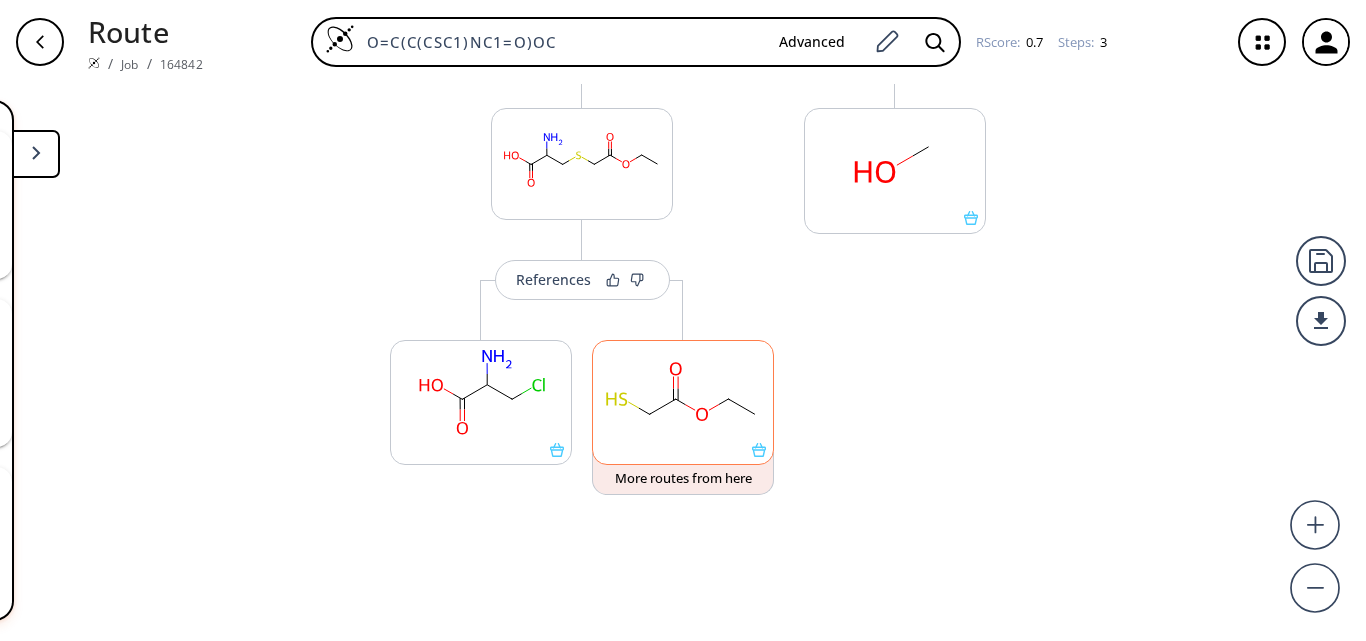 scroll, scrollTop: 46, scrollLeft: 0, axis: vertical 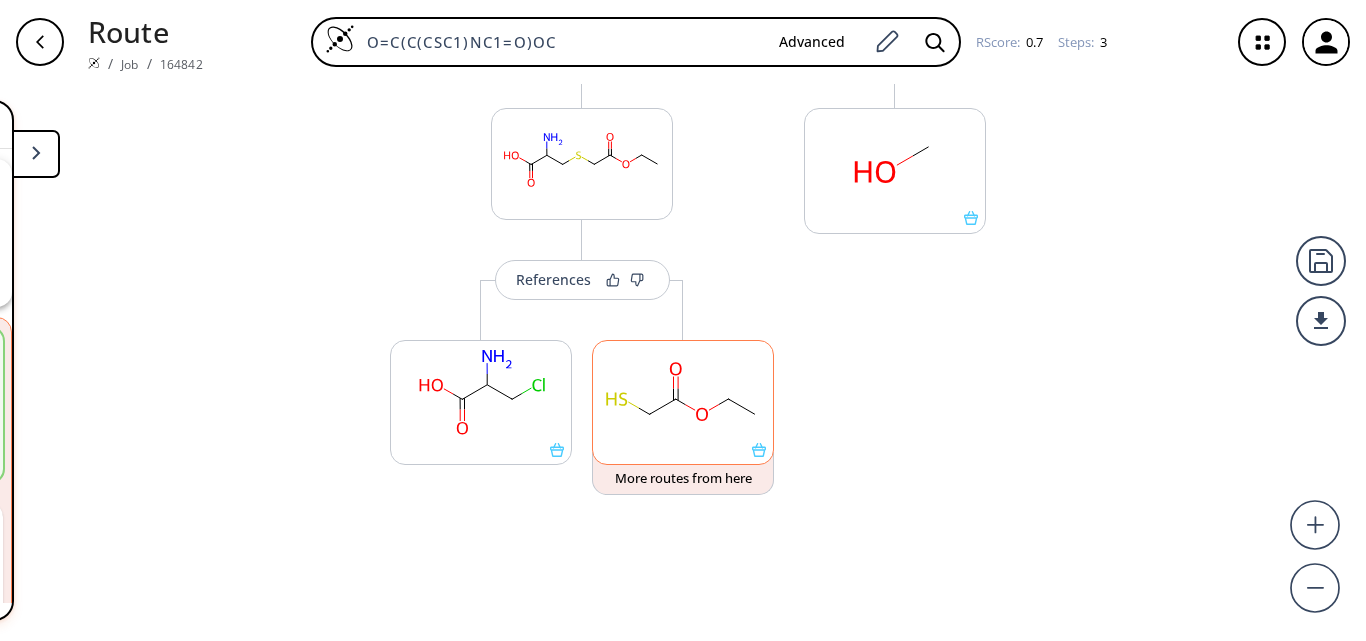 click 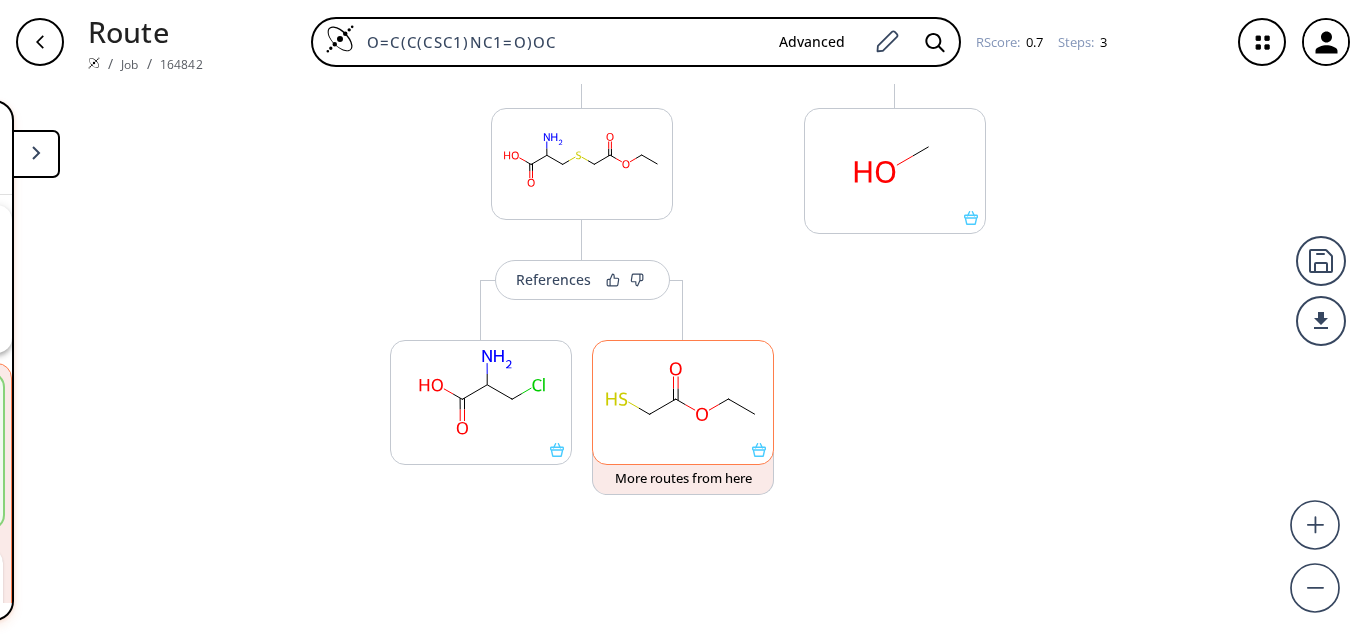 click on "More routes from here" at bounding box center (683, 402) 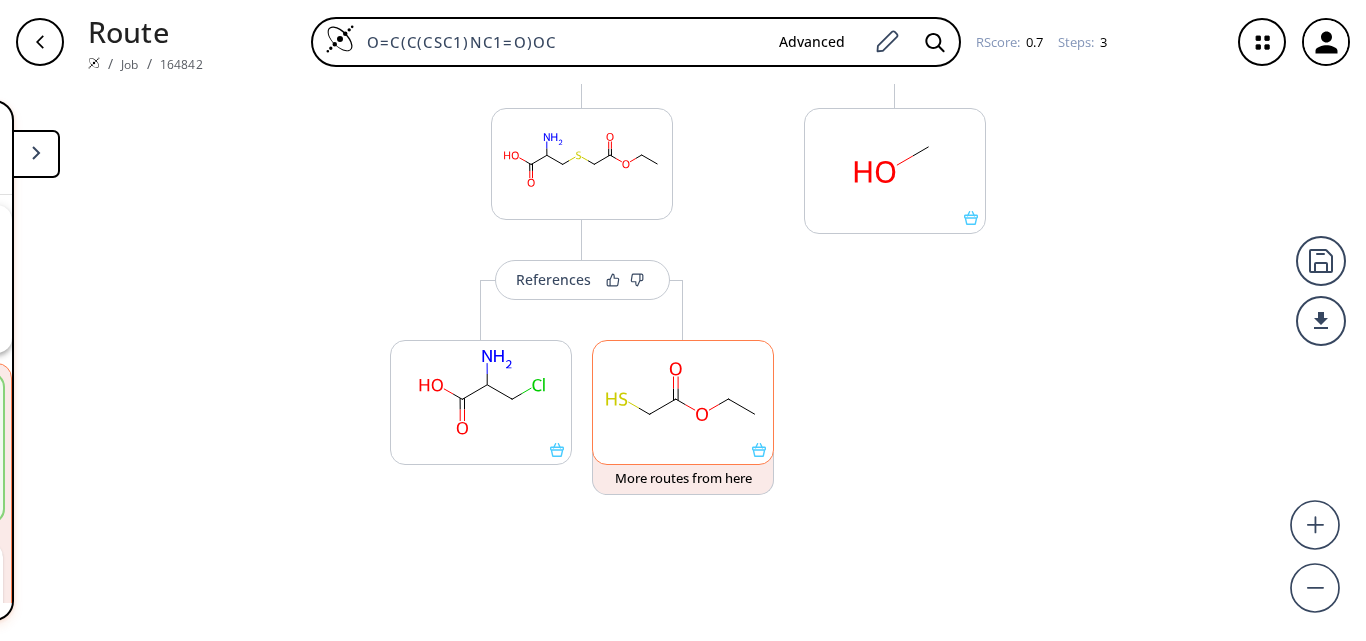 scroll, scrollTop: 46, scrollLeft: 0, axis: vertical 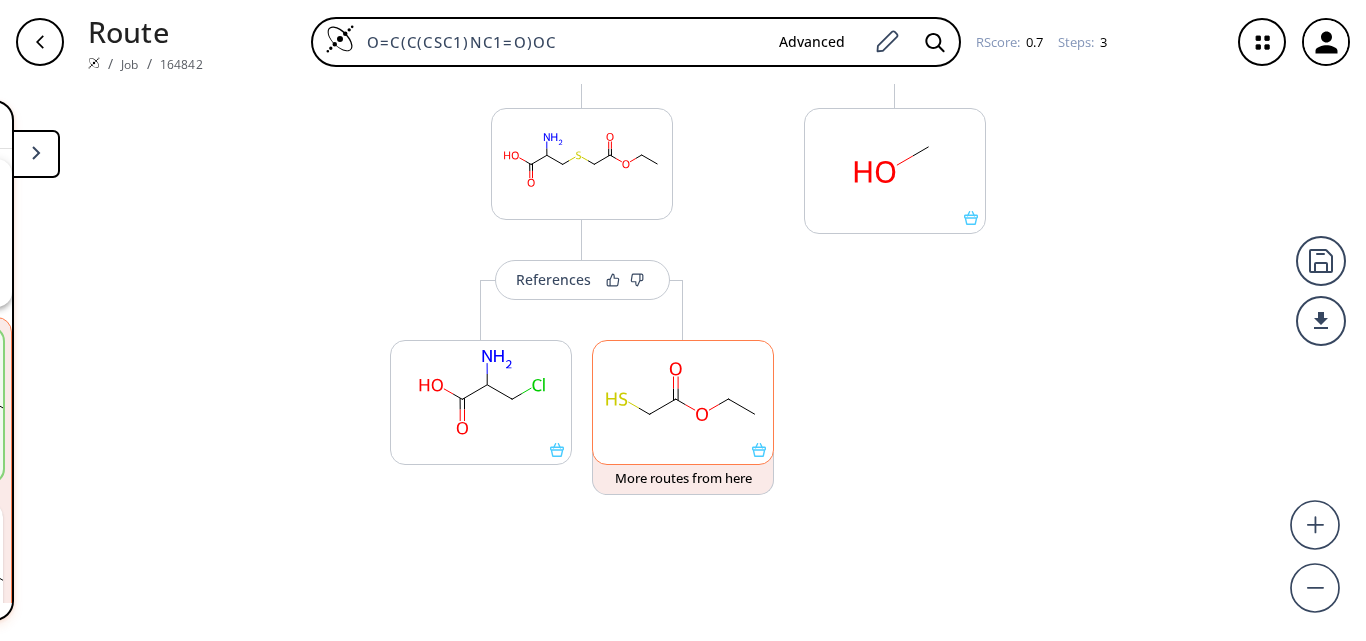 click 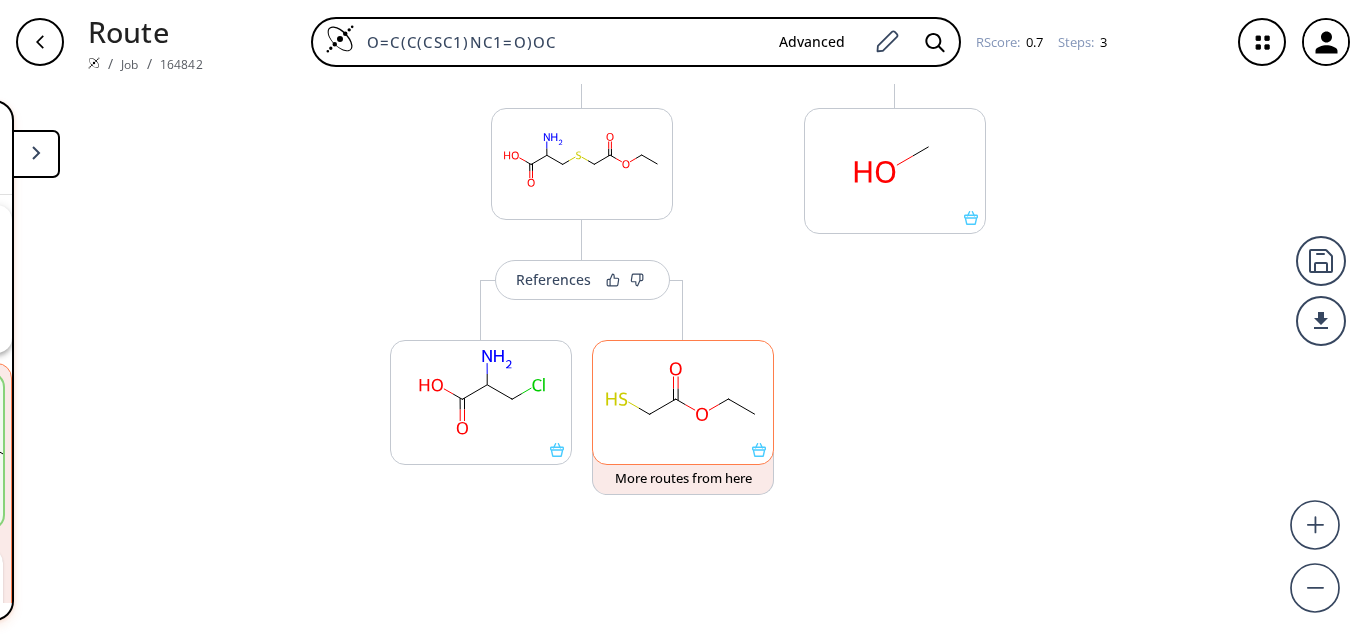 click on "More routes from here" at bounding box center [683, 402] 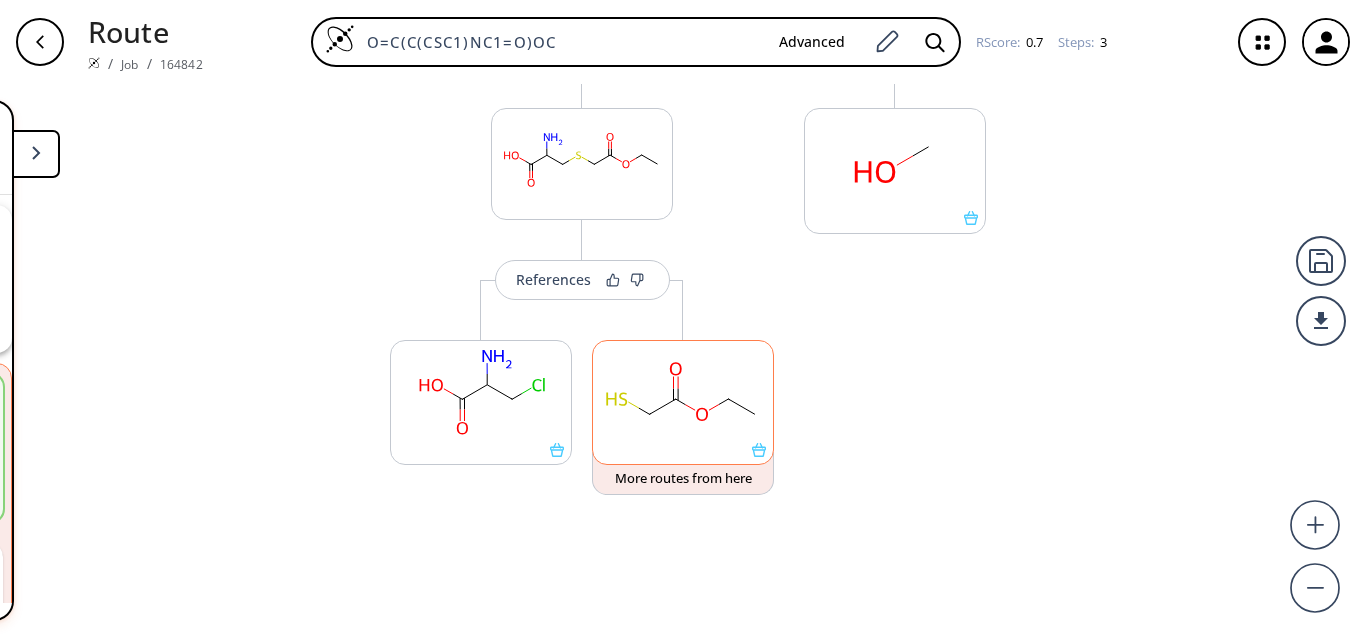 scroll, scrollTop: 46, scrollLeft: 0, axis: vertical 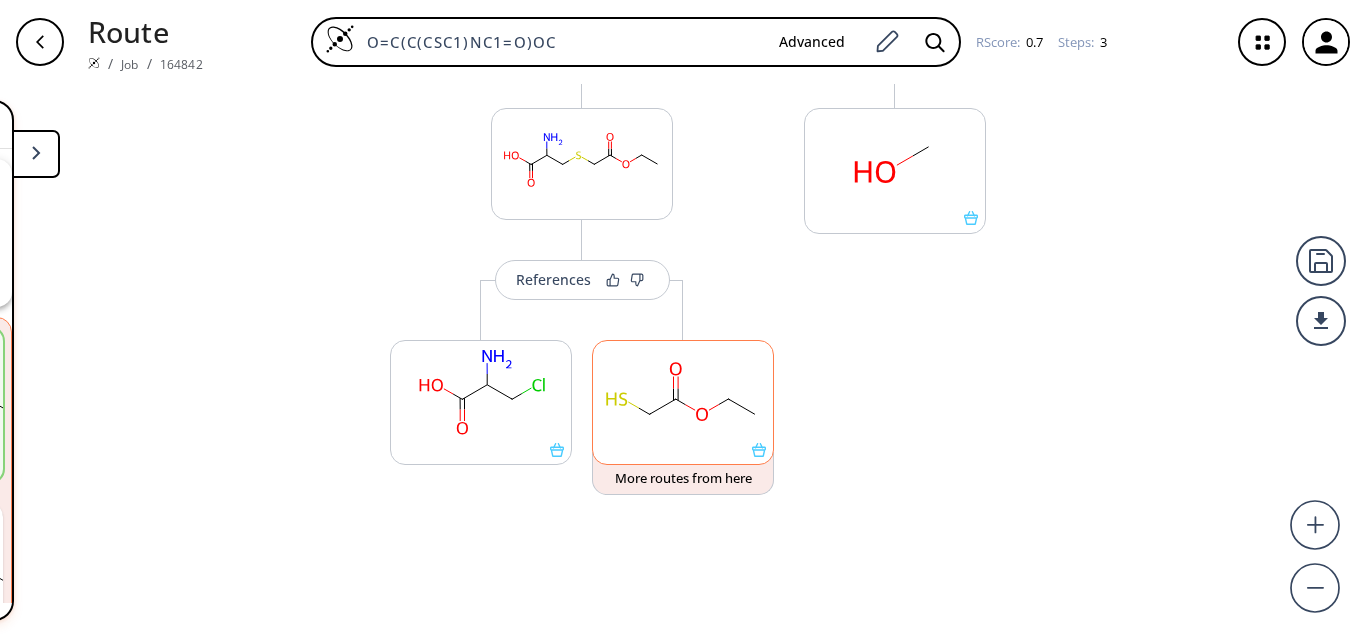 click 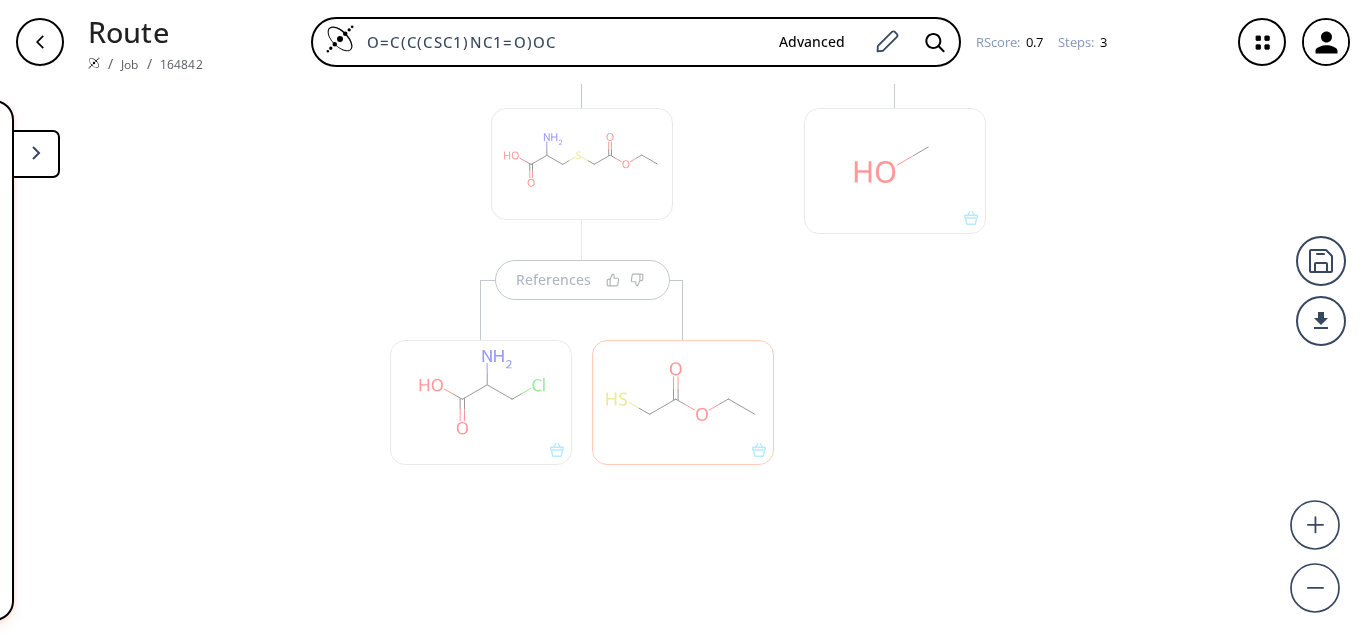 scroll, scrollTop: 0, scrollLeft: 0, axis: both 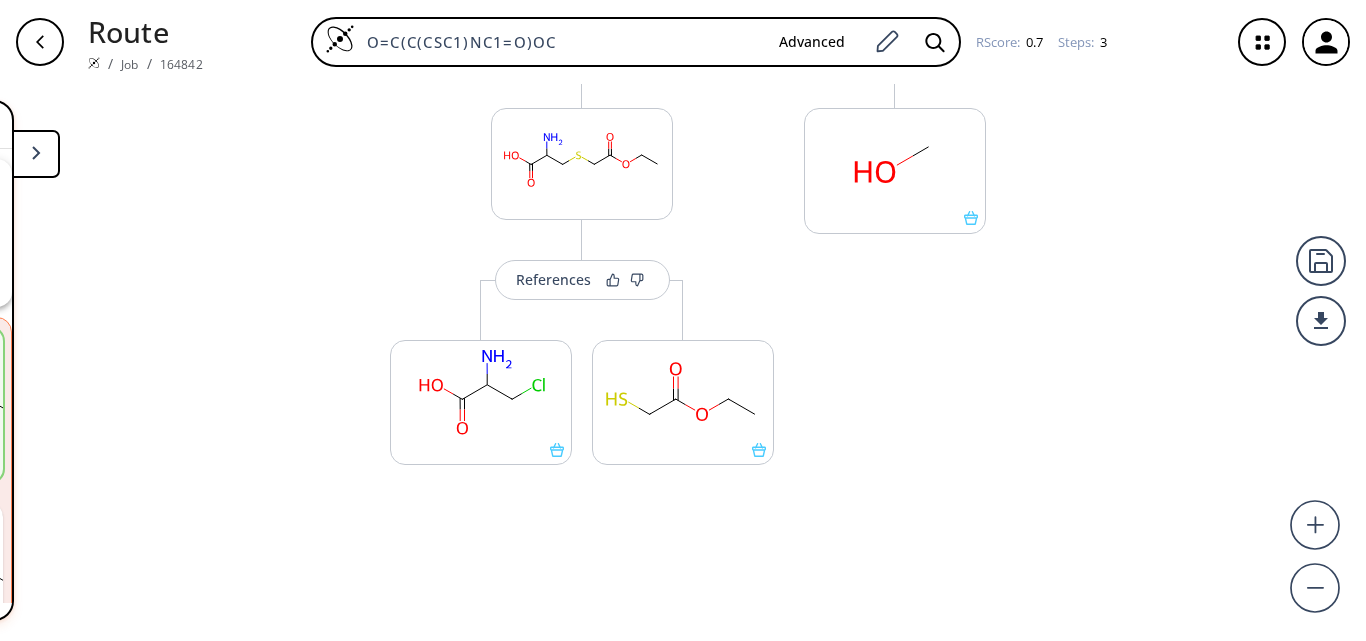 click 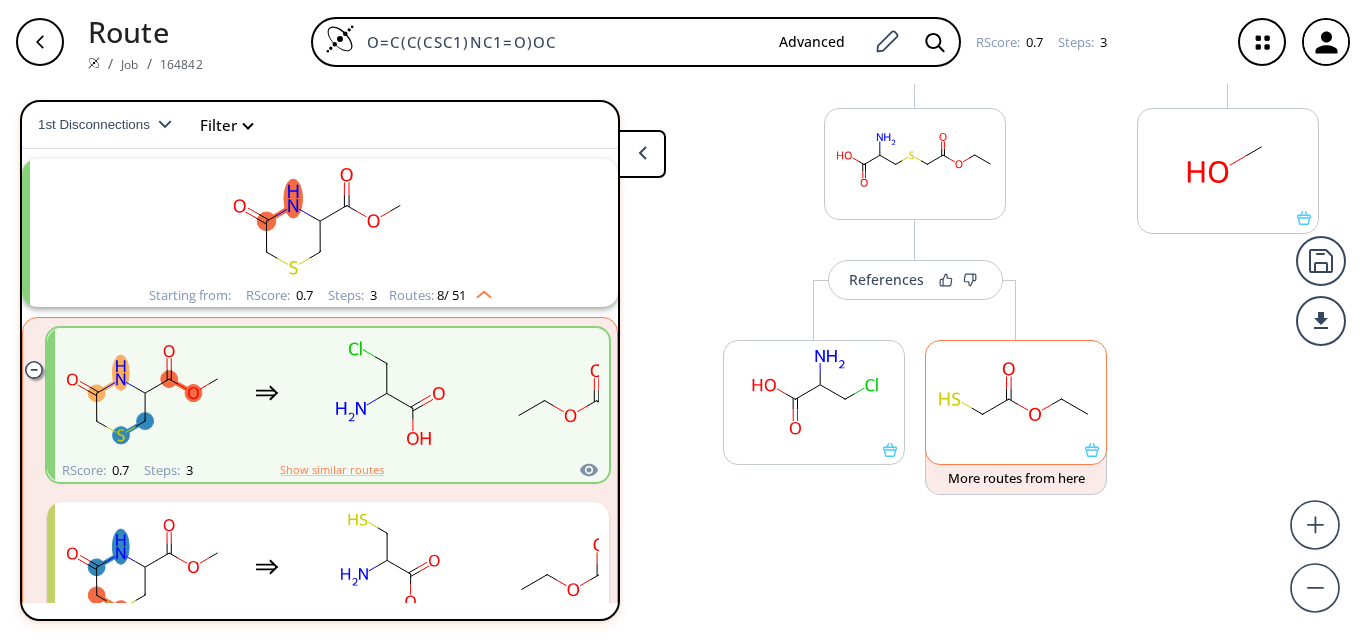 click 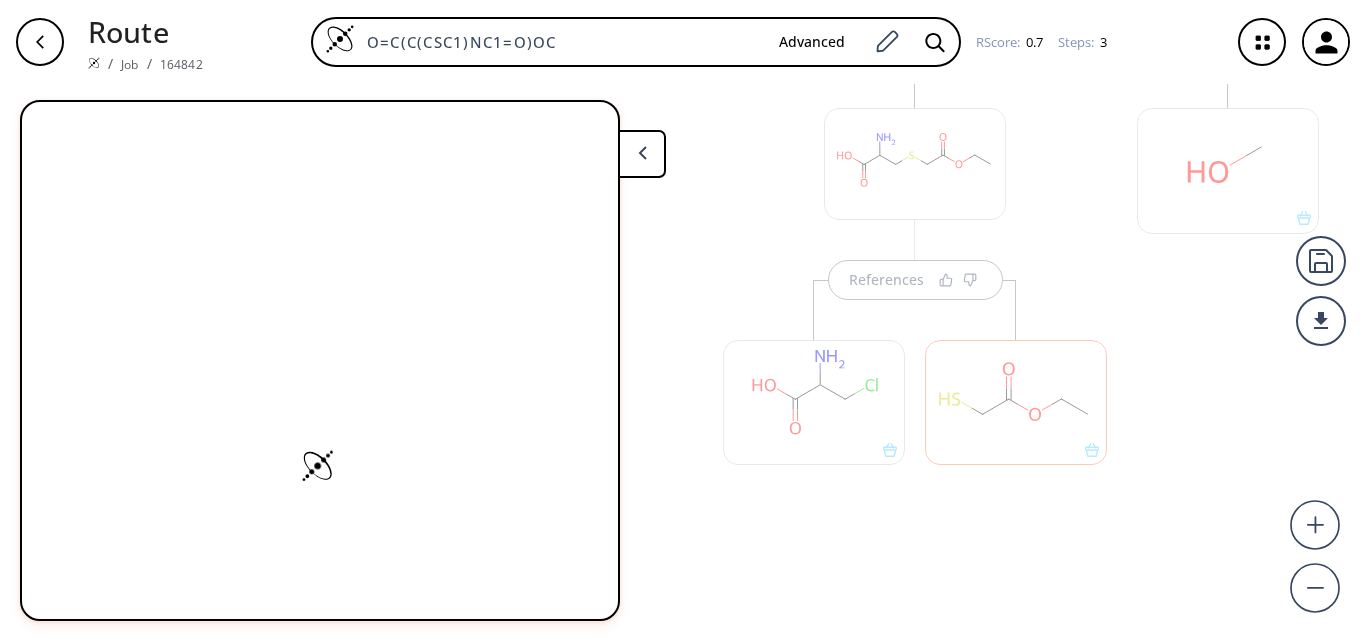 click at bounding box center [1016, 402] 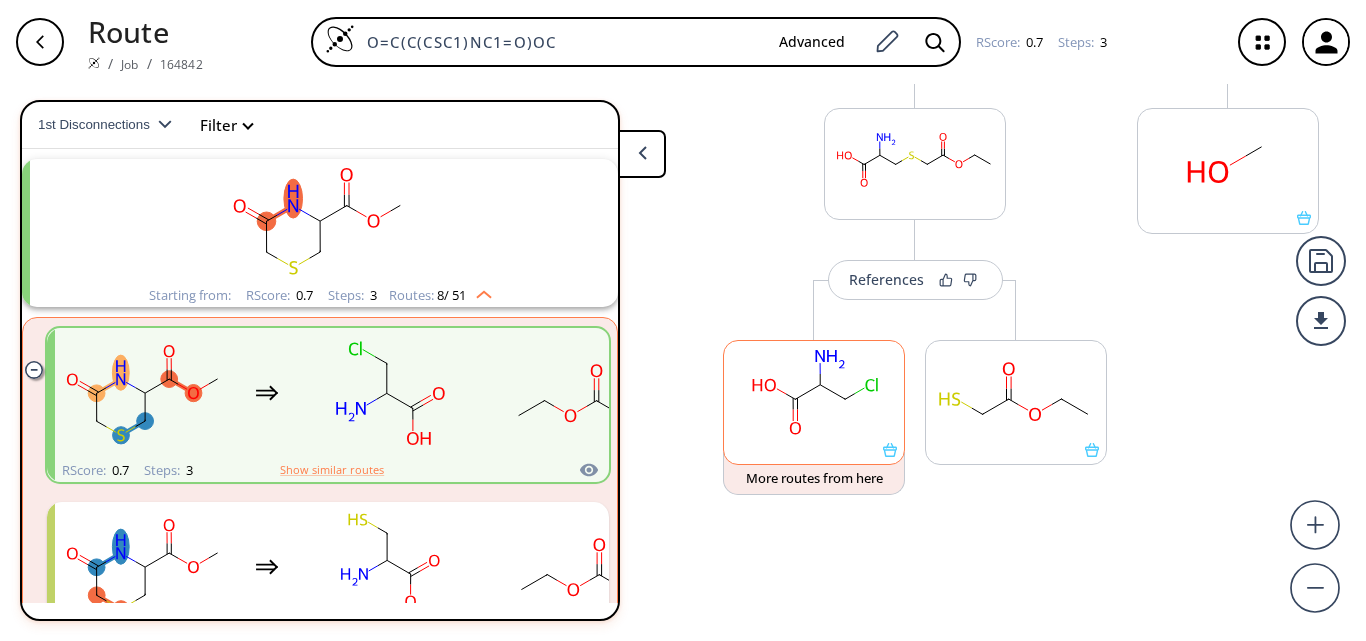 click 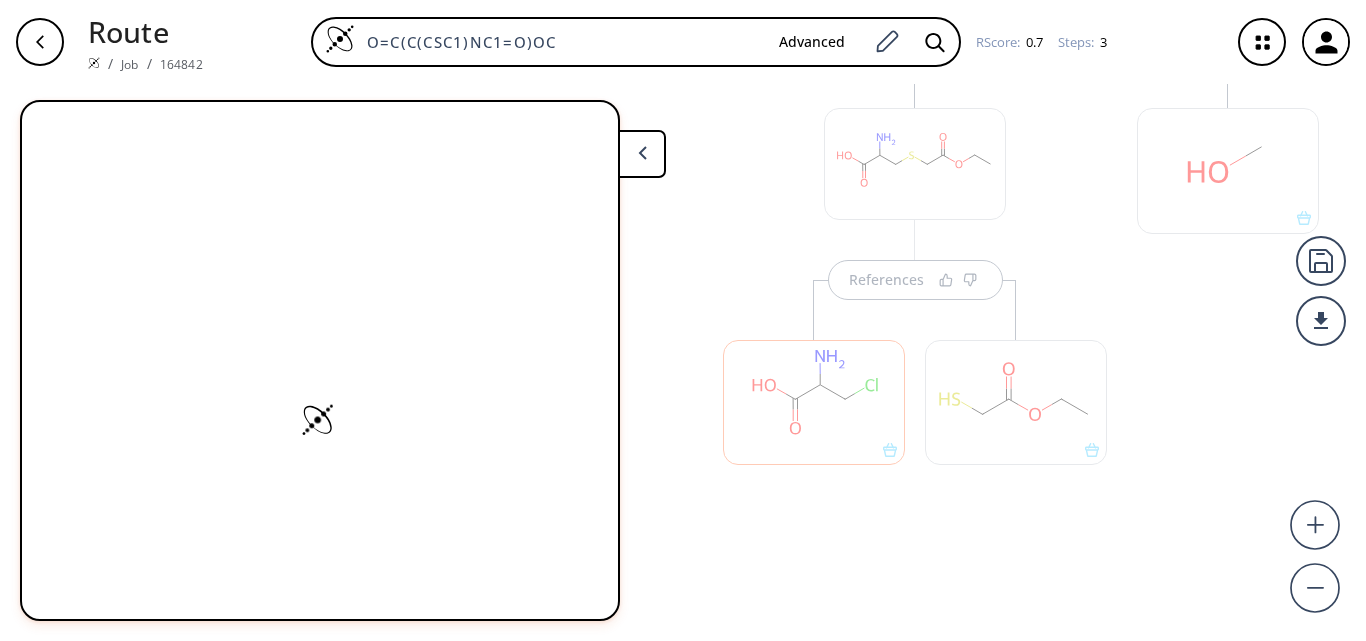 scroll, scrollTop: 0, scrollLeft: 0, axis: both 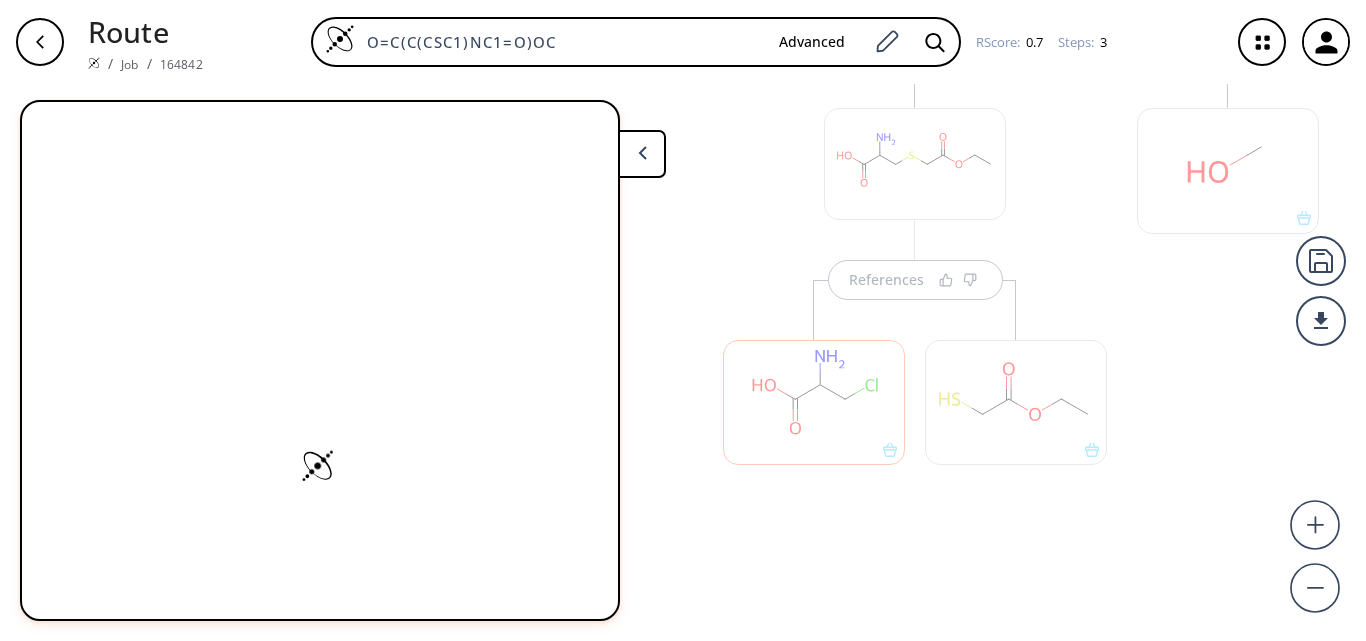 click at bounding box center [814, 402] 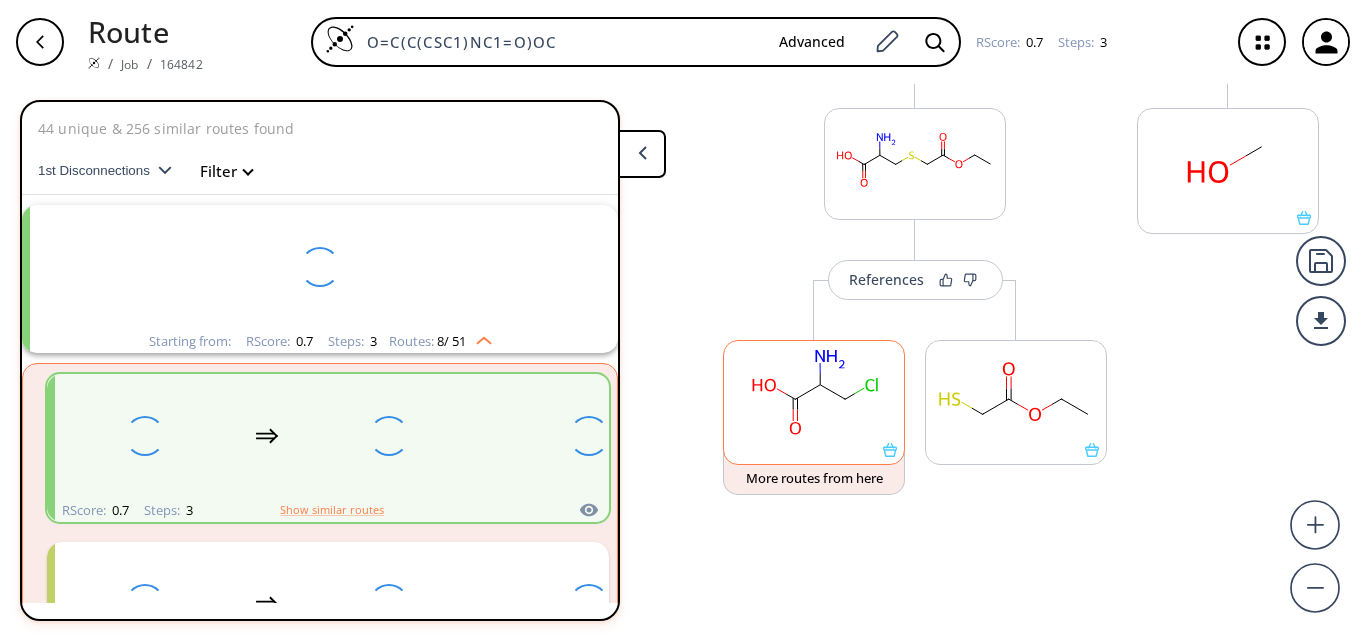 scroll, scrollTop: 46, scrollLeft: 0, axis: vertical 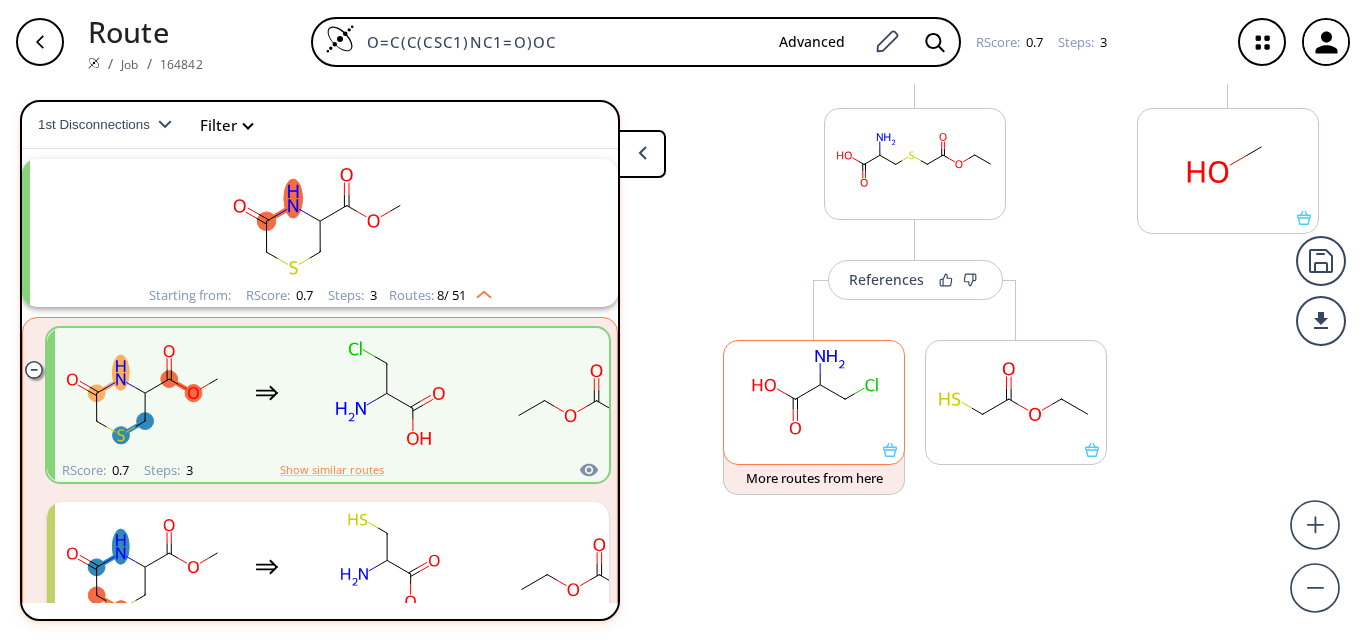 click 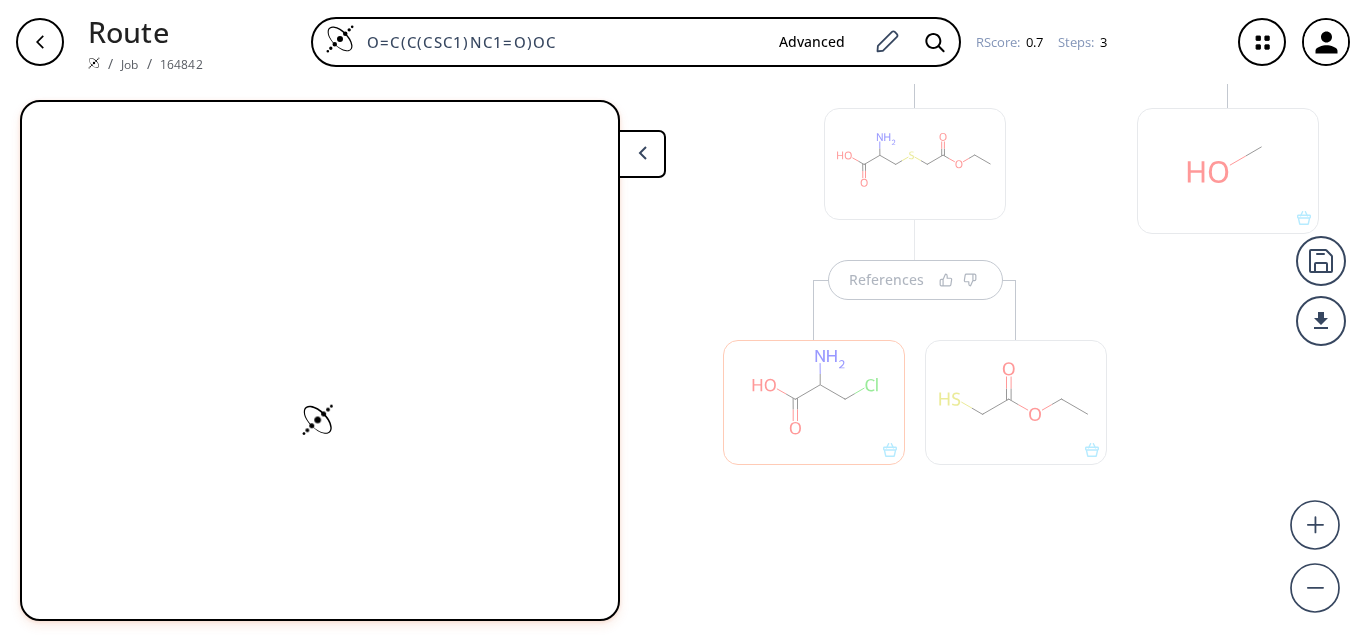scroll, scrollTop: 0, scrollLeft: 0, axis: both 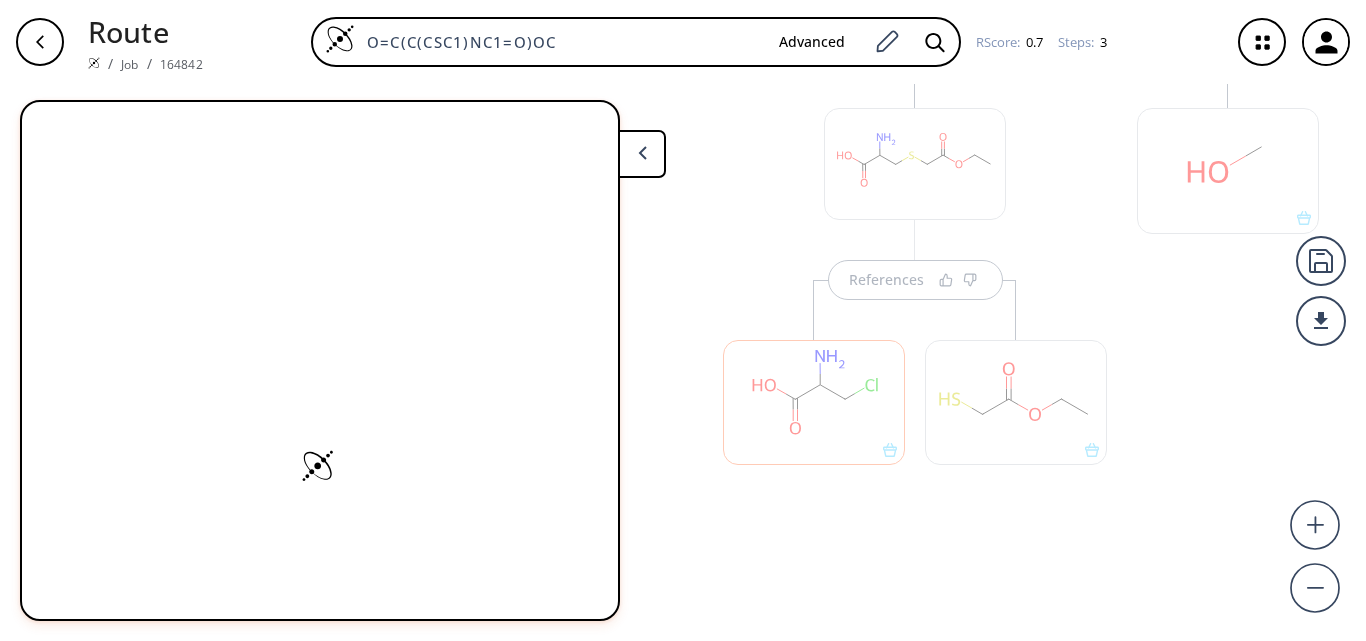 click at bounding box center (814, 402) 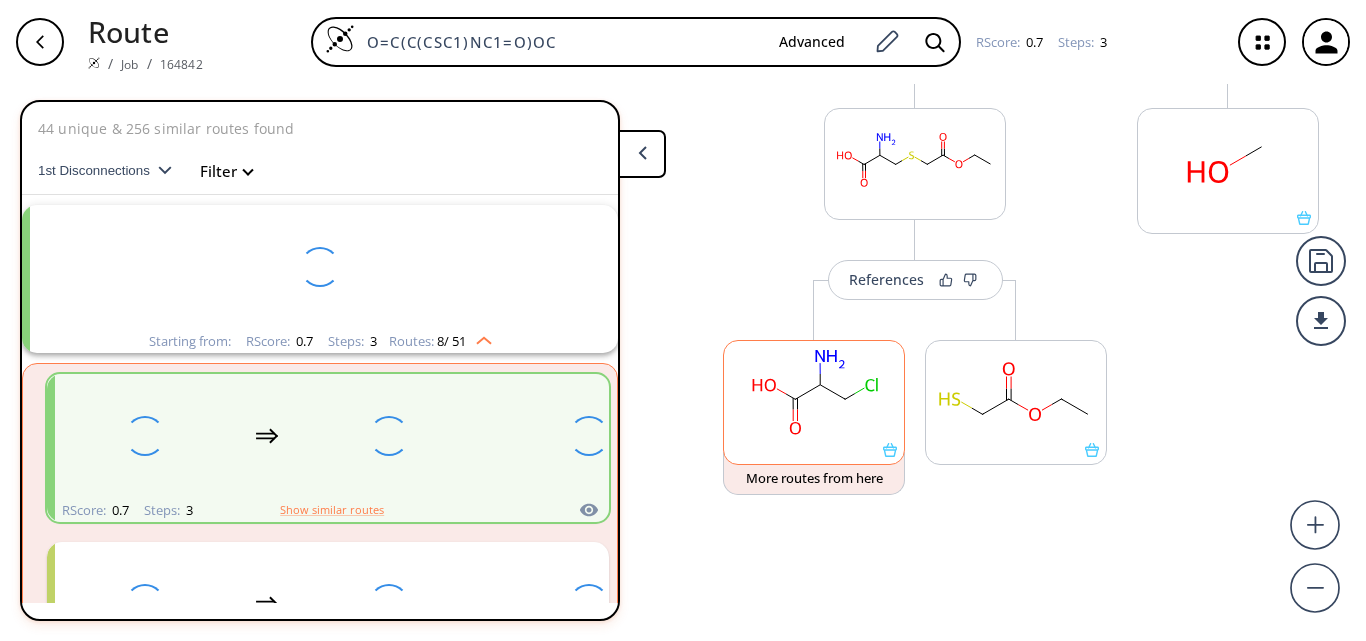 scroll, scrollTop: 46, scrollLeft: 0, axis: vertical 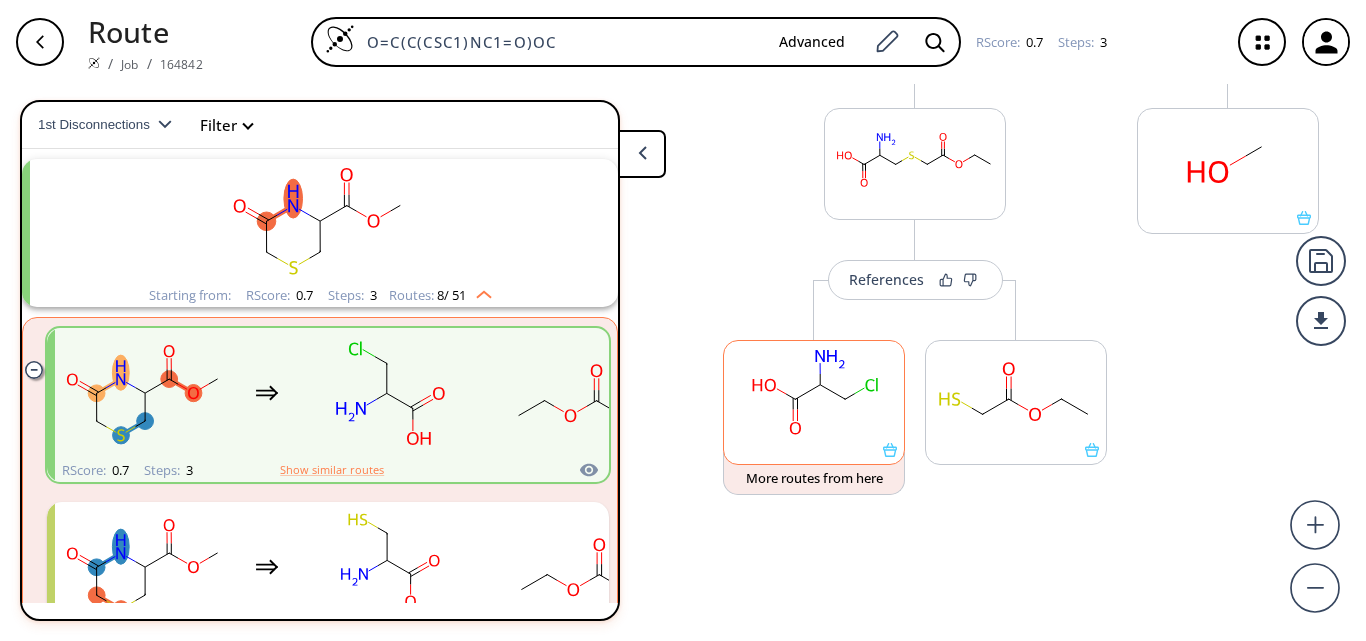 click 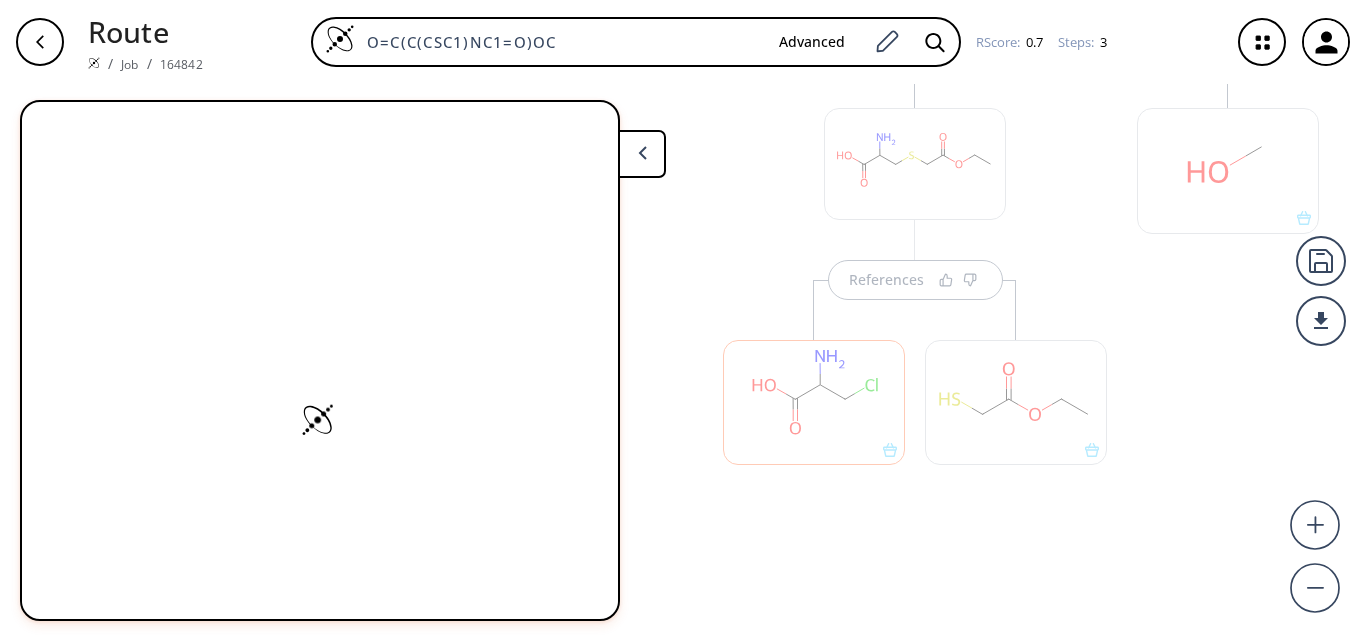 scroll, scrollTop: 0, scrollLeft: 0, axis: both 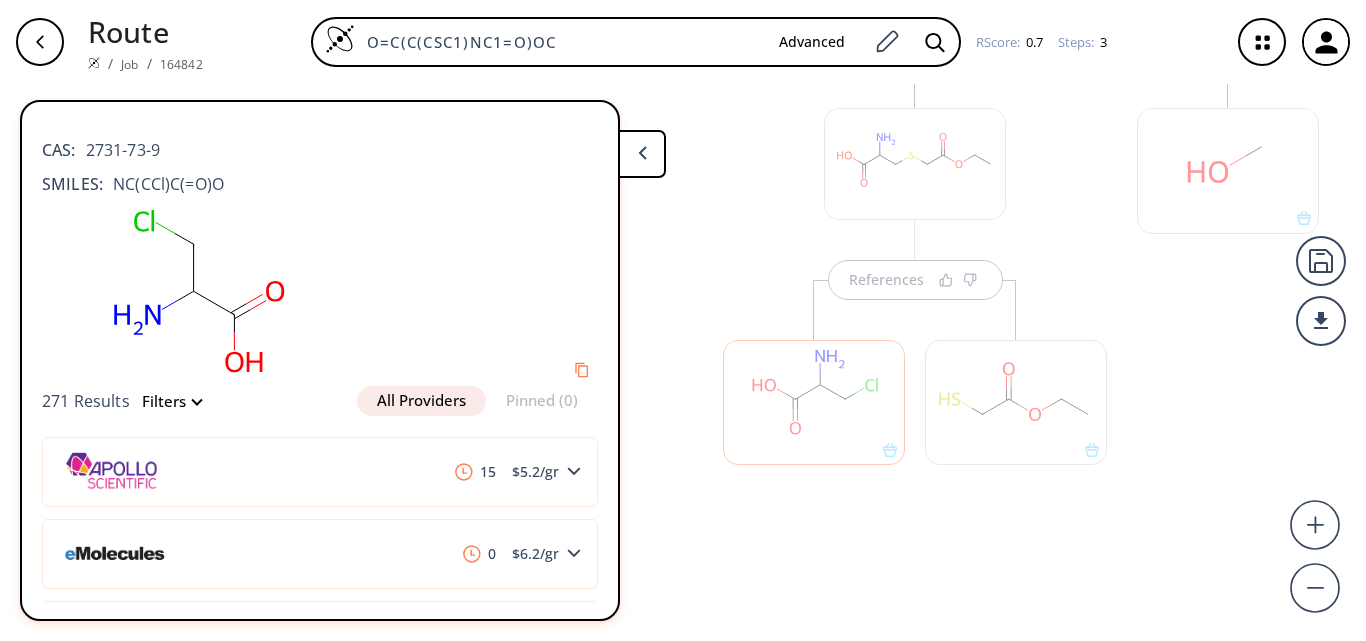 click at bounding box center [1016, 402] 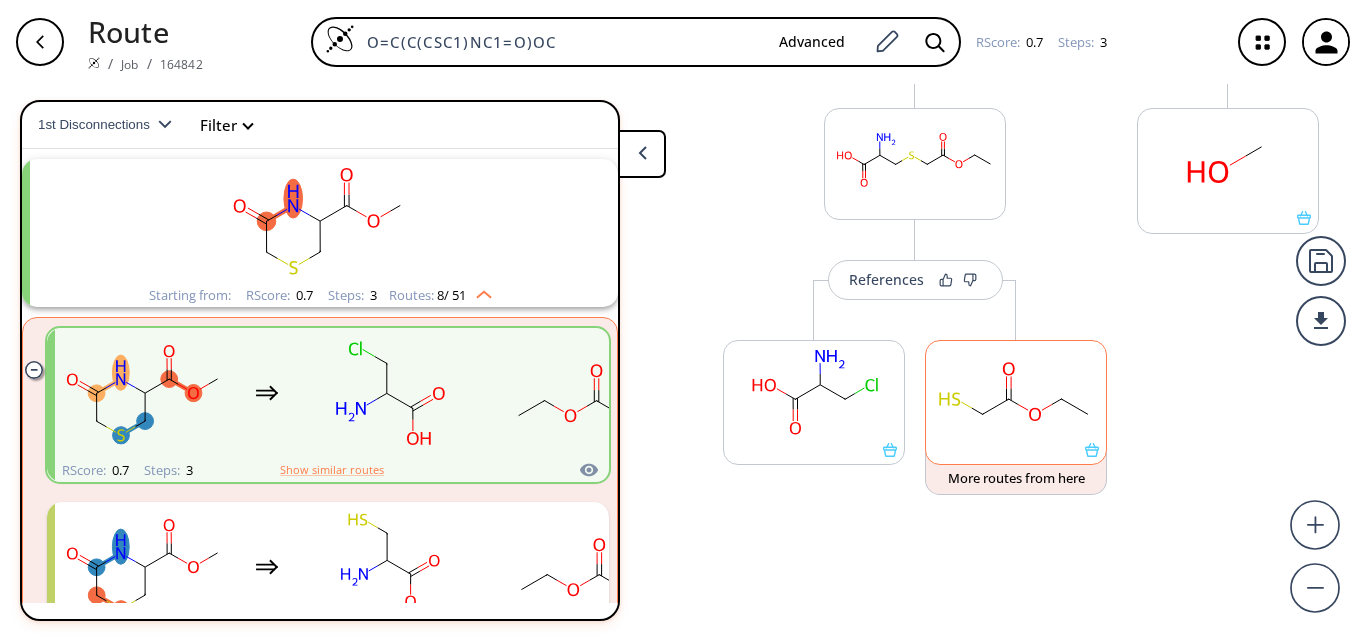 click 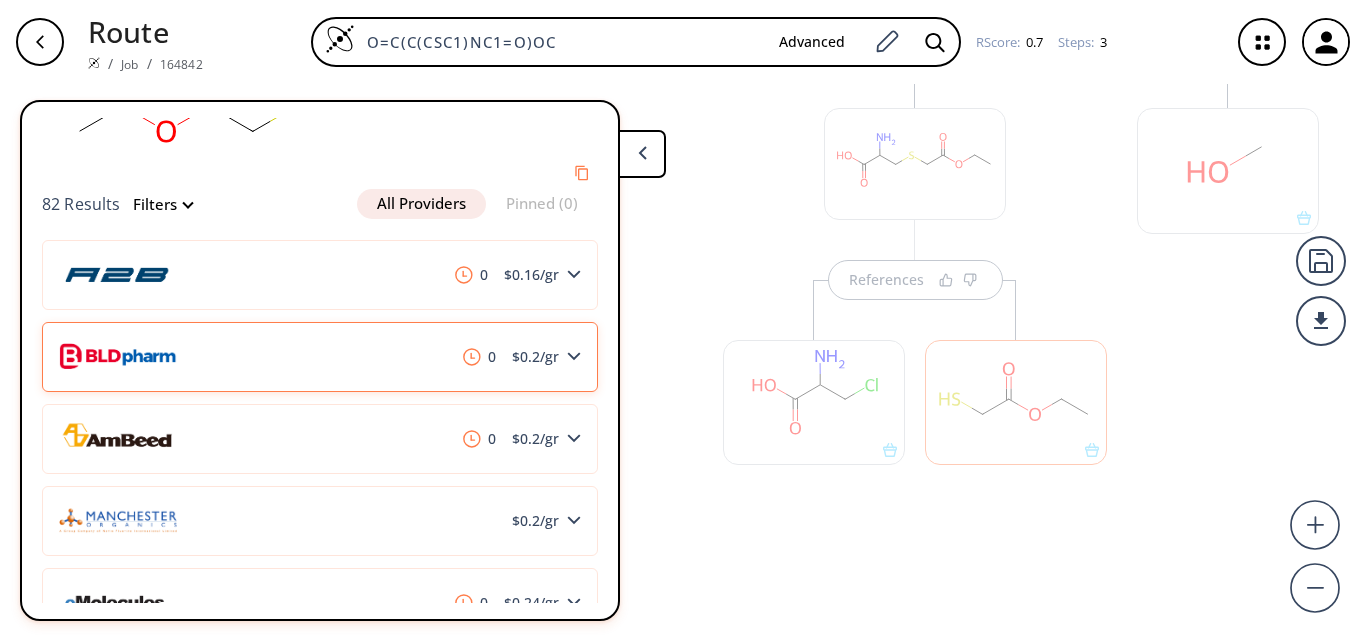 scroll, scrollTop: 200, scrollLeft: 0, axis: vertical 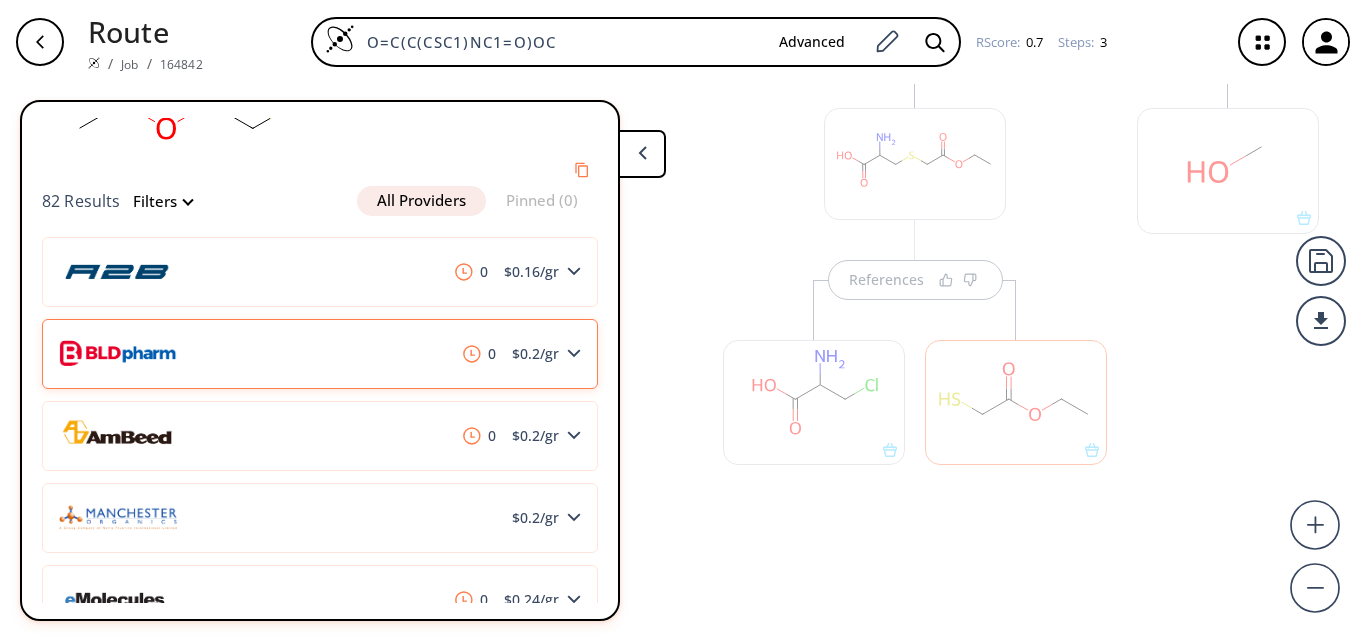 click 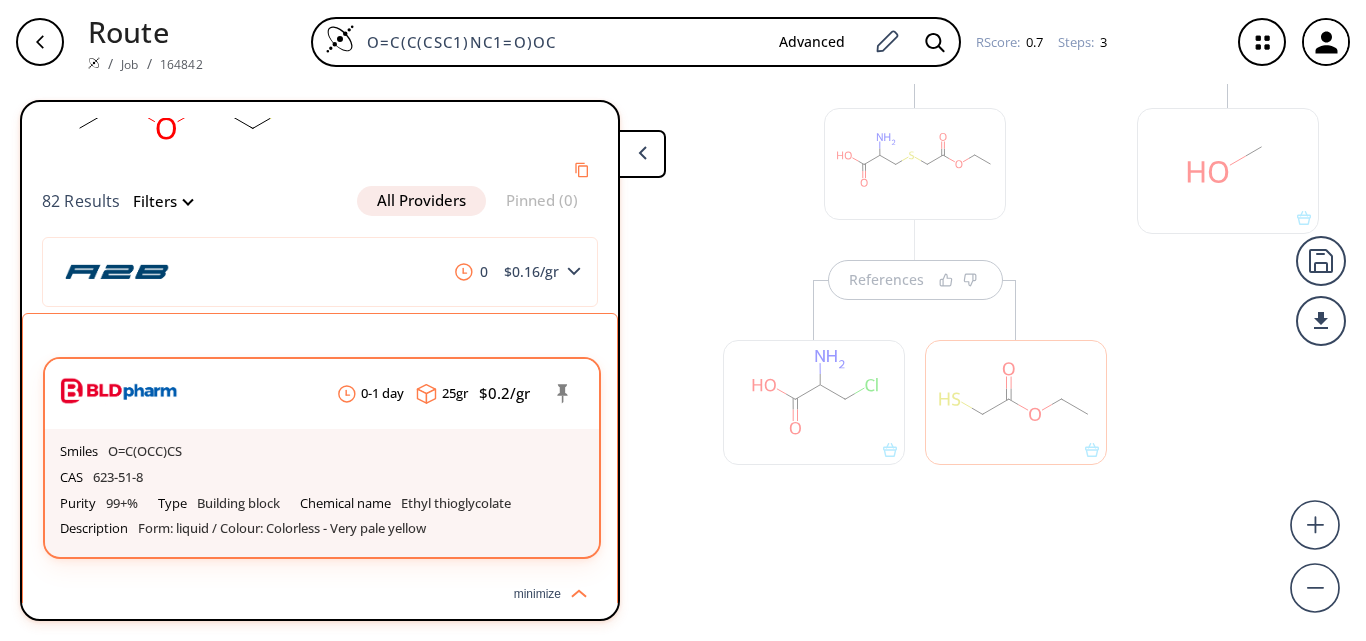 click on "623-51-8" at bounding box center [118, 478] 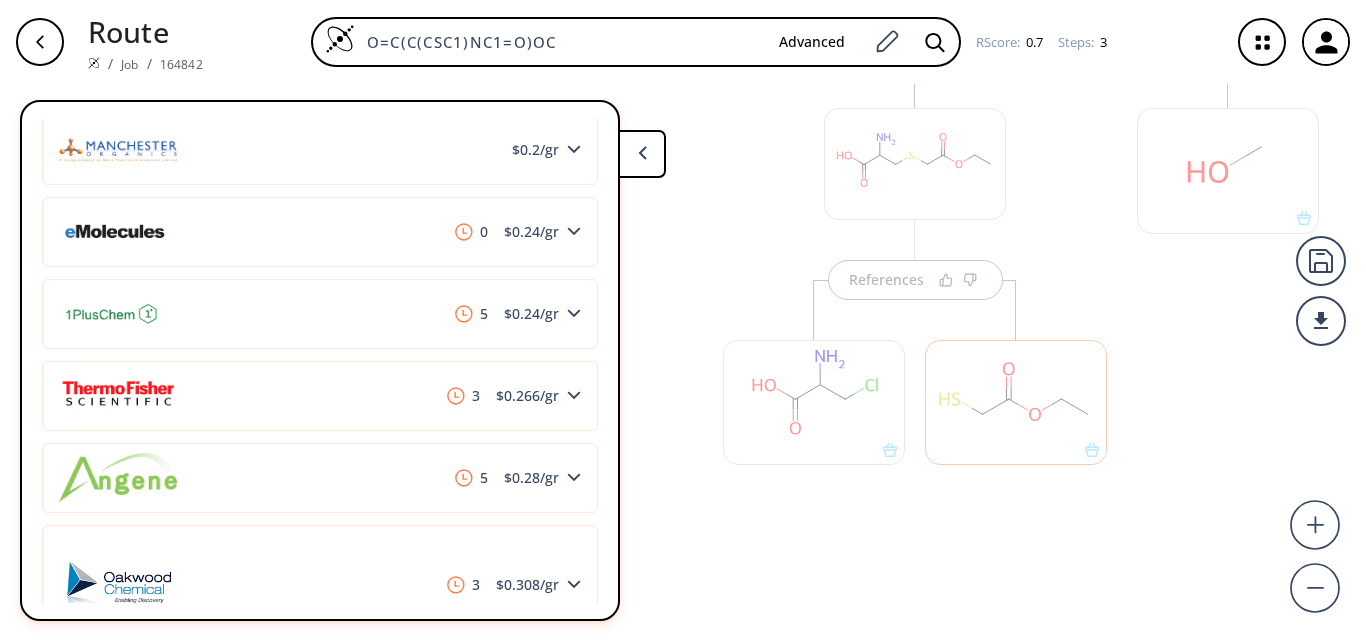scroll, scrollTop: 900, scrollLeft: 0, axis: vertical 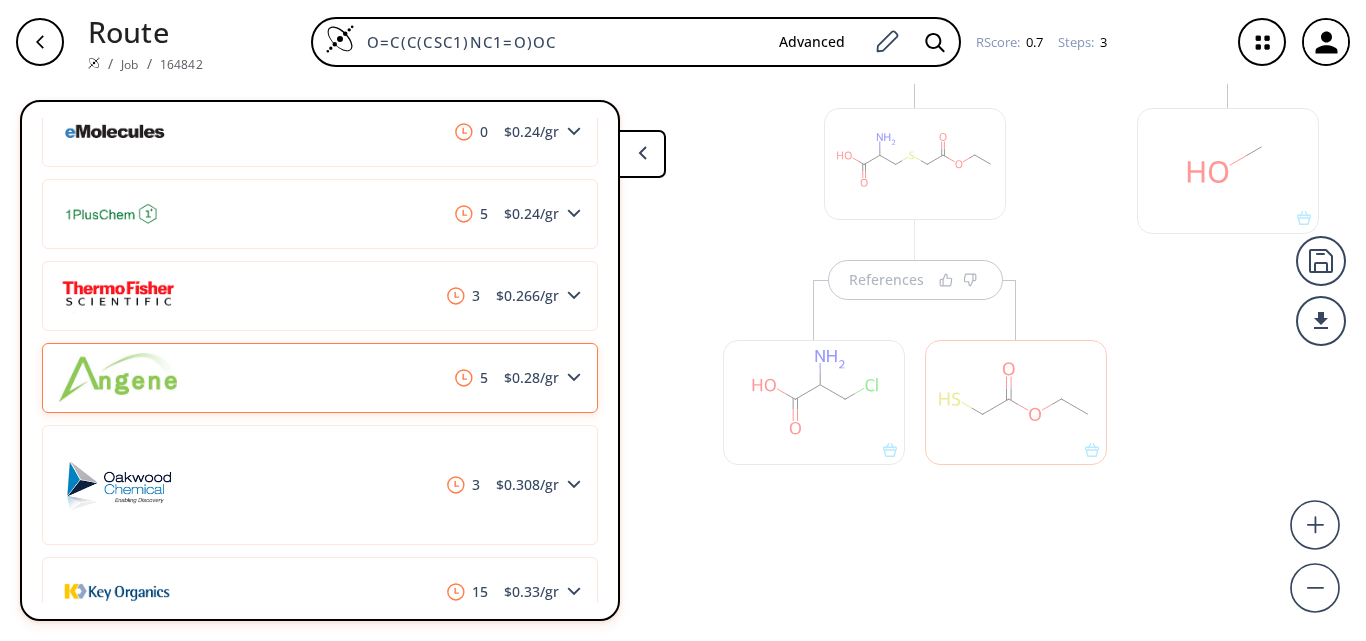 click on "$ 0.28 /gr" at bounding box center (531, 378) 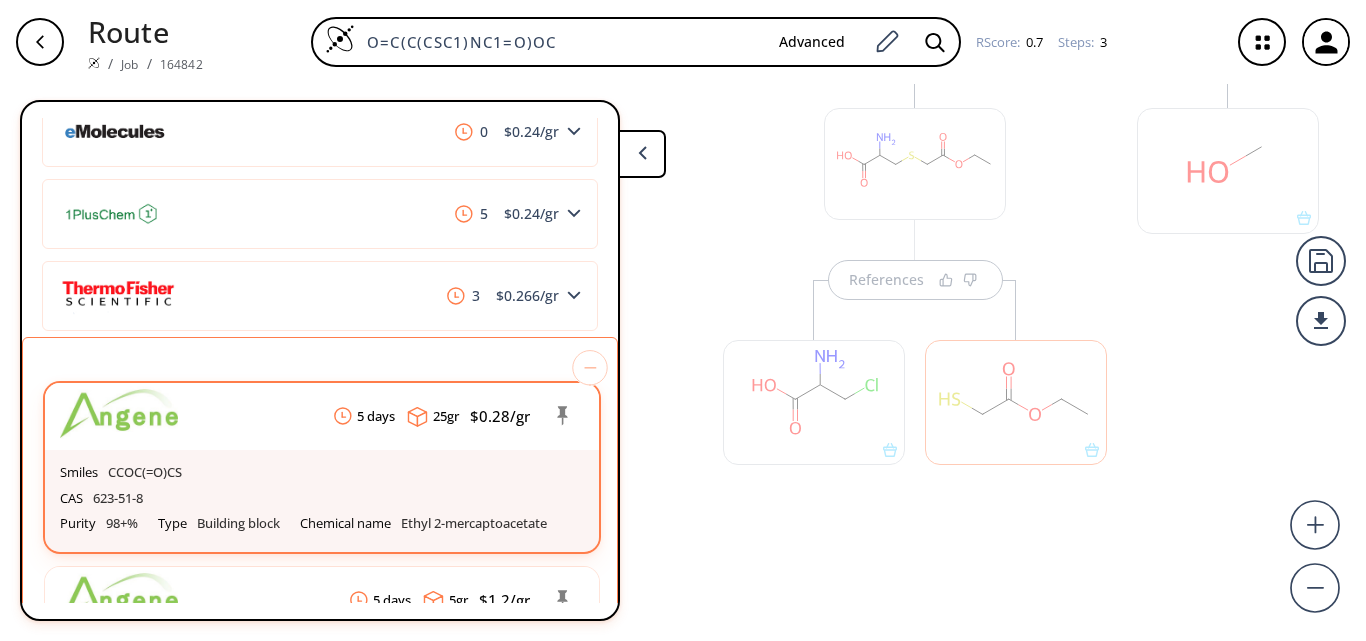 click on "623-51-8" at bounding box center [118, 499] 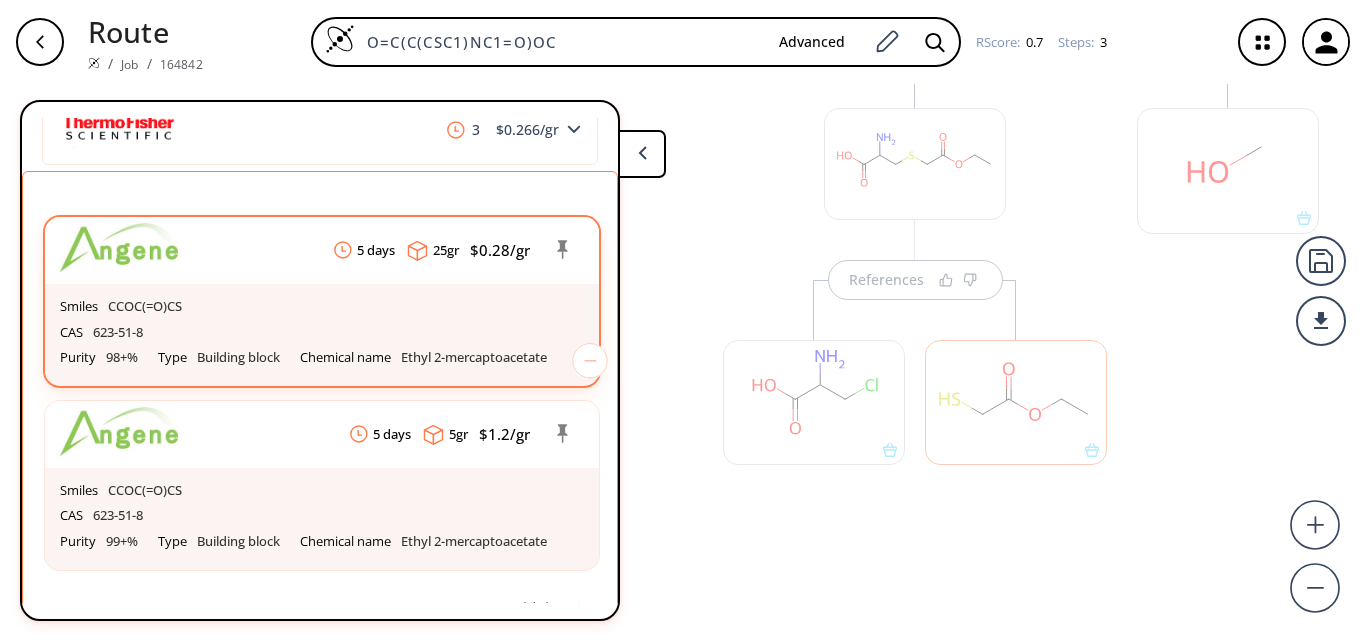 scroll, scrollTop: 1100, scrollLeft: 0, axis: vertical 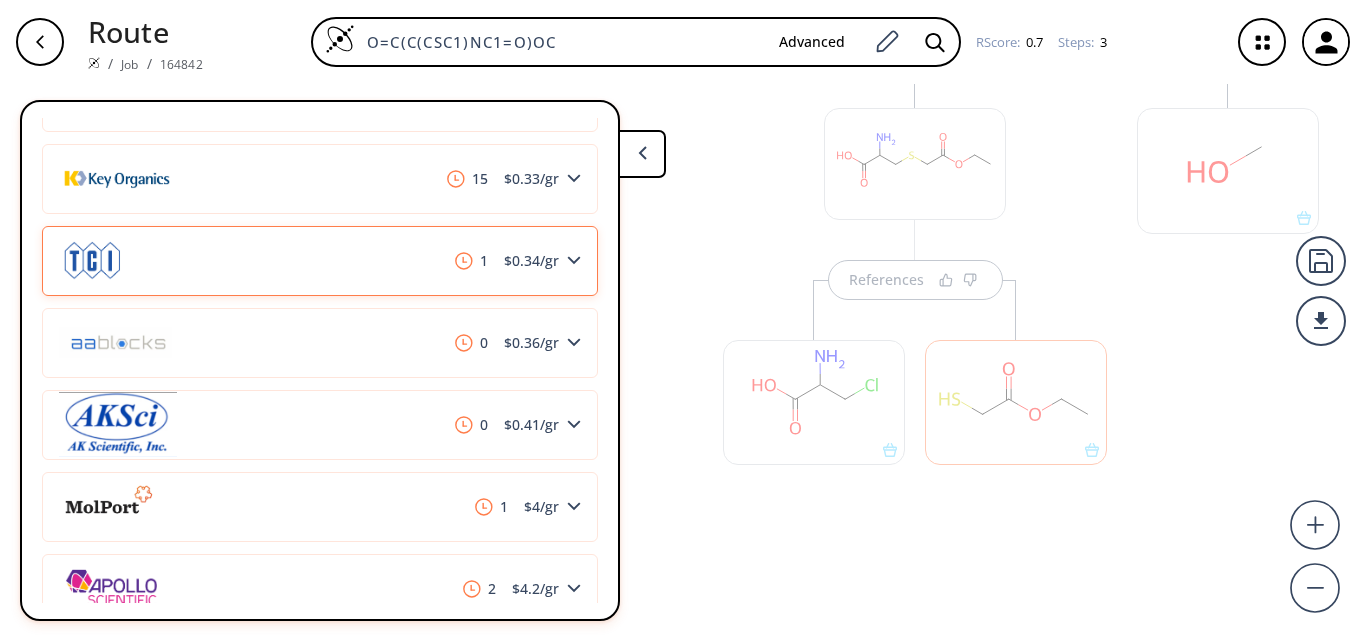 click on "1 $ 0.34 /gr" at bounding box center (320, 261) 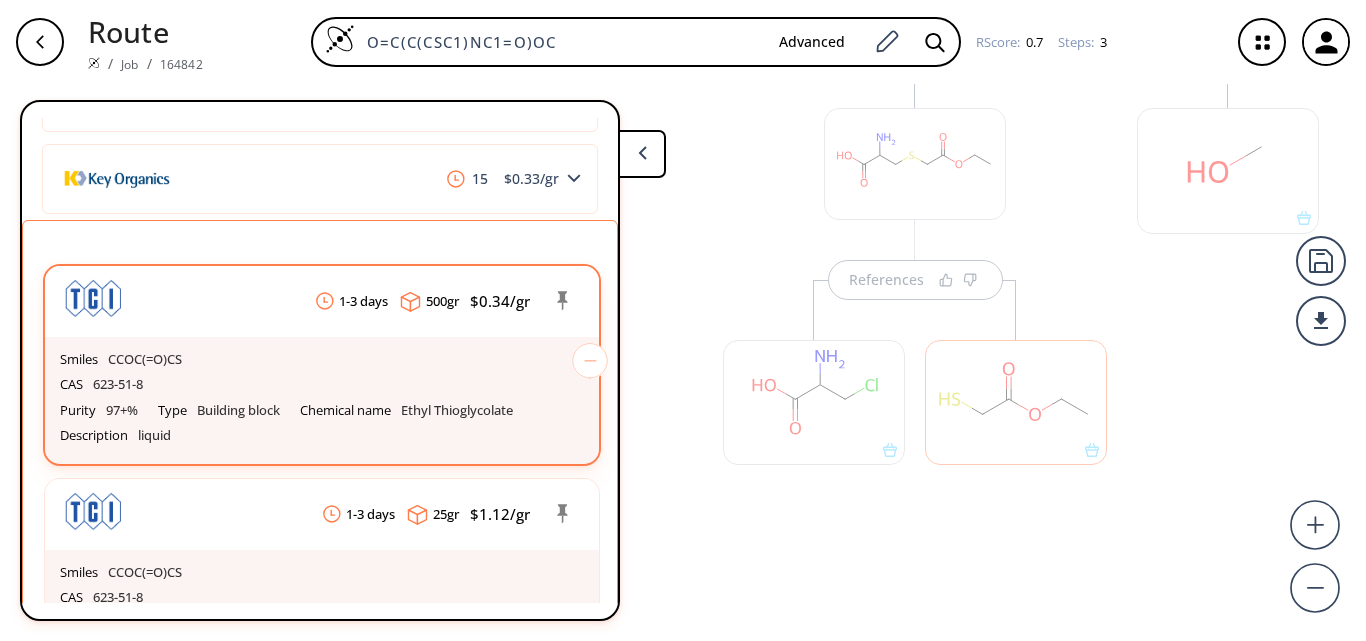 click on "623-51-8" at bounding box center (118, 385) 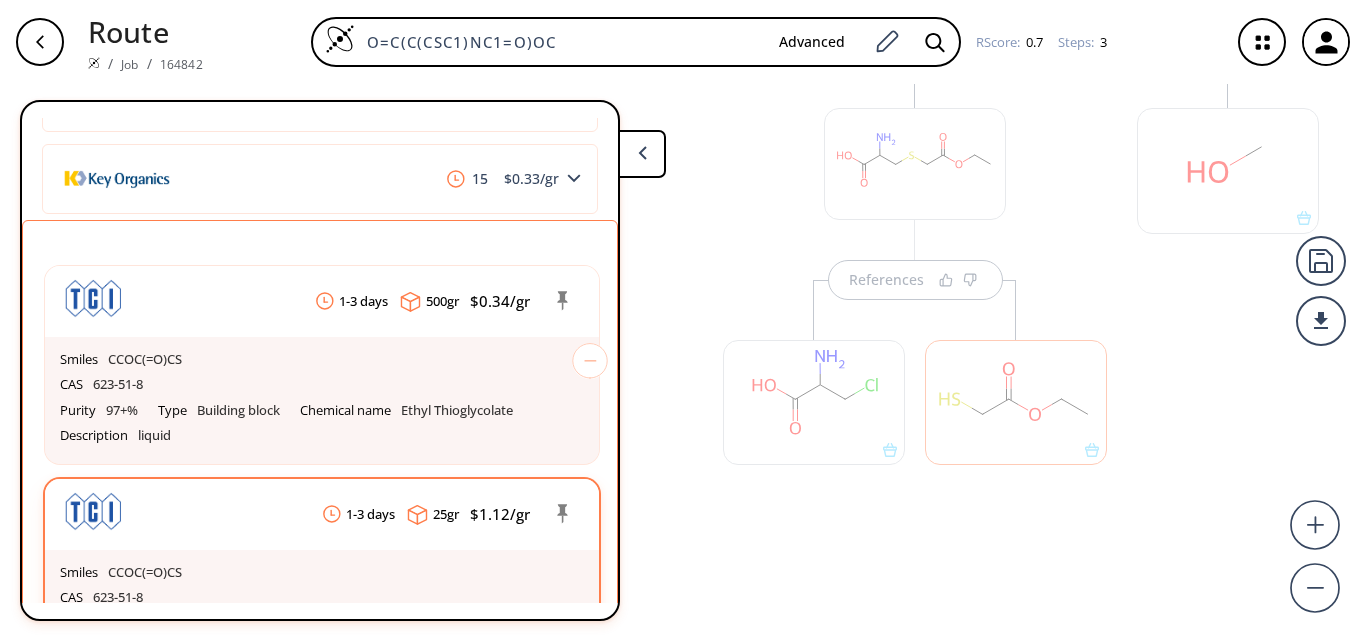 scroll, scrollTop: 1800, scrollLeft: 0, axis: vertical 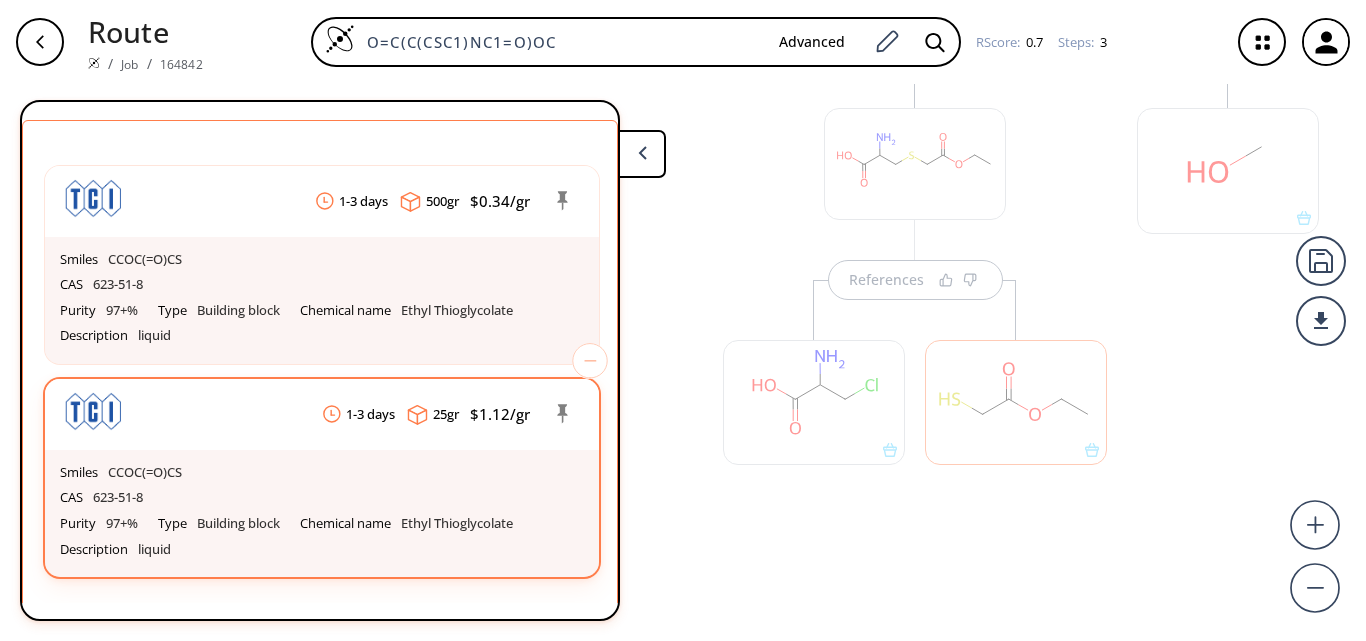 click on "623-51-8" at bounding box center [118, 498] 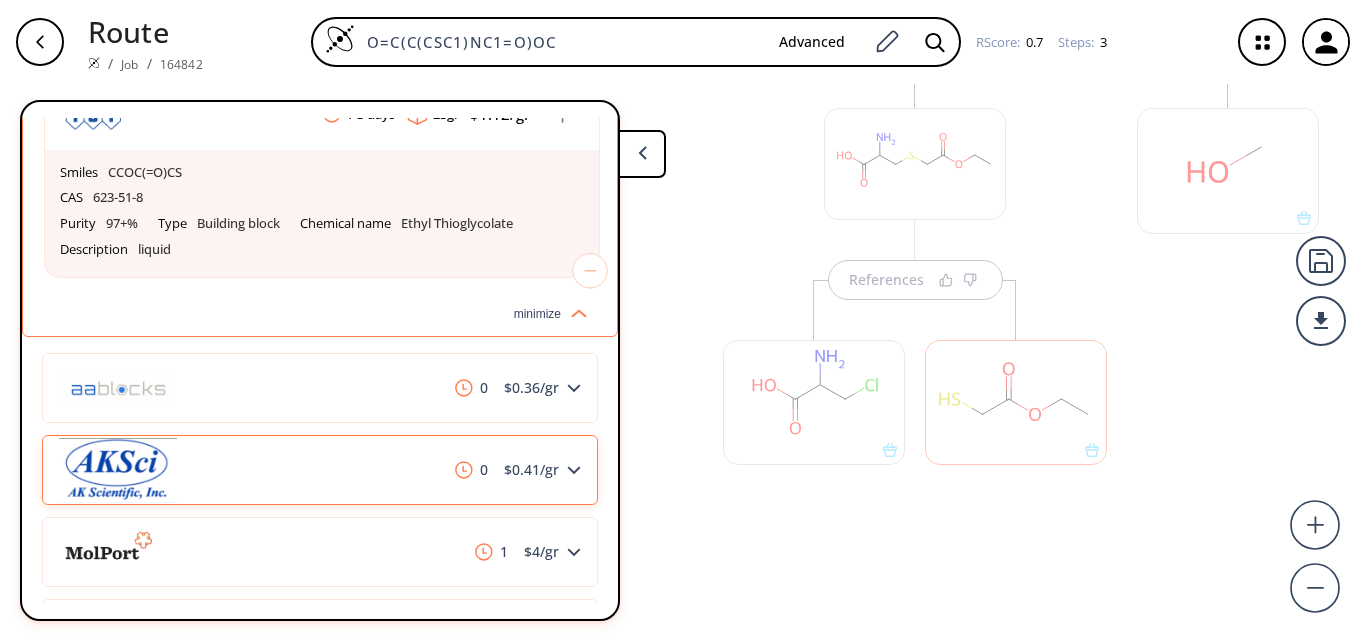 scroll, scrollTop: 1900, scrollLeft: 0, axis: vertical 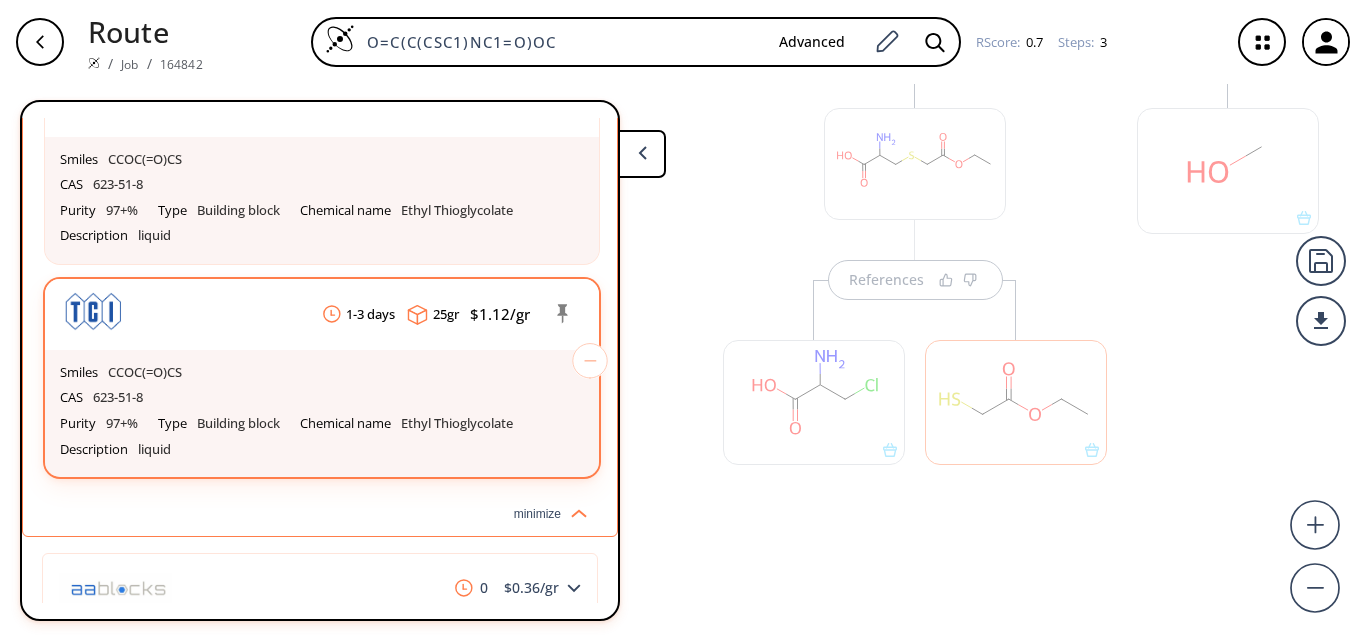 click on "623-51-8" at bounding box center [118, 398] 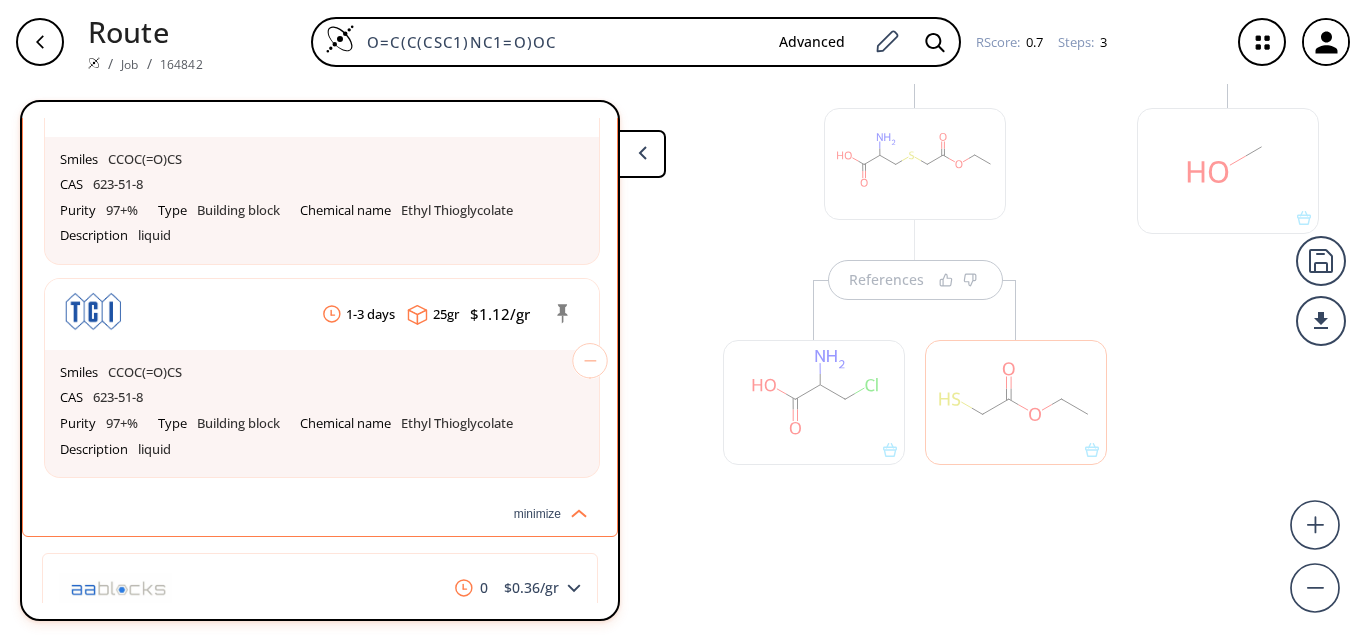 click at bounding box center (642, 154) 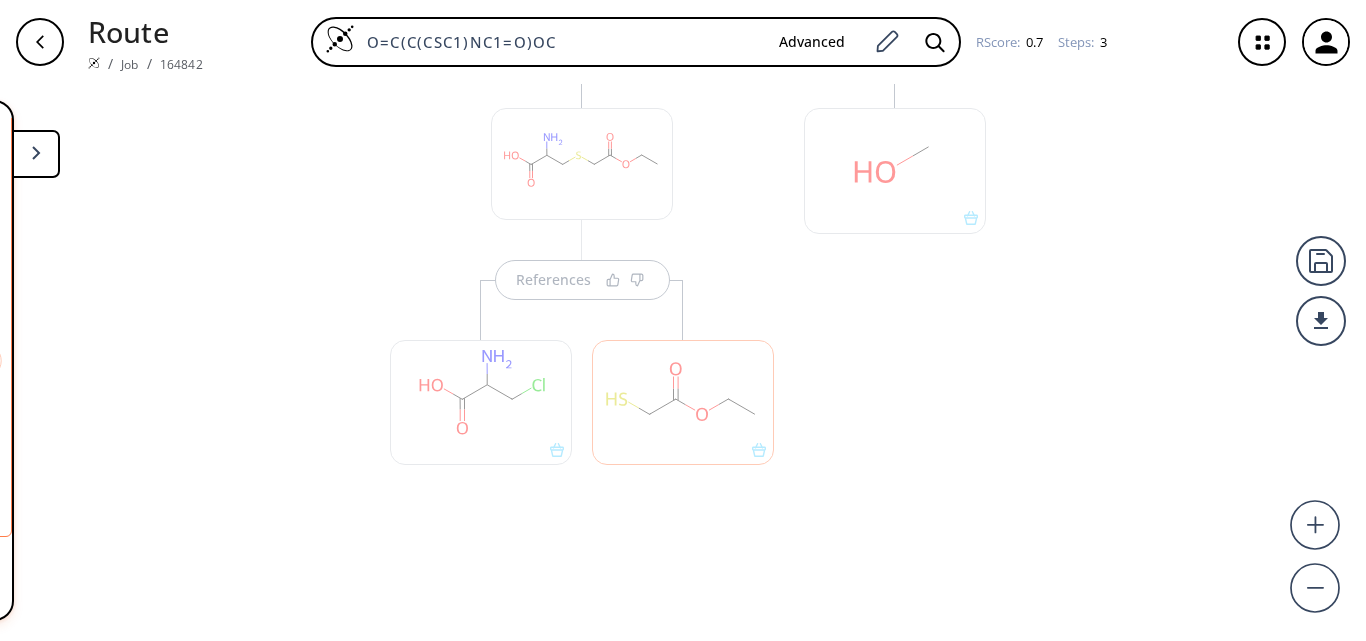 click 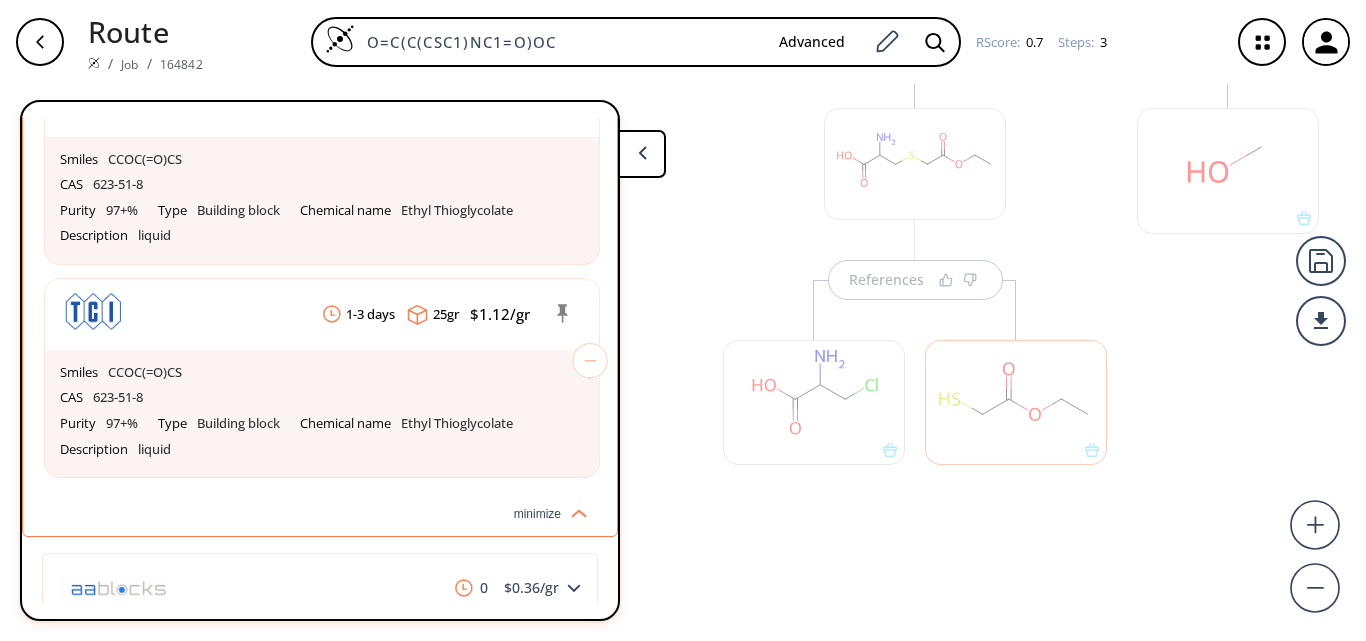click at bounding box center (1228, 296) 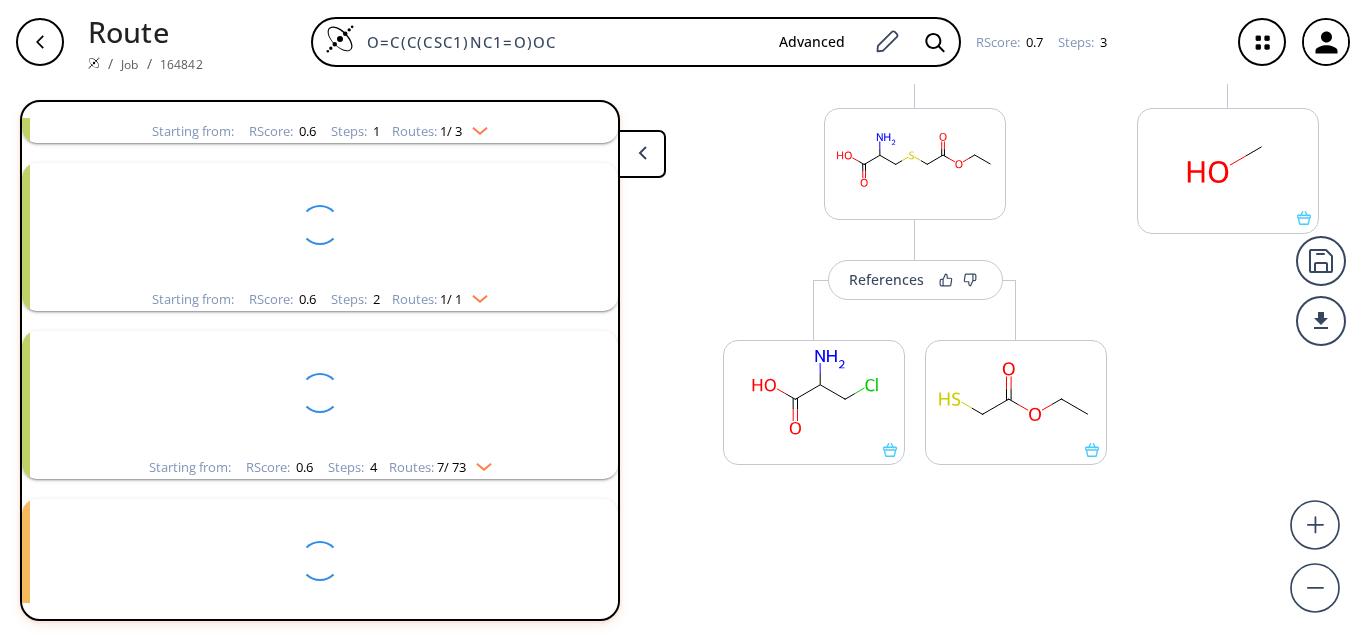 scroll, scrollTop: 46, scrollLeft: 0, axis: vertical 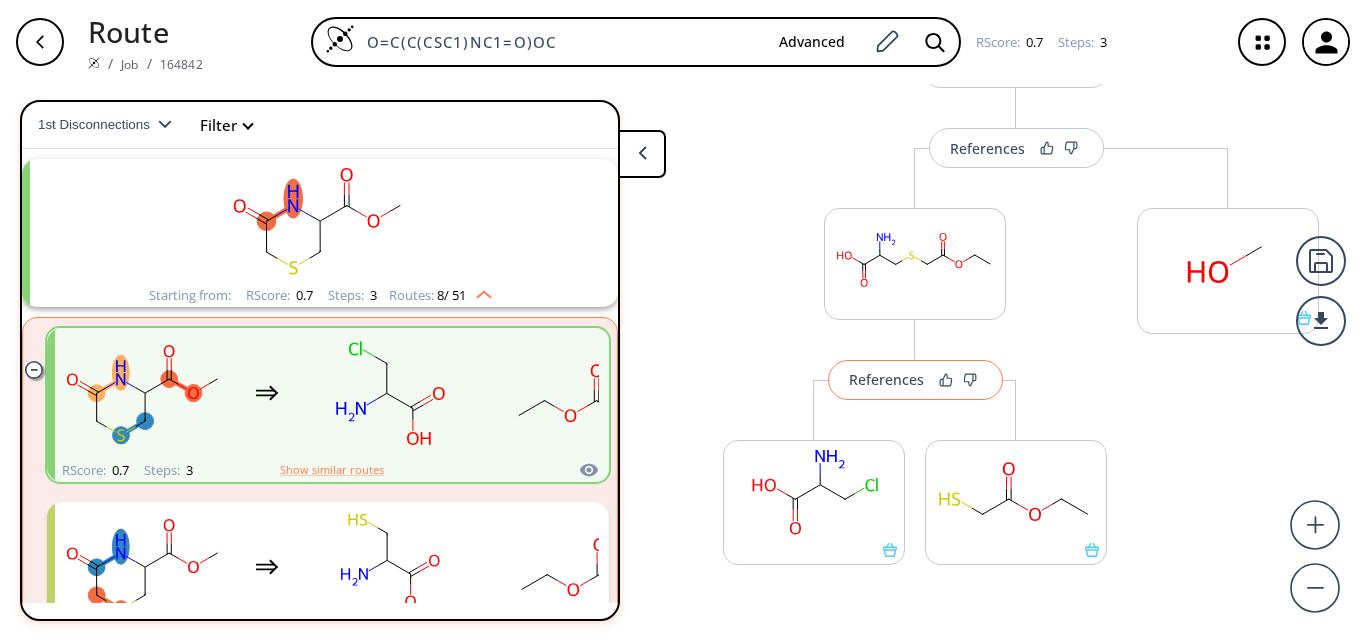 click on "References" at bounding box center (915, 380) 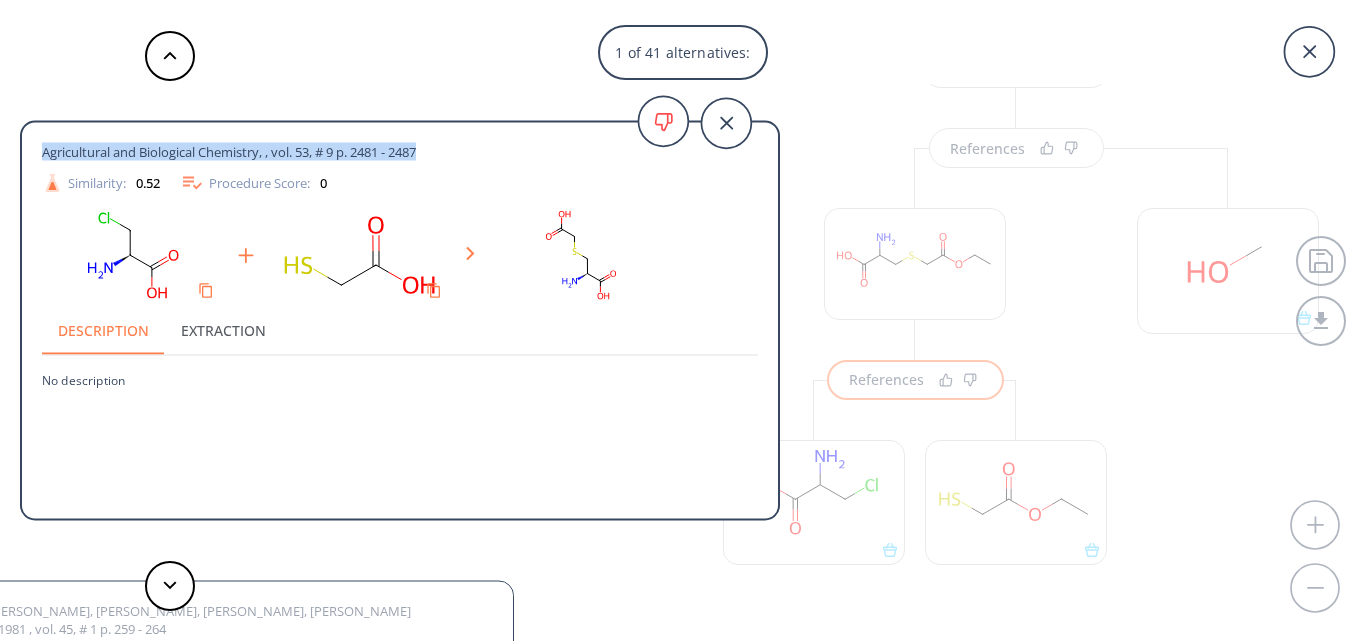 drag, startPoint x: 442, startPoint y: 151, endPoint x: 0, endPoint y: 149, distance: 442.00452 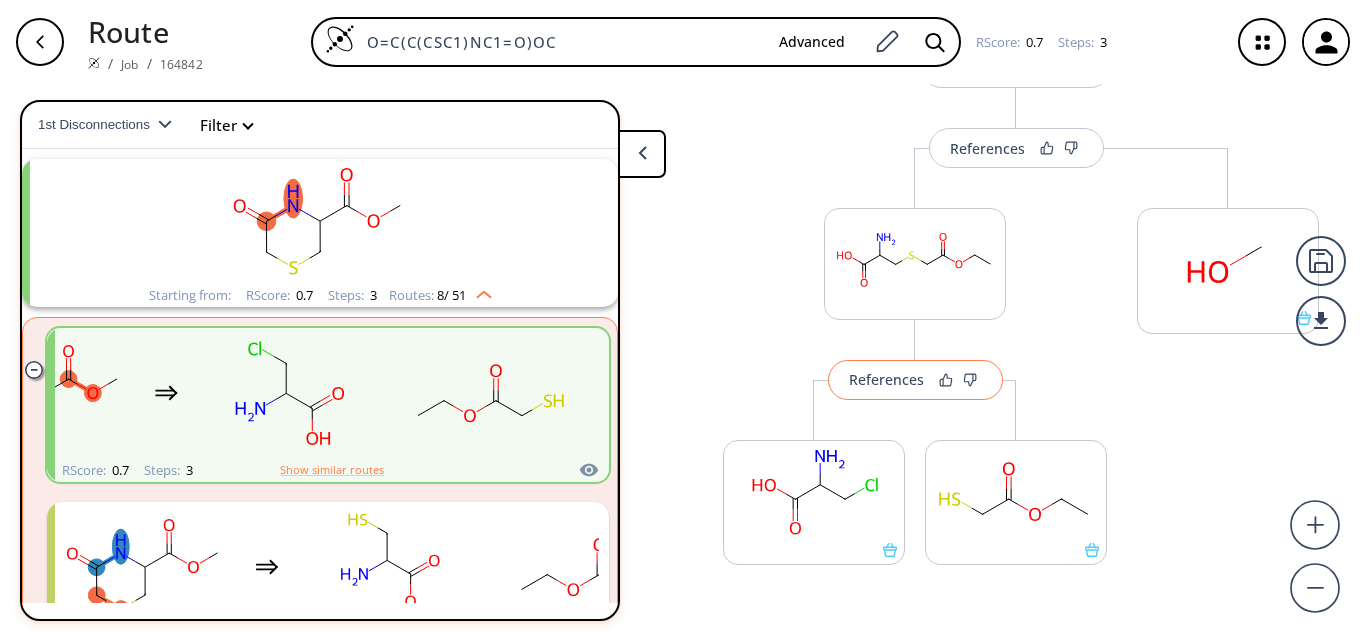click on "References" at bounding box center (886, 379) 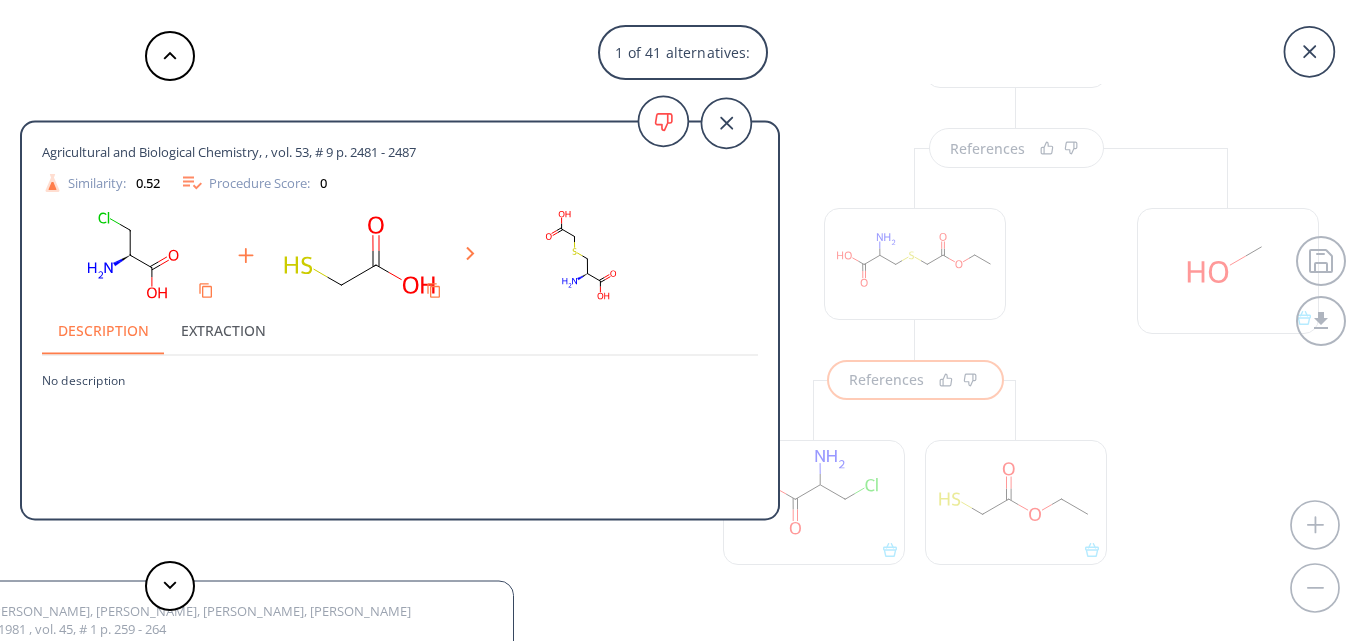 drag, startPoint x: 181, startPoint y: 152, endPoint x: 111, endPoint y: 150, distance: 70.028564 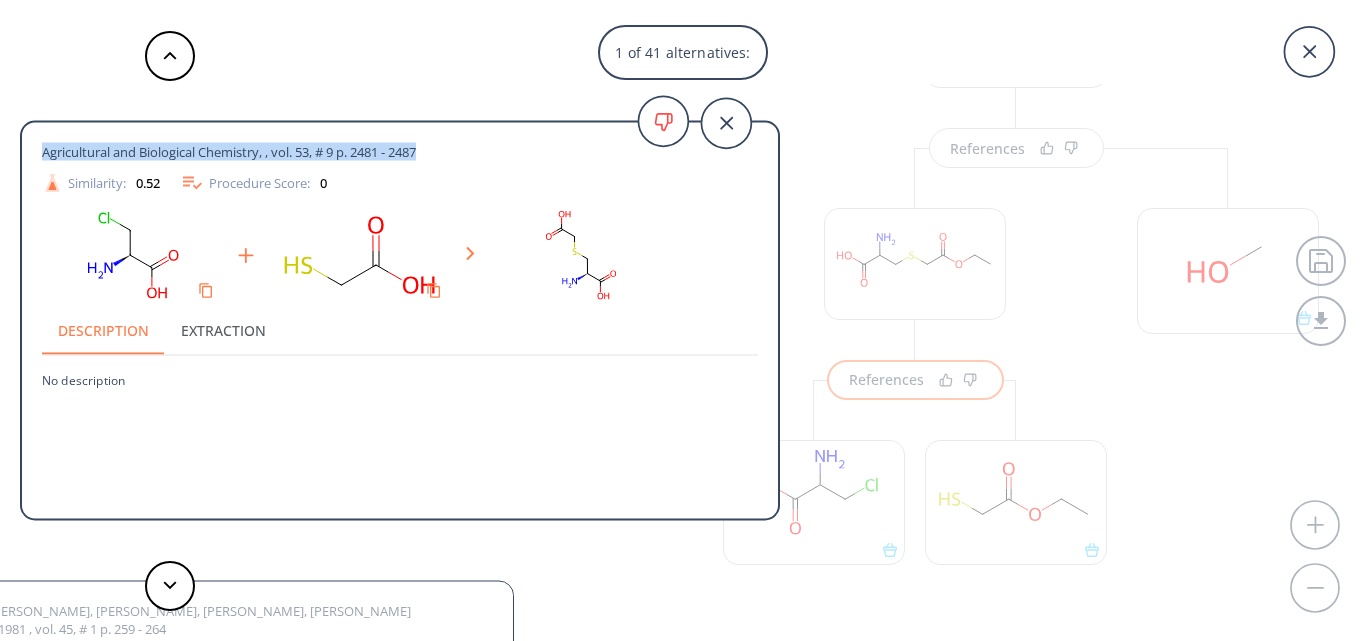 drag, startPoint x: 44, startPoint y: 151, endPoint x: 431, endPoint y: 159, distance: 387.08267 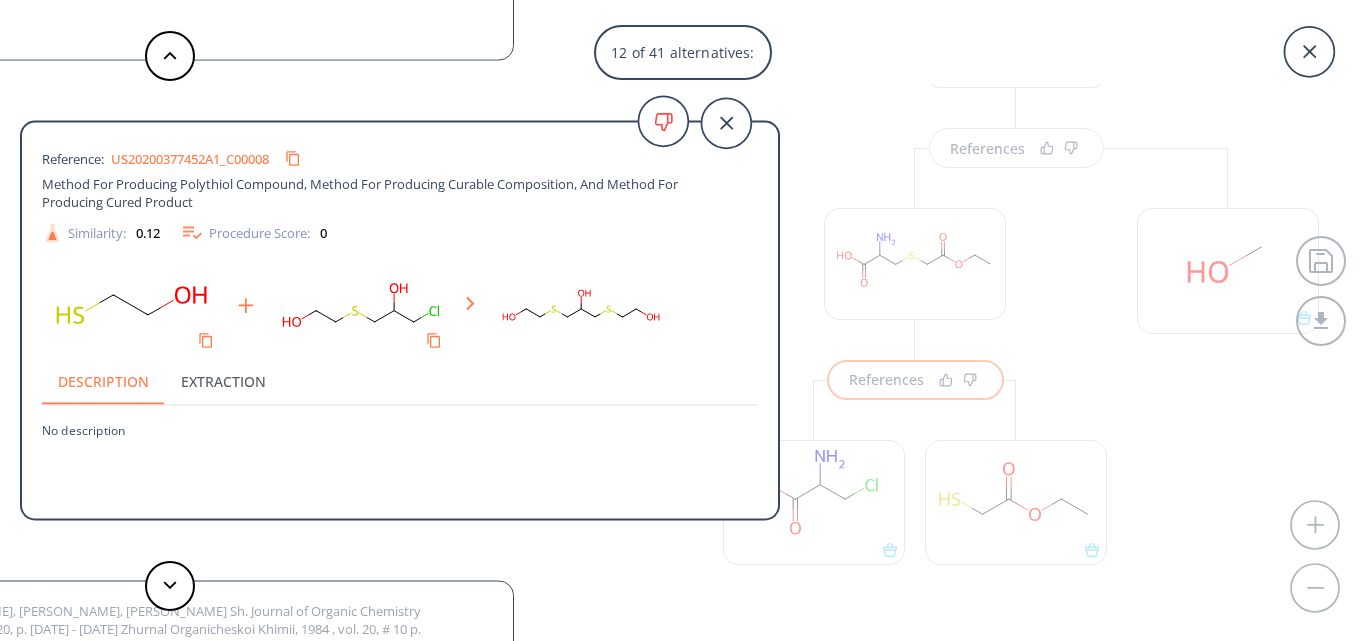 click on "US20200377452A1_C00008" at bounding box center (190, 158) 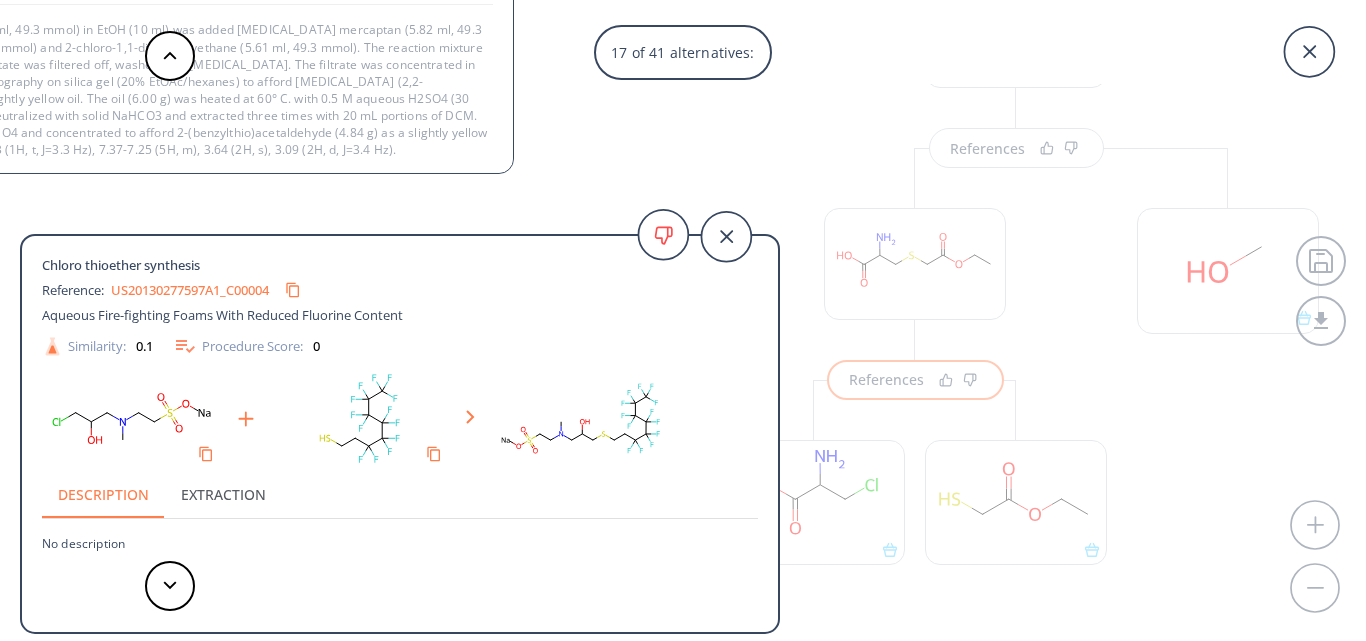 scroll, scrollTop: 55, scrollLeft: 0, axis: vertical 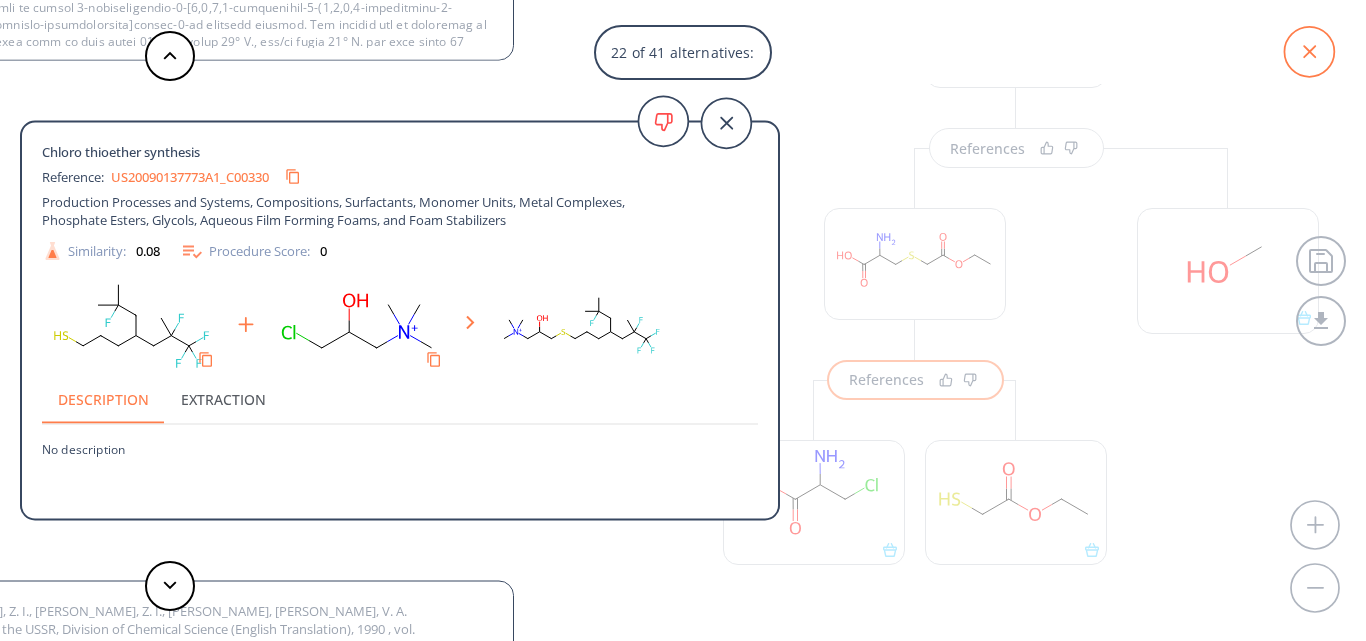 click 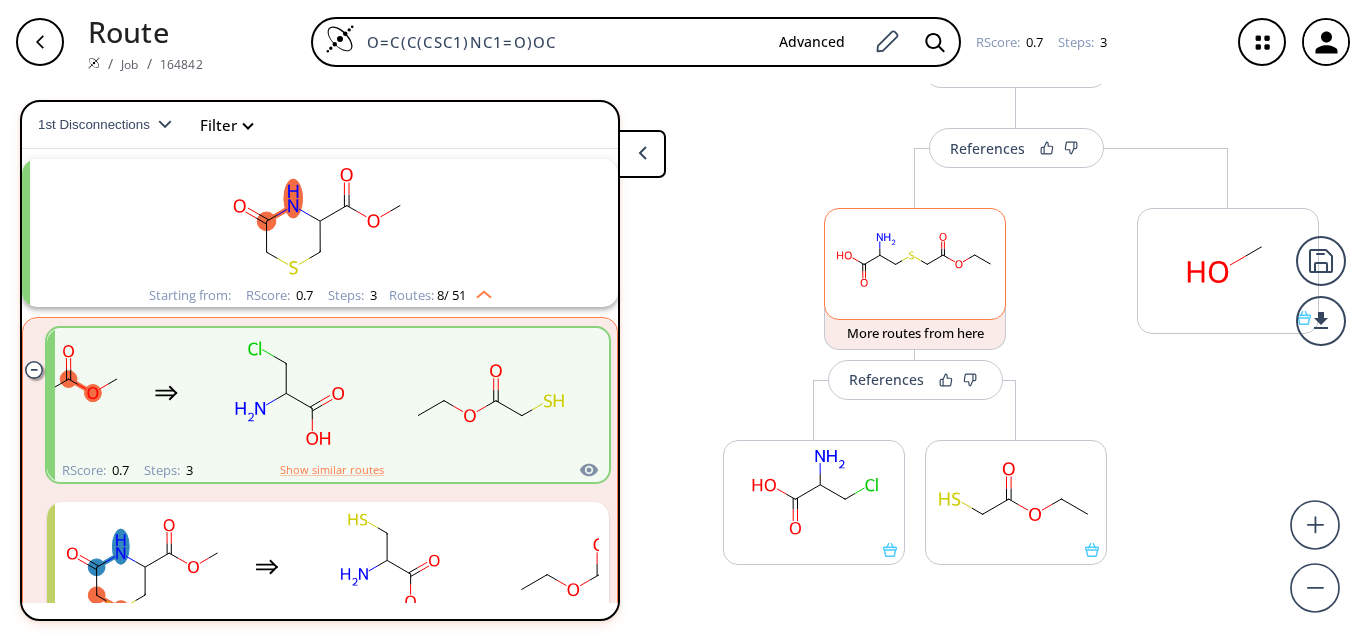 click 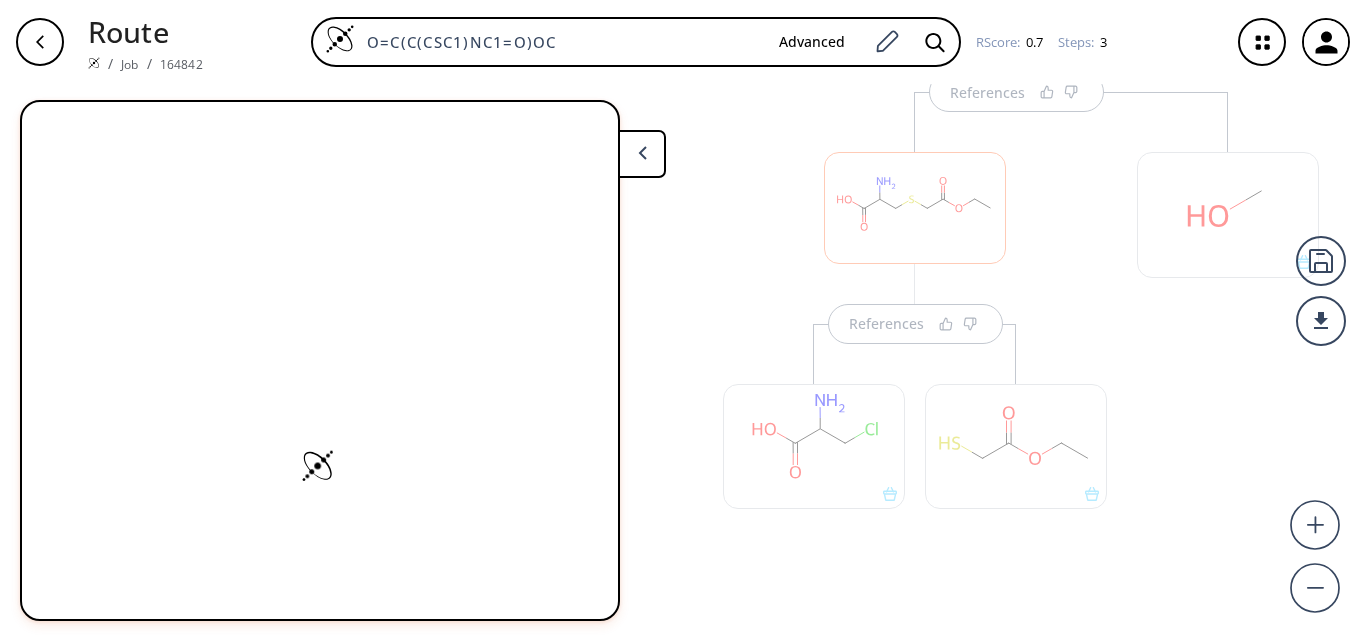 scroll, scrollTop: 486, scrollLeft: 0, axis: vertical 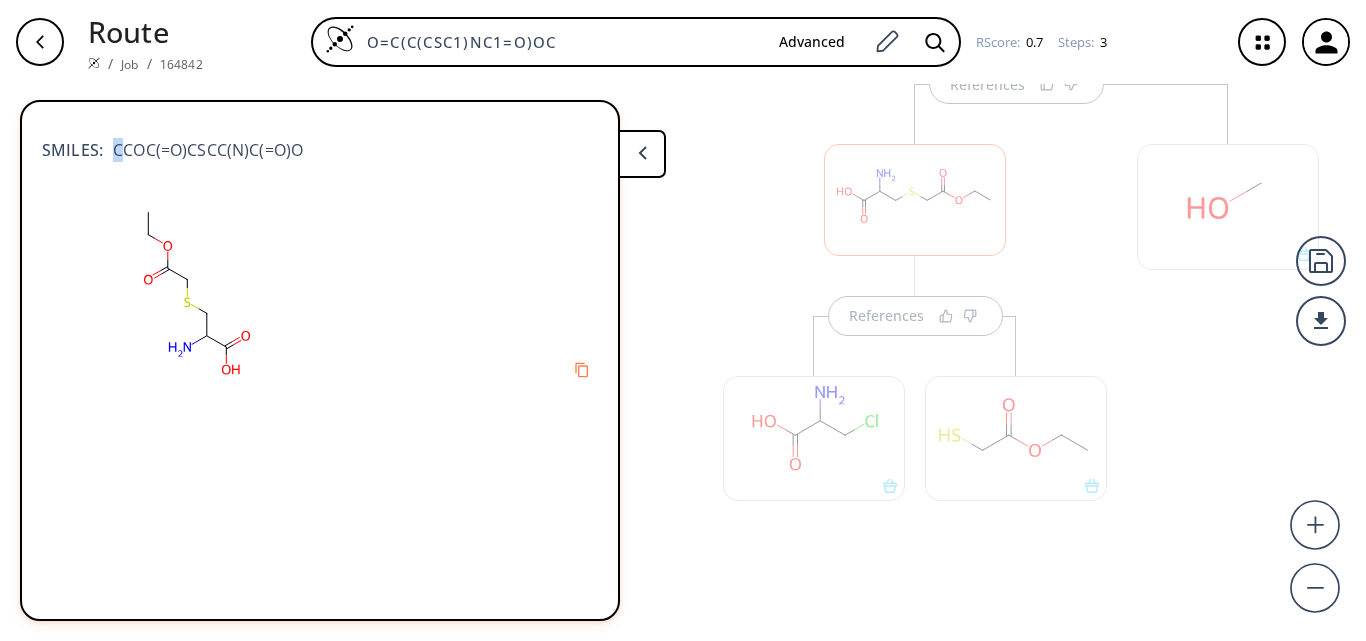 click on "CCOC(=O)CSCC(N)C(=O)O" at bounding box center [203, 150] 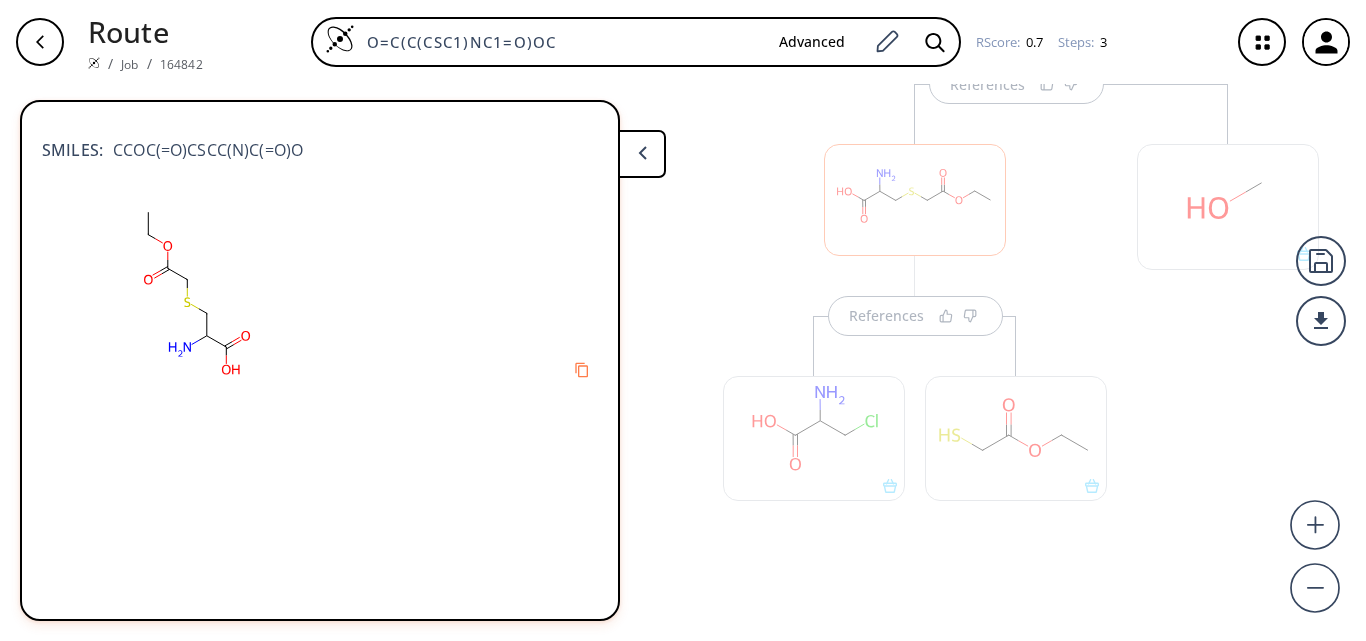 click on "SMILES: CCOC(=O)CSCC(N)C(=O)O" at bounding box center [320, 157] 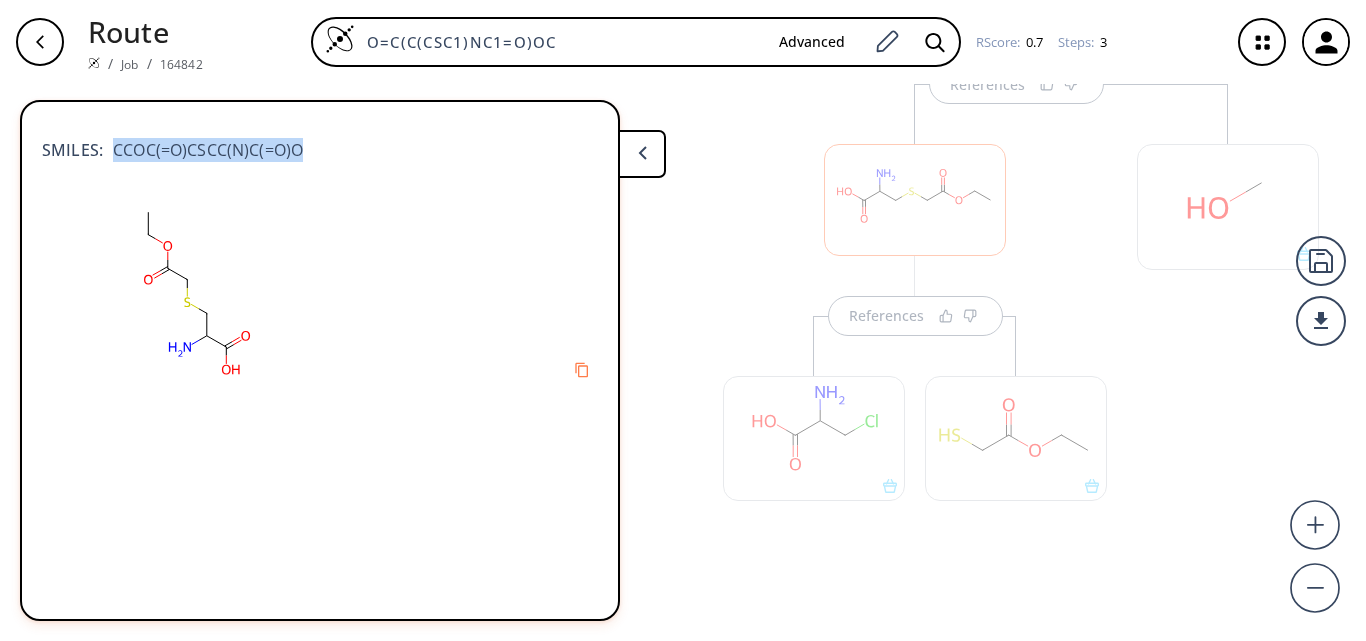 drag, startPoint x: 308, startPoint y: 153, endPoint x: 112, endPoint y: 159, distance: 196.09181 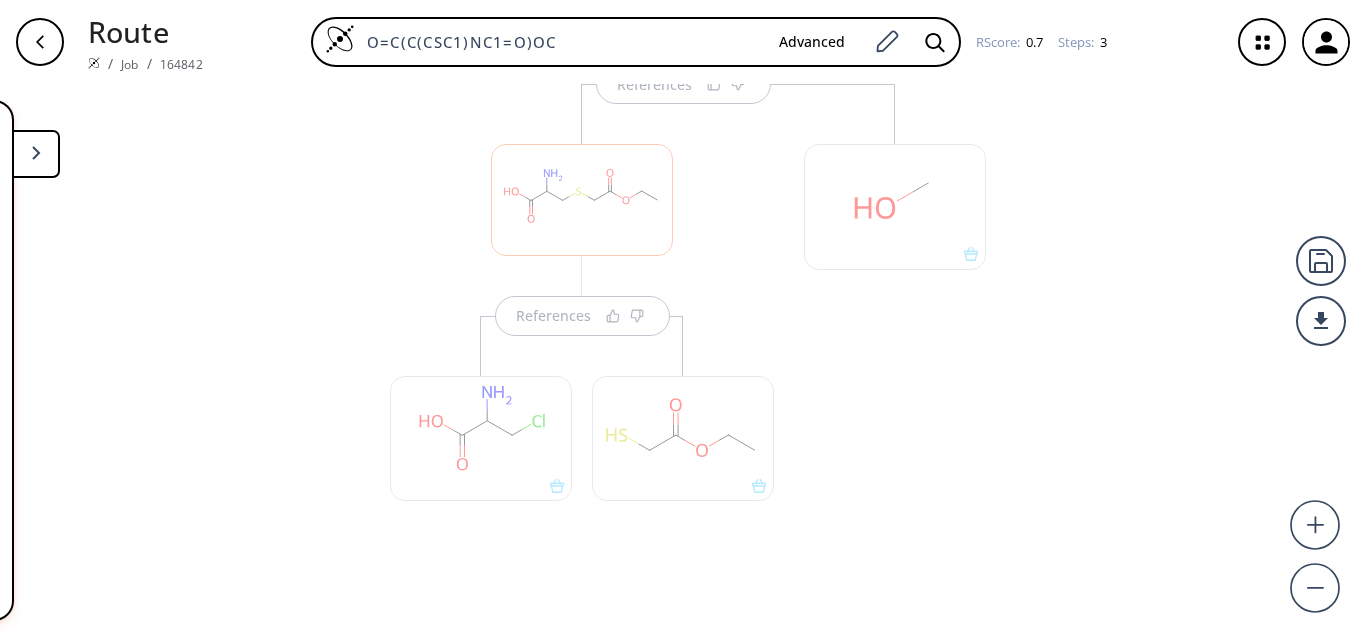 click 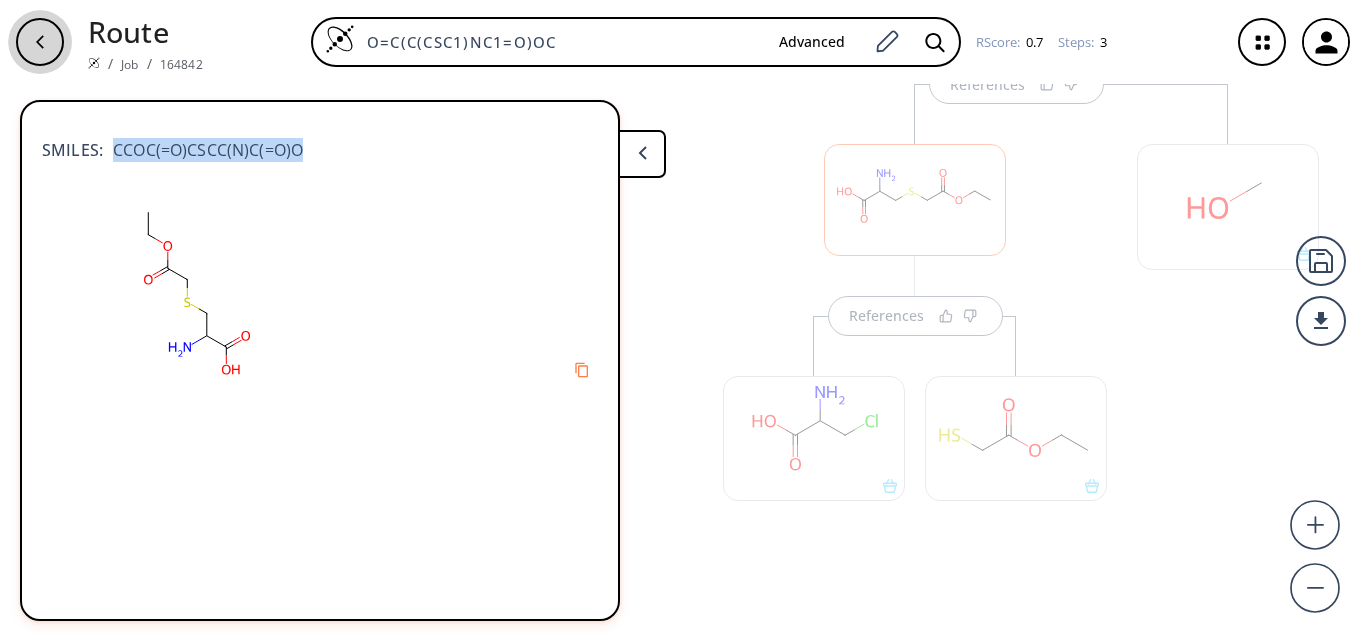 click at bounding box center (40, 42) 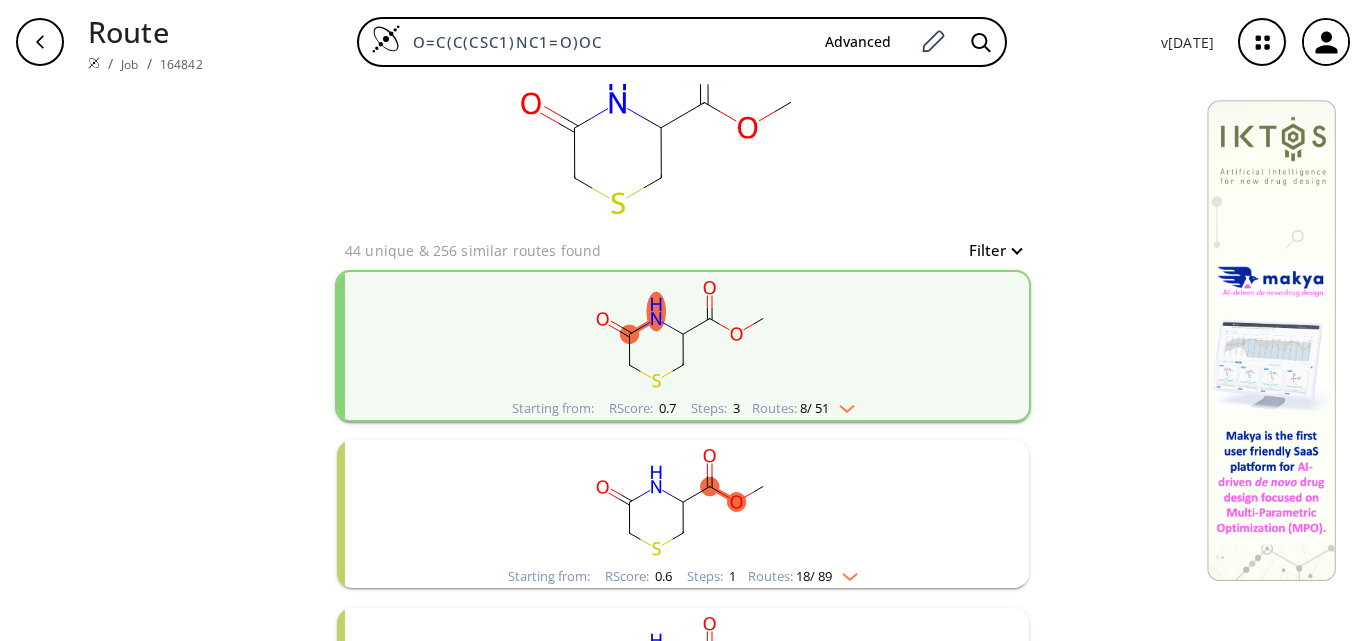 scroll, scrollTop: 100, scrollLeft: 0, axis: vertical 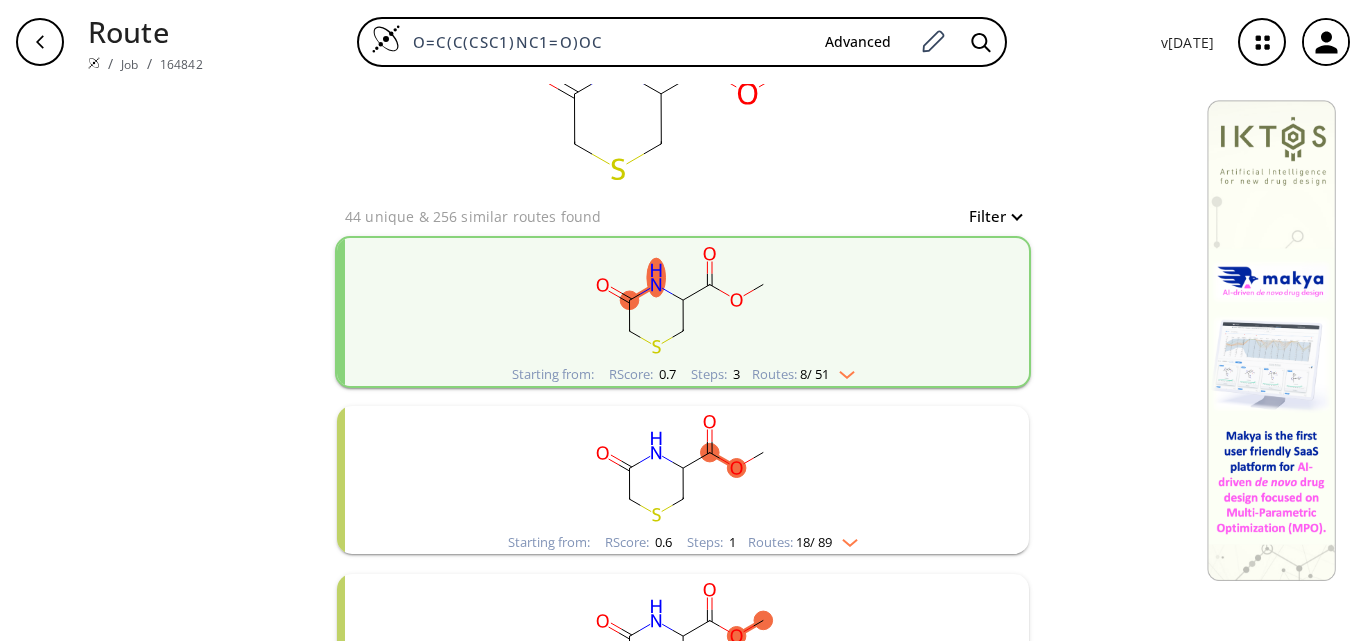 click on "8  / 51" at bounding box center [814, 374] 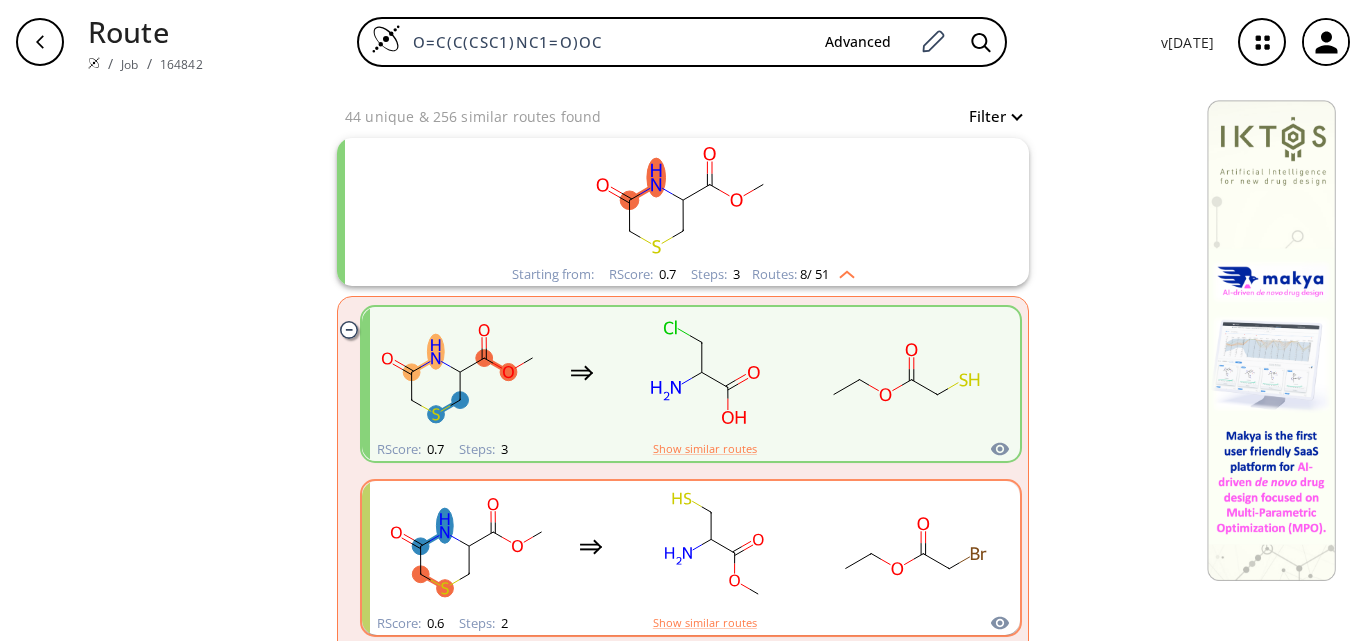 scroll, scrollTop: 300, scrollLeft: 0, axis: vertical 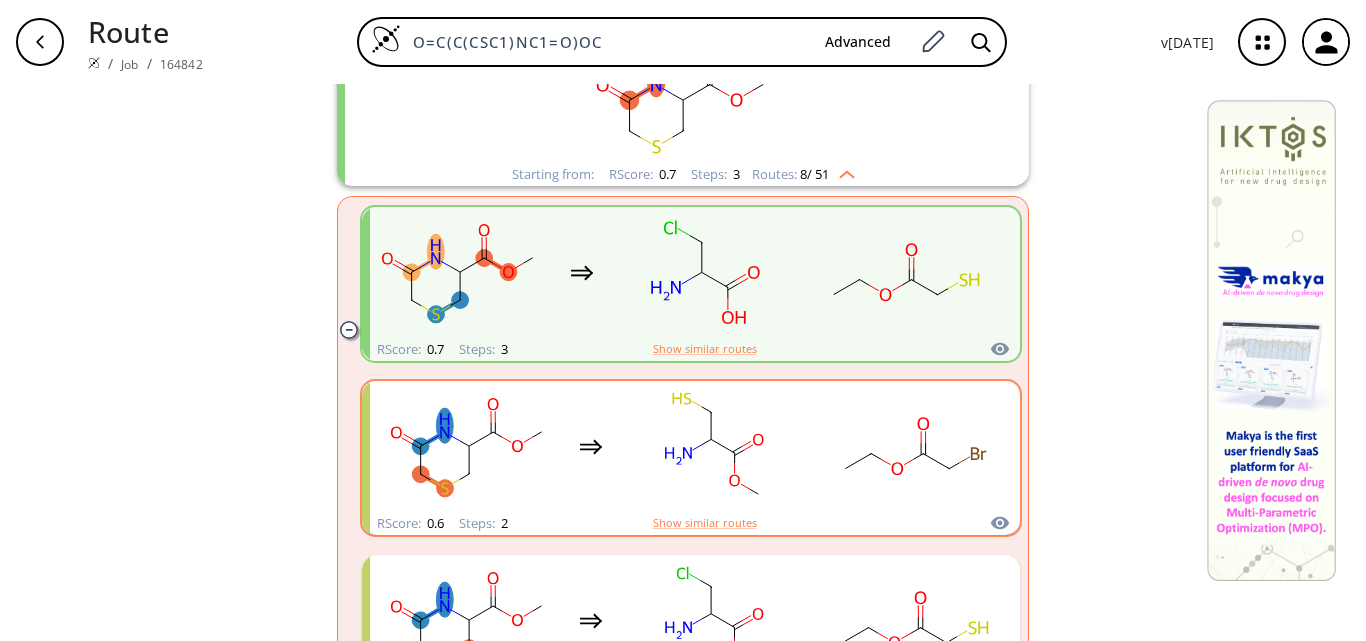 click 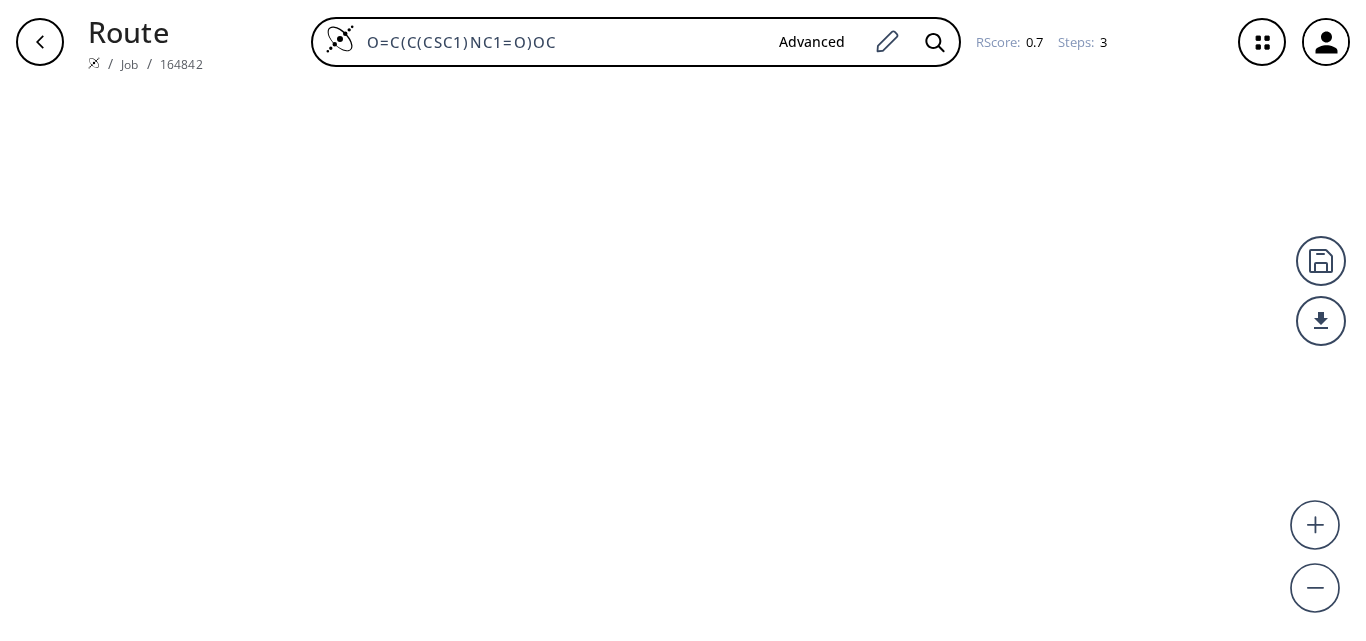 scroll, scrollTop: 0, scrollLeft: 0, axis: both 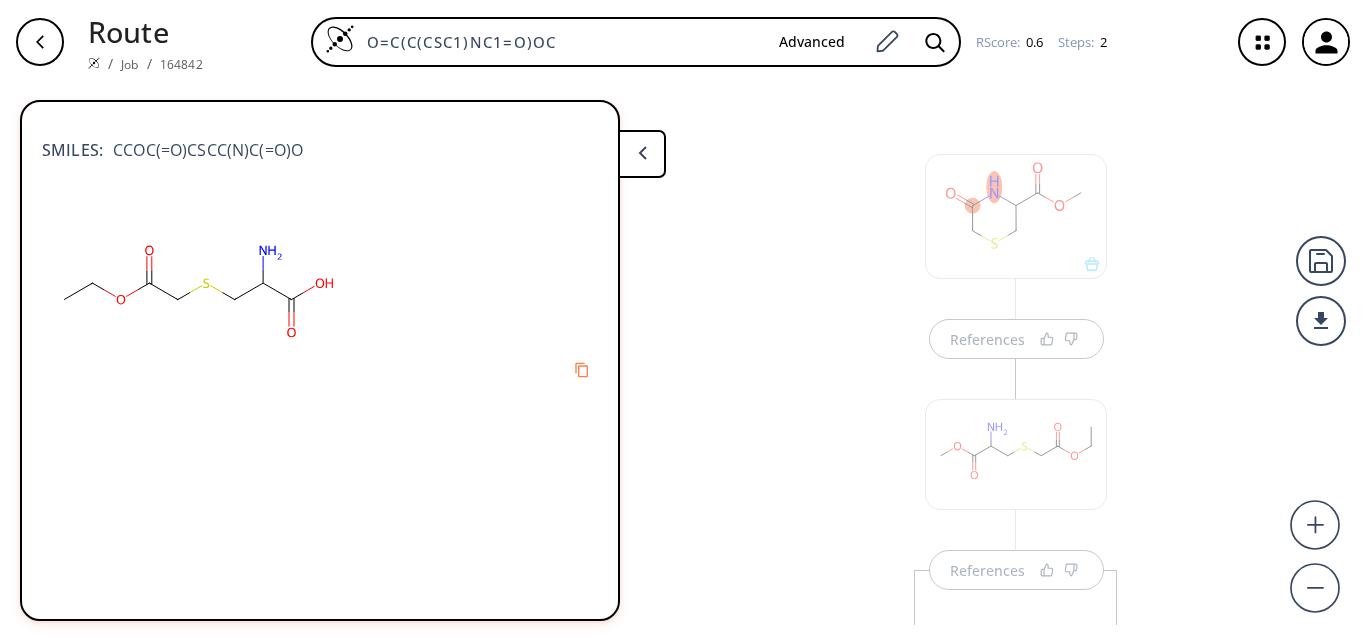 click at bounding box center [642, 154] 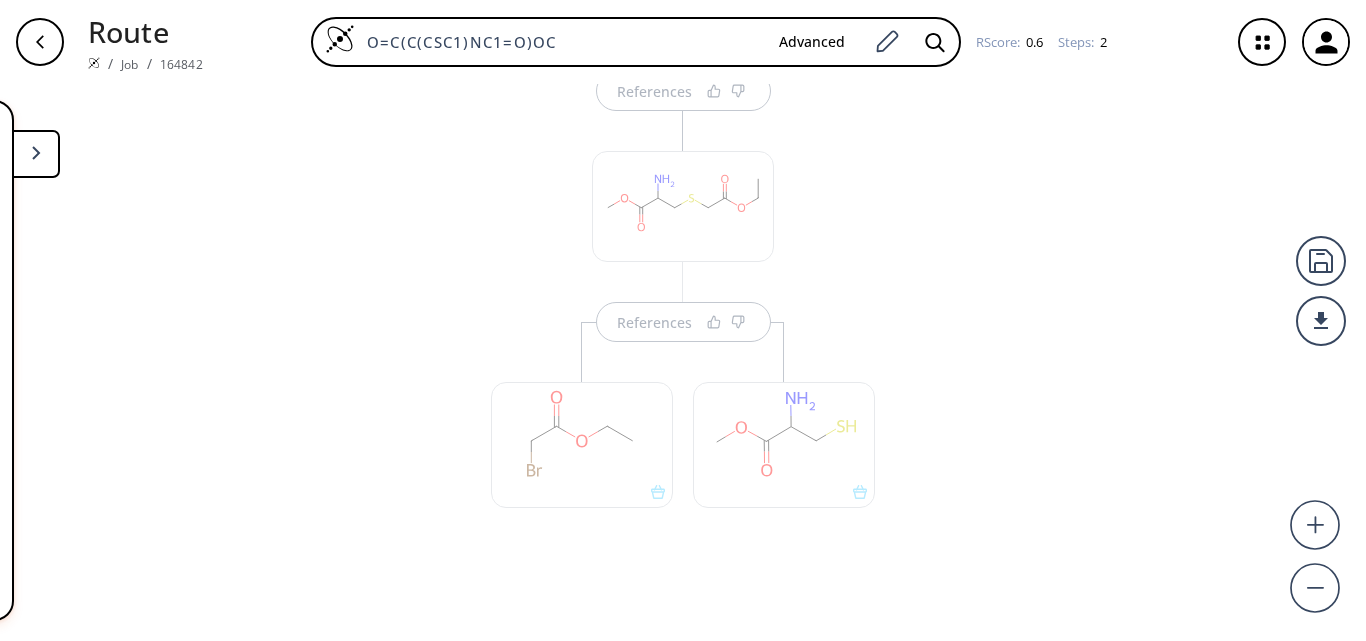 scroll, scrollTop: 251, scrollLeft: 0, axis: vertical 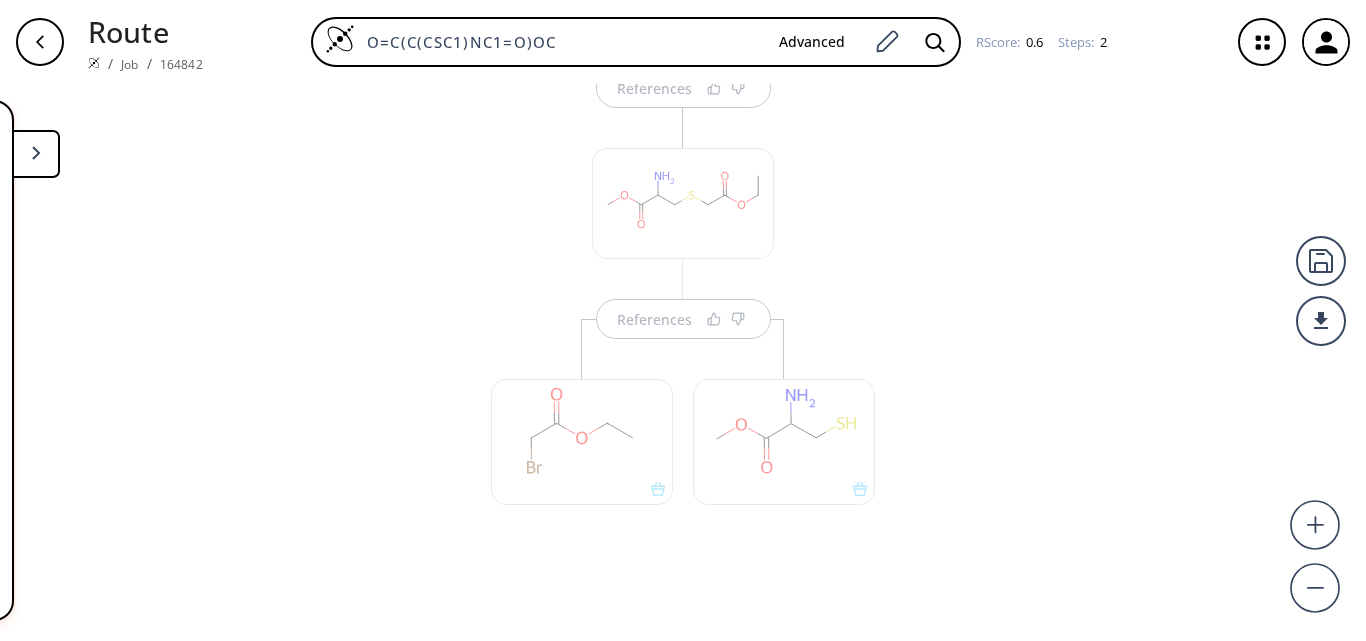 click on "References References" at bounding box center [683, 354] 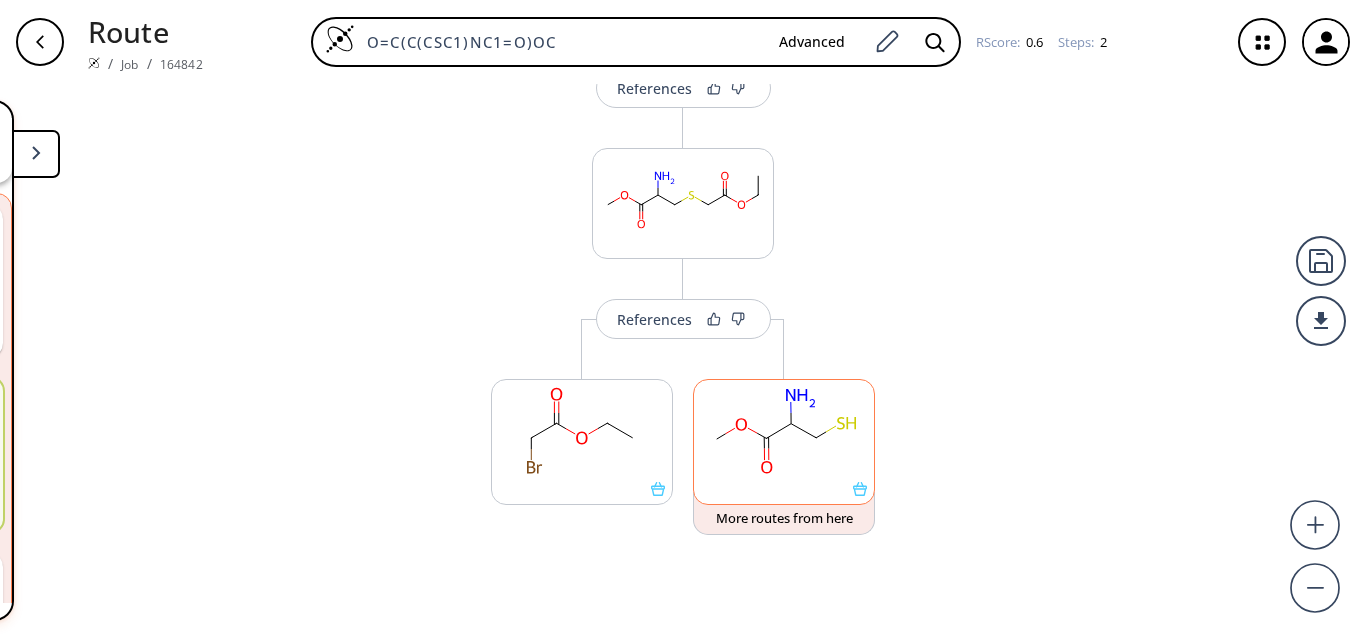 scroll, scrollTop: 214, scrollLeft: 0, axis: vertical 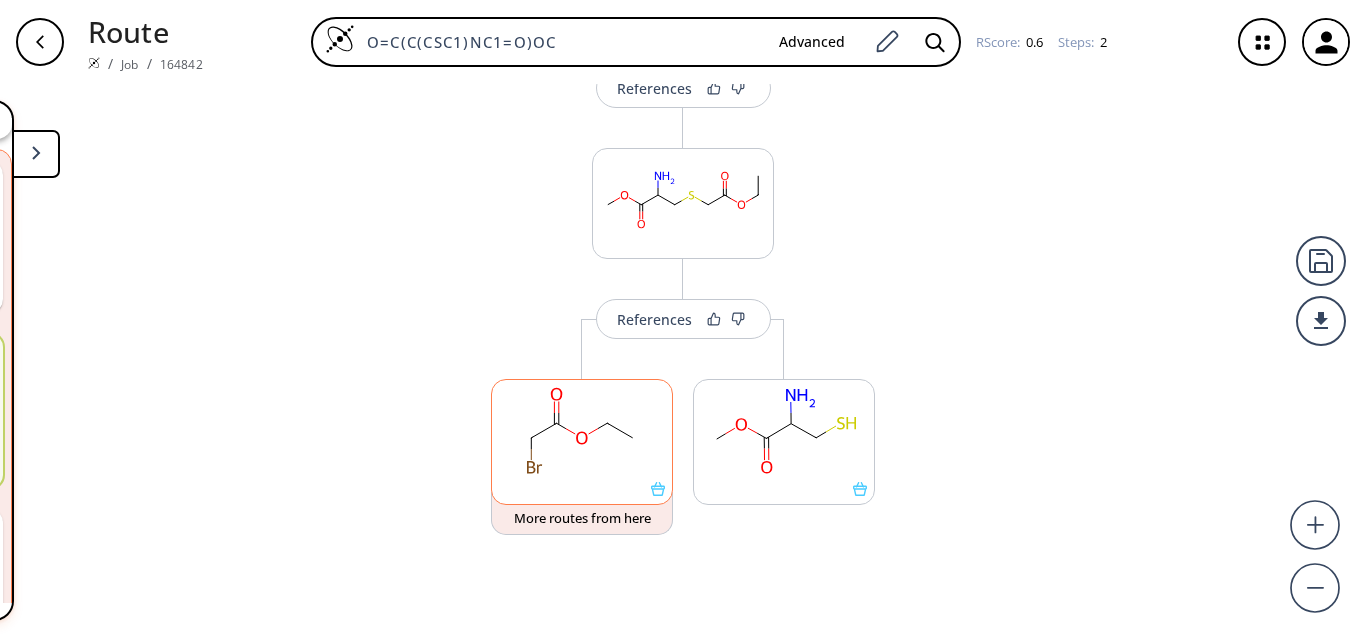 click 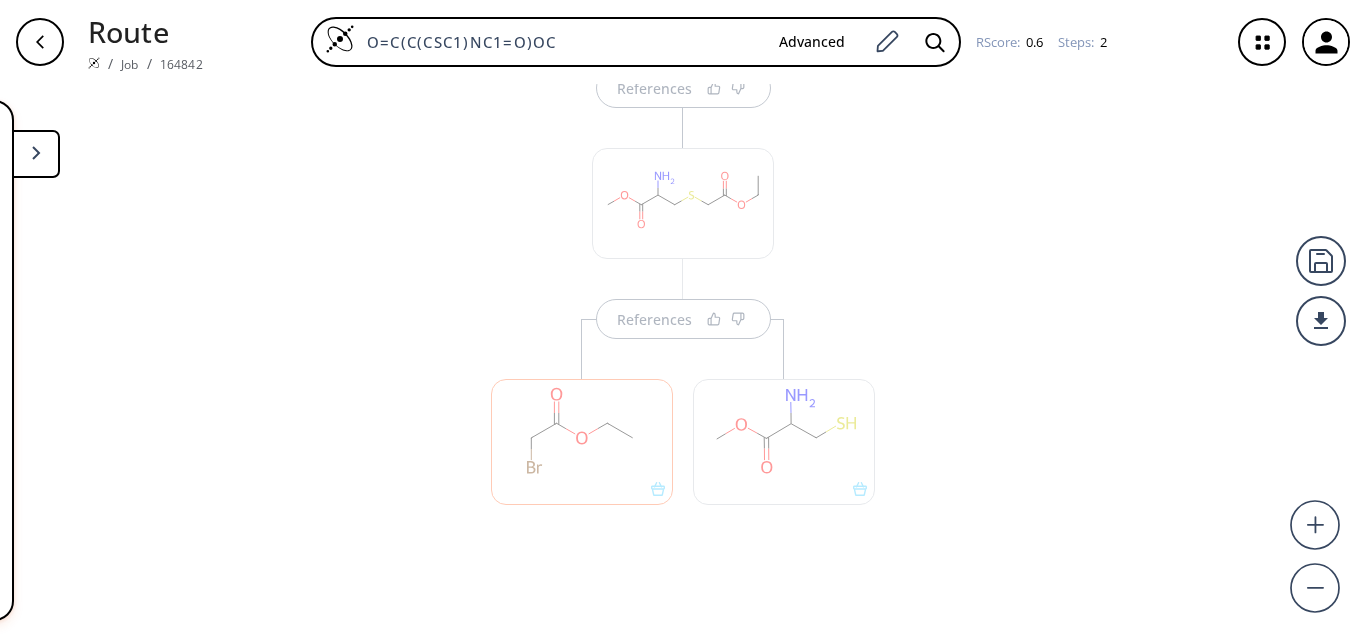 scroll, scrollTop: 0, scrollLeft: 0, axis: both 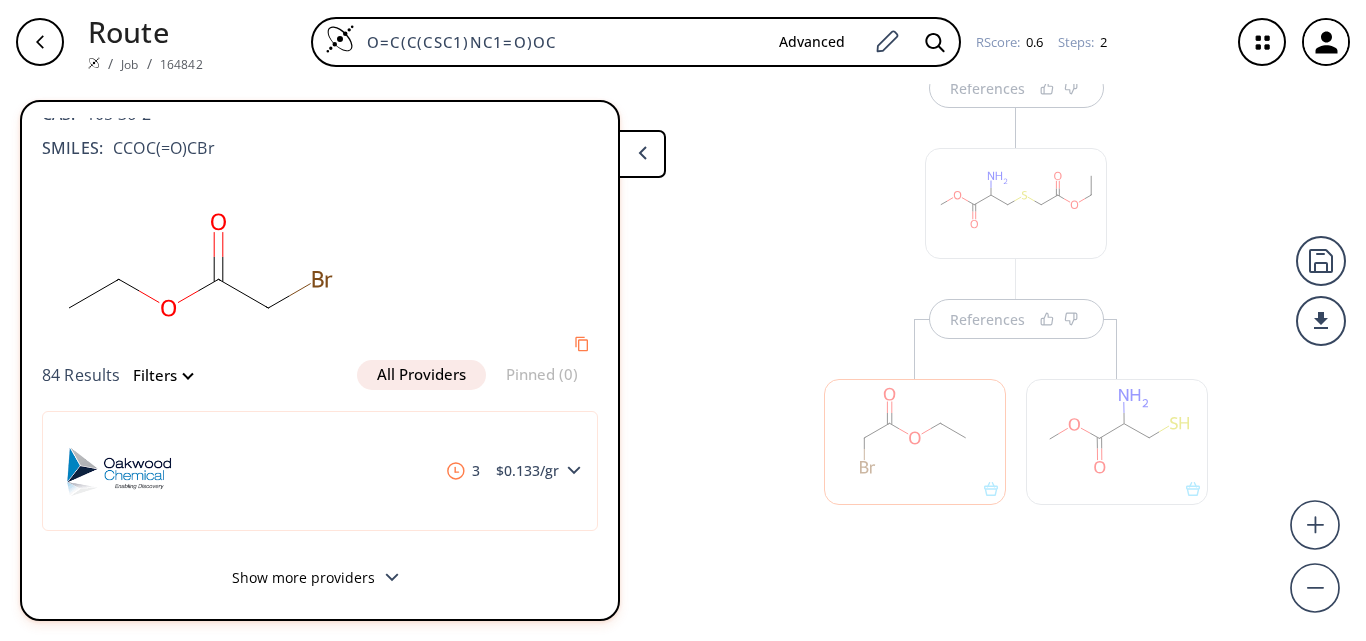 click on "Show more providers" at bounding box center [320, 580] 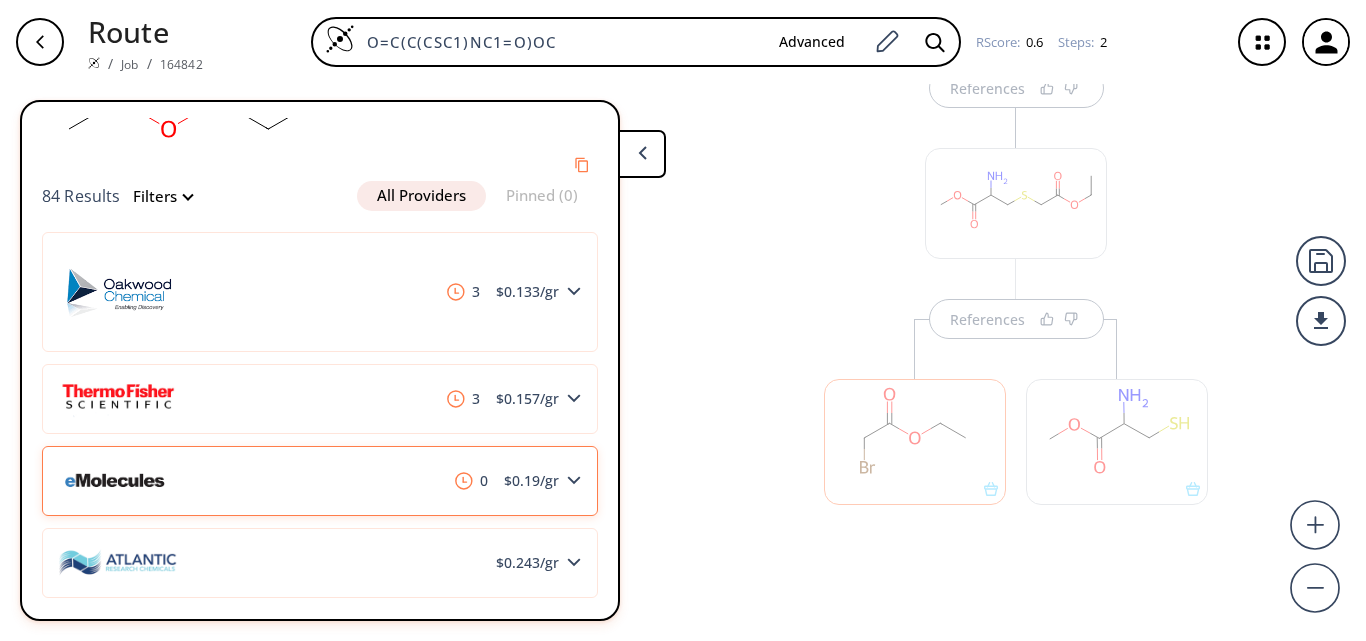 scroll, scrollTop: 105, scrollLeft: 0, axis: vertical 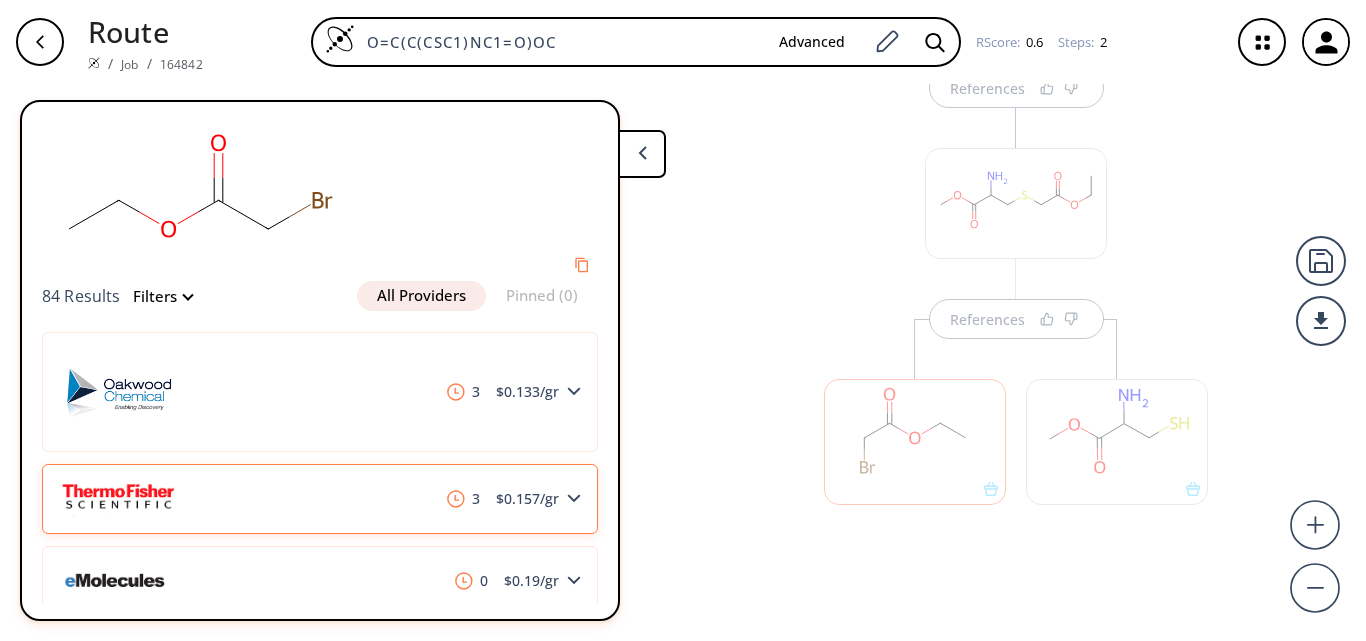 click 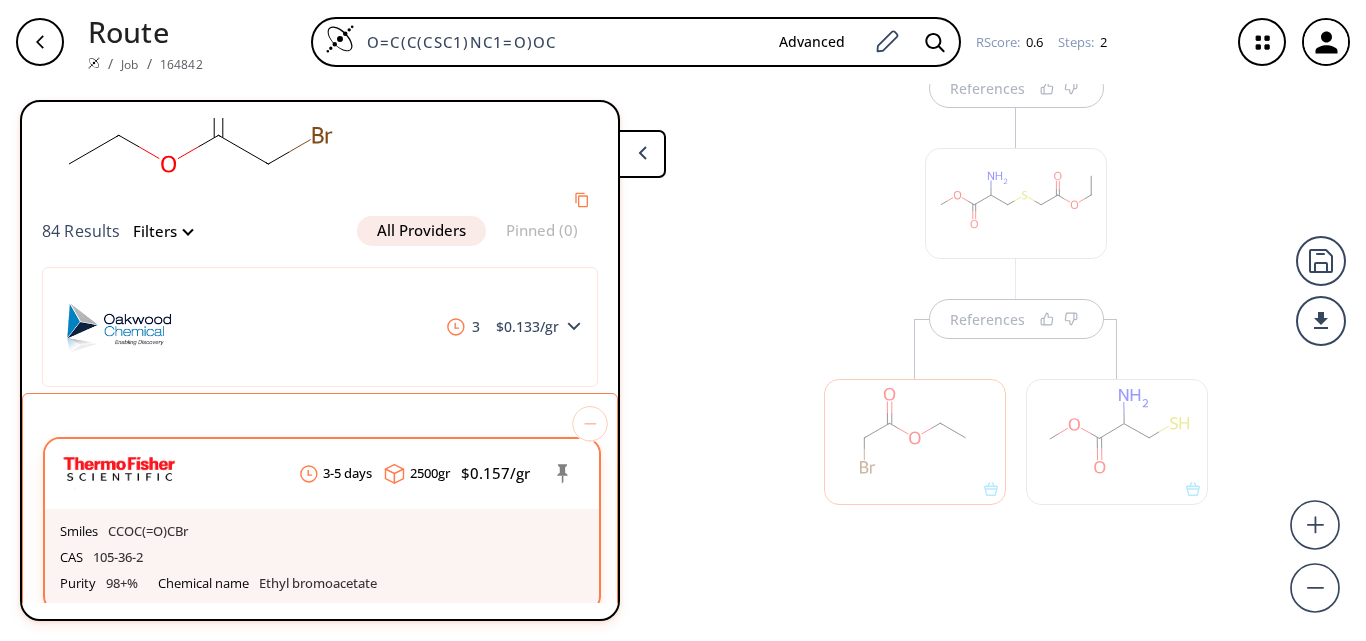 scroll, scrollTop: 205, scrollLeft: 0, axis: vertical 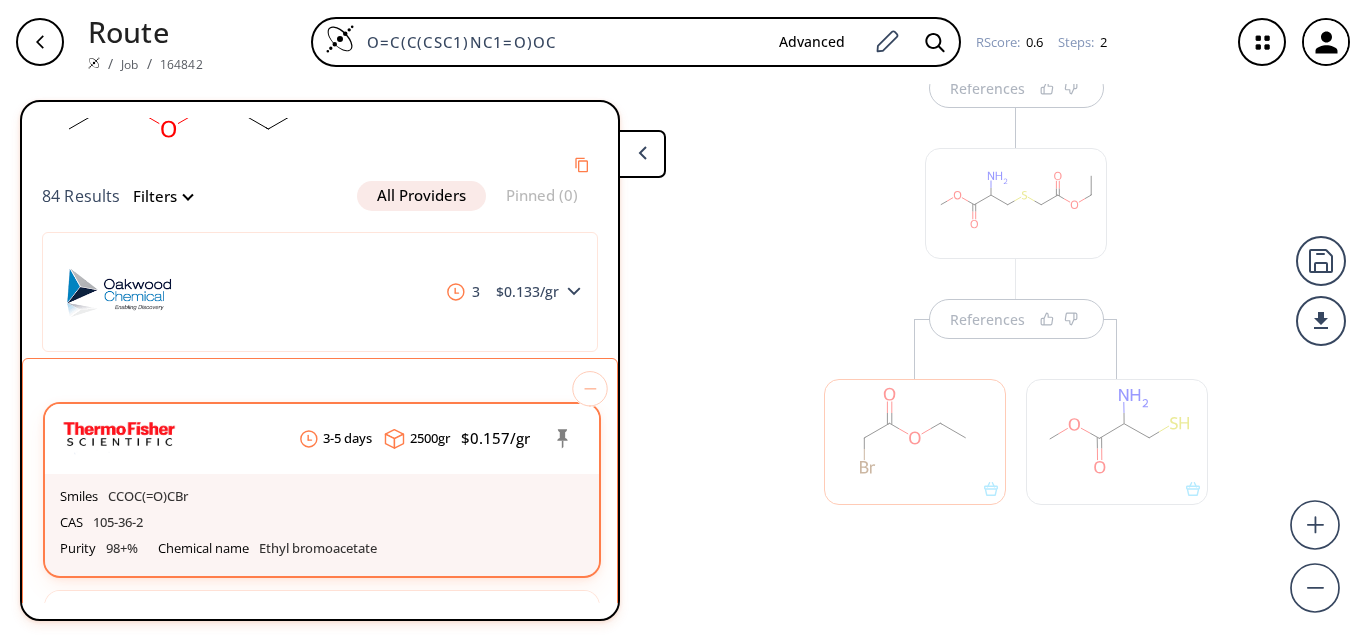 click on "105-36-2" at bounding box center [118, 523] 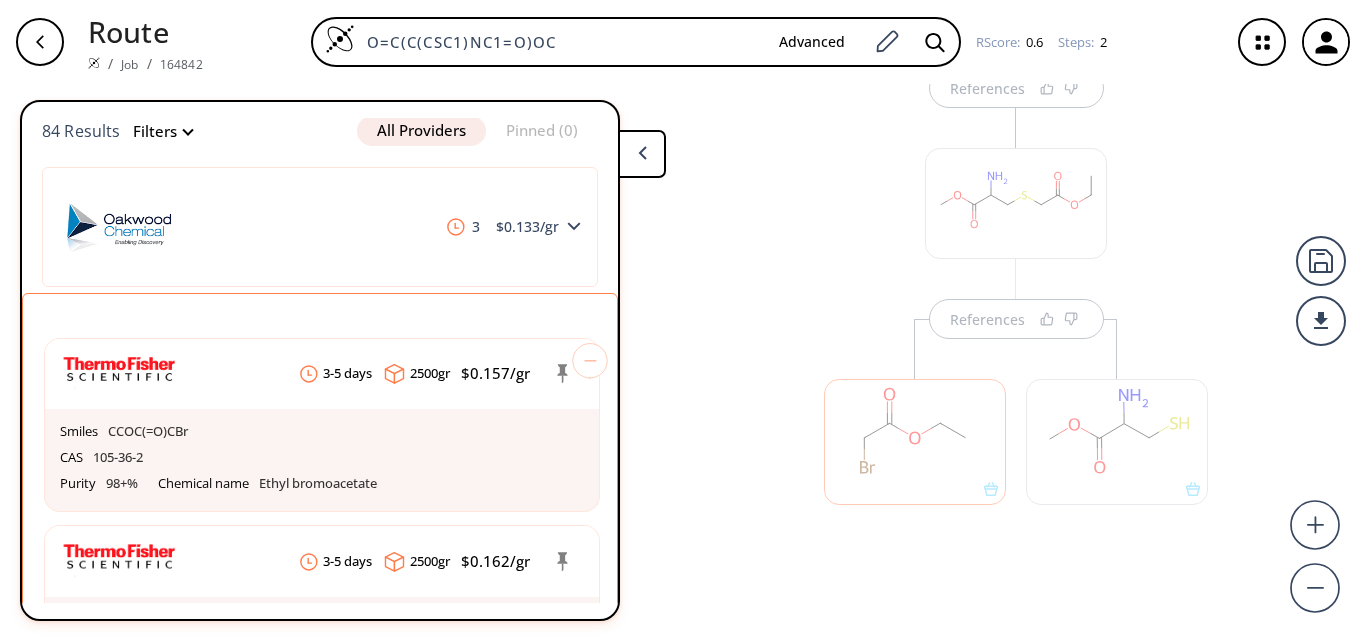 scroll, scrollTop: 305, scrollLeft: 0, axis: vertical 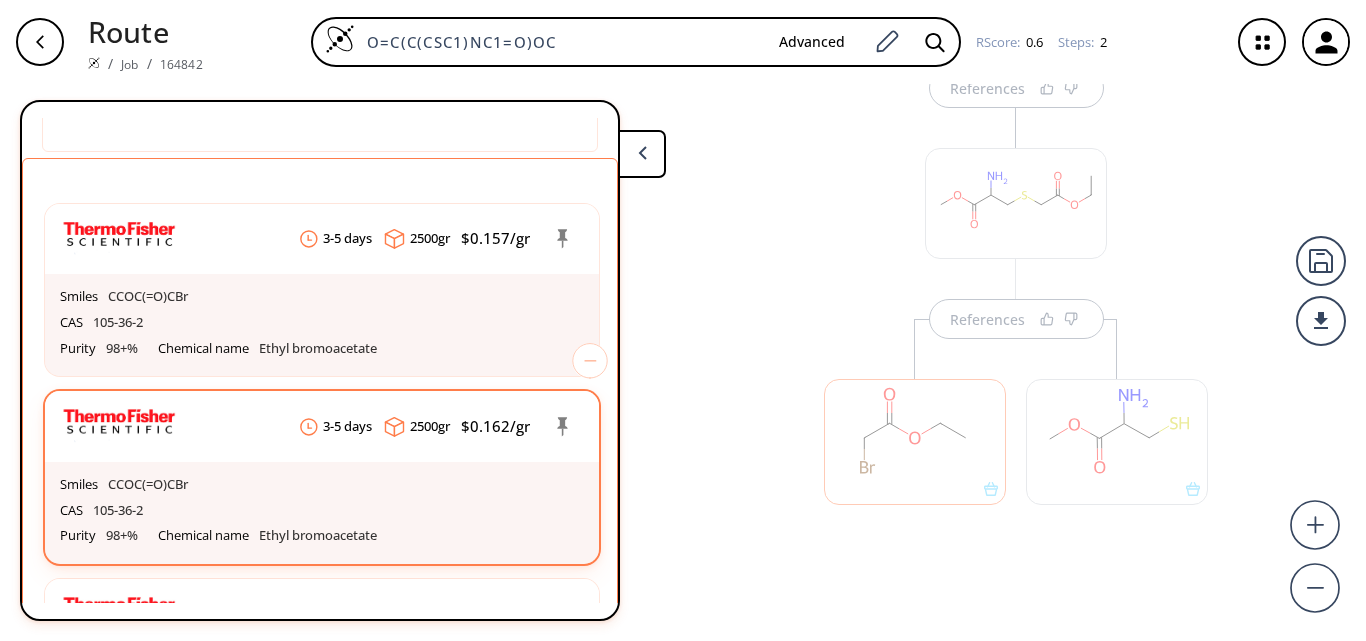 click on "Smiles CCOC(=O)CBr" at bounding box center [322, 485] 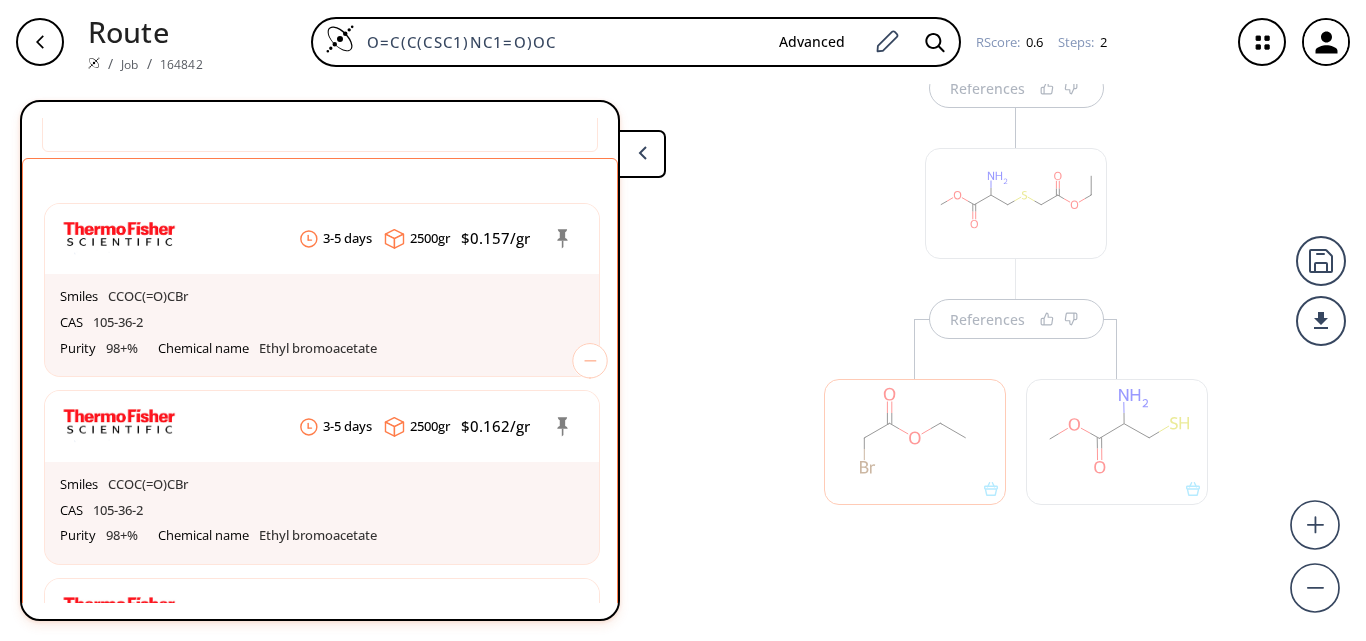 click at bounding box center (642, 154) 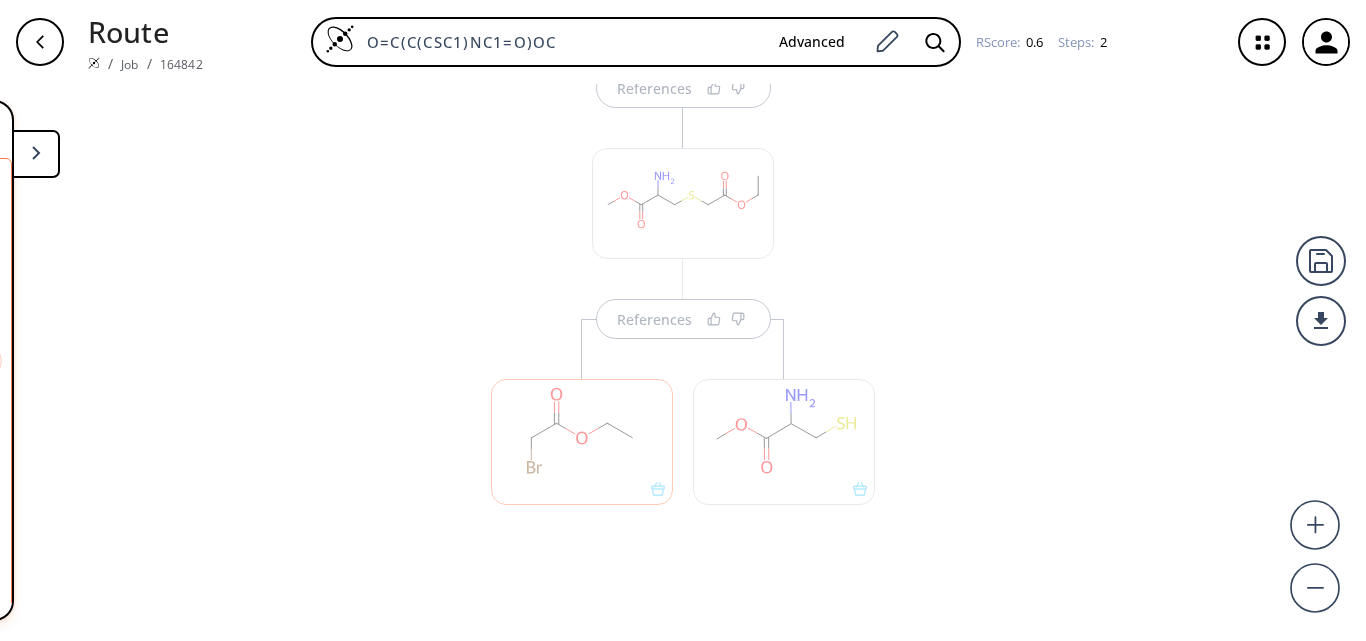 click at bounding box center (784, 441) 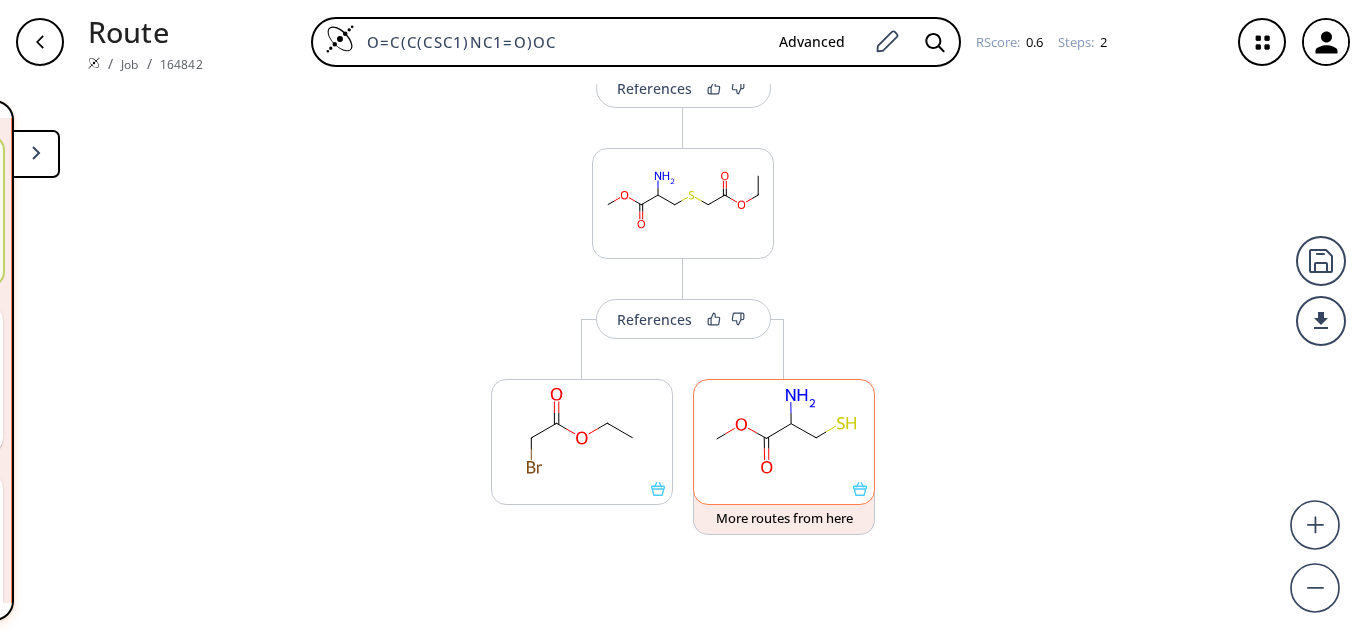 scroll, scrollTop: 214, scrollLeft: 0, axis: vertical 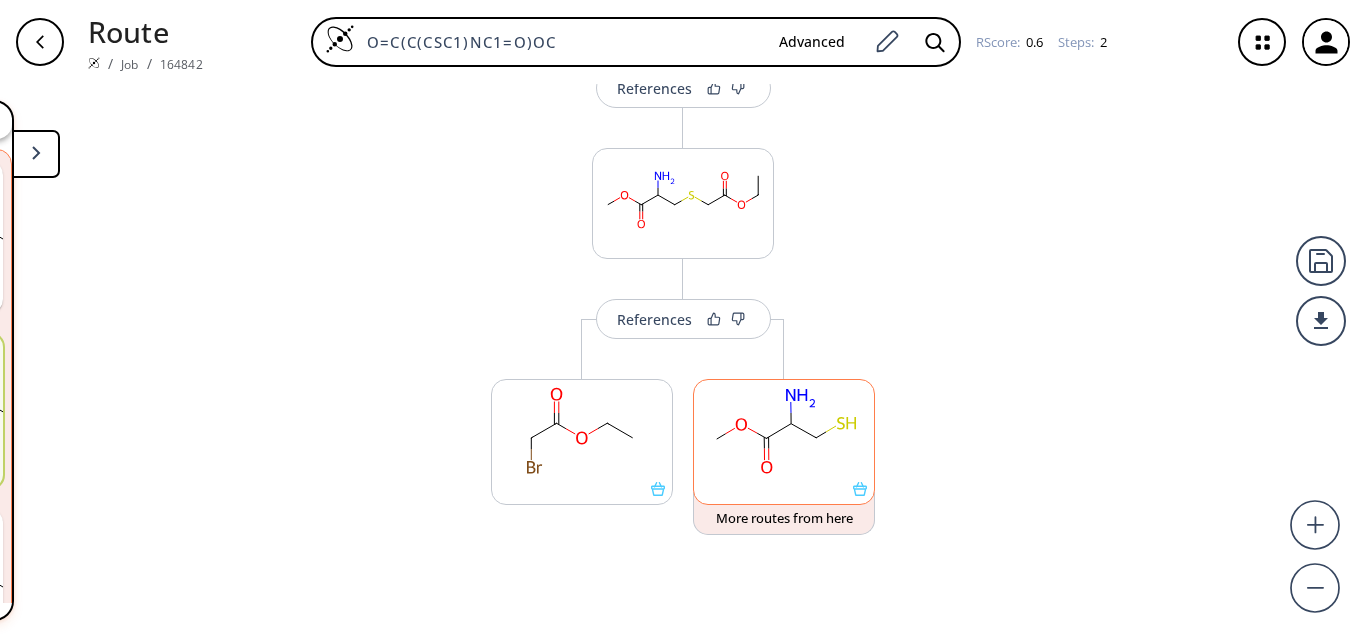 click 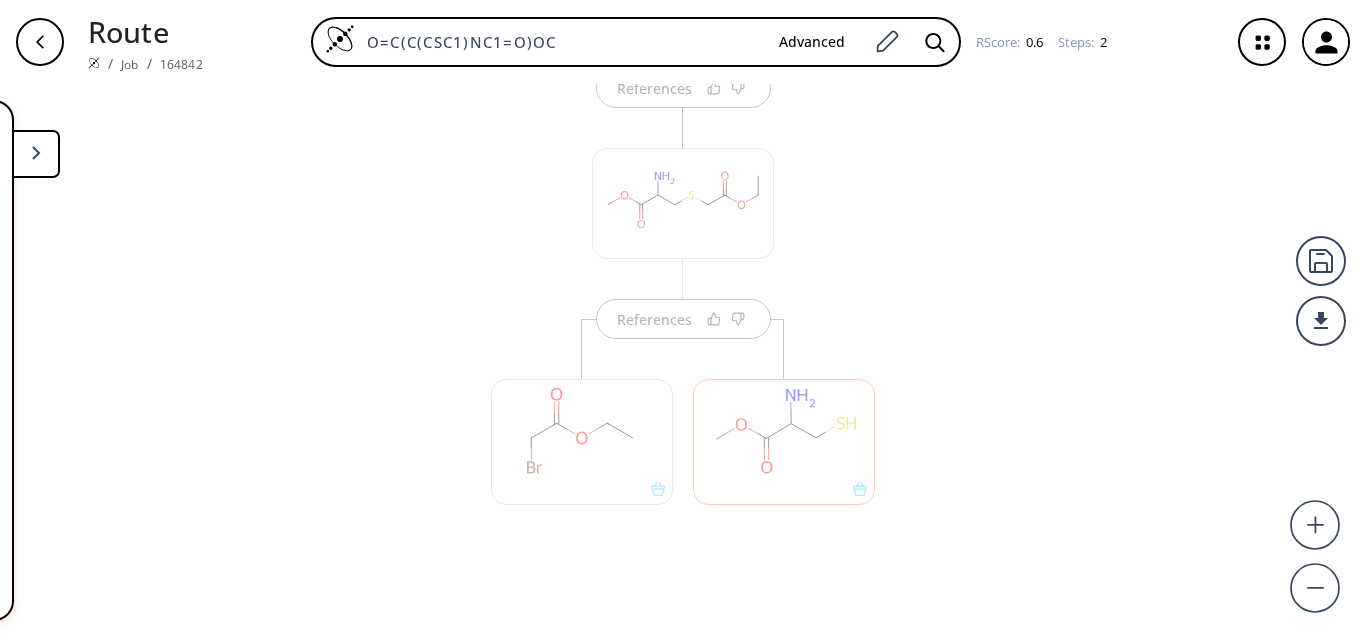 scroll, scrollTop: 0, scrollLeft: 0, axis: both 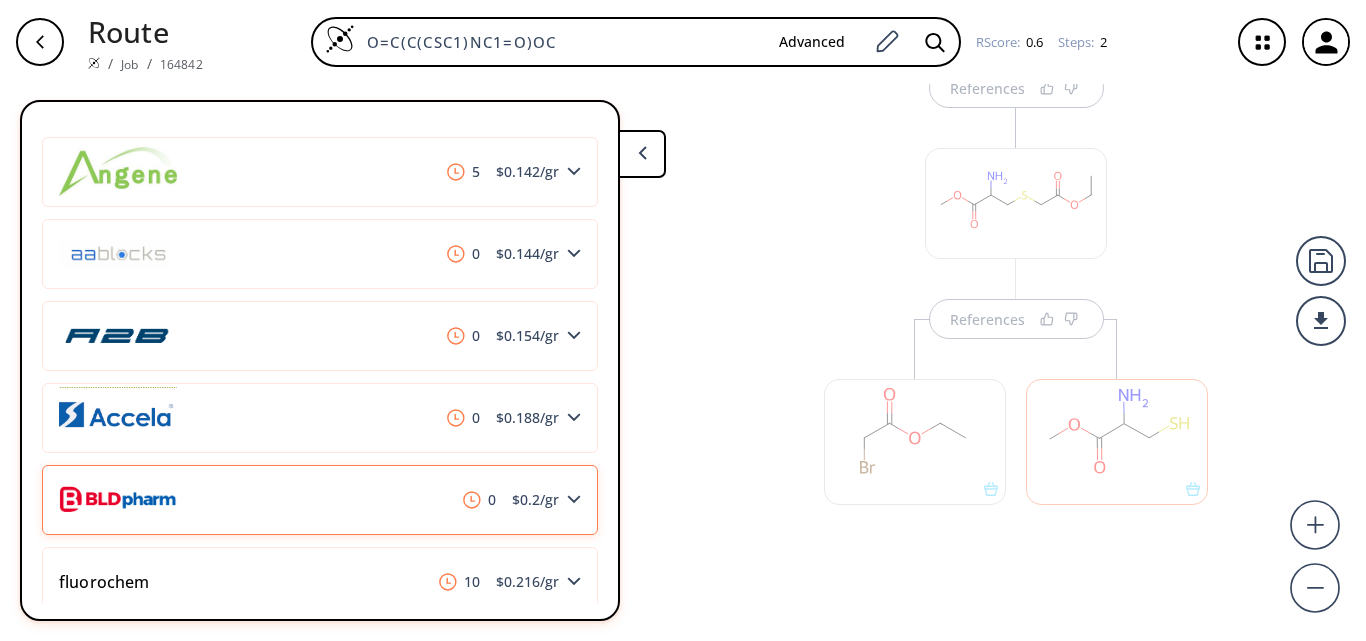 click on "0 $ 0.2 /gr" at bounding box center (320, 500) 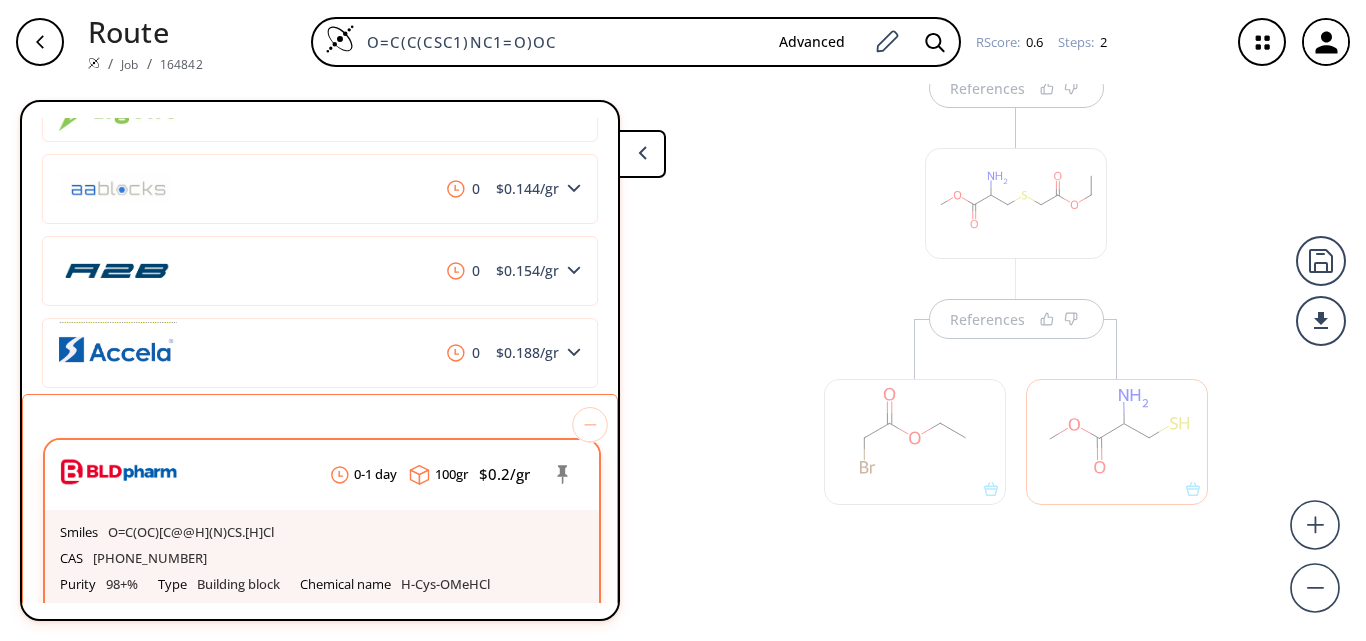 scroll, scrollTop: 400, scrollLeft: 0, axis: vertical 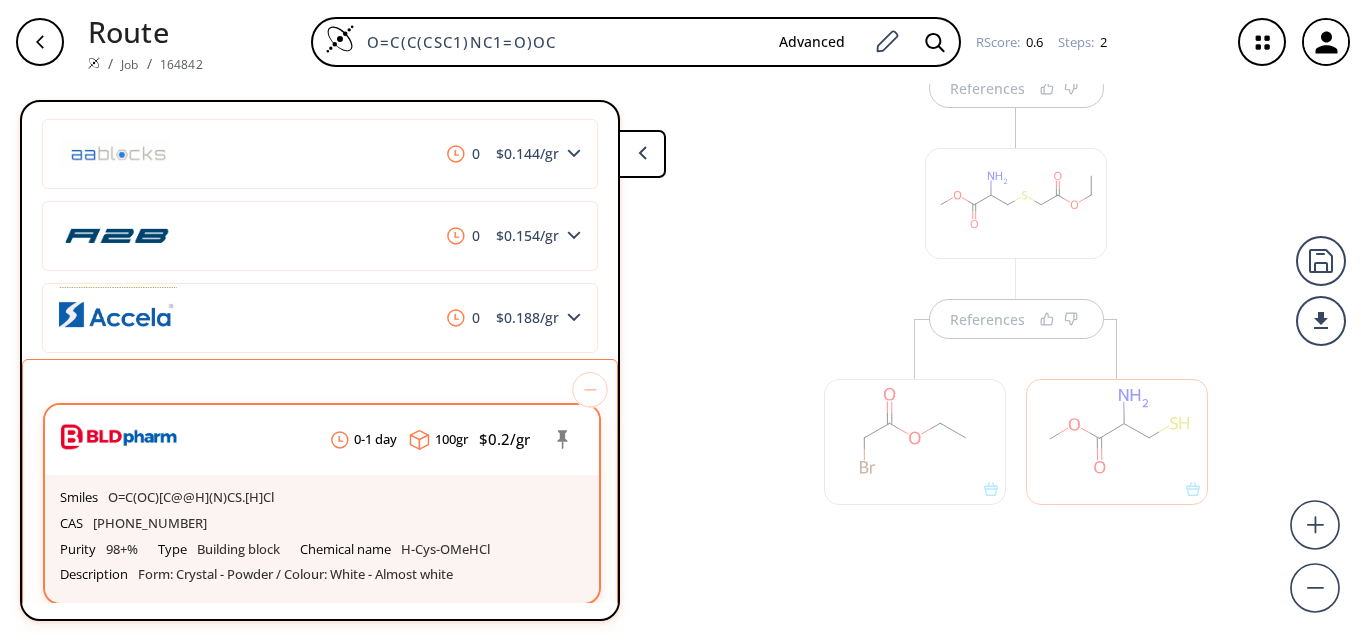 click on "CAS [PHONE_NUMBER]" at bounding box center [322, 524] 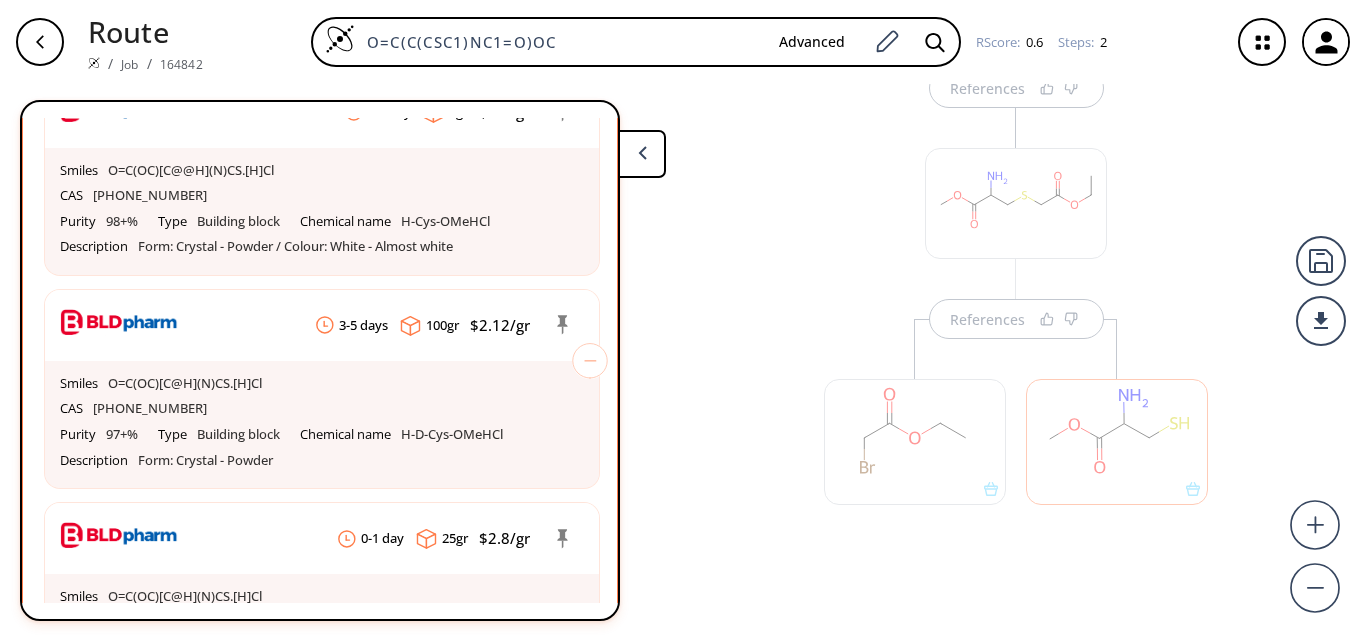 scroll, scrollTop: 1800, scrollLeft: 0, axis: vertical 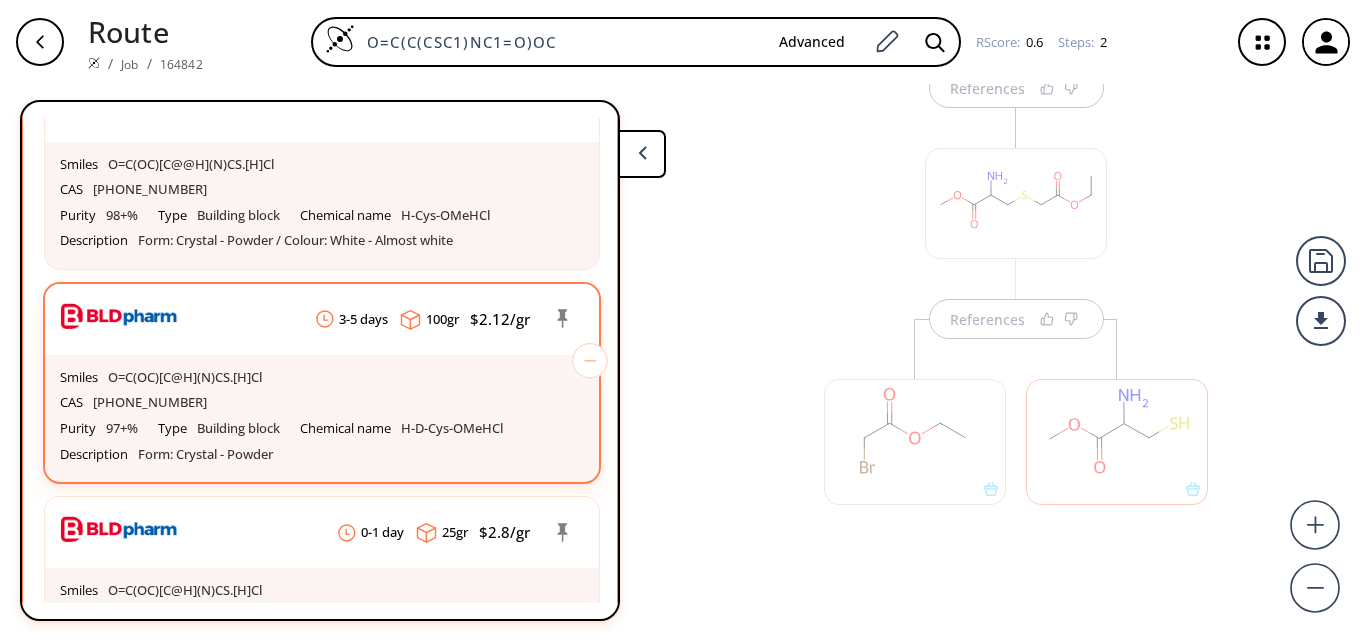 click on "O=C(OC)[C@H](N)CS.[H]Cl" at bounding box center [185, 378] 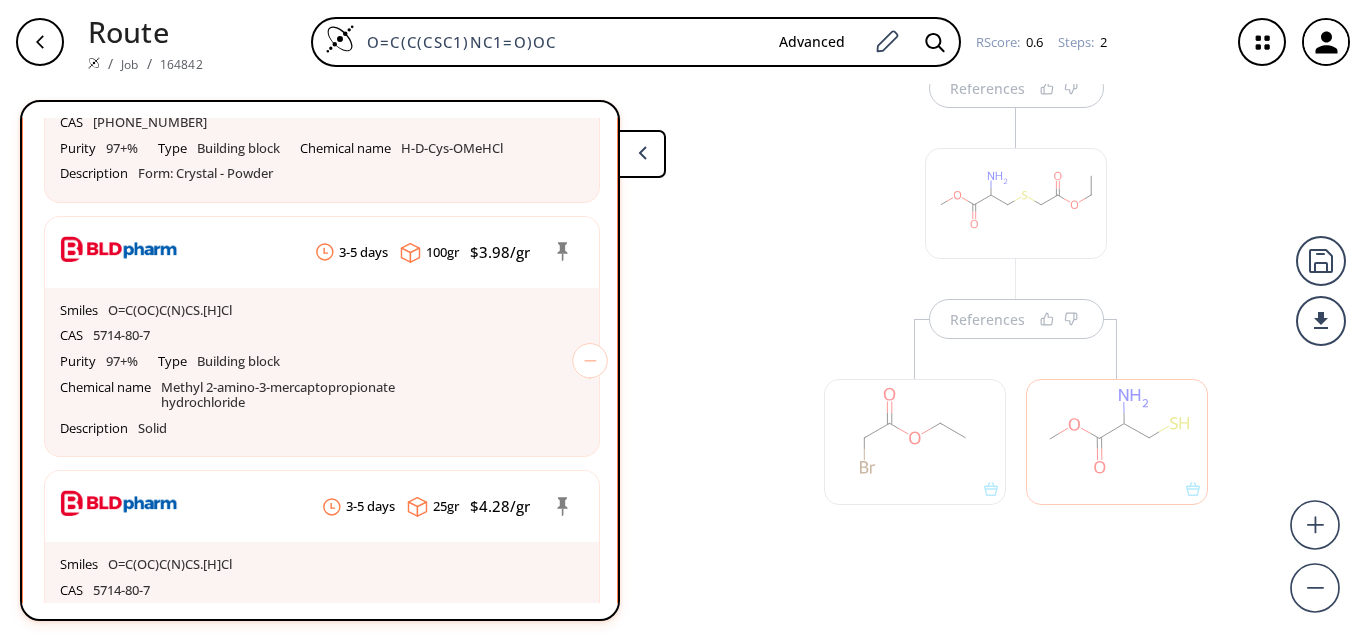 scroll, scrollTop: 2700, scrollLeft: 0, axis: vertical 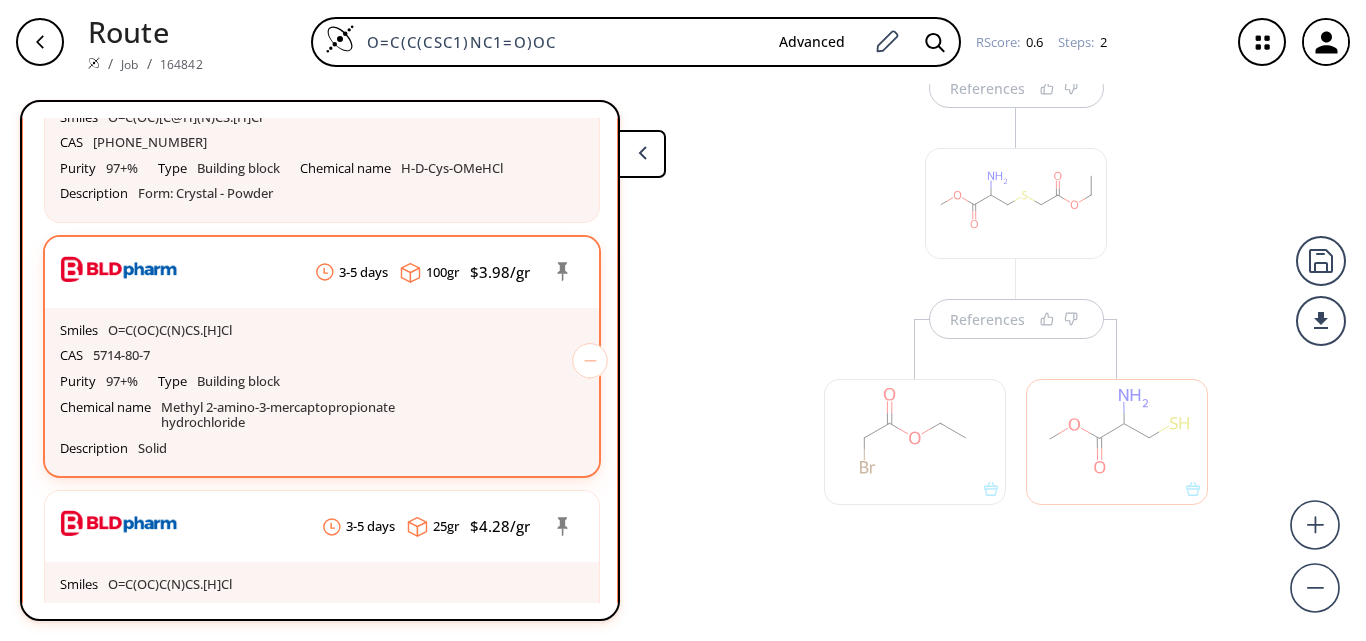 click on "CAS 5714-80-7" at bounding box center [322, 356] 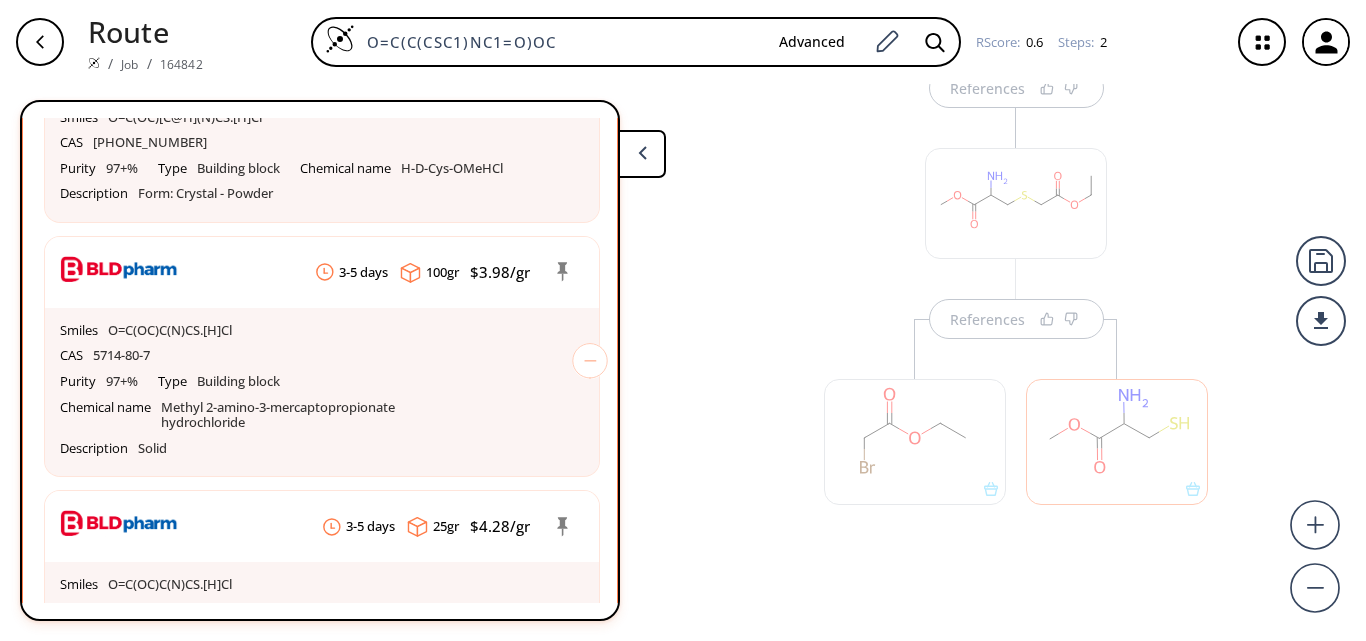 click on "References References" at bounding box center (683, 354) 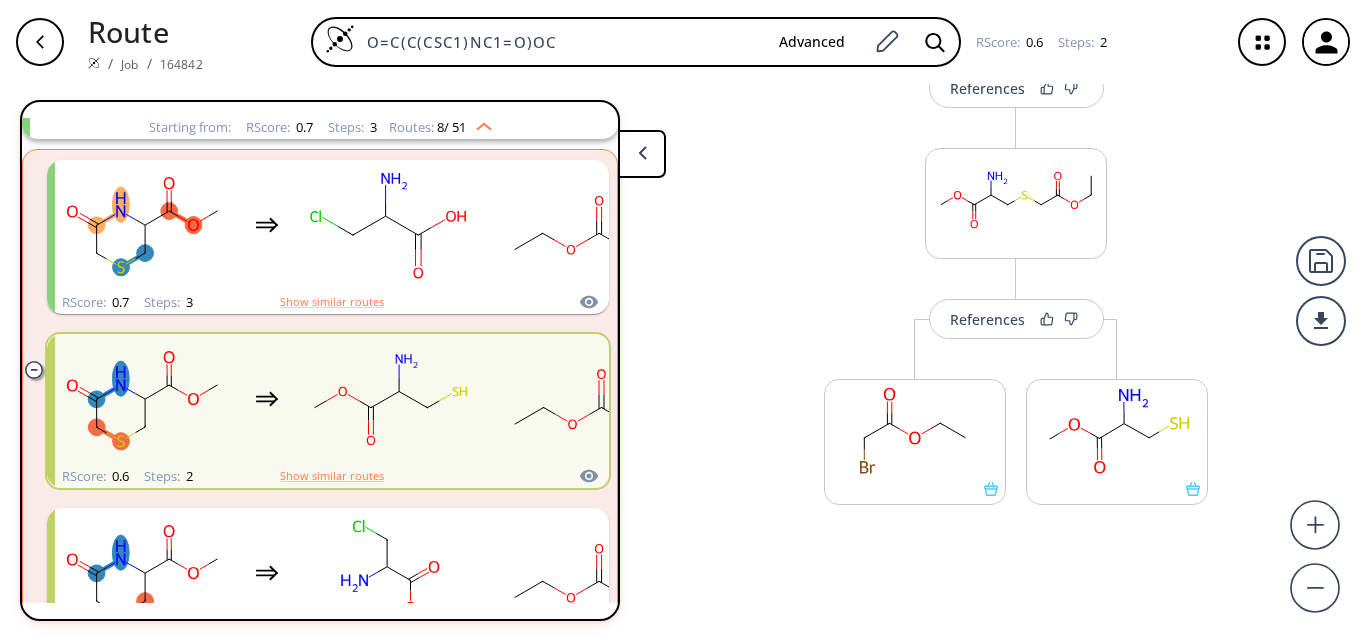 click on "More routes from here" at bounding box center (1117, 431) 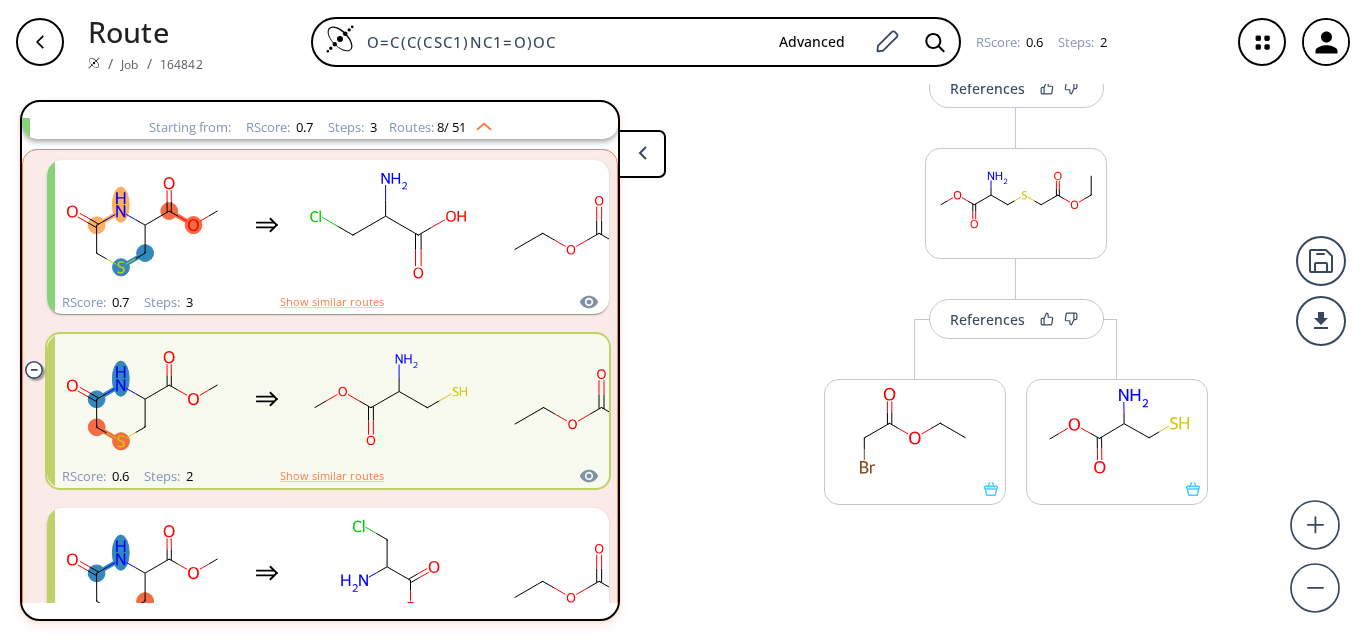 click at bounding box center (642, 154) 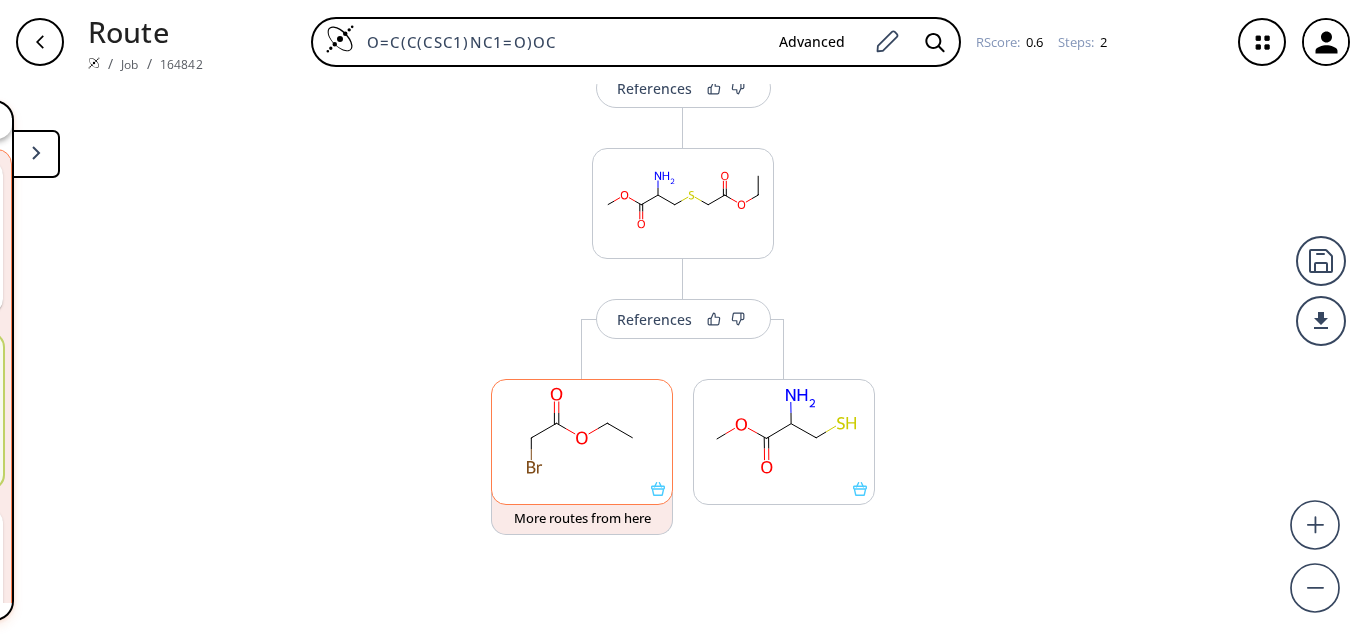 scroll, scrollTop: 151, scrollLeft: 0, axis: vertical 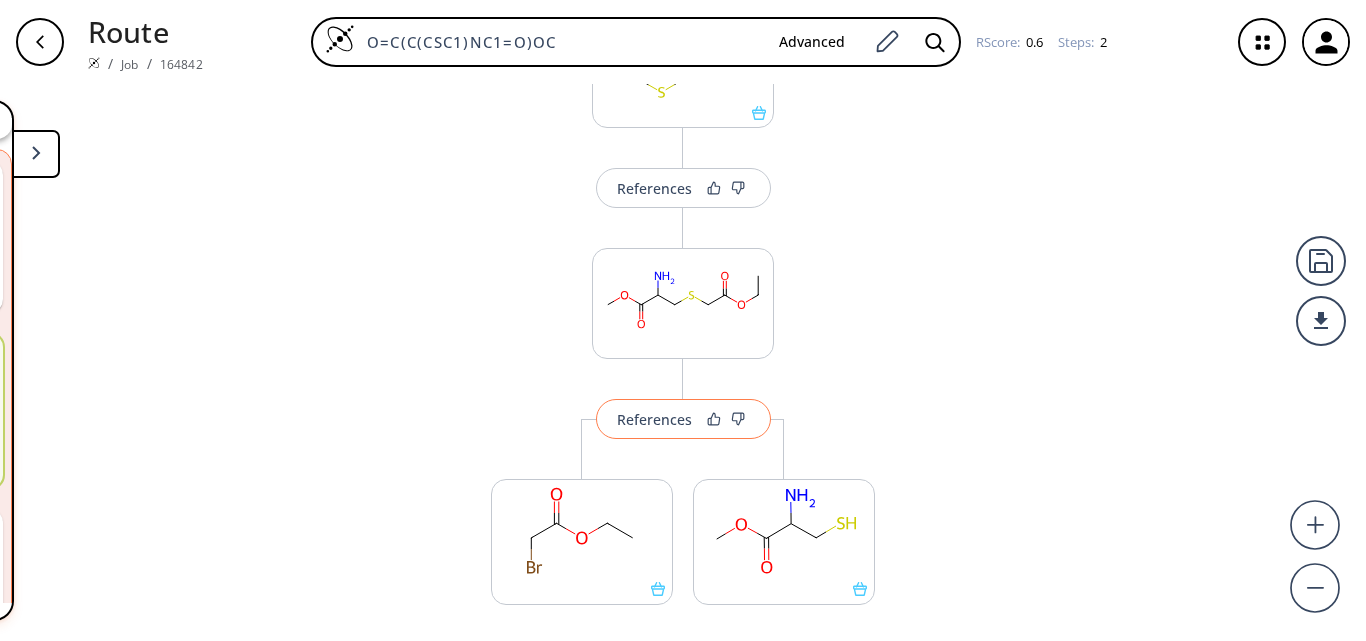 click on "References" at bounding box center (654, 419) 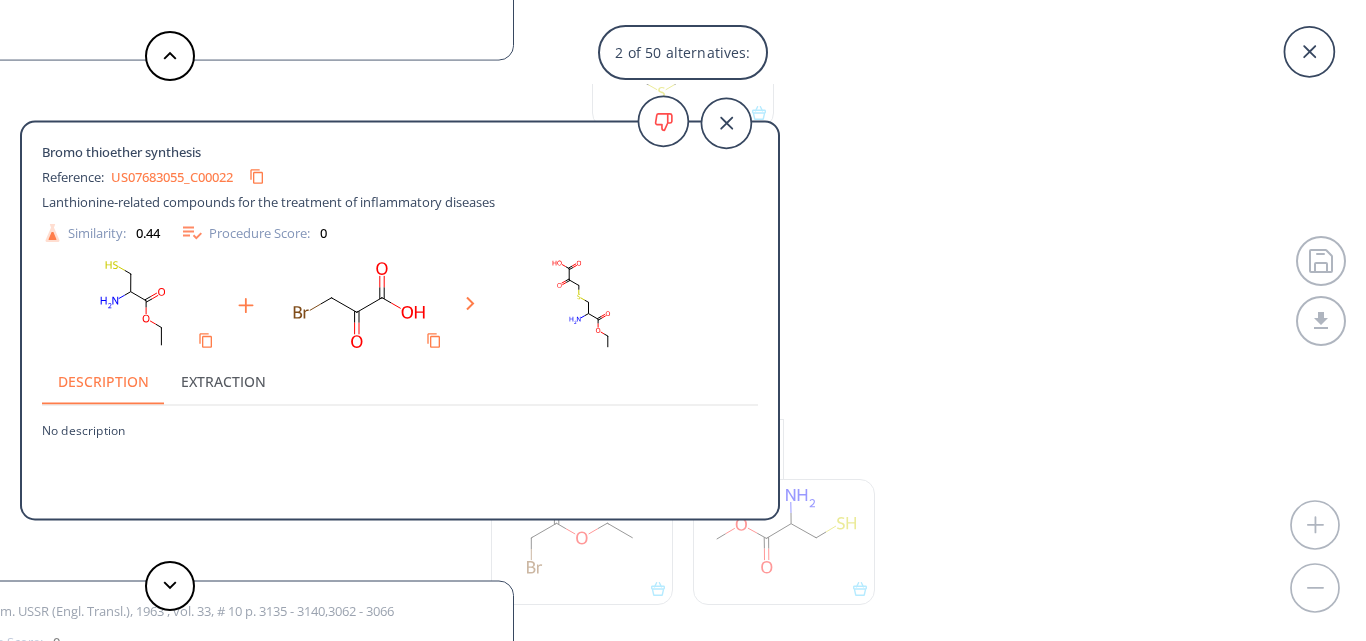 click on "US07683055_C00022" at bounding box center [172, 176] 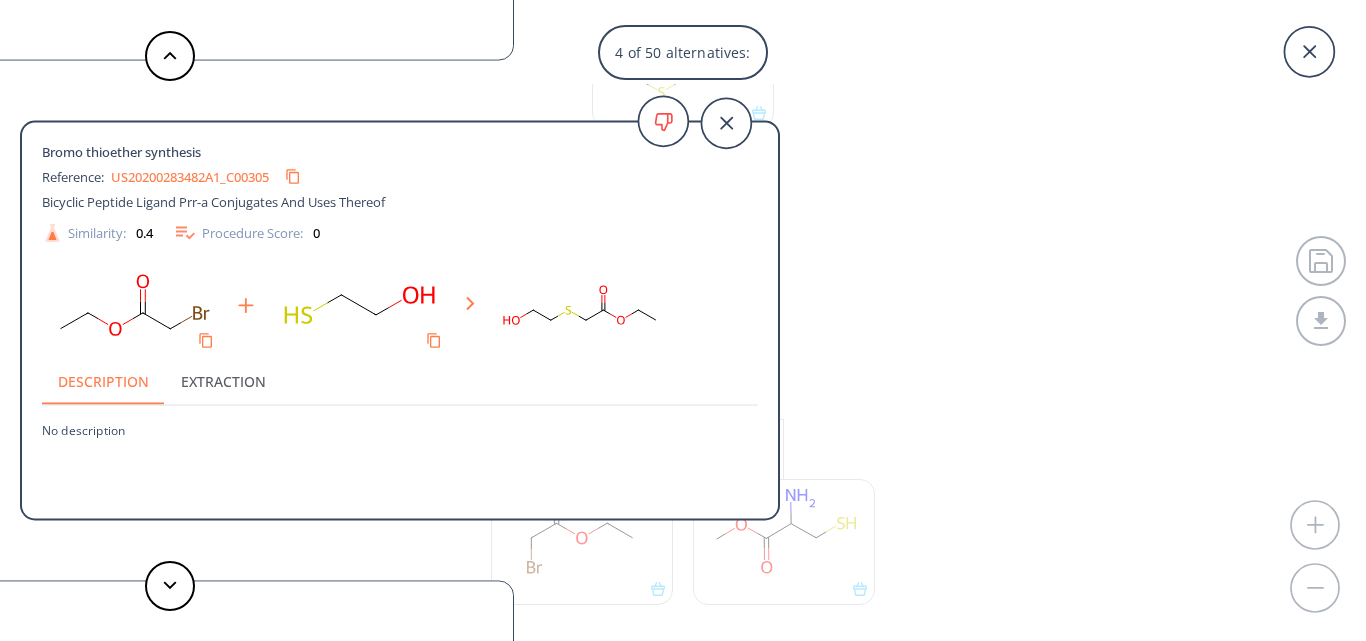 click on "US20200283482A1_C00305" at bounding box center (190, 176) 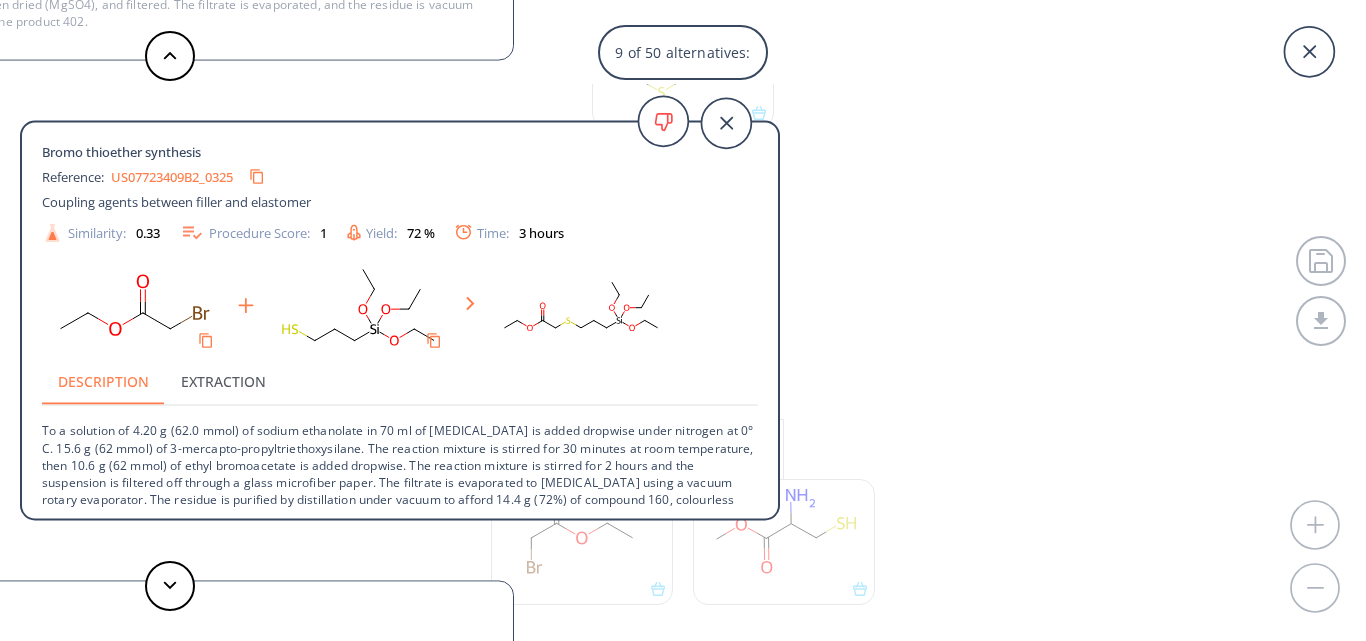 scroll, scrollTop: 55, scrollLeft: 0, axis: vertical 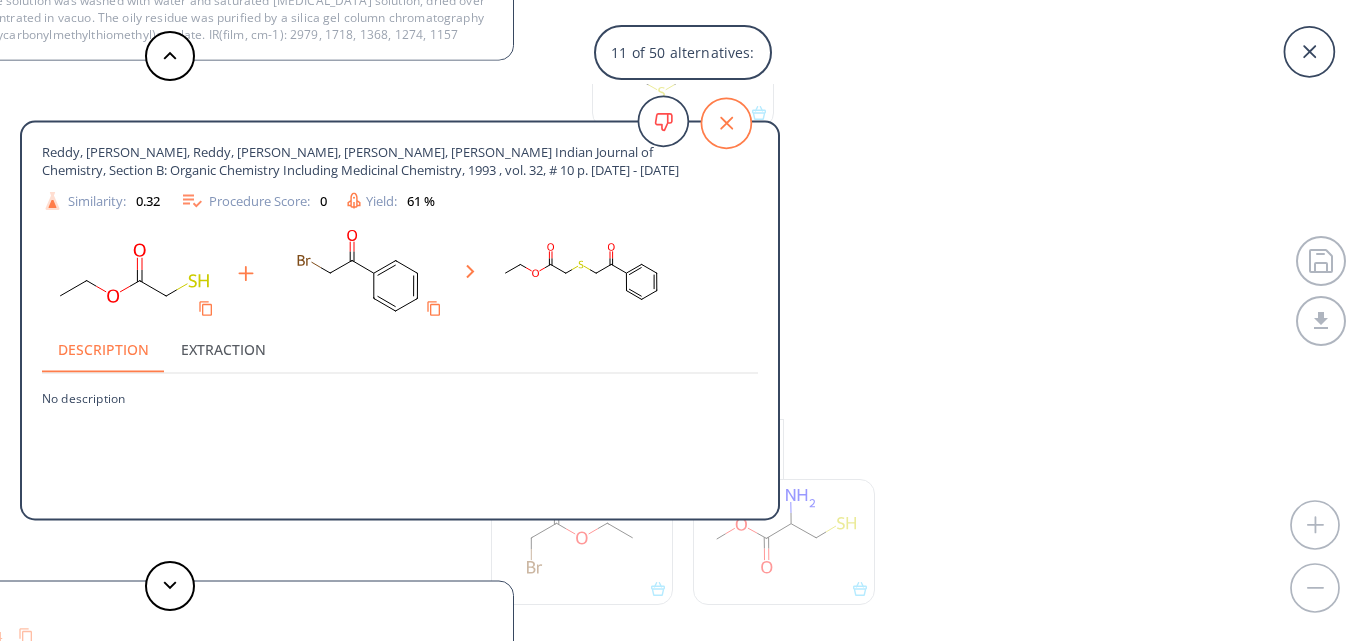 click 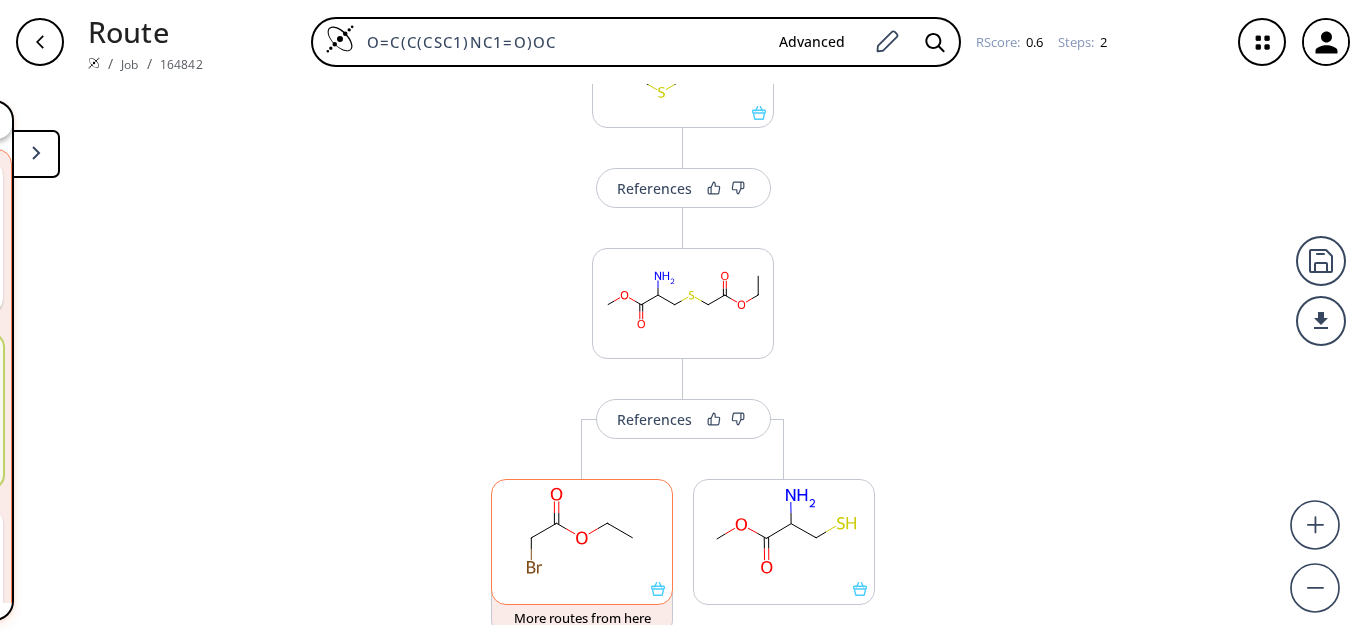 click 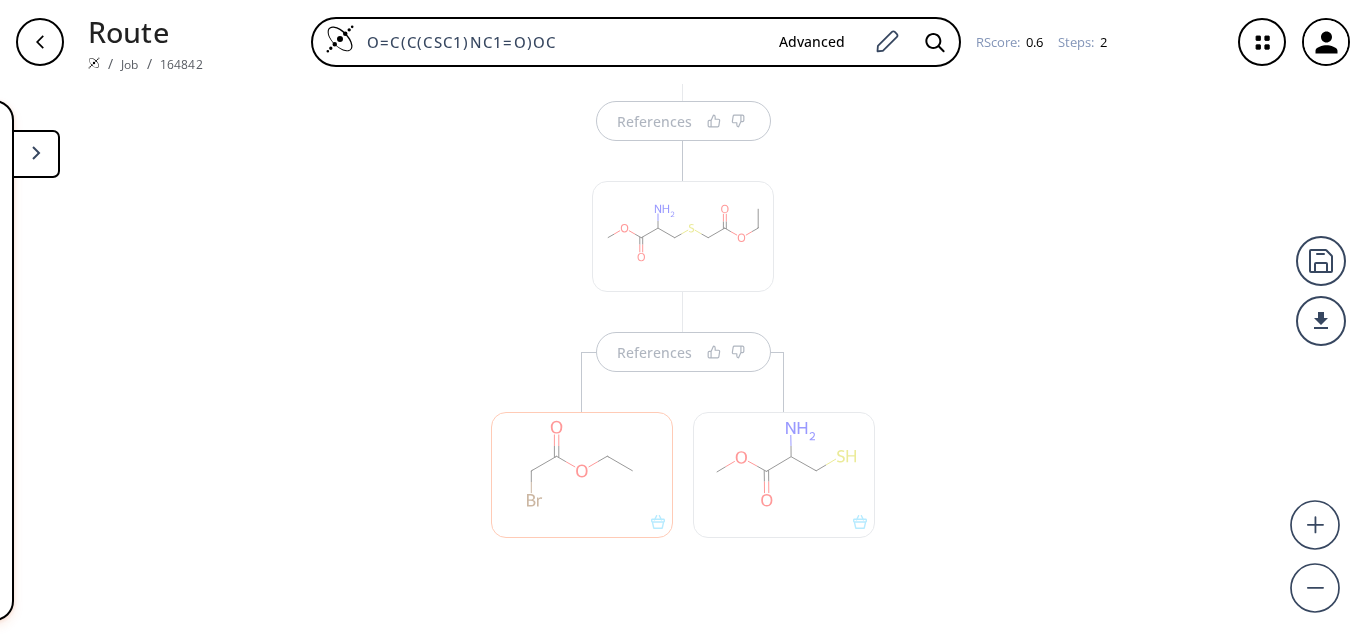 scroll, scrollTop: 251, scrollLeft: 0, axis: vertical 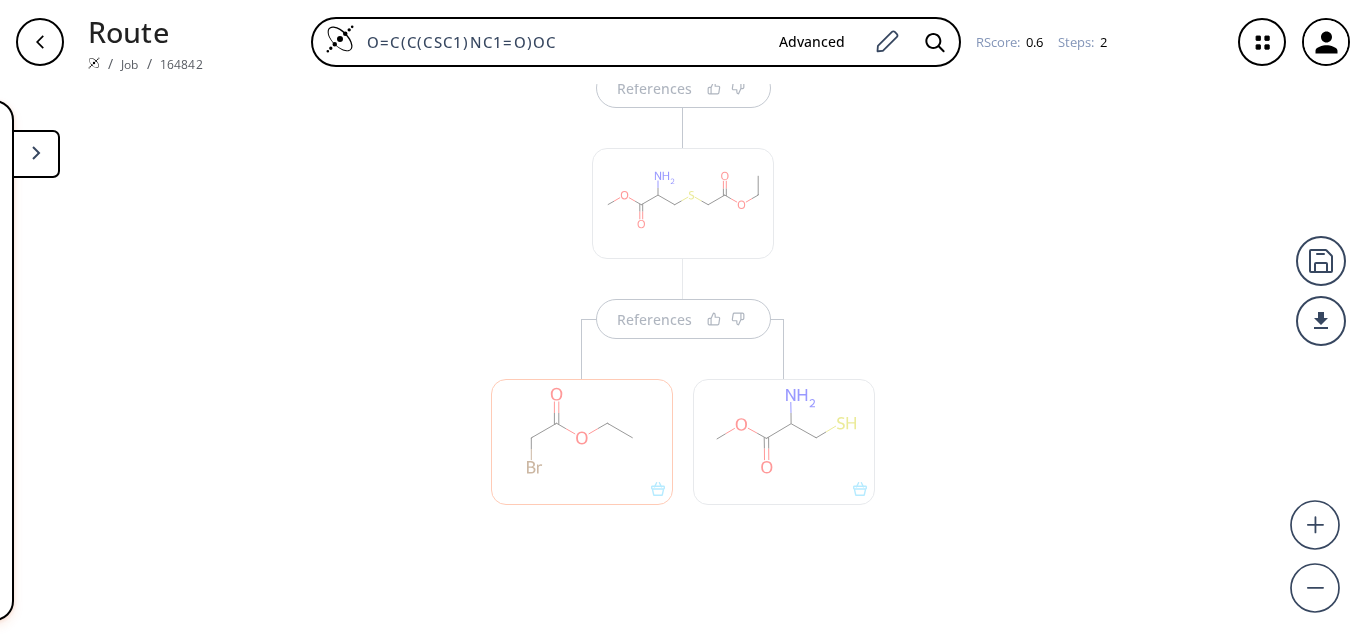 click at bounding box center [582, 441] 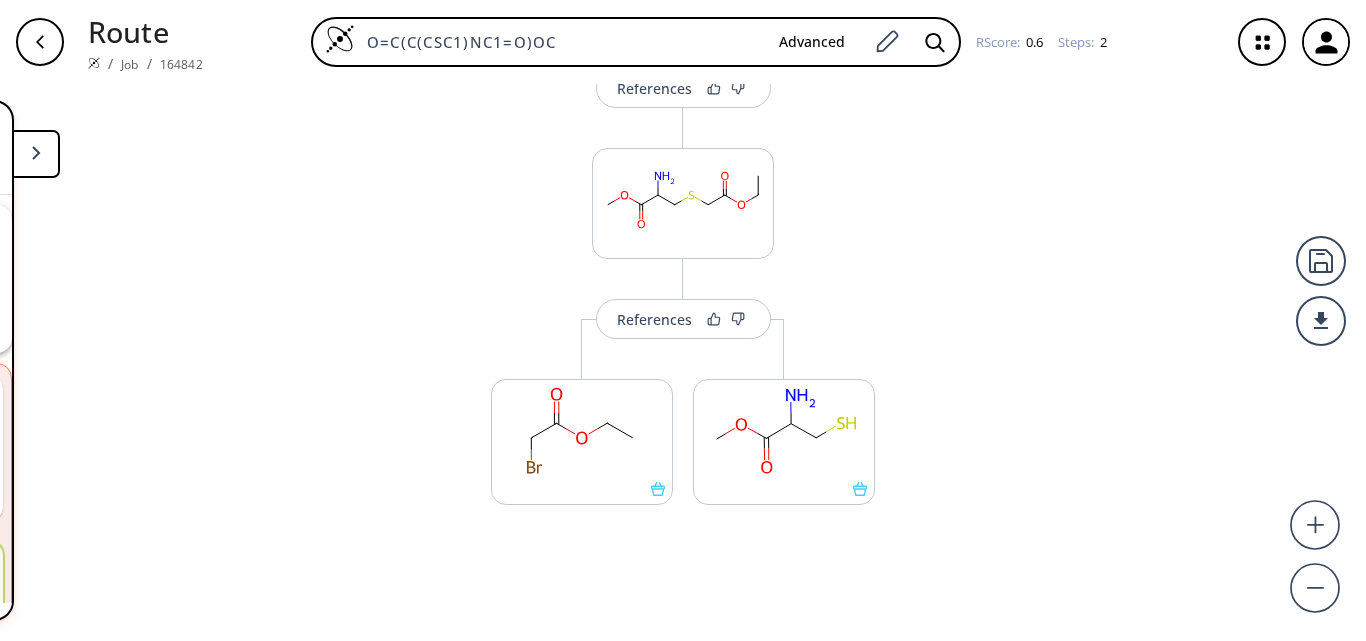 scroll, scrollTop: 214, scrollLeft: 0, axis: vertical 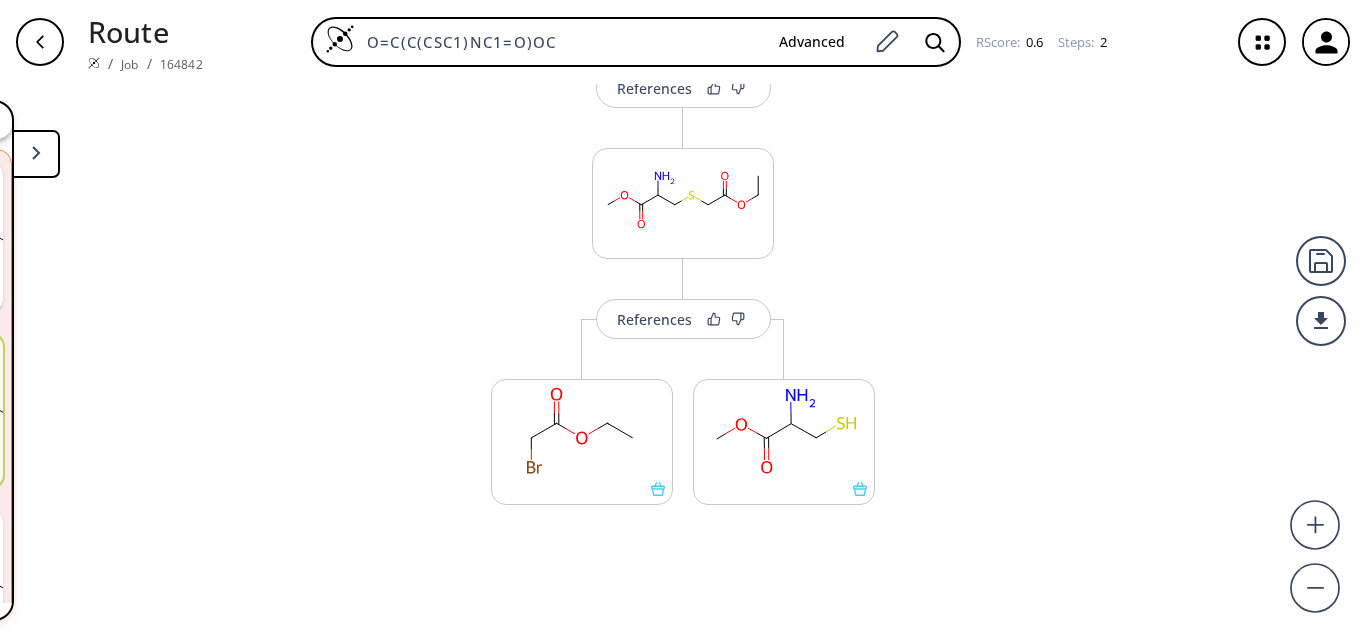click at bounding box center (36, 154) 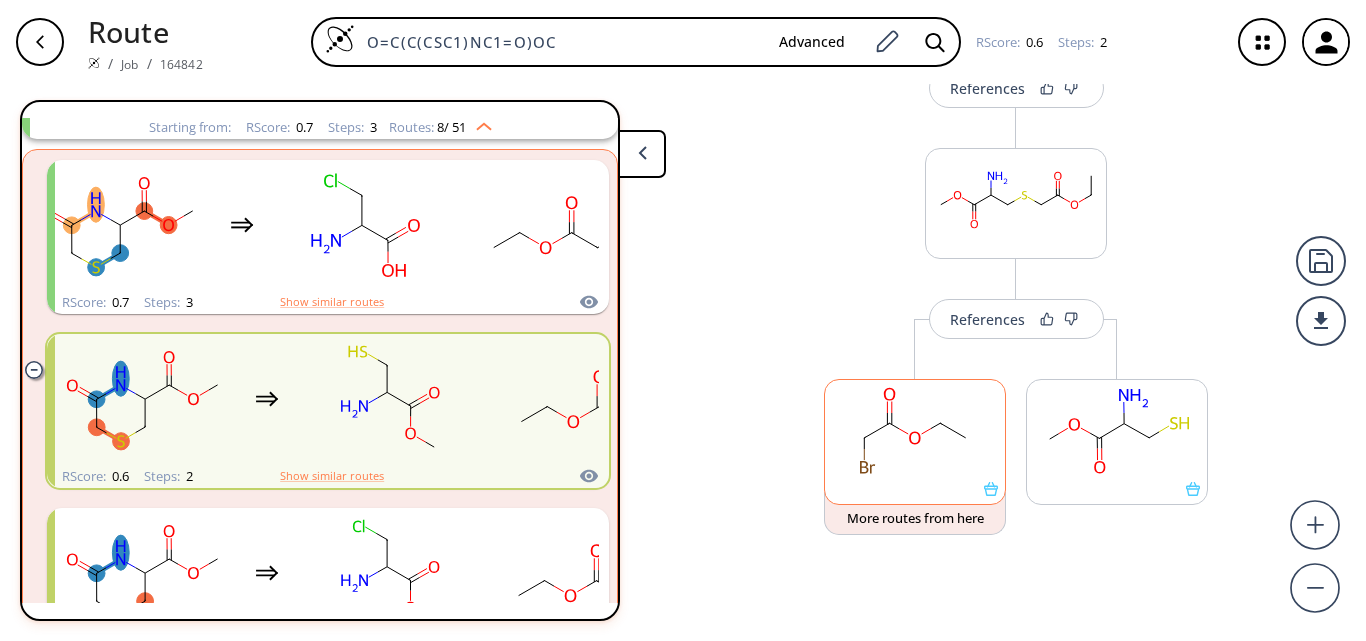 click 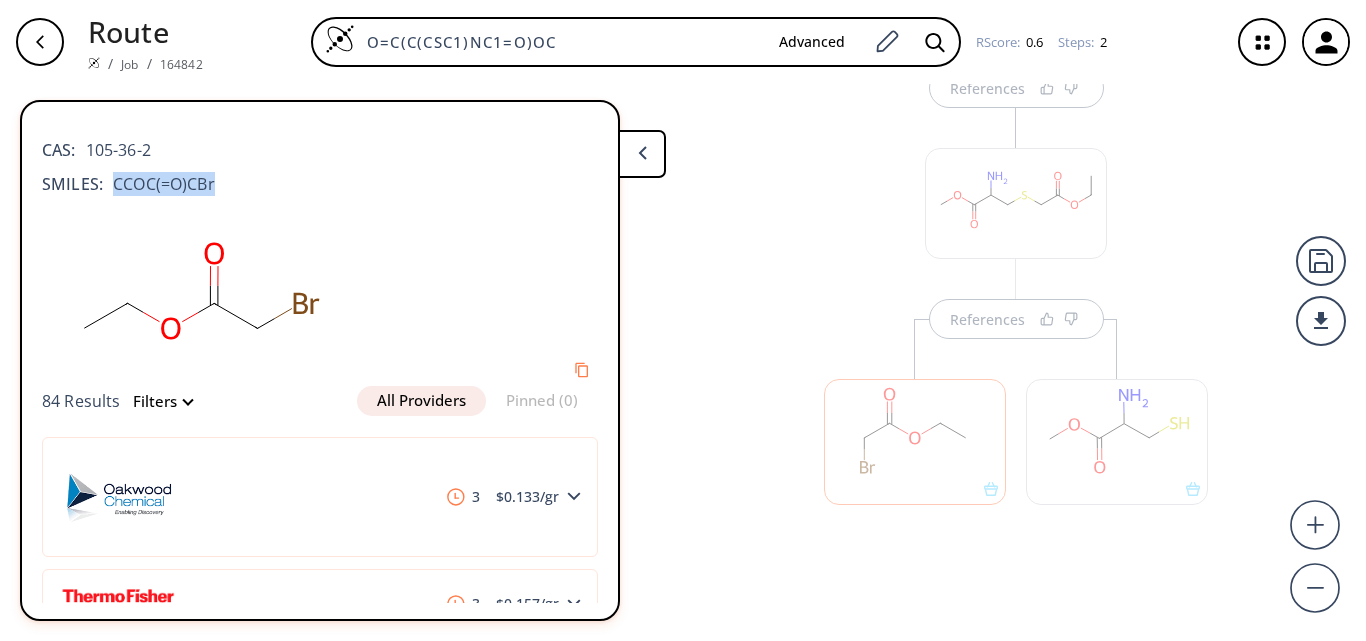 drag, startPoint x: 212, startPoint y: 184, endPoint x: 114, endPoint y: 188, distance: 98.0816 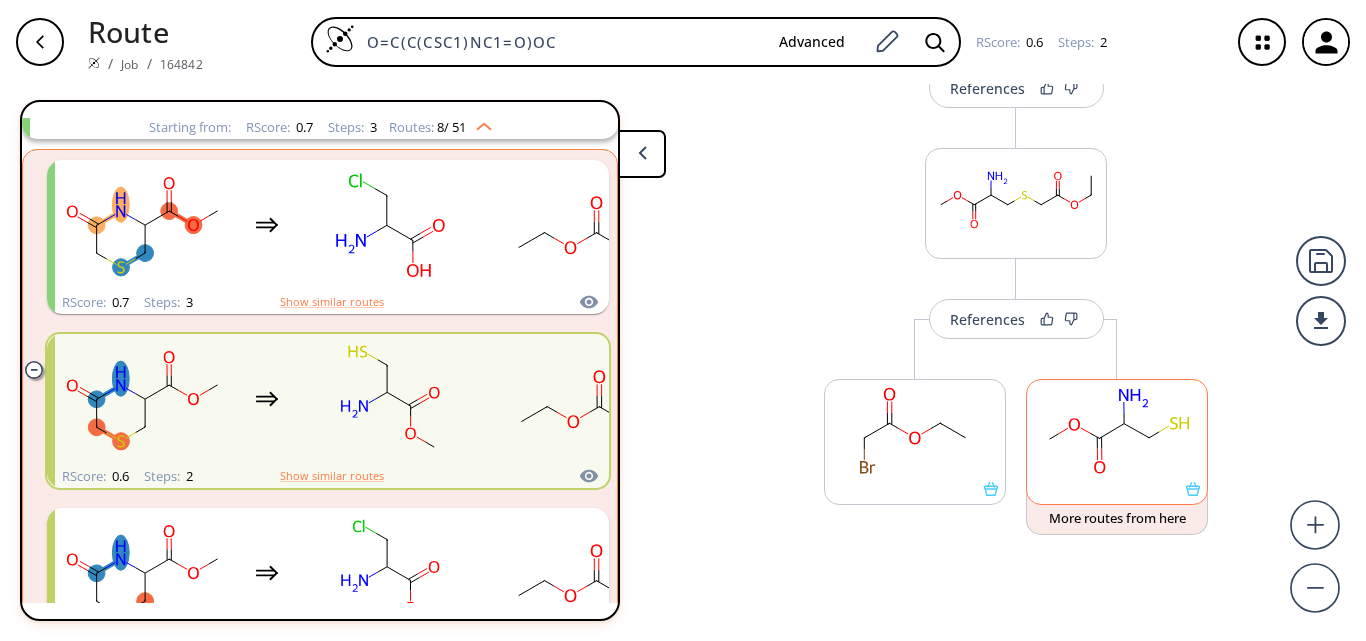 click 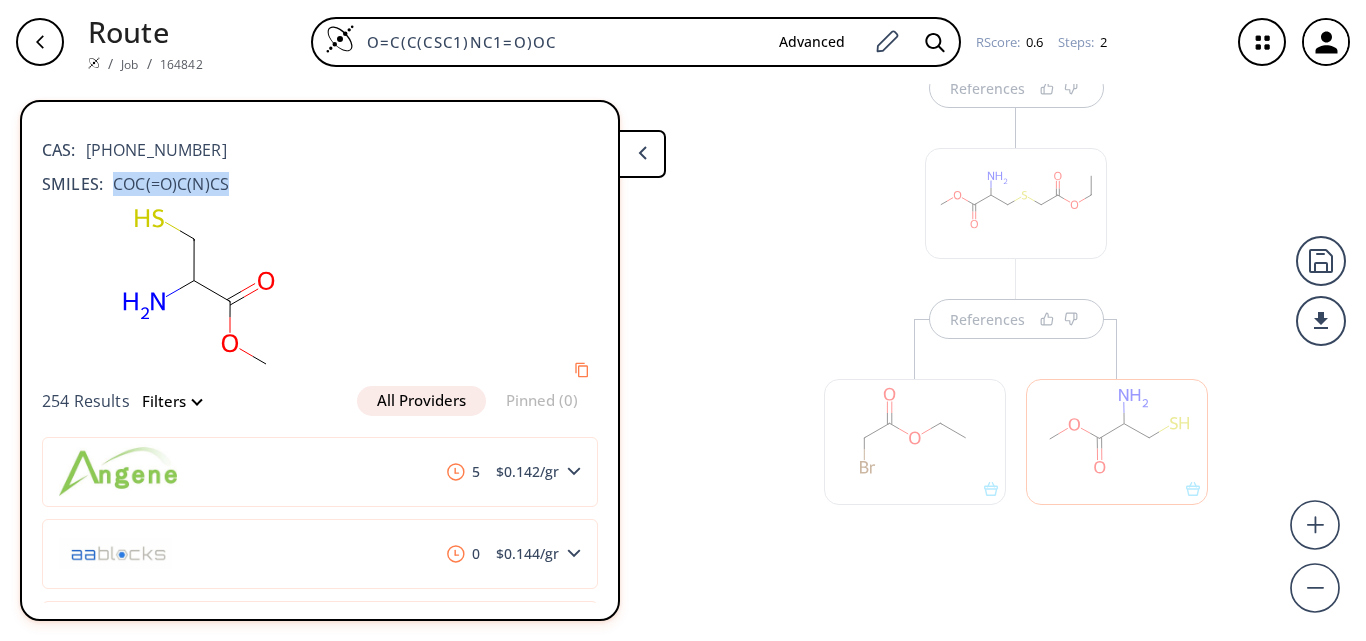 drag, startPoint x: 113, startPoint y: 181, endPoint x: 231, endPoint y: 183, distance: 118.016945 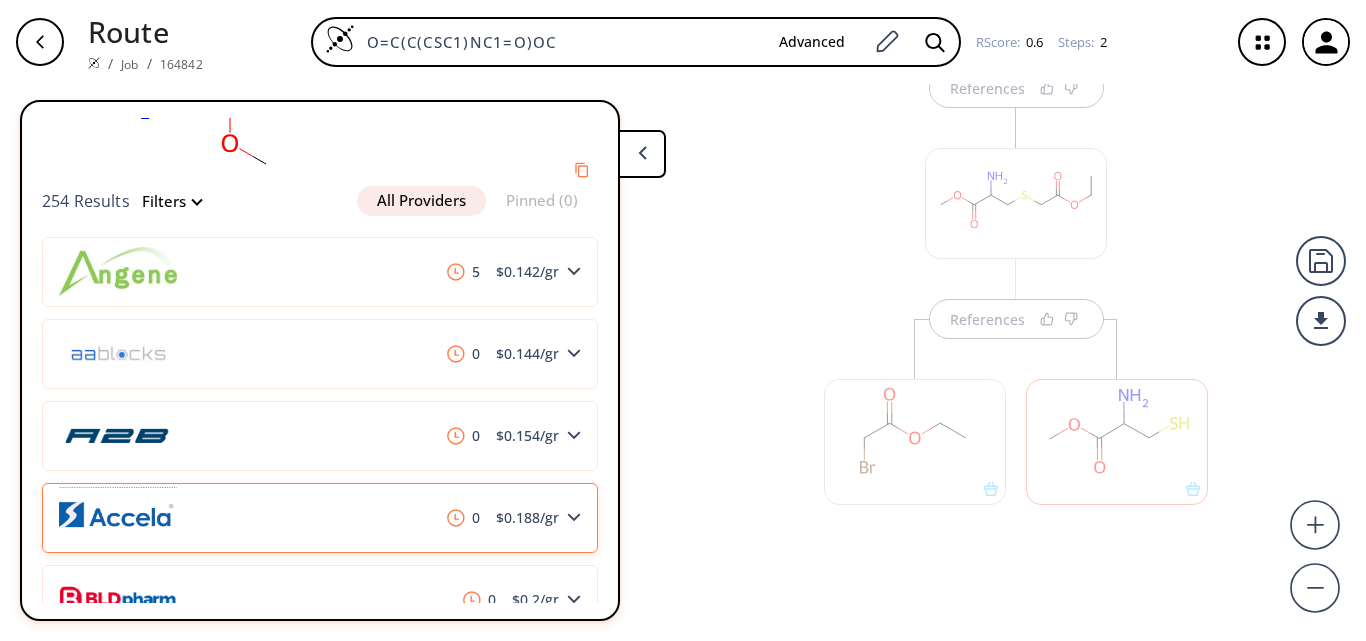 scroll, scrollTop: 500, scrollLeft: 0, axis: vertical 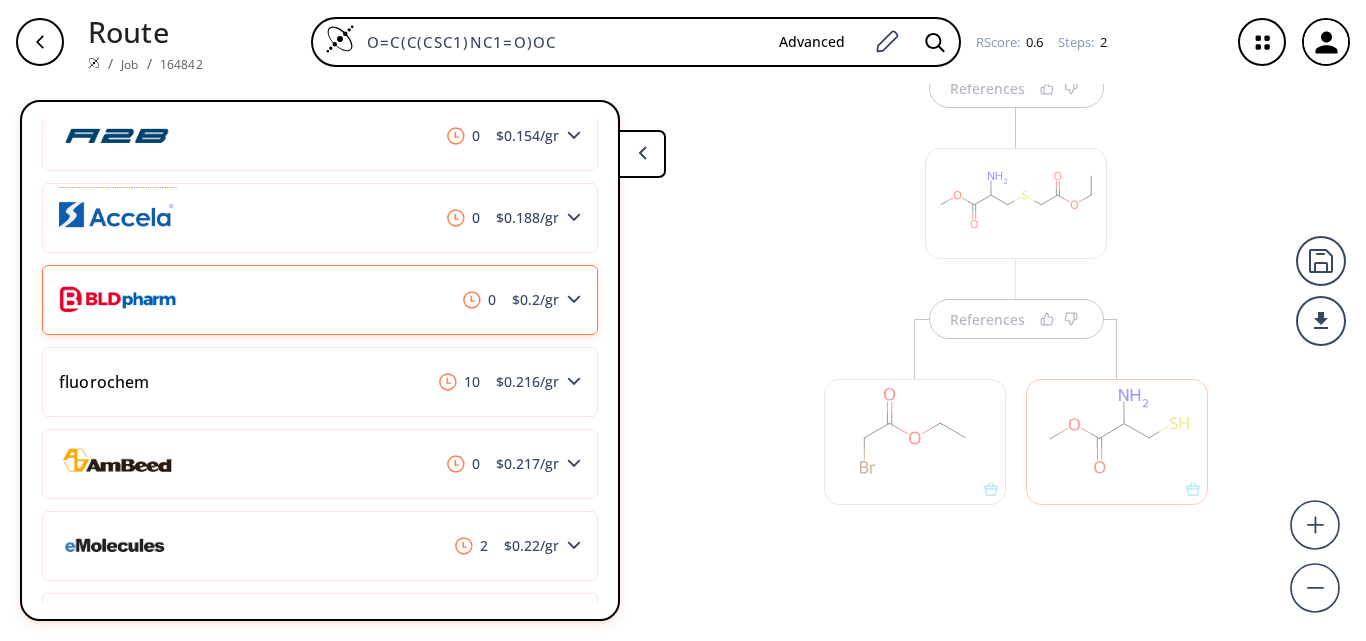 click on "0 $ 0.2 /gr" at bounding box center [320, 300] 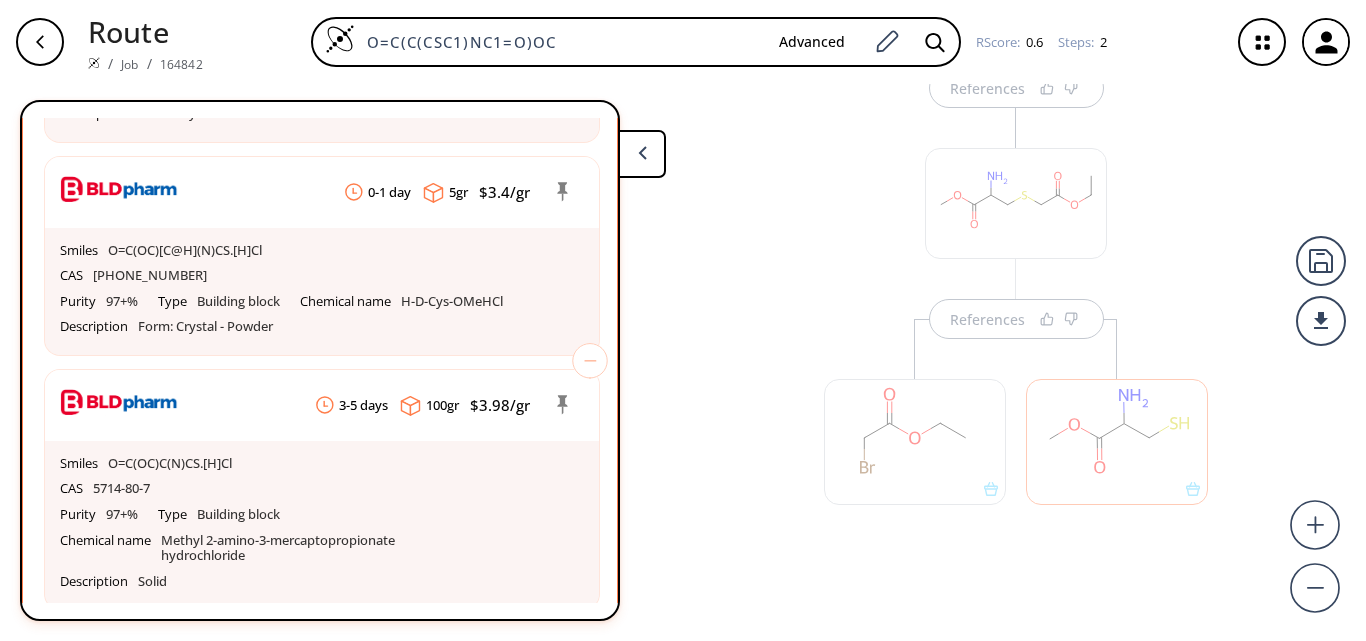 scroll, scrollTop: 2600, scrollLeft: 0, axis: vertical 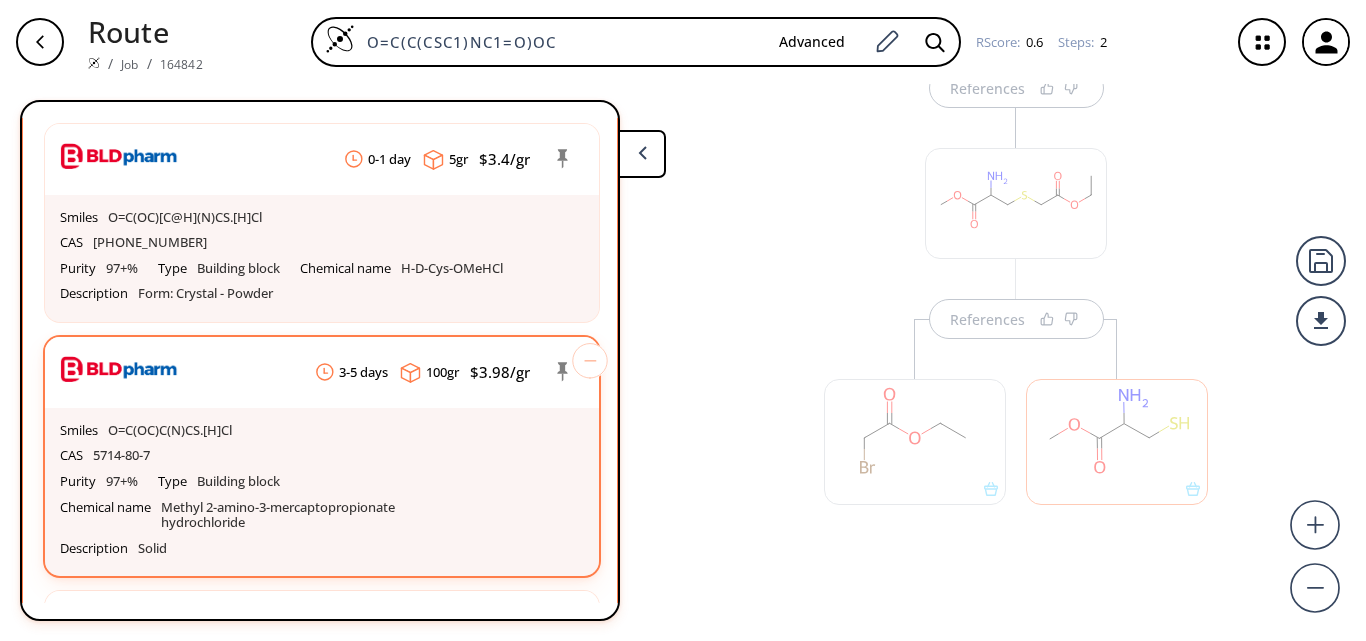click on "Methyl 2-amino-3-mercaptopropionate hydrochloride" at bounding box center (308, 515) 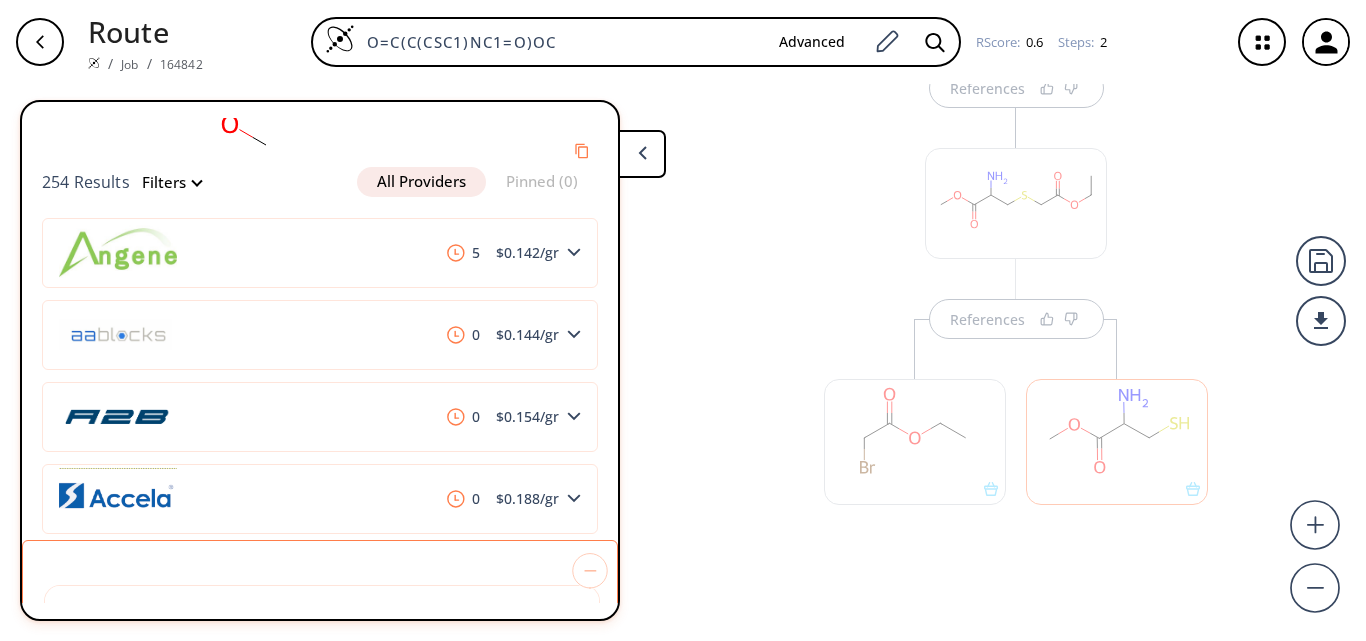 scroll, scrollTop: 0, scrollLeft: 0, axis: both 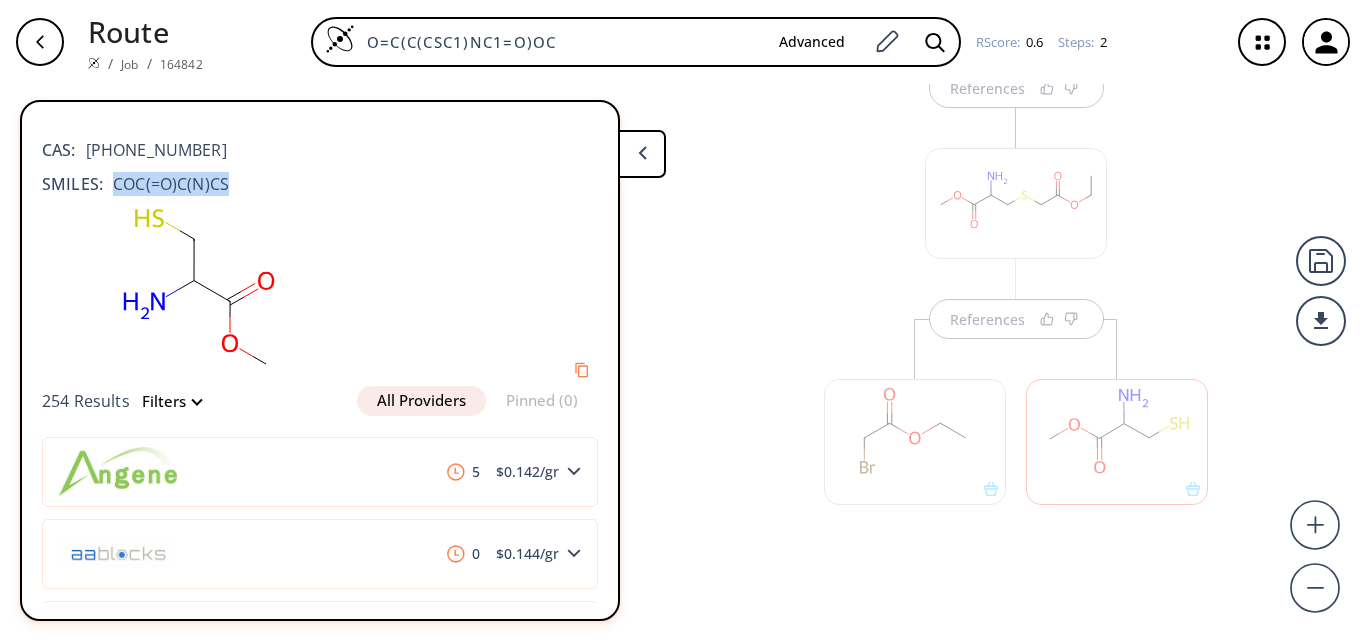 drag, startPoint x: 114, startPoint y: 182, endPoint x: 230, endPoint y: 180, distance: 116.01724 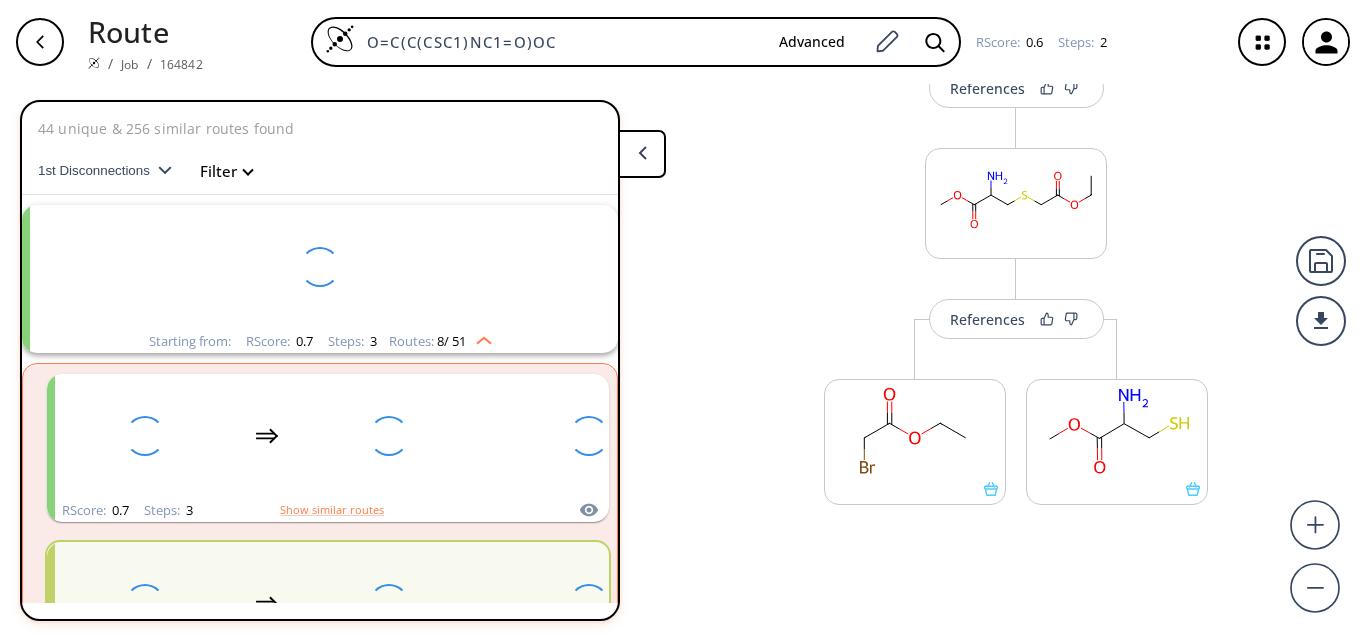 scroll, scrollTop: 214, scrollLeft: 0, axis: vertical 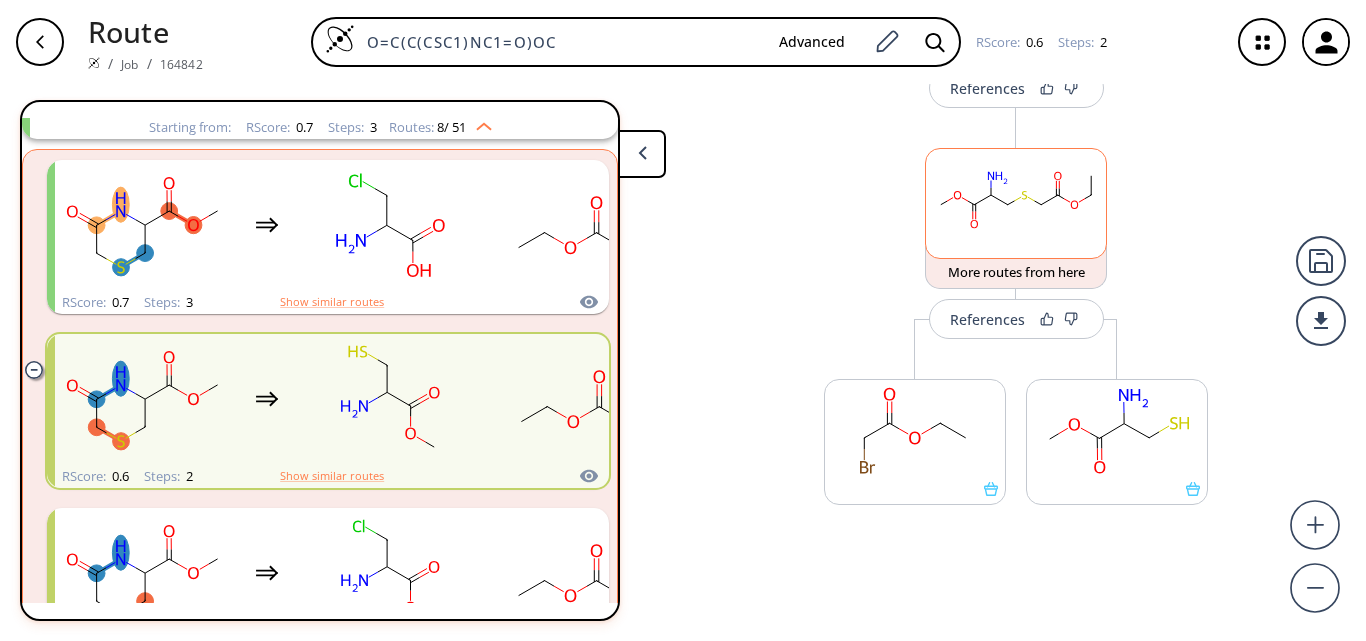 click 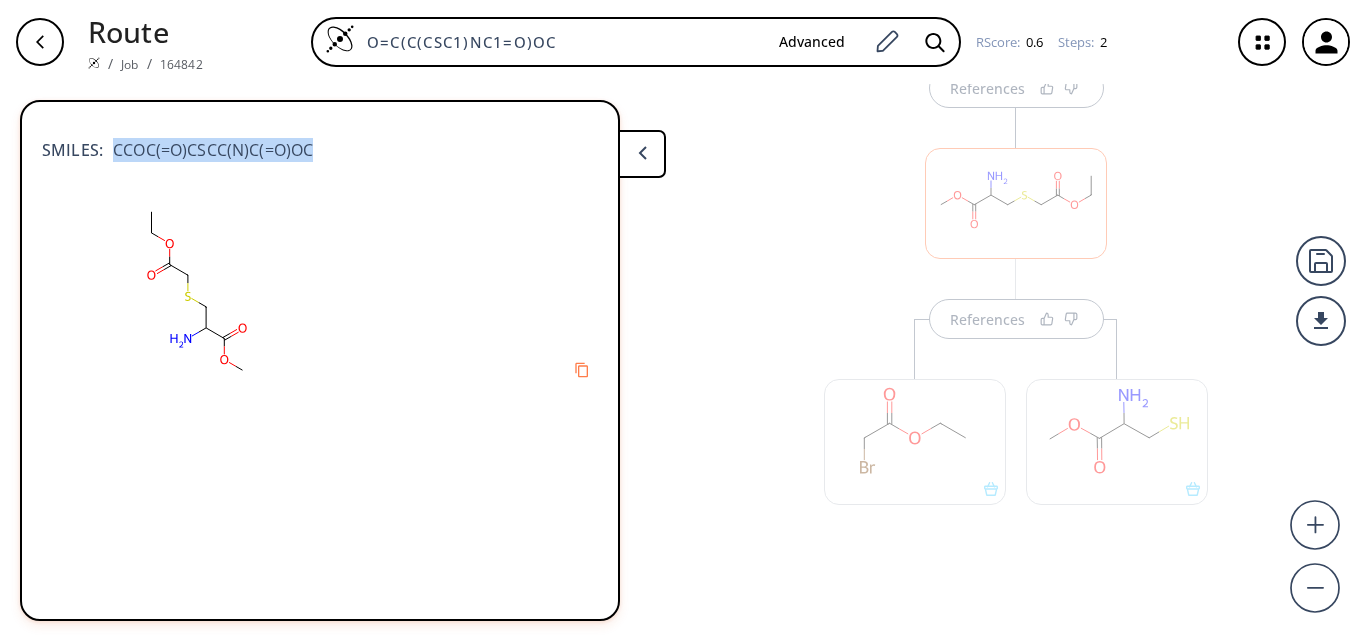 drag, startPoint x: 113, startPoint y: 146, endPoint x: 309, endPoint y: 146, distance: 196 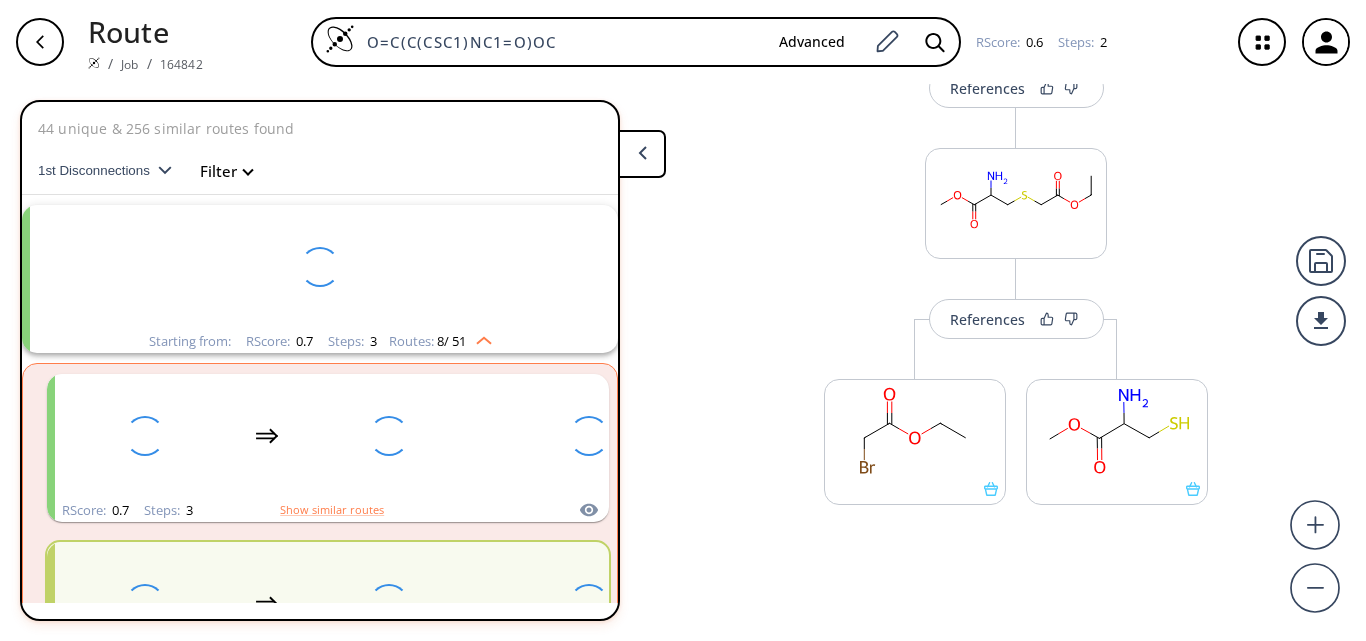 scroll, scrollTop: 214, scrollLeft: 0, axis: vertical 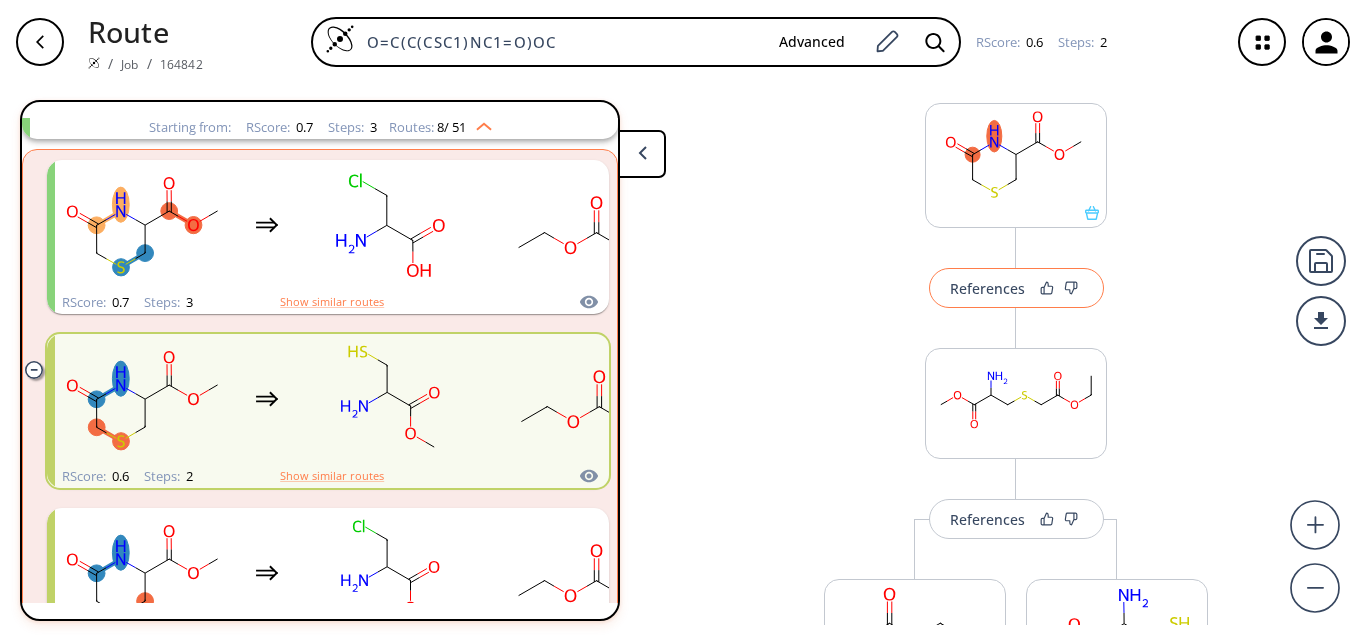 click on "References" at bounding box center [987, 288] 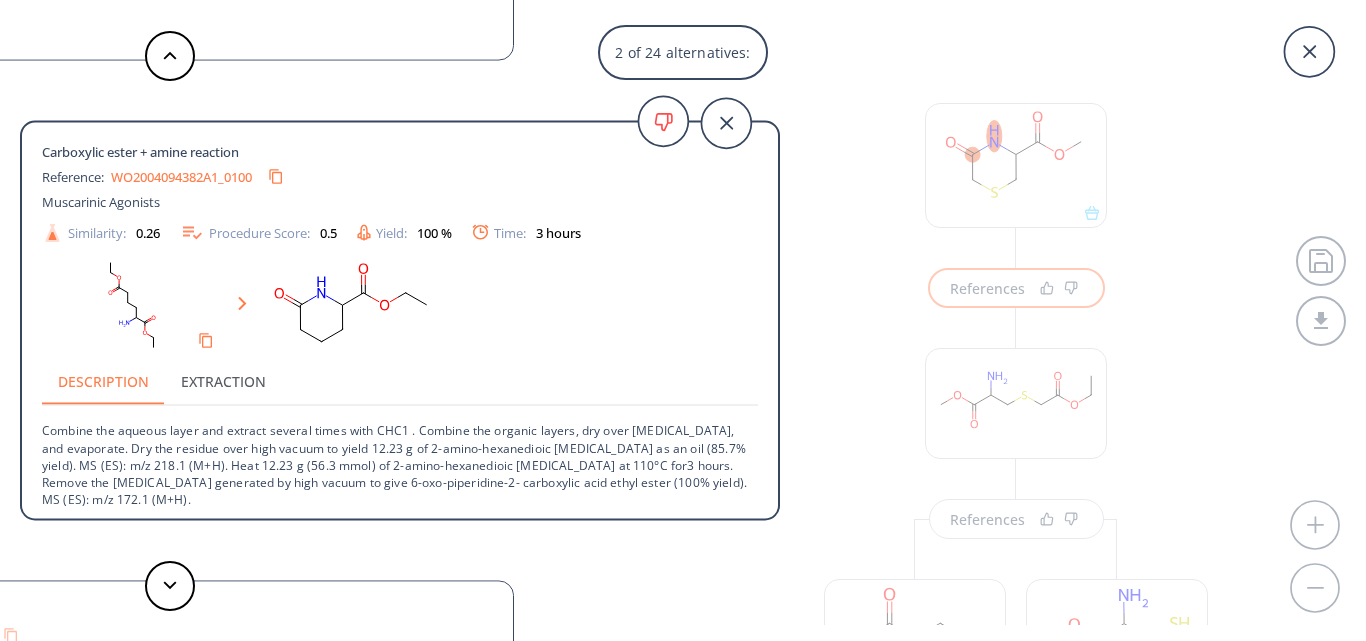 click on "WO2004094382A1_0100" at bounding box center (181, 176) 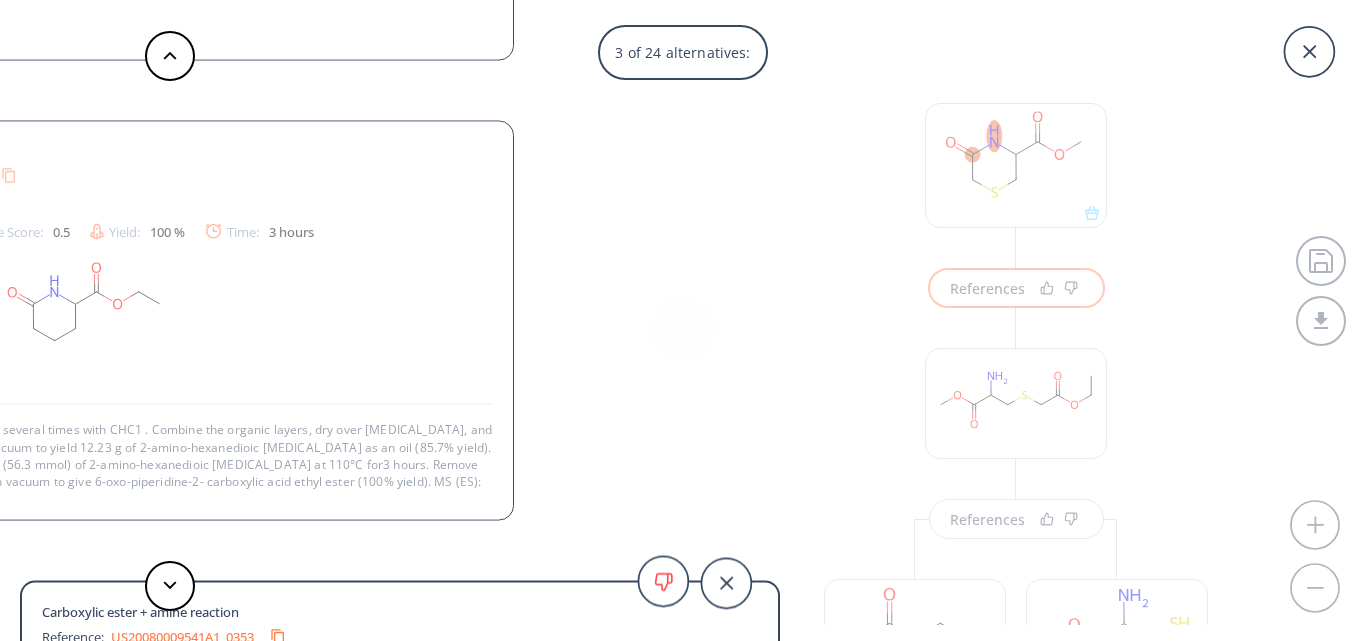 scroll, scrollTop: 3, scrollLeft: 0, axis: vertical 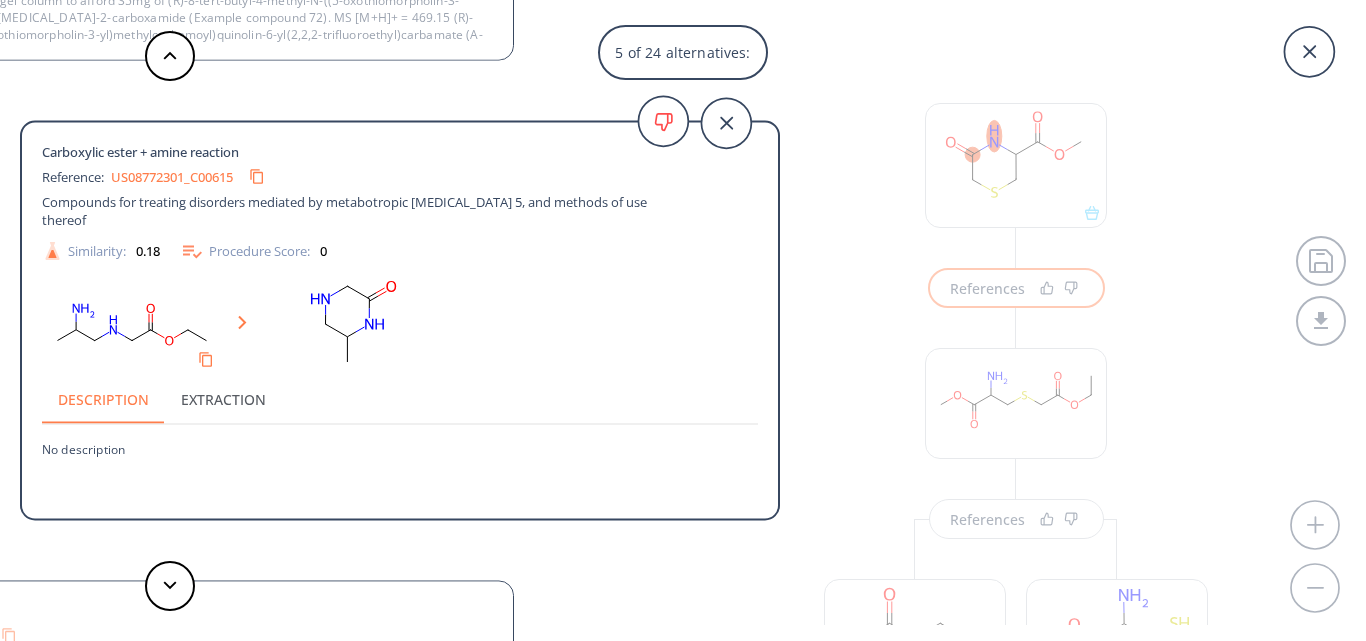 click on "US08772301_C00615" at bounding box center [172, 176] 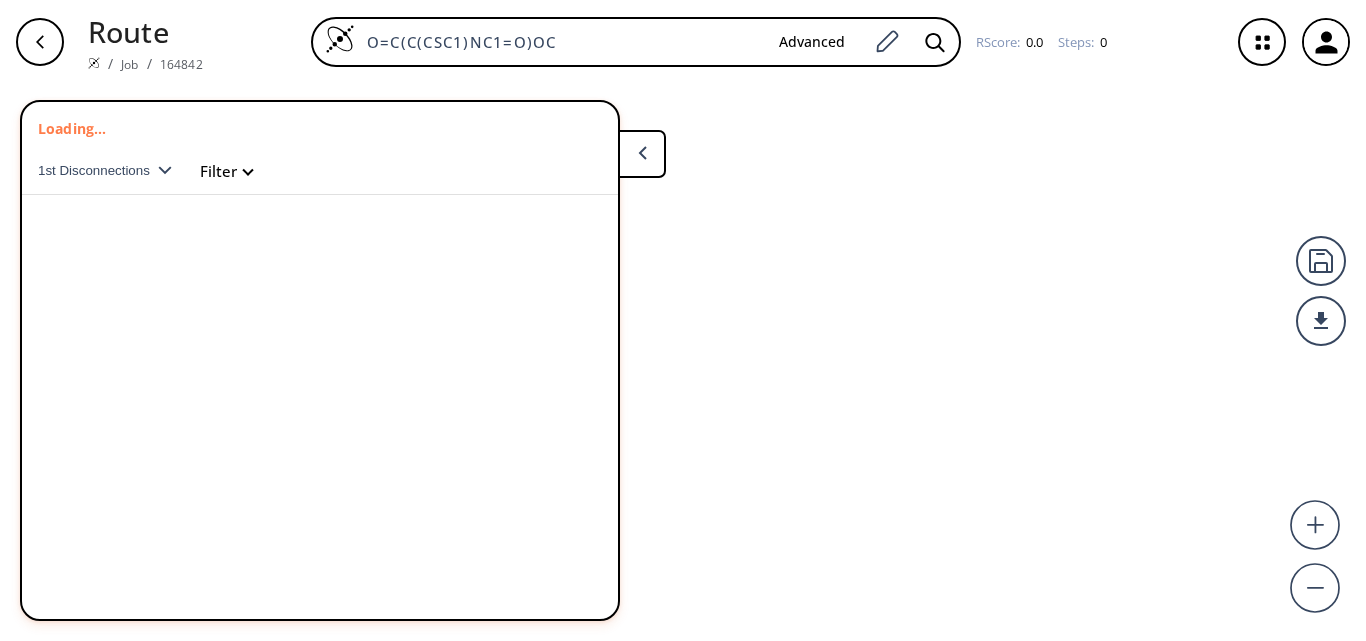scroll, scrollTop: 0, scrollLeft: 0, axis: both 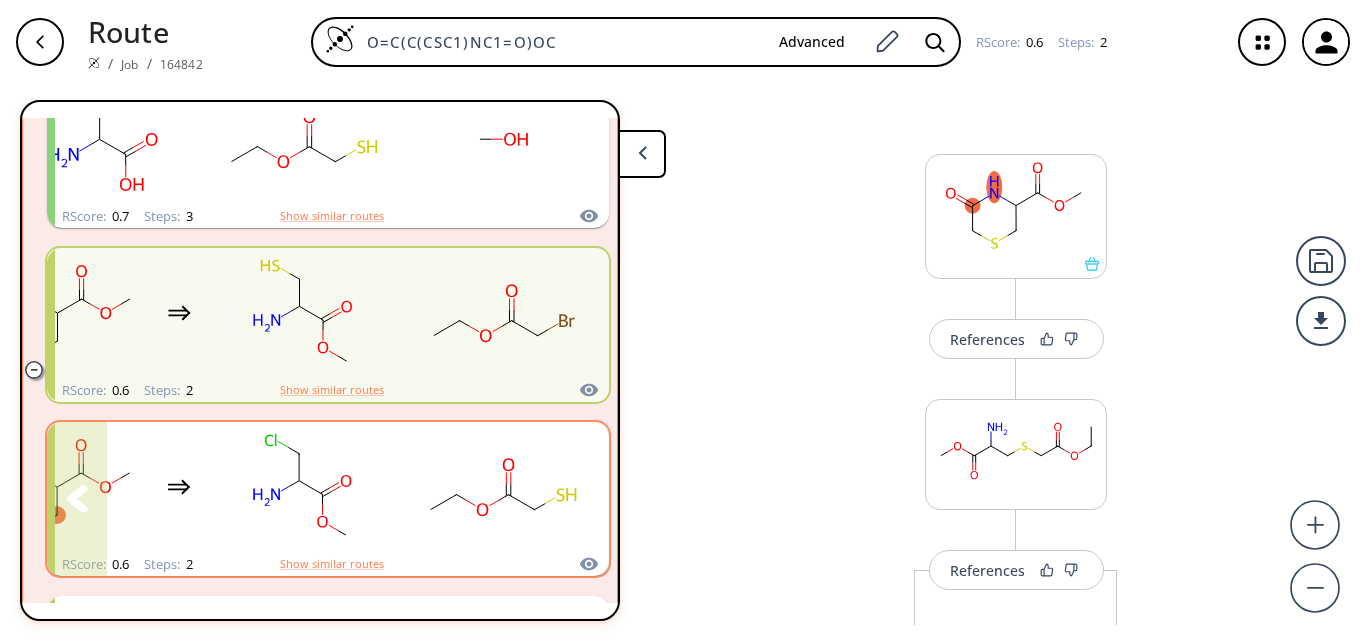 click 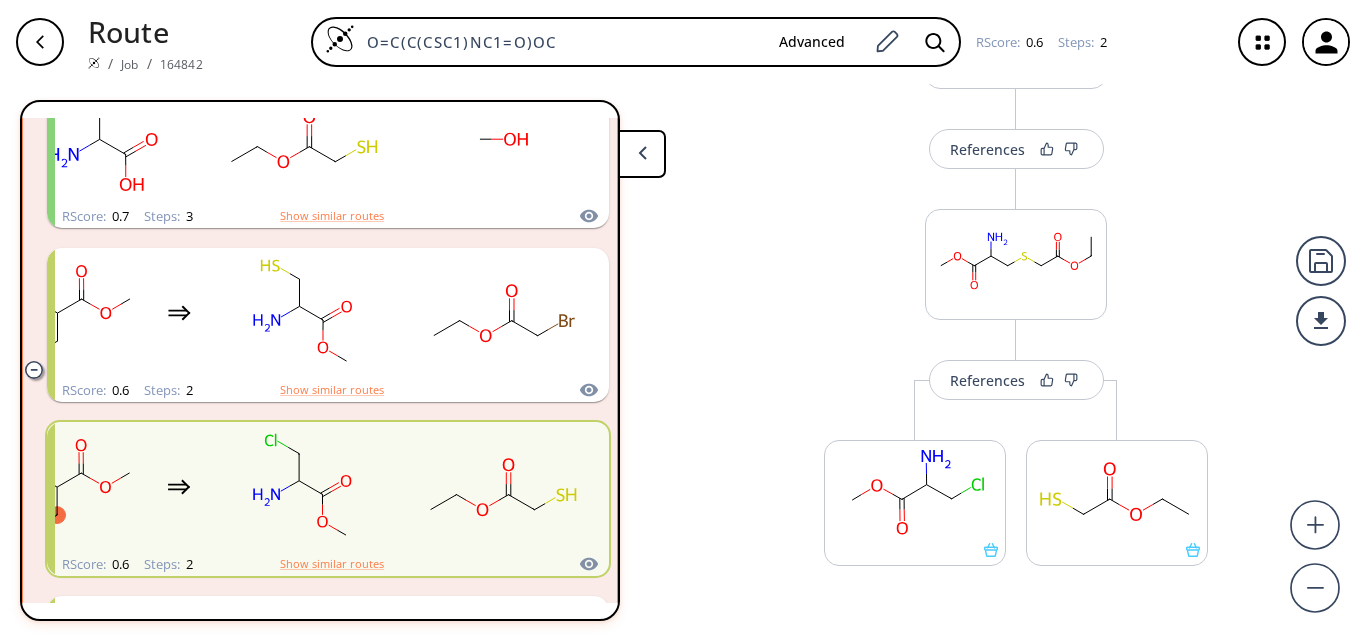 scroll, scrollTop: 200, scrollLeft: 0, axis: vertical 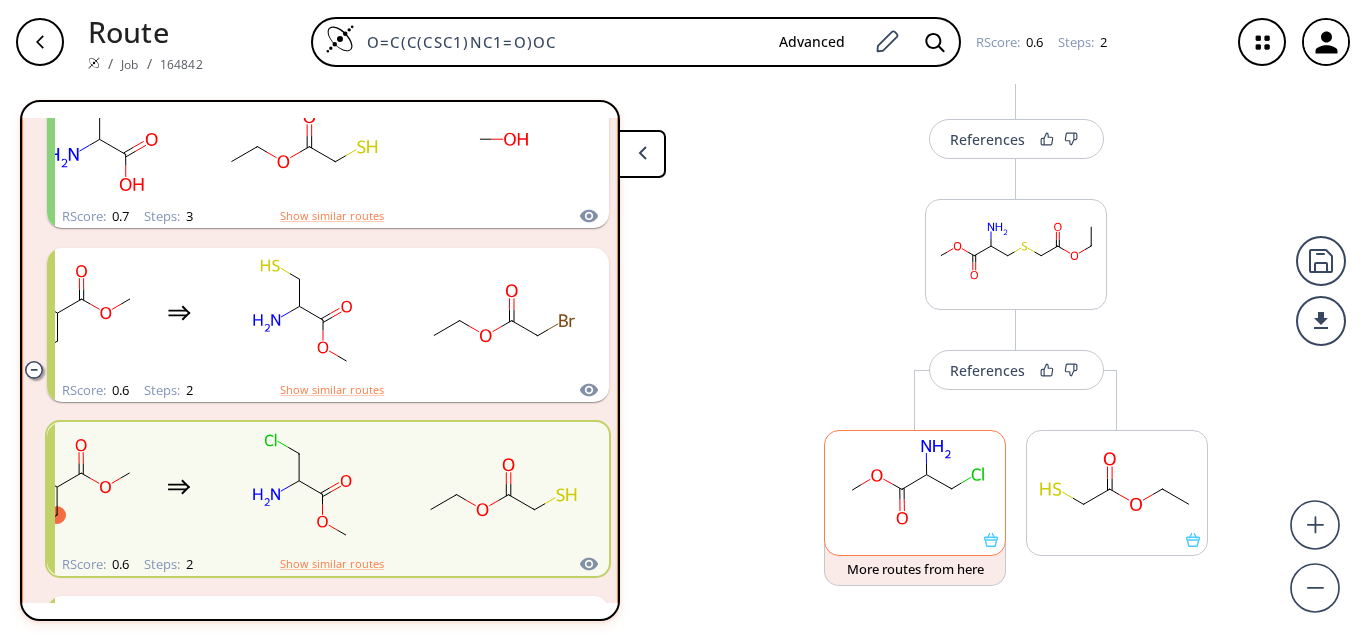 click 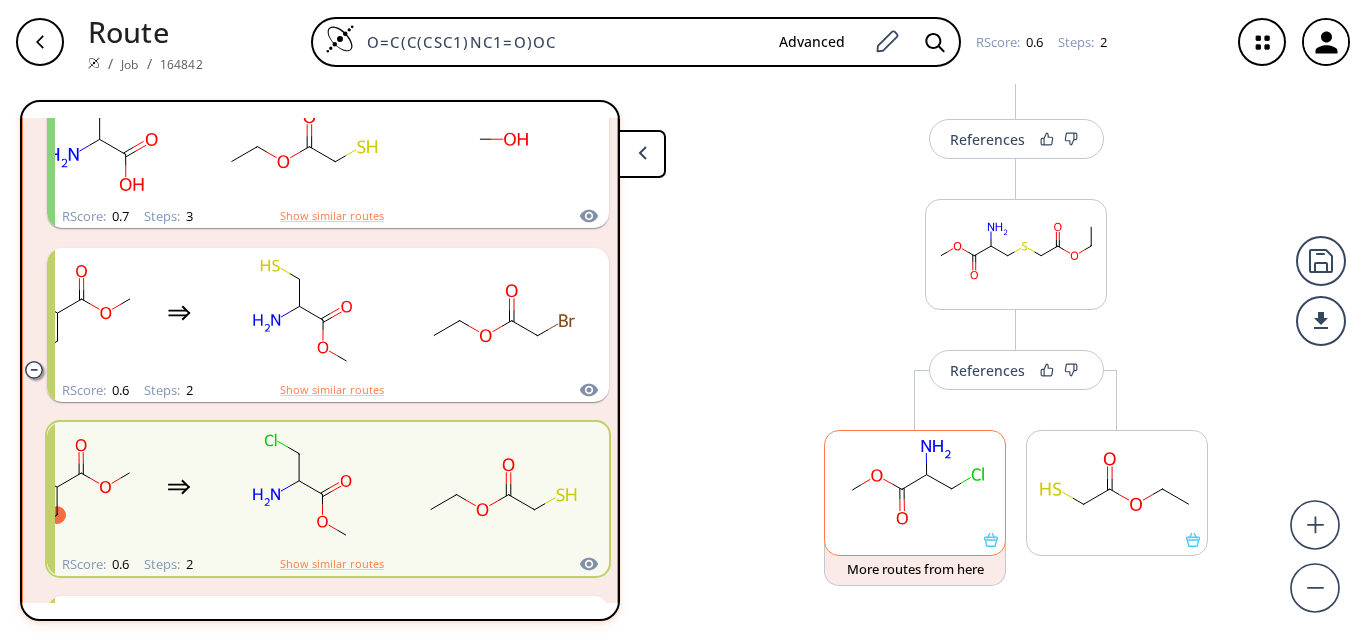 scroll, scrollTop: 0, scrollLeft: 0, axis: both 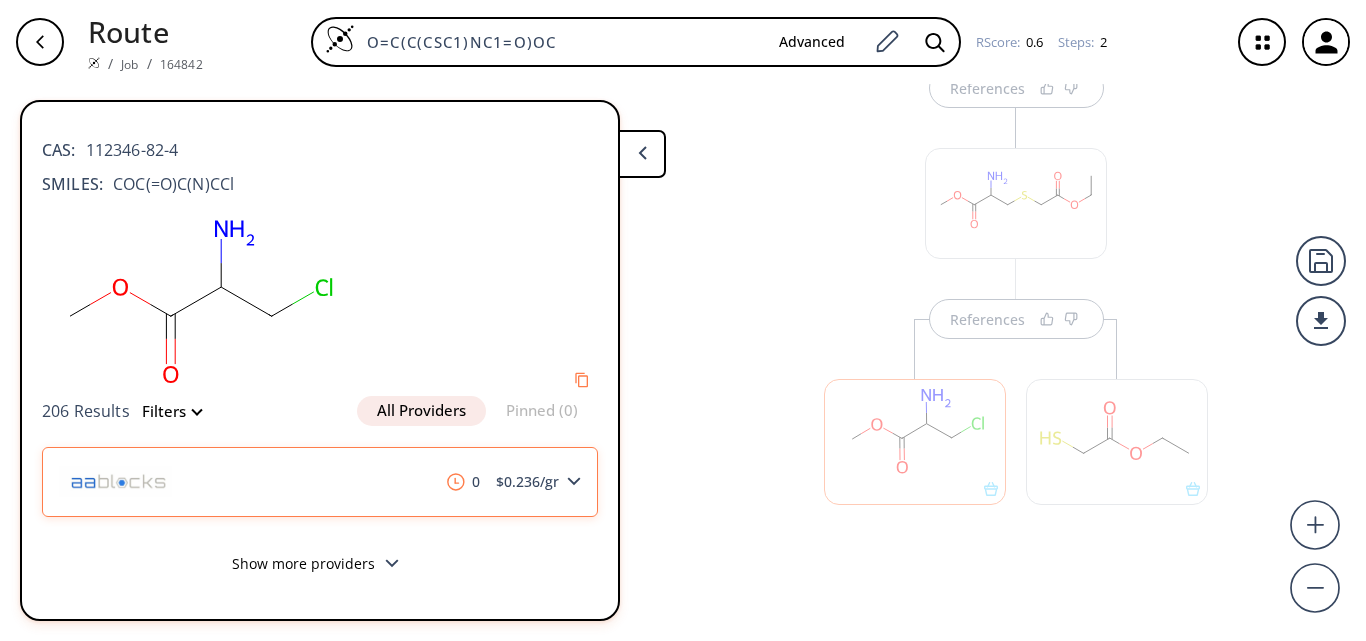 click on "$ 0.236 /gr" at bounding box center [527, 482] 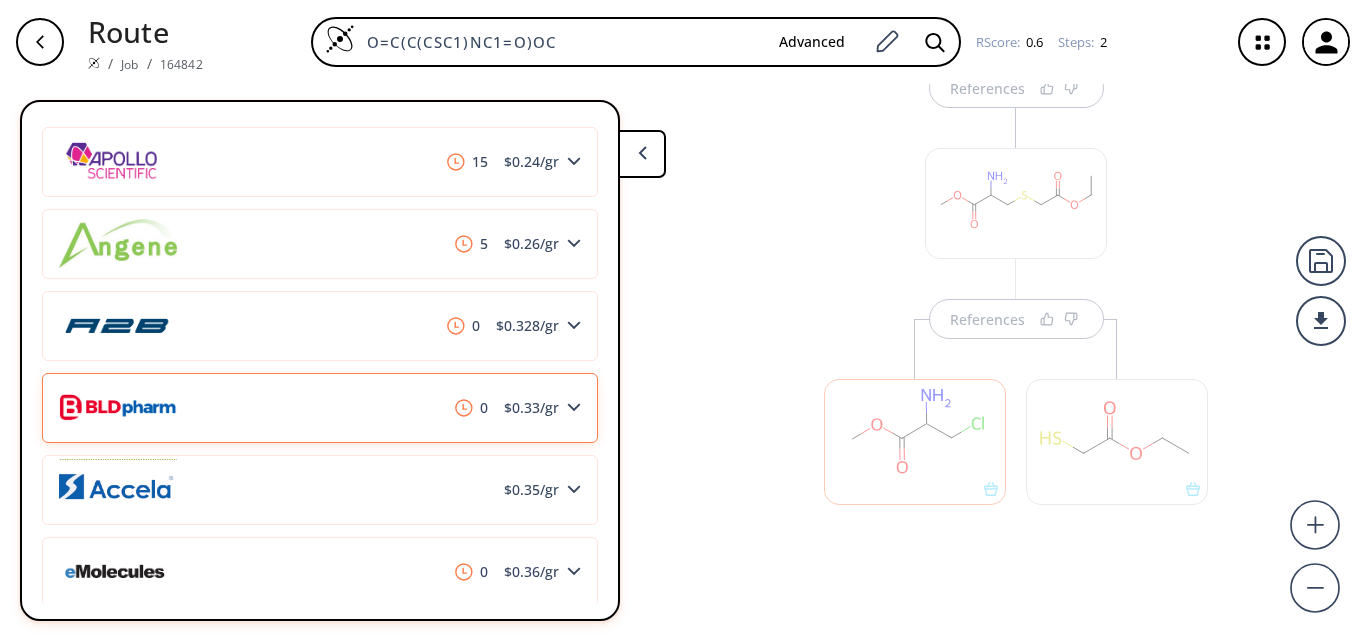 scroll, scrollTop: 400, scrollLeft: 0, axis: vertical 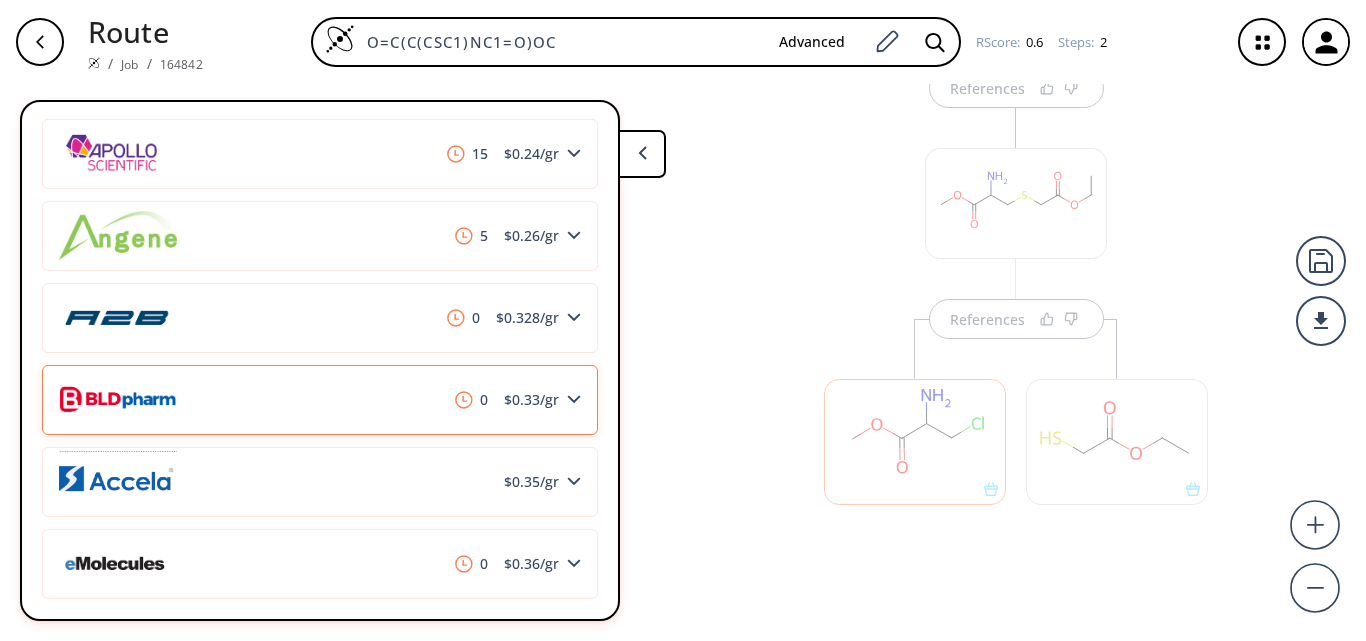 click on "0 $ 0.33 /gr" at bounding box center (320, 400) 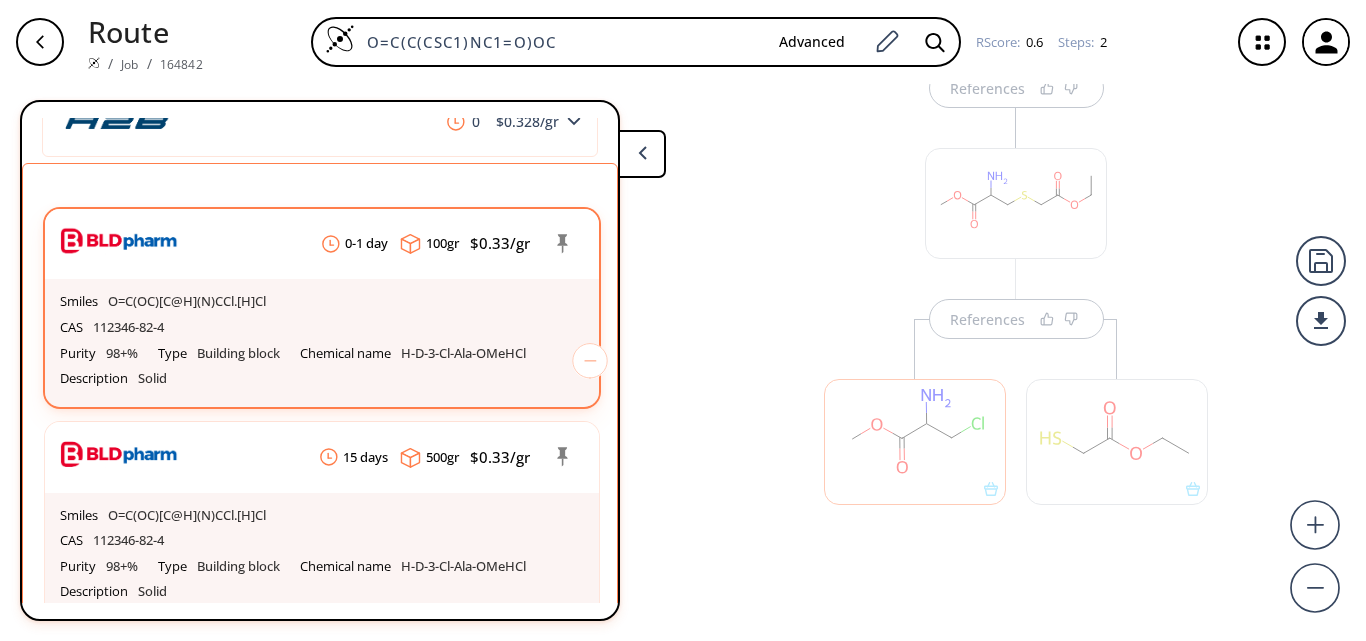scroll, scrollTop: 600, scrollLeft: 0, axis: vertical 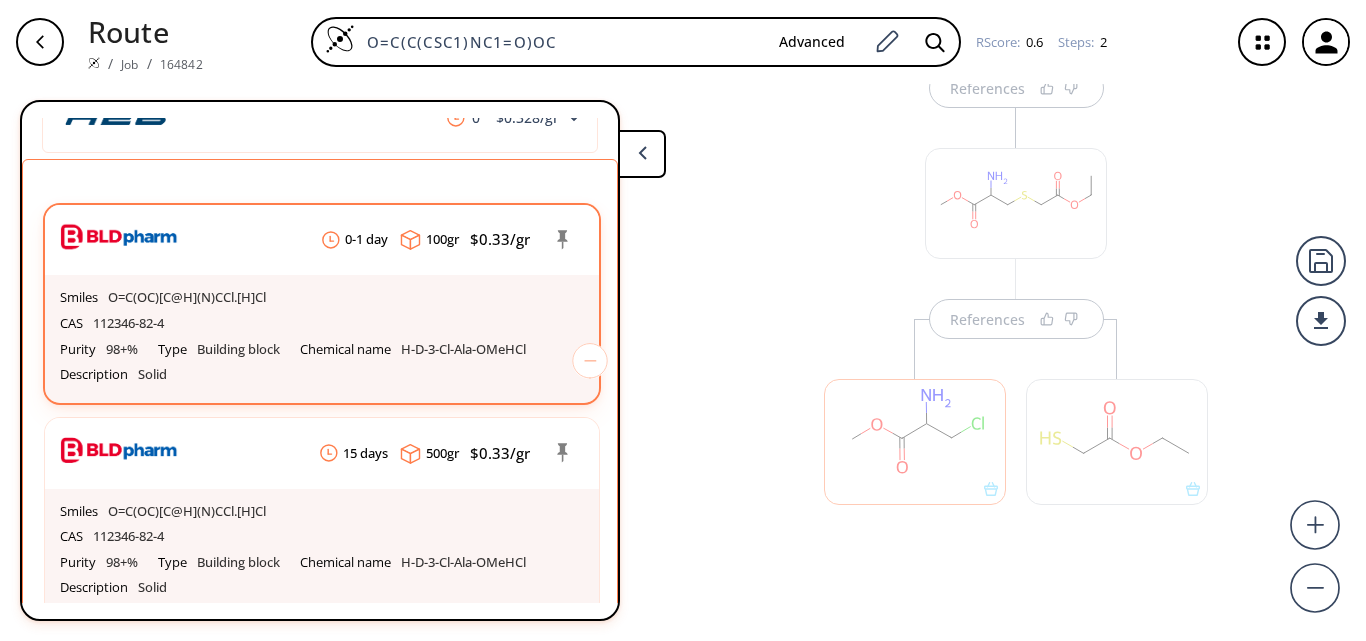 click on "112346-82-4" at bounding box center [128, 324] 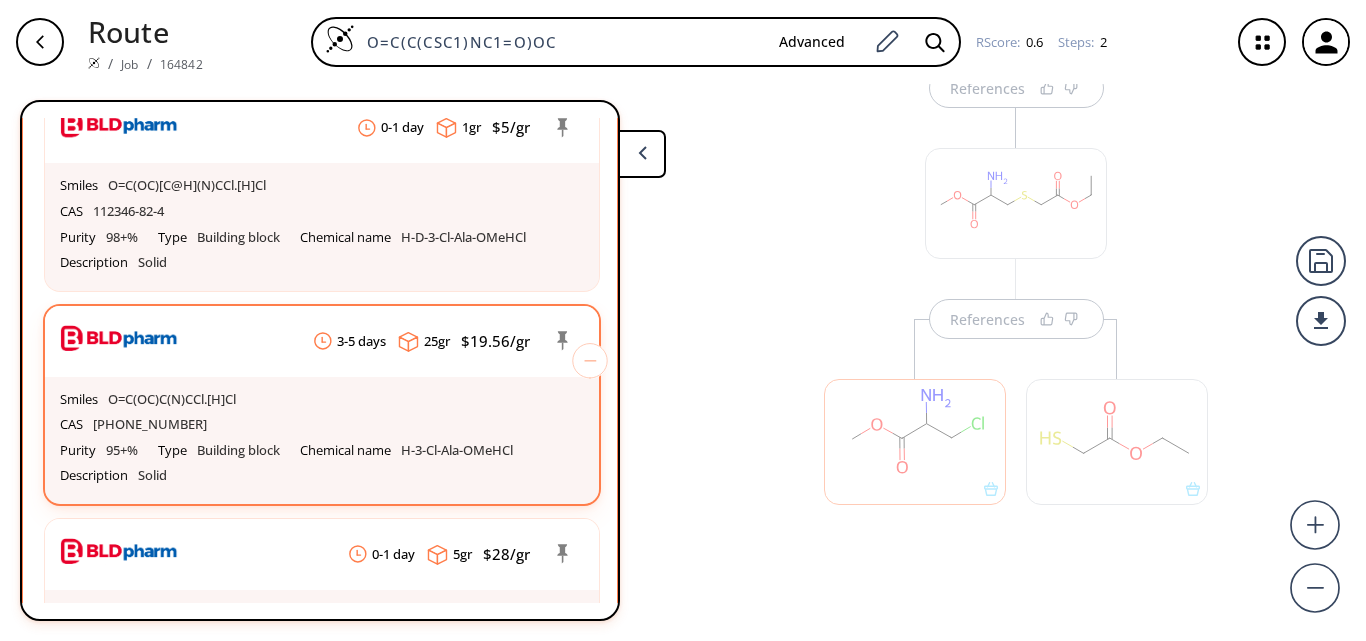 scroll, scrollTop: 1600, scrollLeft: 0, axis: vertical 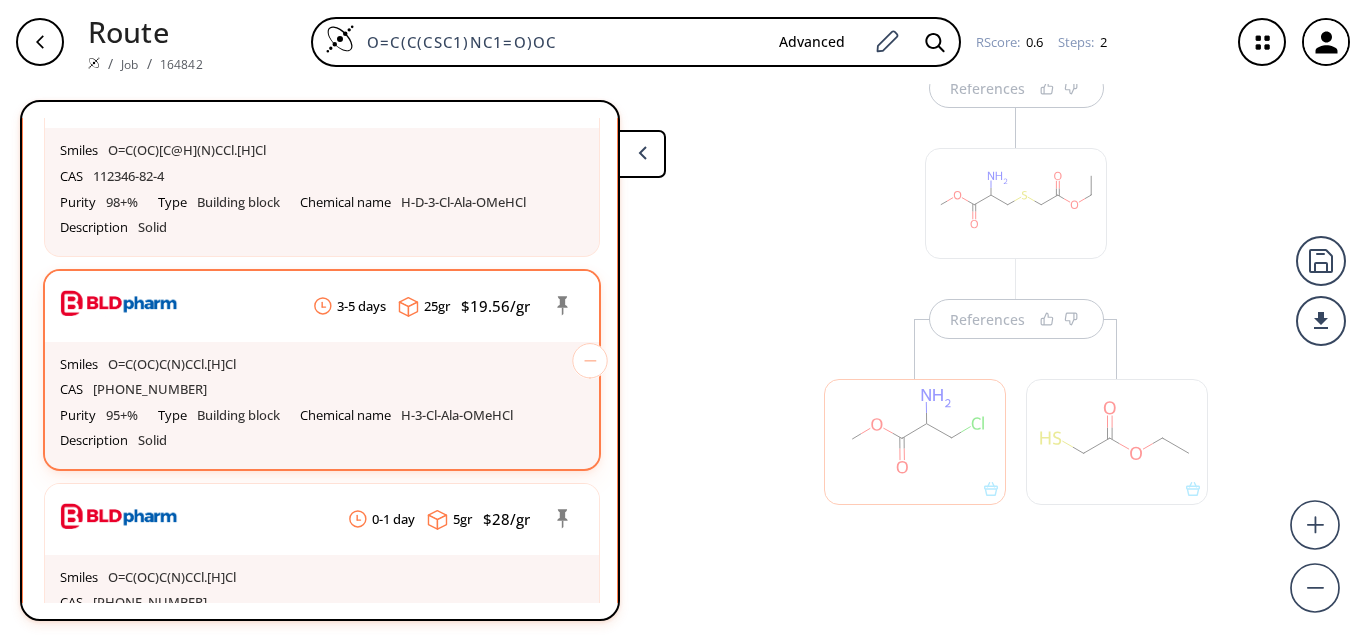 click on "Type" at bounding box center (177, 416) 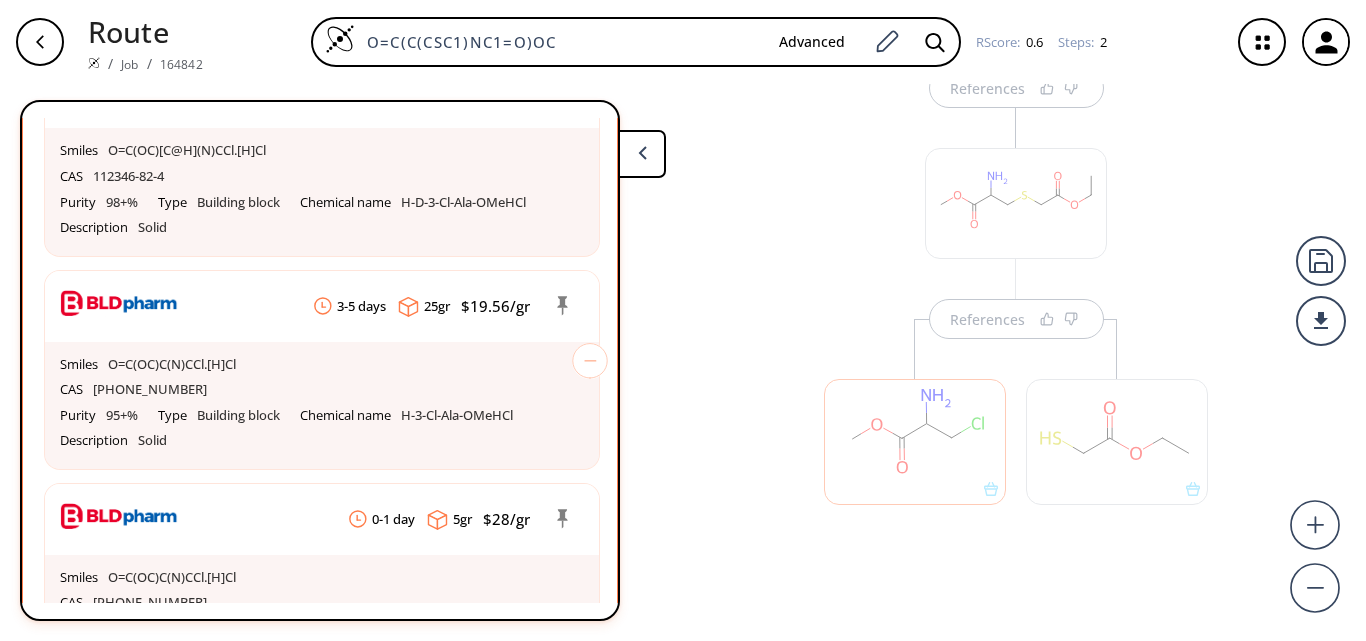 click at bounding box center [915, 431] 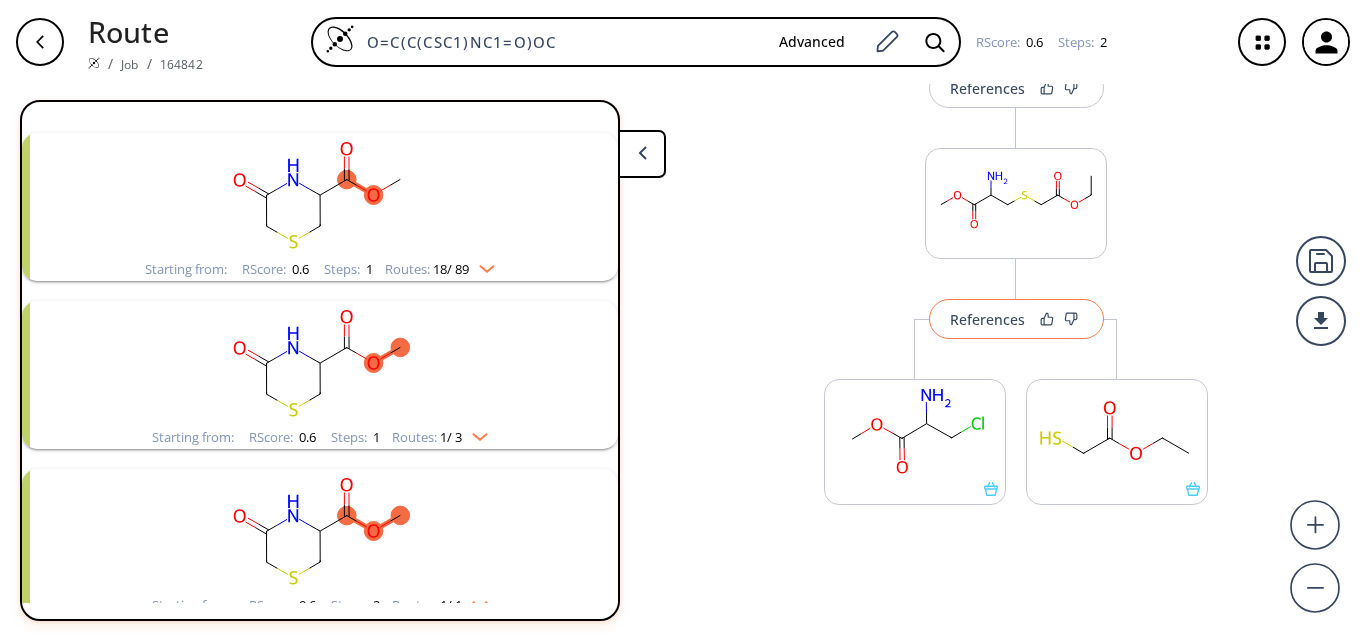 scroll, scrollTop: 1692, scrollLeft: 0, axis: vertical 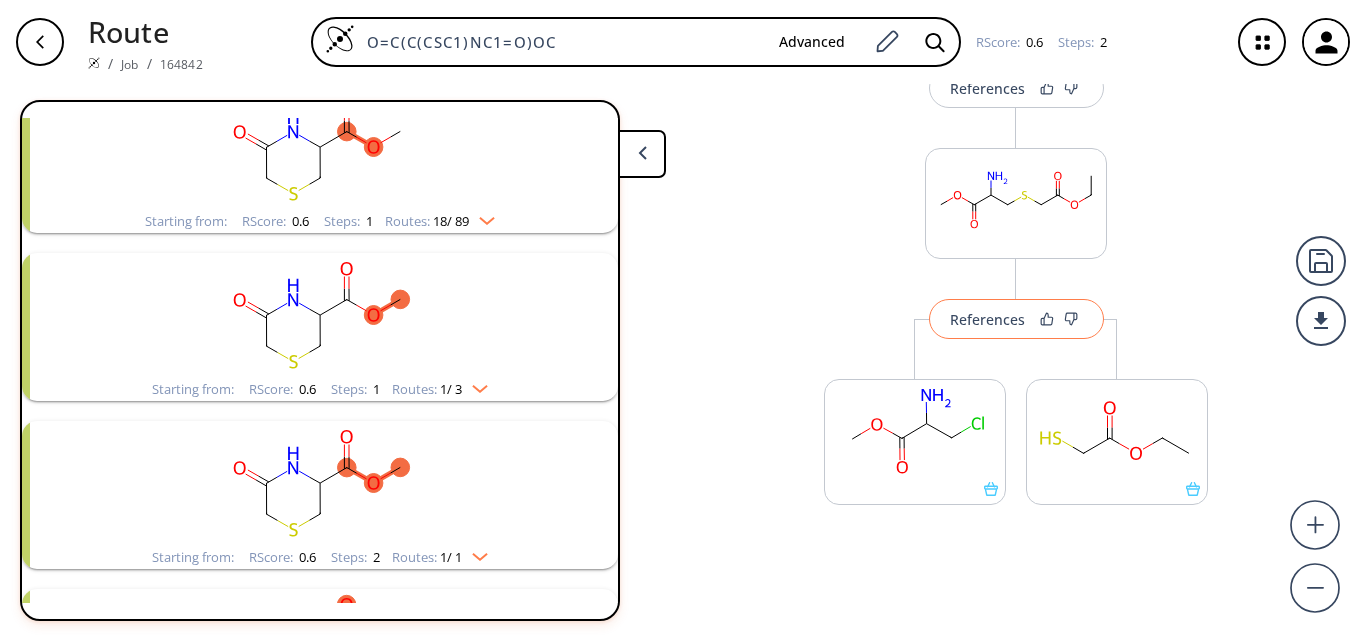 click on "References" at bounding box center (987, 319) 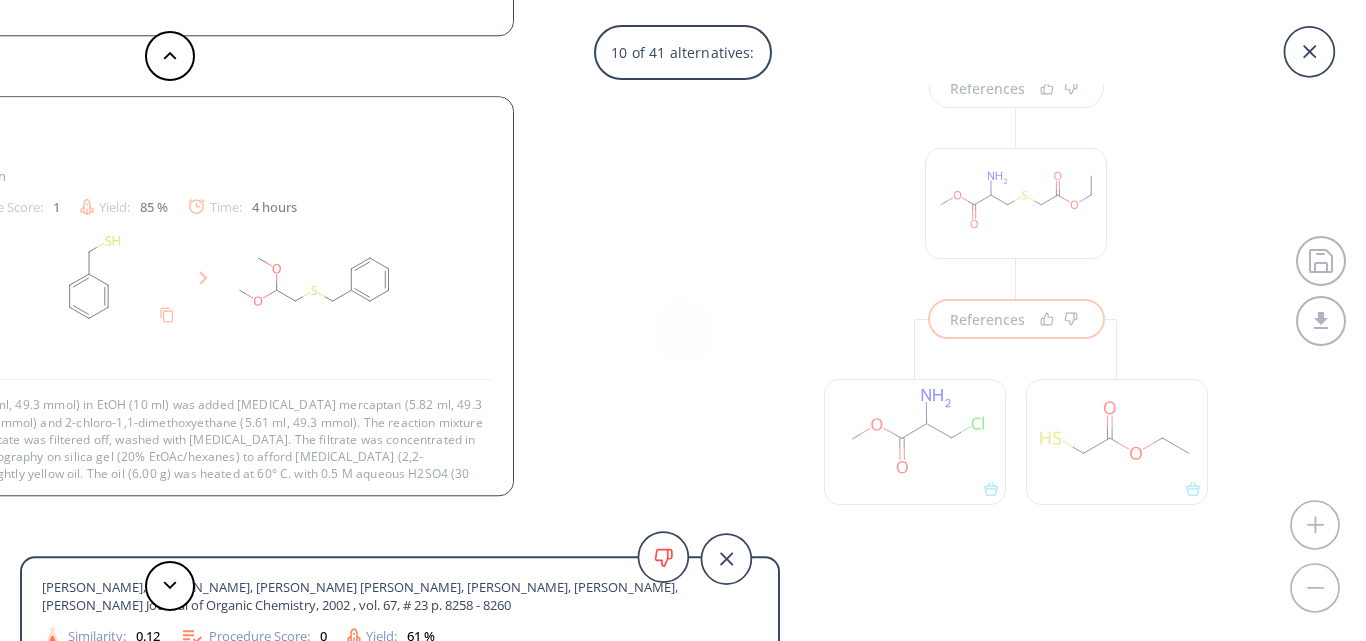 scroll, scrollTop: 55, scrollLeft: 0, axis: vertical 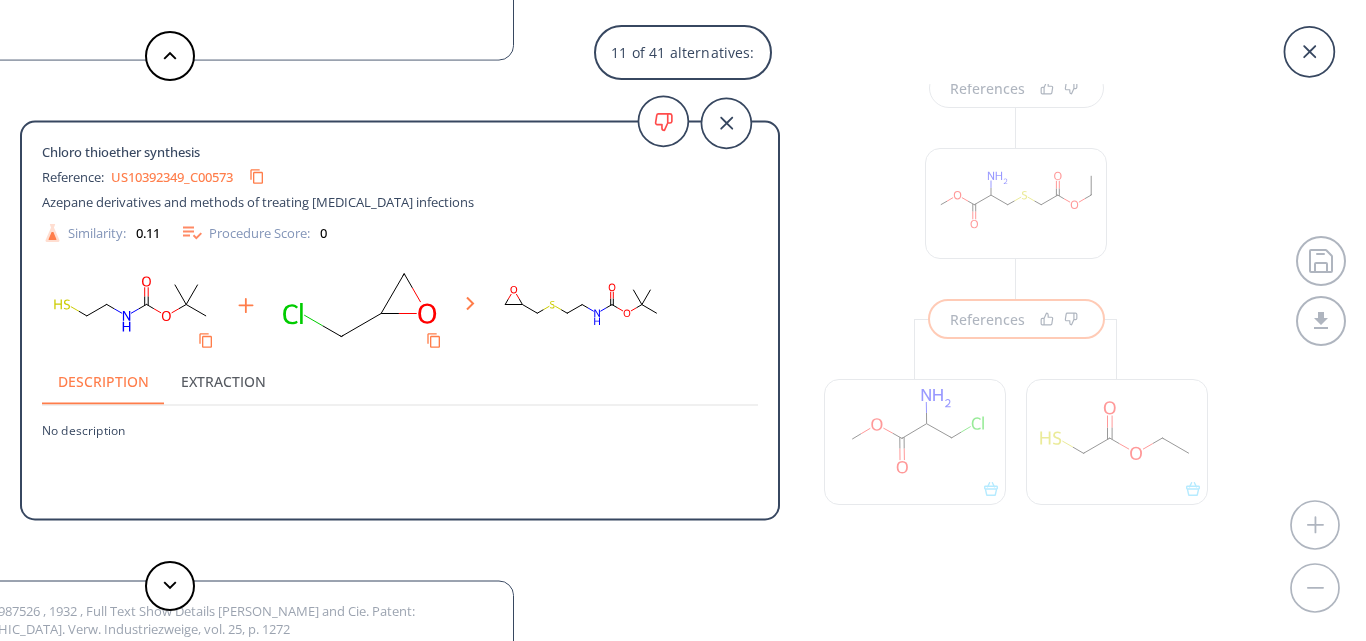 click on "11 of 41 alternatives: Ohkishi, Haruyuki, Nishikawa, Daikichiro, Kumagai, Hidehiko, Yamada, Hideaki  Agricultural and Biological Chemistry, 1981 , vol. 45, # 1 p. 259 - 264 Similarity: 0.29 Procedure Score: 0 Description Extraction No description Agricultural and Biological Chemistry, , vol. 53, # 9 p. 2481 - 2487 Similarity: 0.28 Procedure Score: 0 Description Extraction No description Shiraiwa, Tadashi, Kubo, Motoki, Watanabe, Mitsuhiro, Nakatani, Hidemasa, Ohkubo, Masanori, Kurokawa, Hidemoto  Bioscience, Biotechnology, and Biochemistry, 1998 , vol. 62, # 4 p. 818 - 820 Similarity: 0.22 Procedure Score: 0  Yield:   48 % Description Extraction No description Agricultural and Biological Chemistry, , vol. 45, # 1 p. 259 - 264 Similarity: 0.22 Procedure Score: 0 Description Extraction No description Agricultural and Biological Chemistry, , vol. 53, # 9 p. 2481 - 2487 Similarity: 0.19 Procedure Score: 0 Description Extraction No description Similarity: 0.16 Procedure Score: 0 Description Extraction Similarity:" at bounding box center (683, 320) 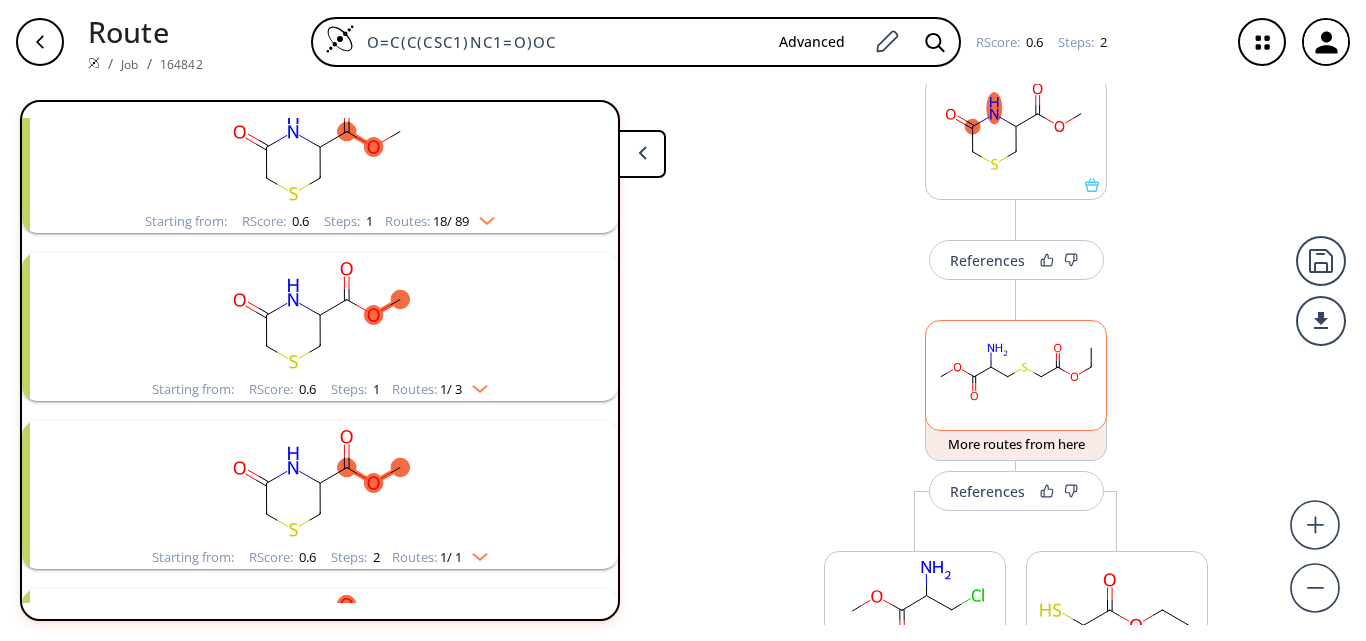 scroll, scrollTop: 0, scrollLeft: 0, axis: both 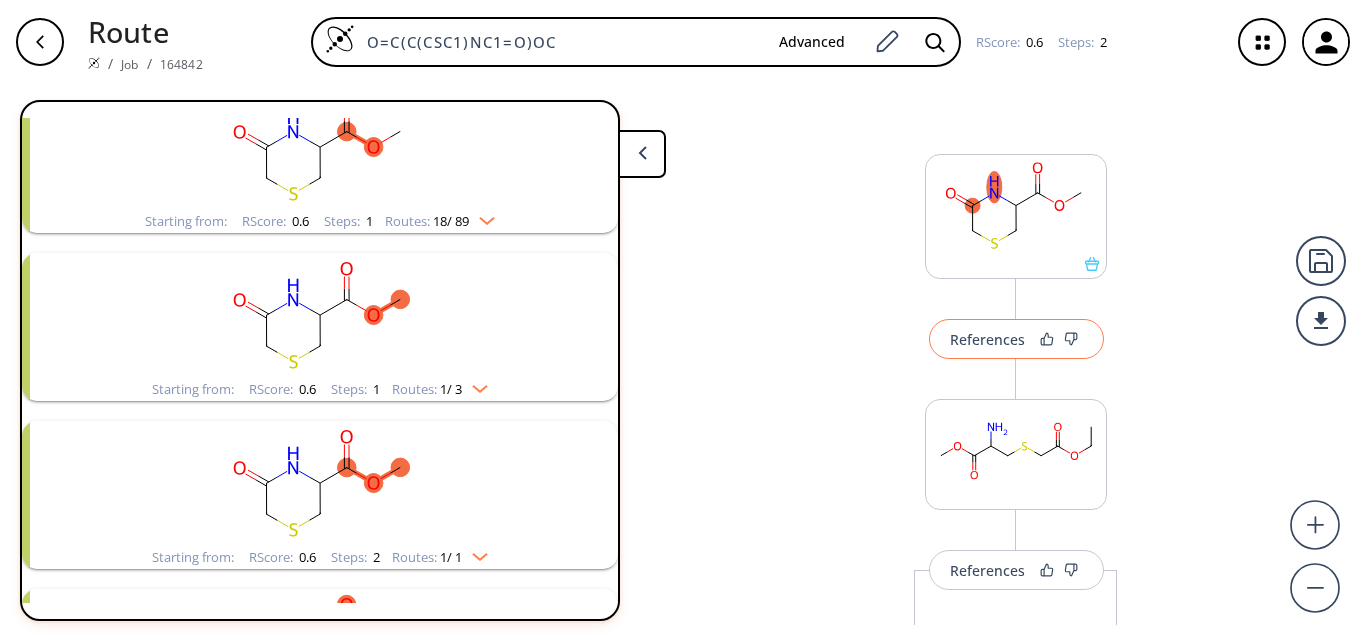 click on "References" at bounding box center [987, 339] 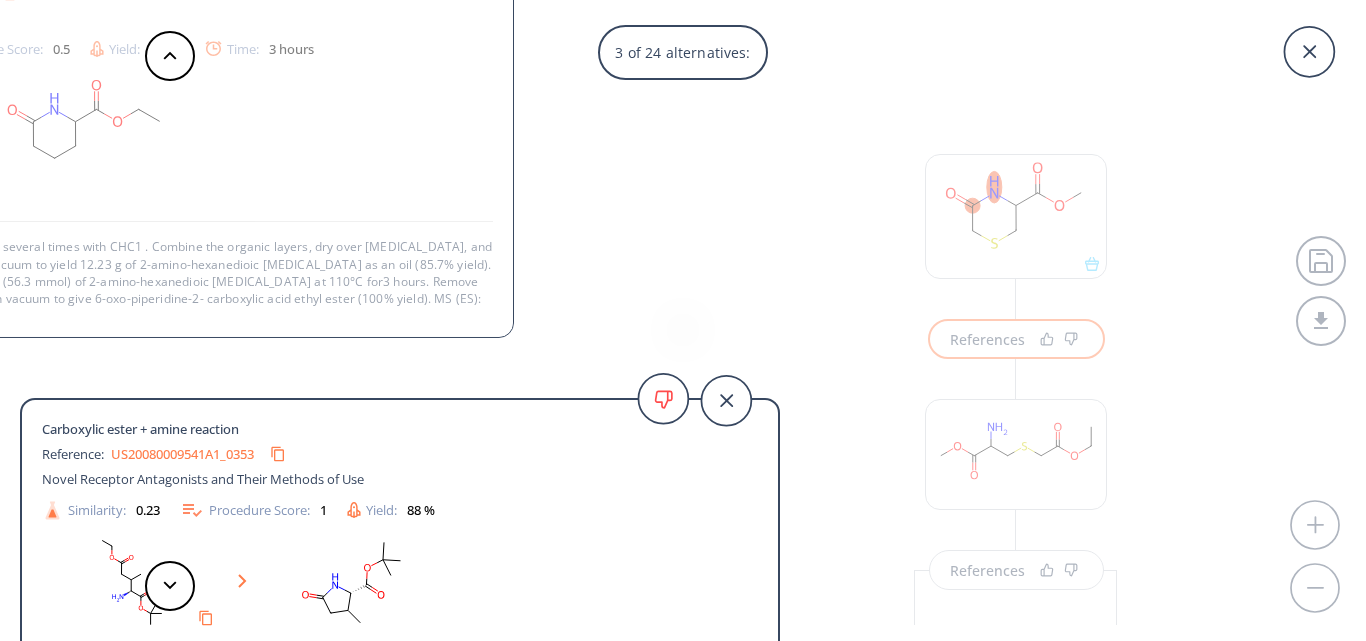 scroll, scrollTop: 3, scrollLeft: 0, axis: vertical 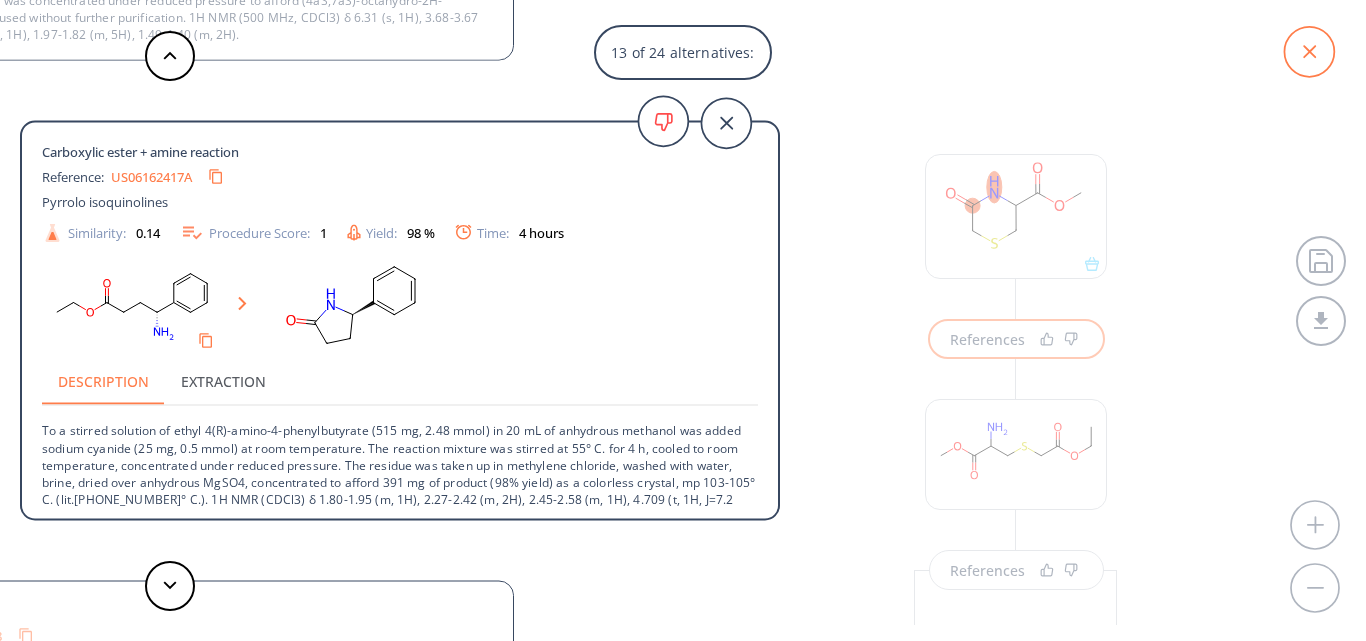 click 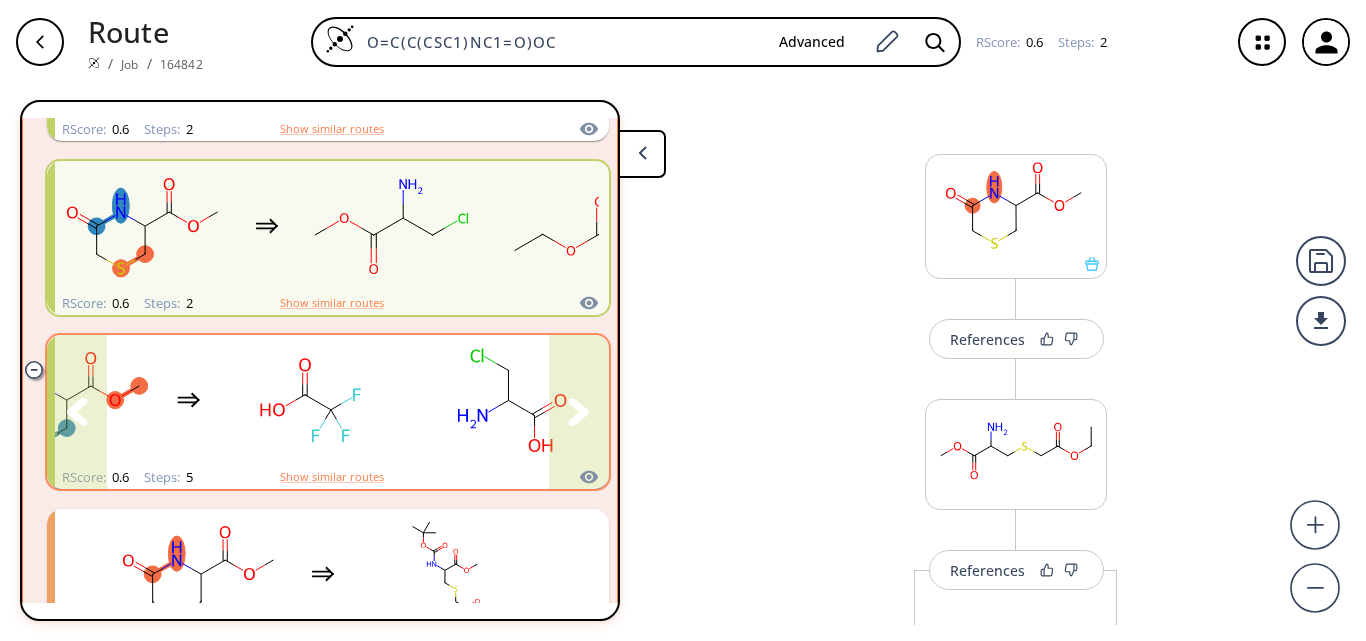 scroll, scrollTop: 592, scrollLeft: 0, axis: vertical 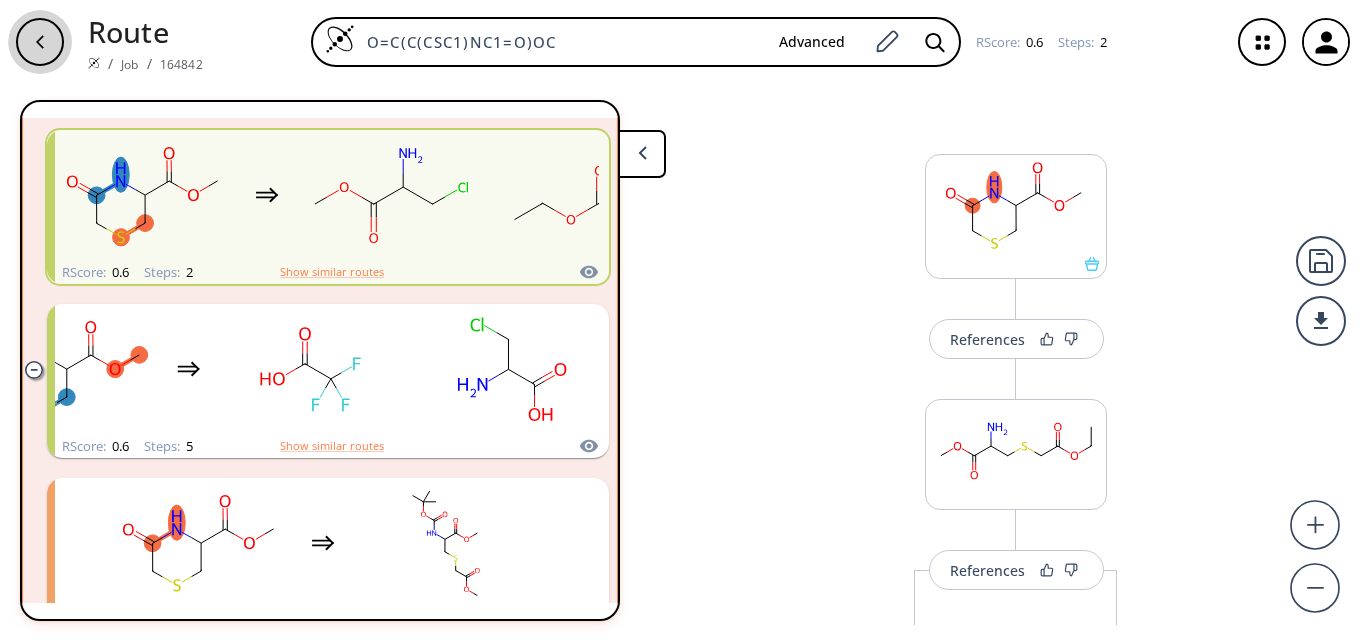 click 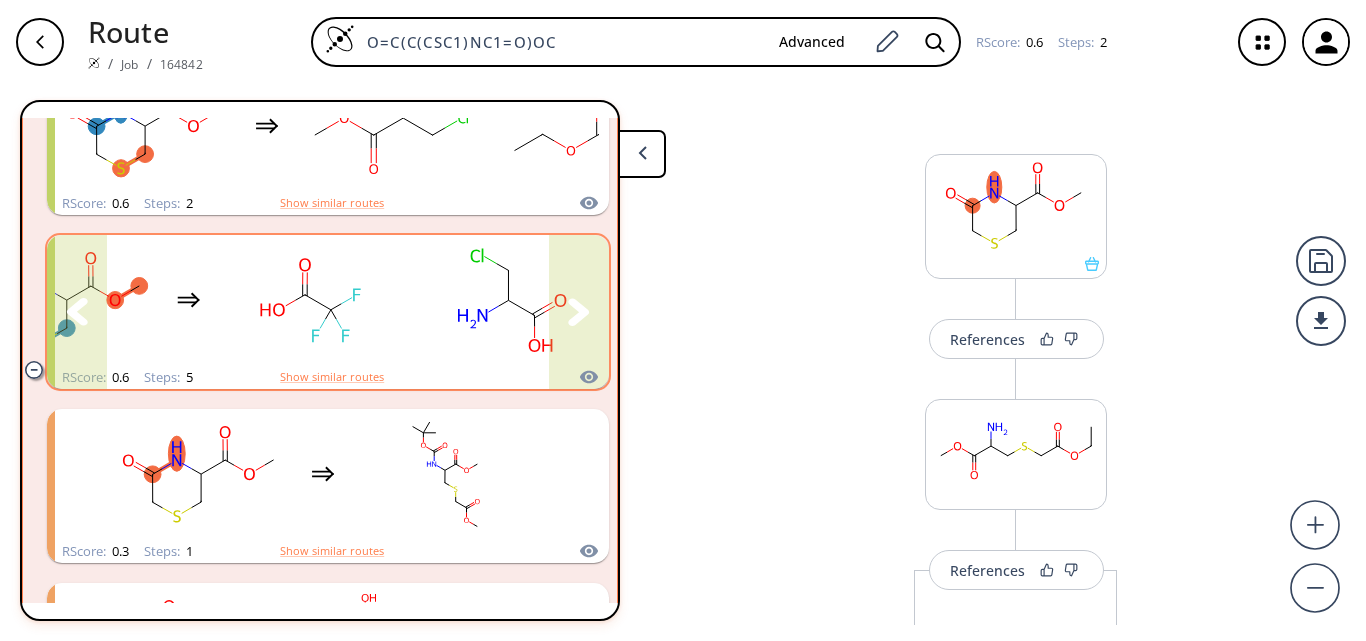 scroll, scrollTop: 692, scrollLeft: 0, axis: vertical 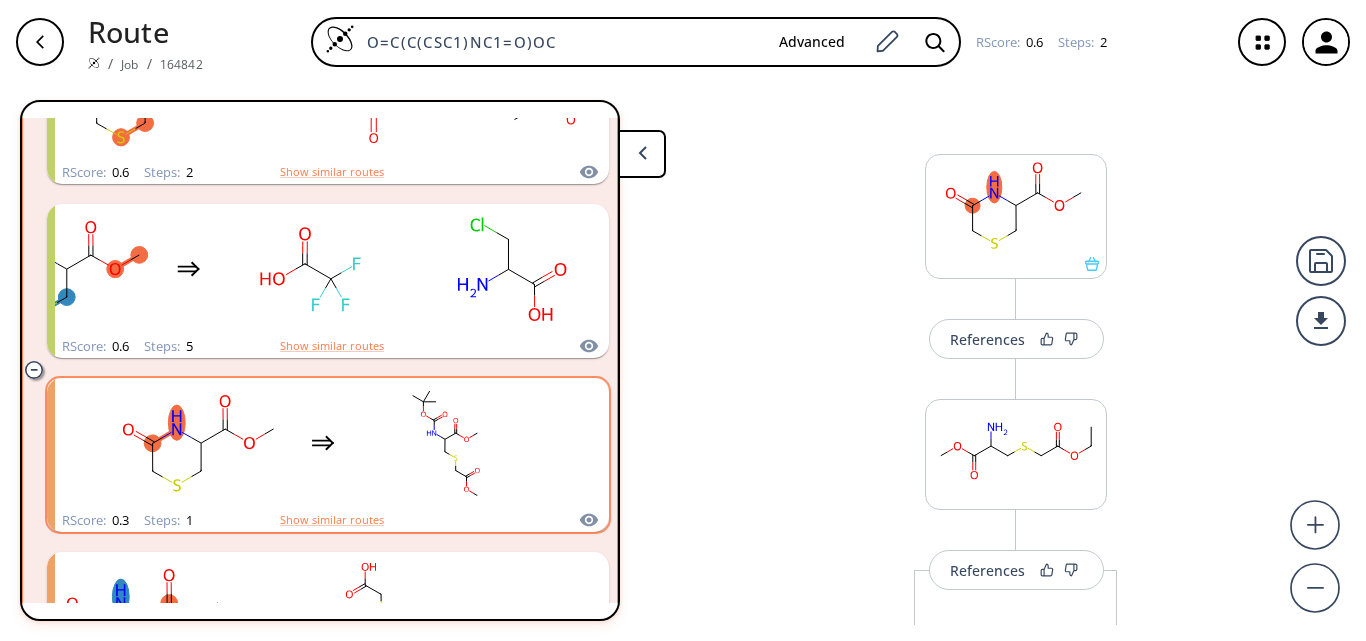 click at bounding box center (323, 443) 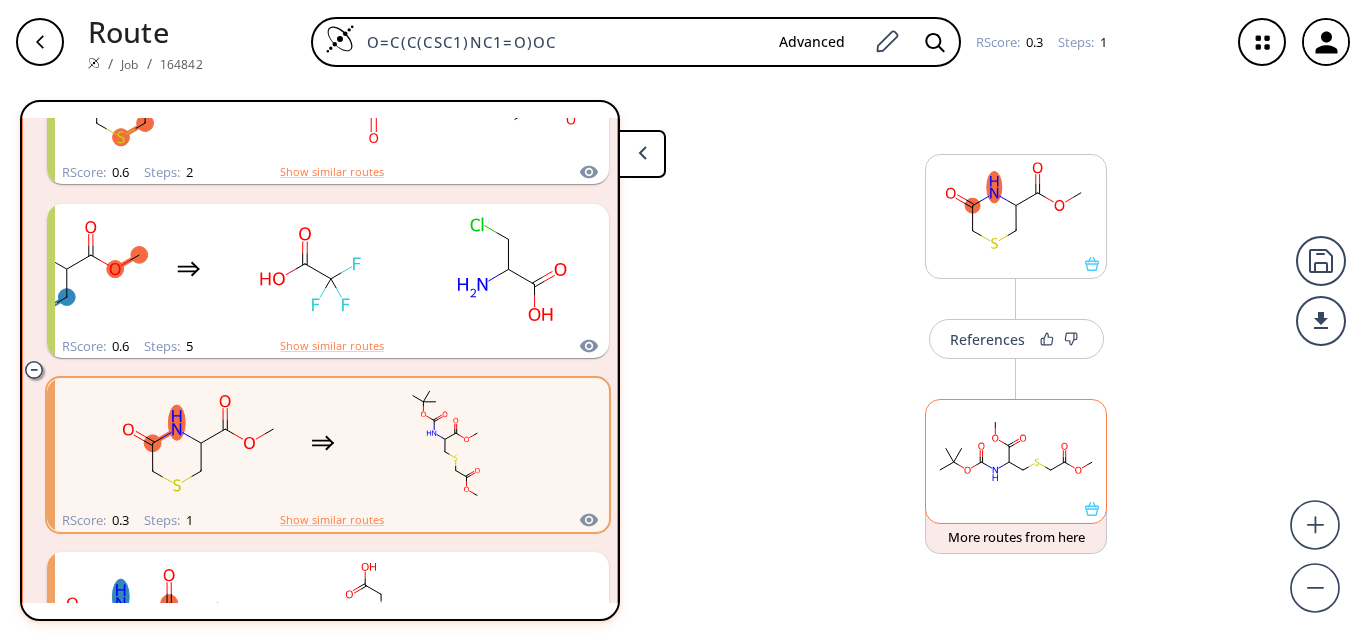 click 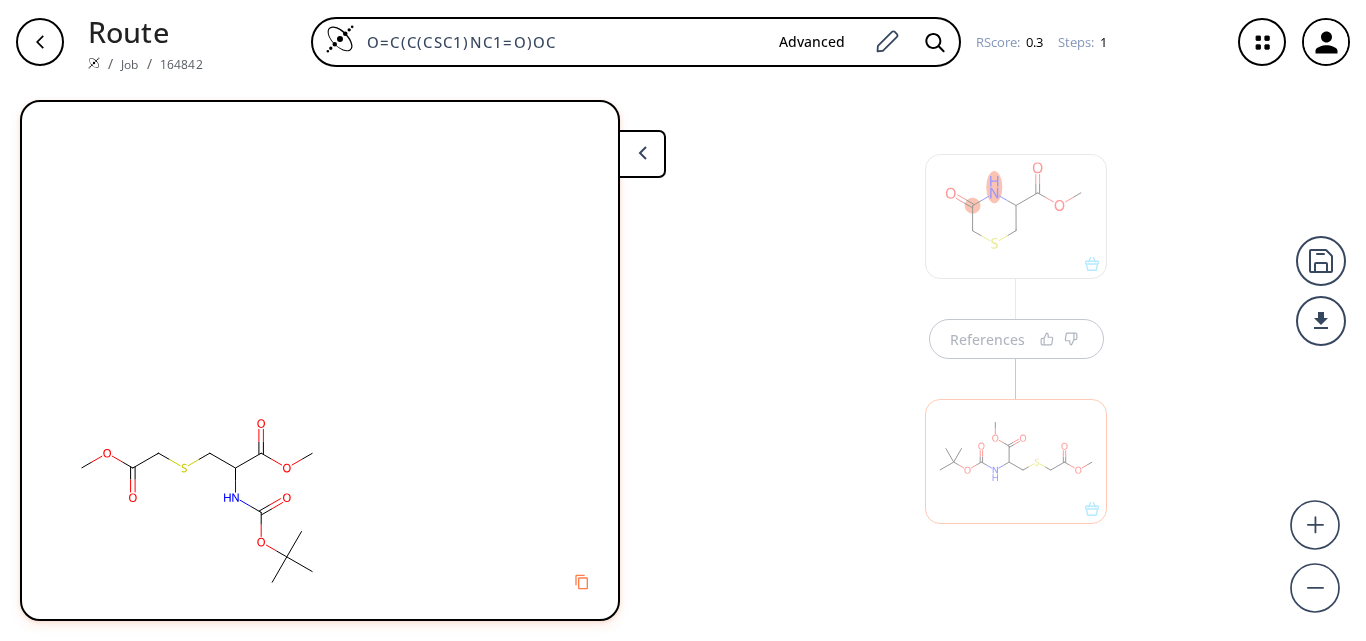 scroll, scrollTop: 0, scrollLeft: 0, axis: both 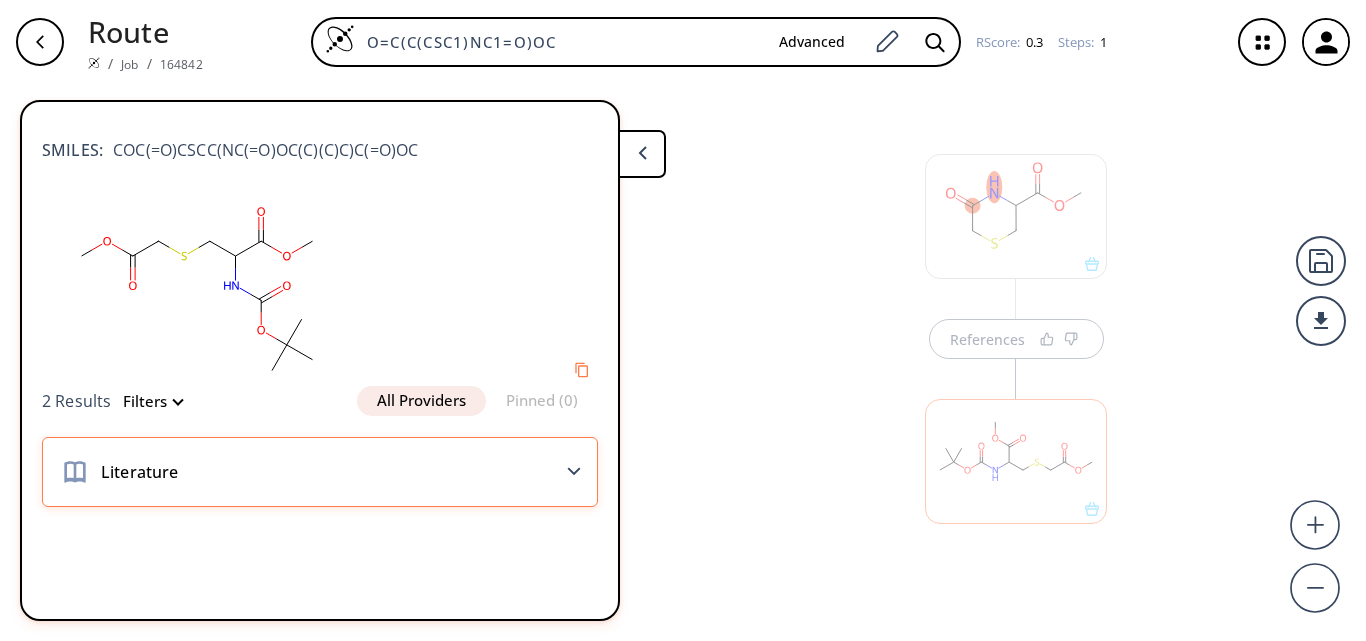 click on "Literature" at bounding box center (320, 472) 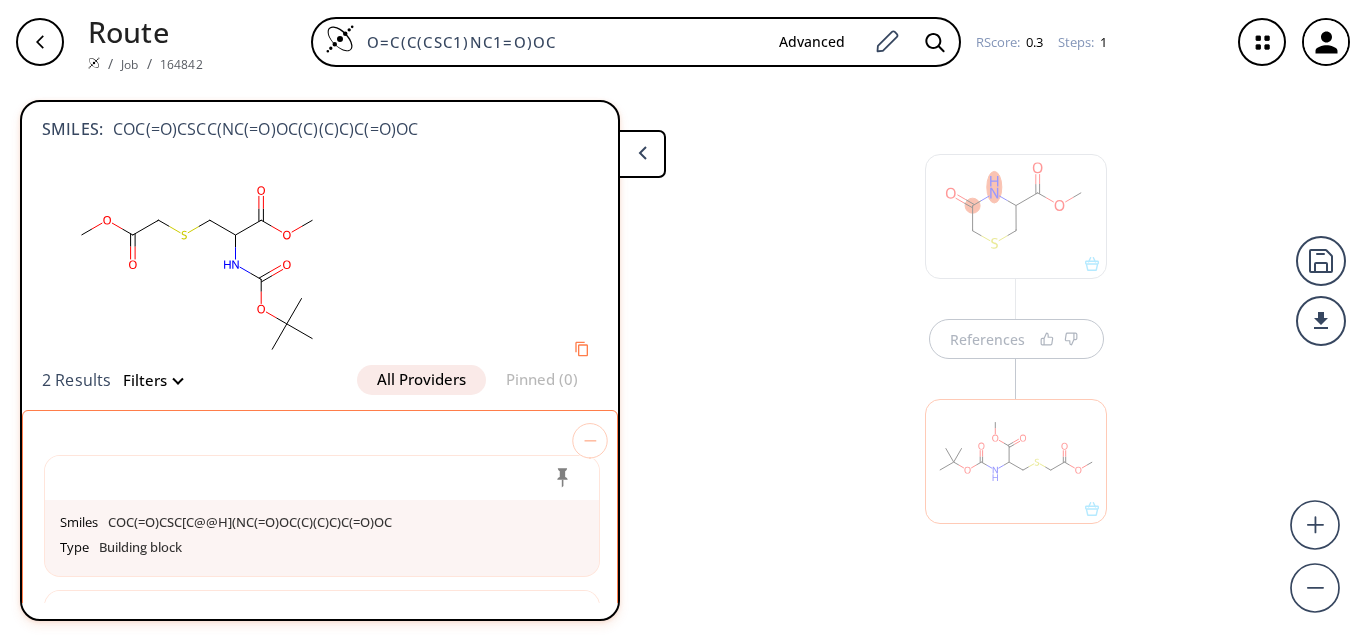 scroll, scrollTop: 18, scrollLeft: 0, axis: vertical 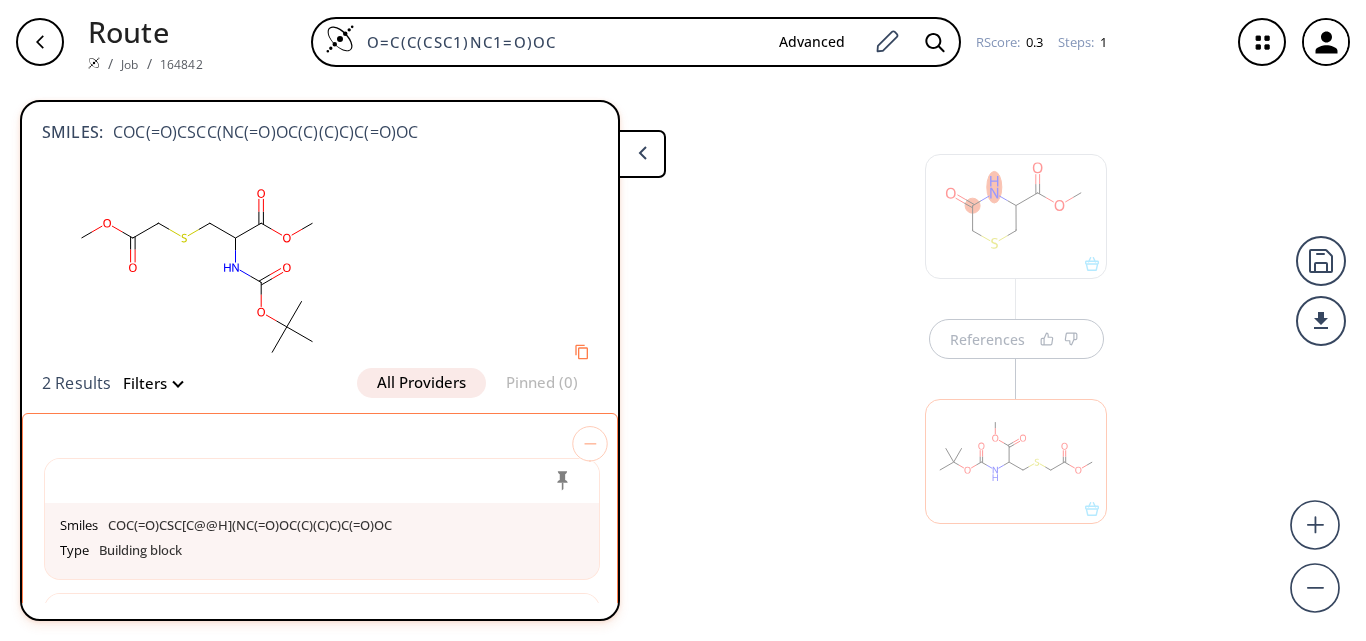 click on "Filters" at bounding box center [146, 383] 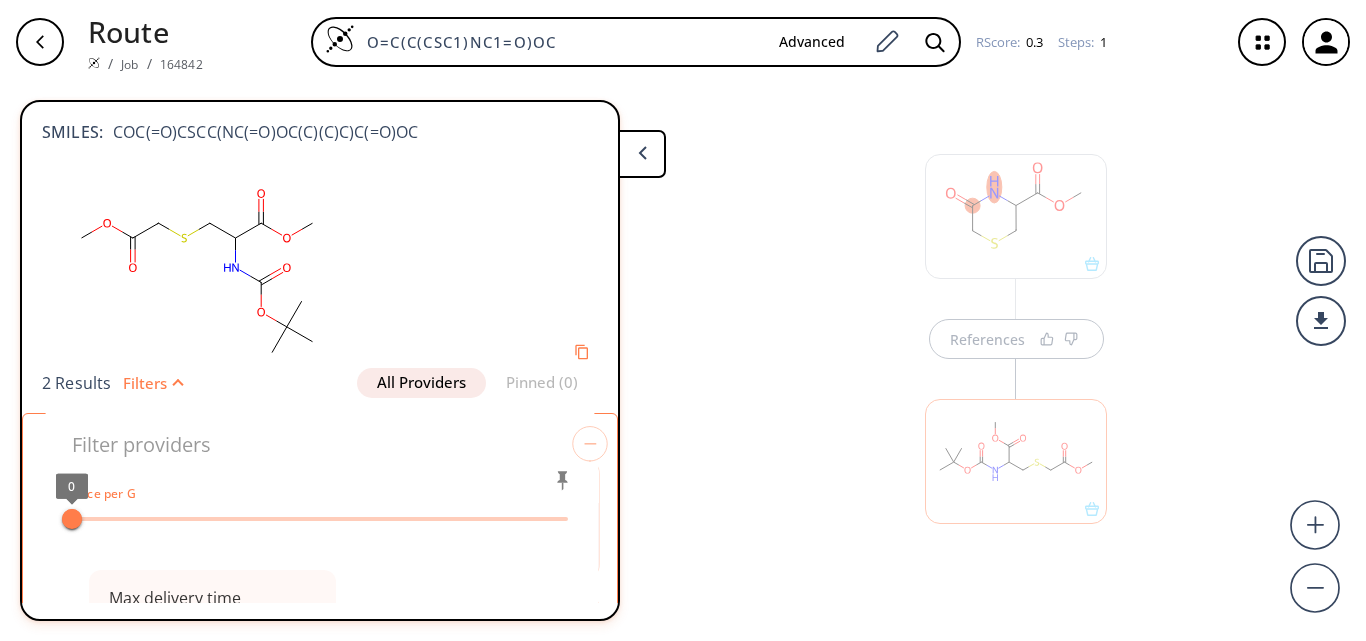 type on "All selected" 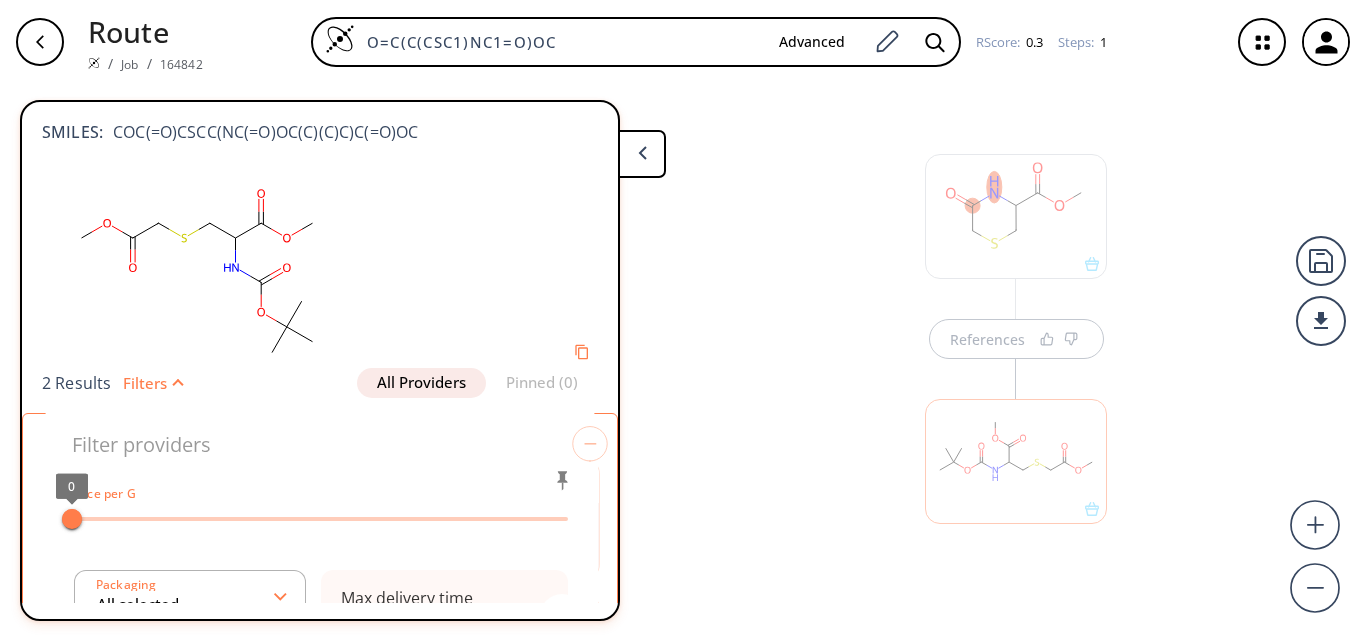 click on "2 Results" at bounding box center (76, 383) 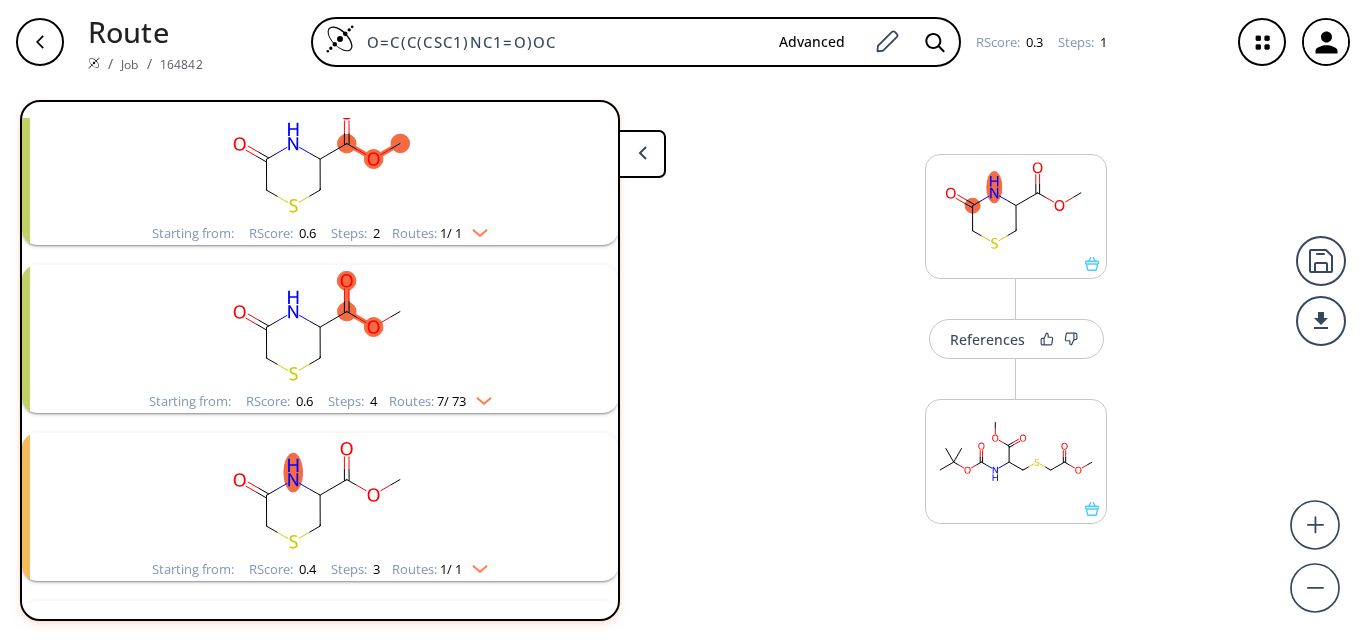 scroll, scrollTop: 2084, scrollLeft: 0, axis: vertical 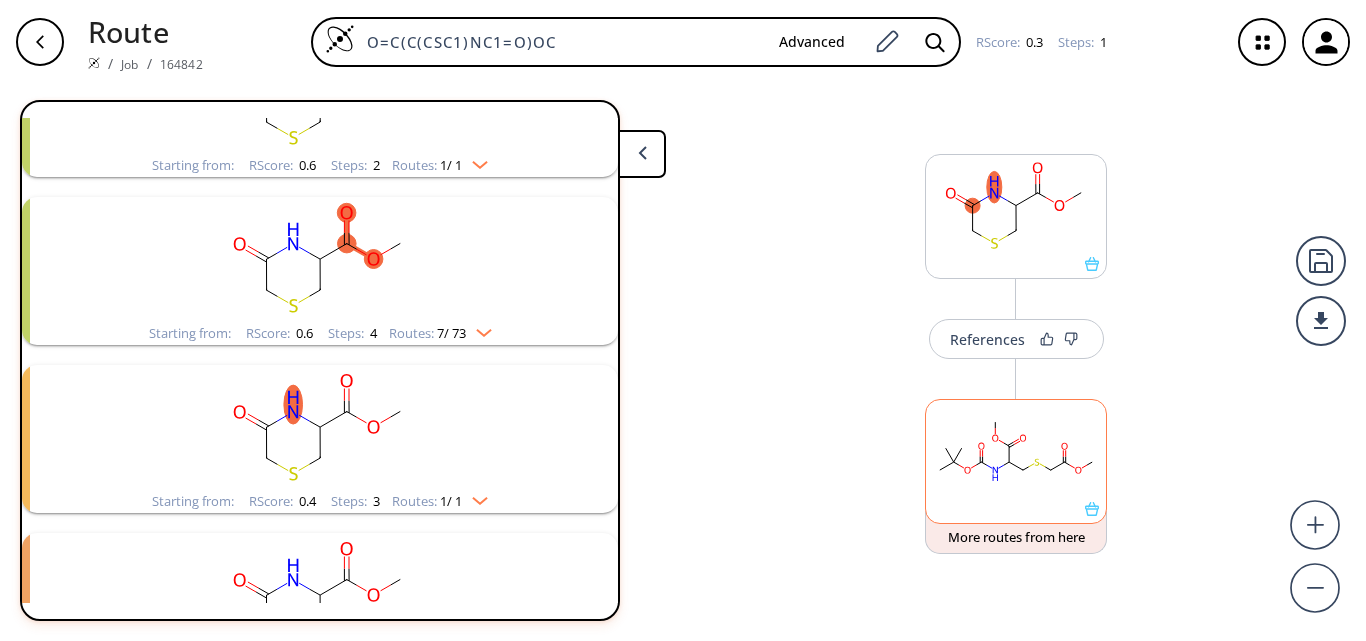 click 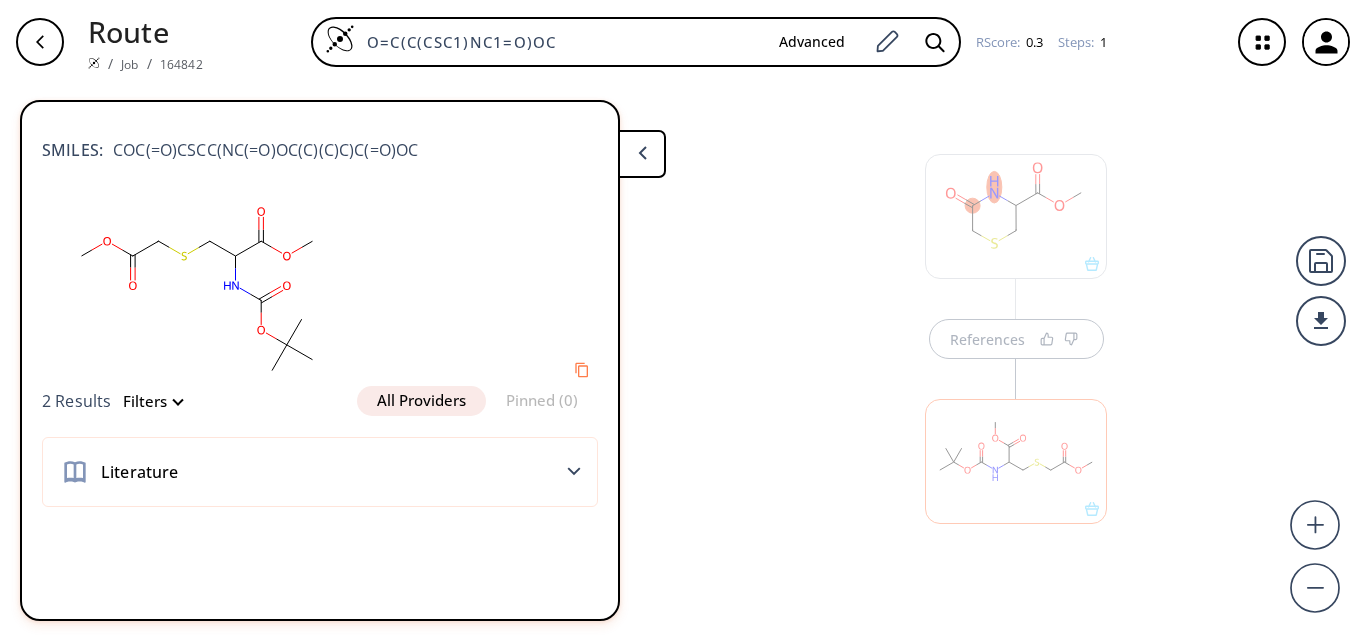 click on "References" at bounding box center (1016, 319) 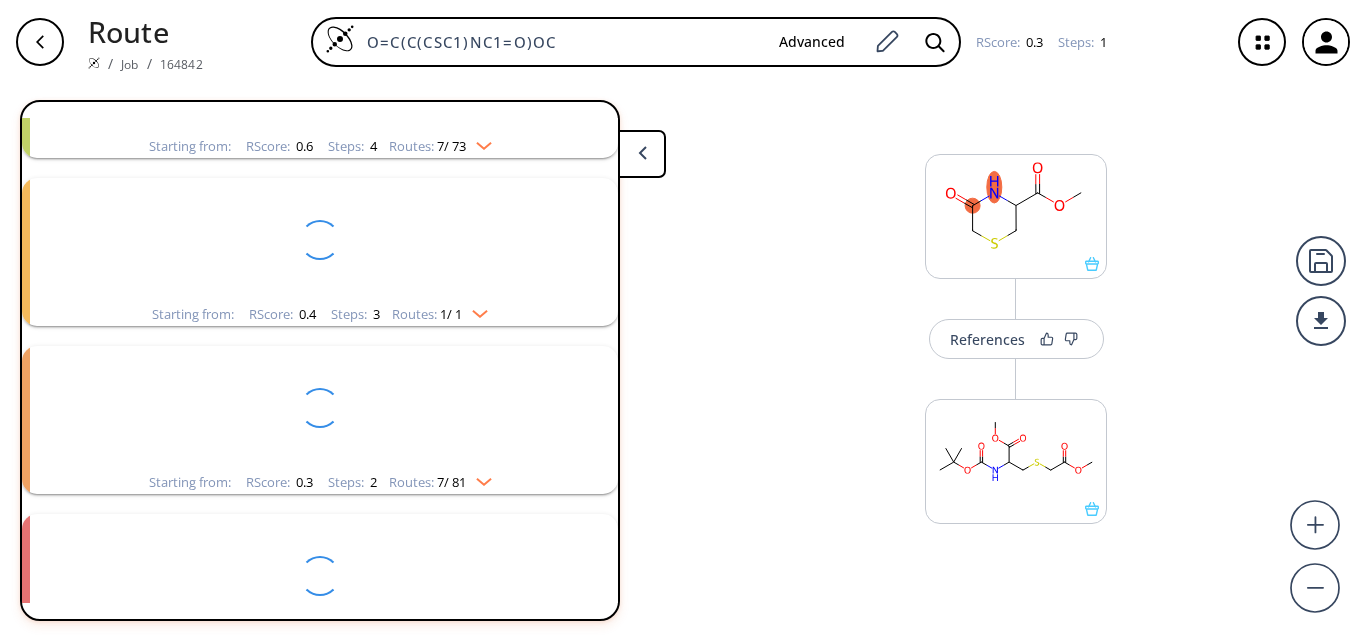 scroll, scrollTop: 2339, scrollLeft: 0, axis: vertical 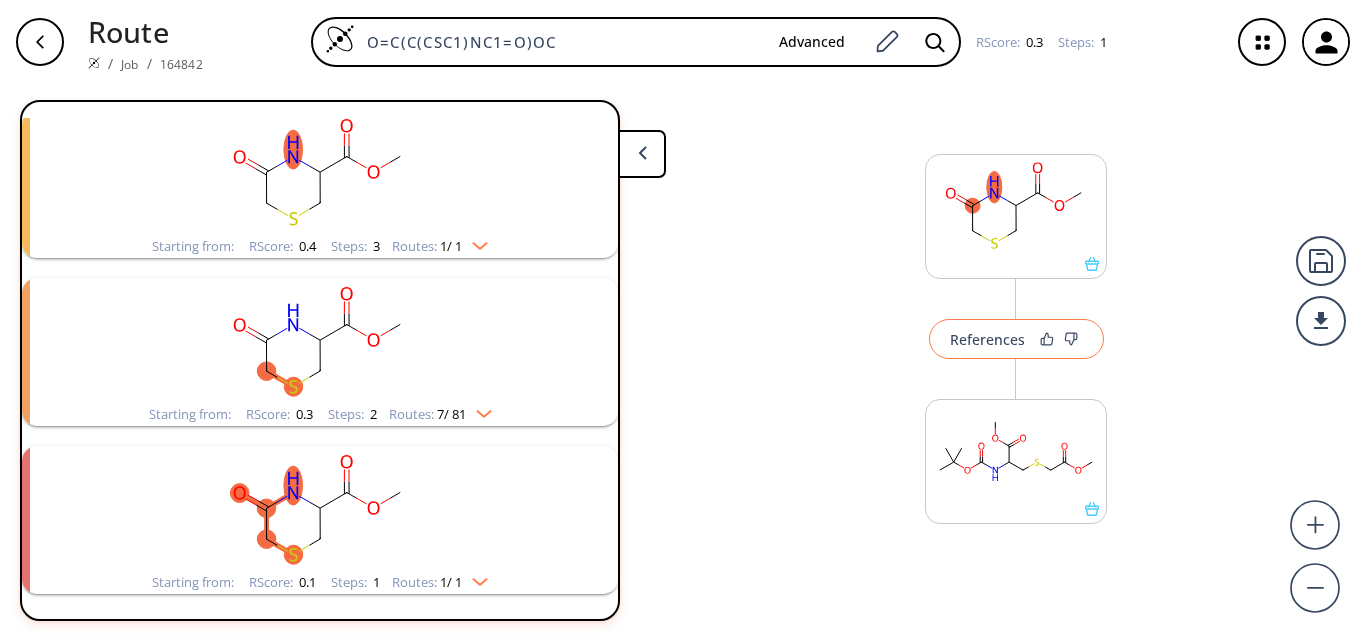 click on "References" at bounding box center (987, 339) 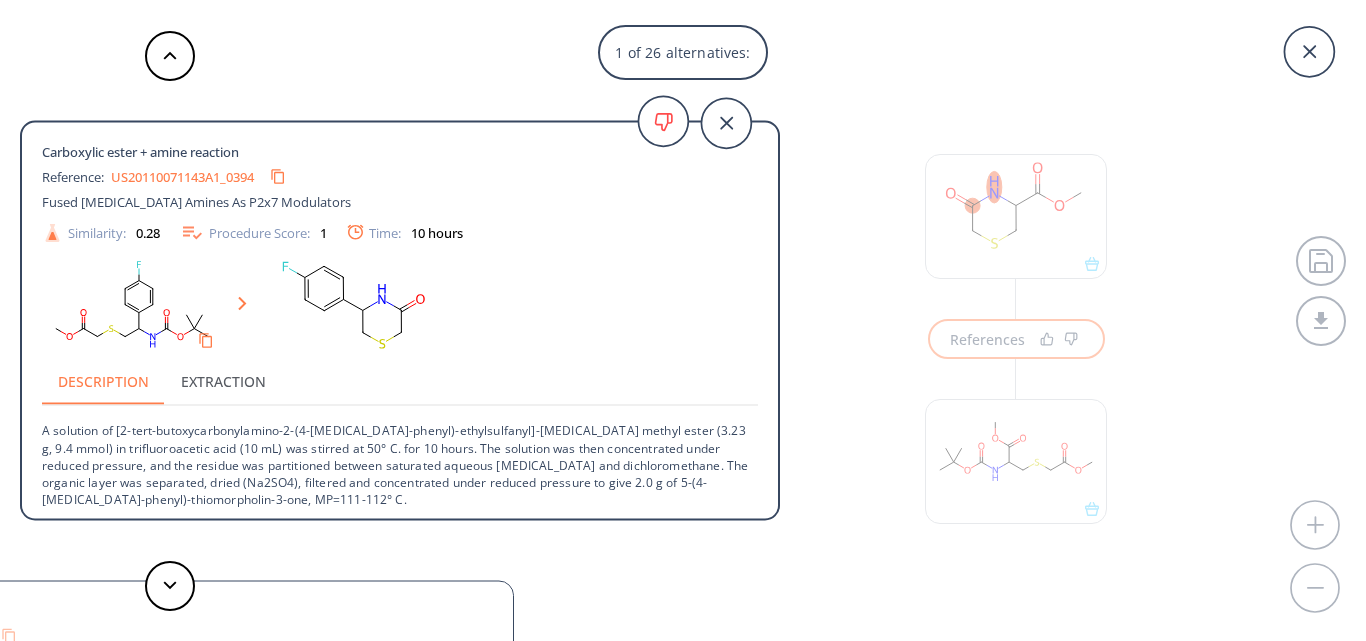 click on "US20110071143A1_0394" at bounding box center [182, 176] 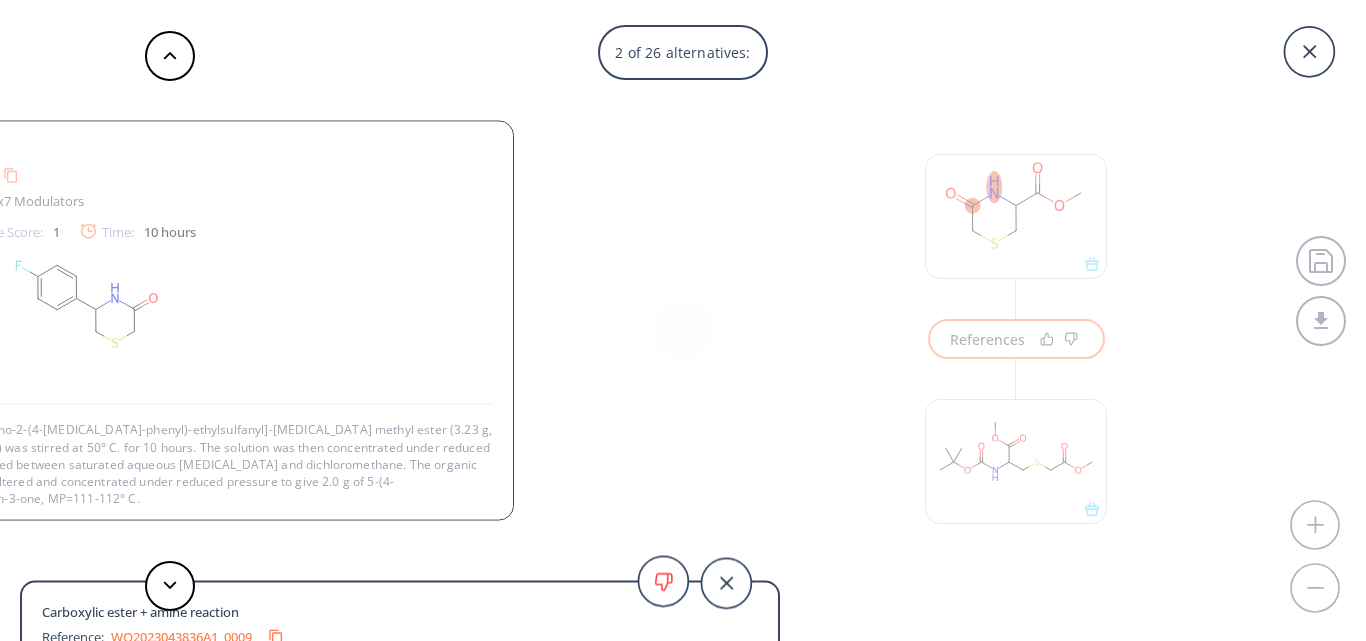 scroll, scrollTop: 3, scrollLeft: 0, axis: vertical 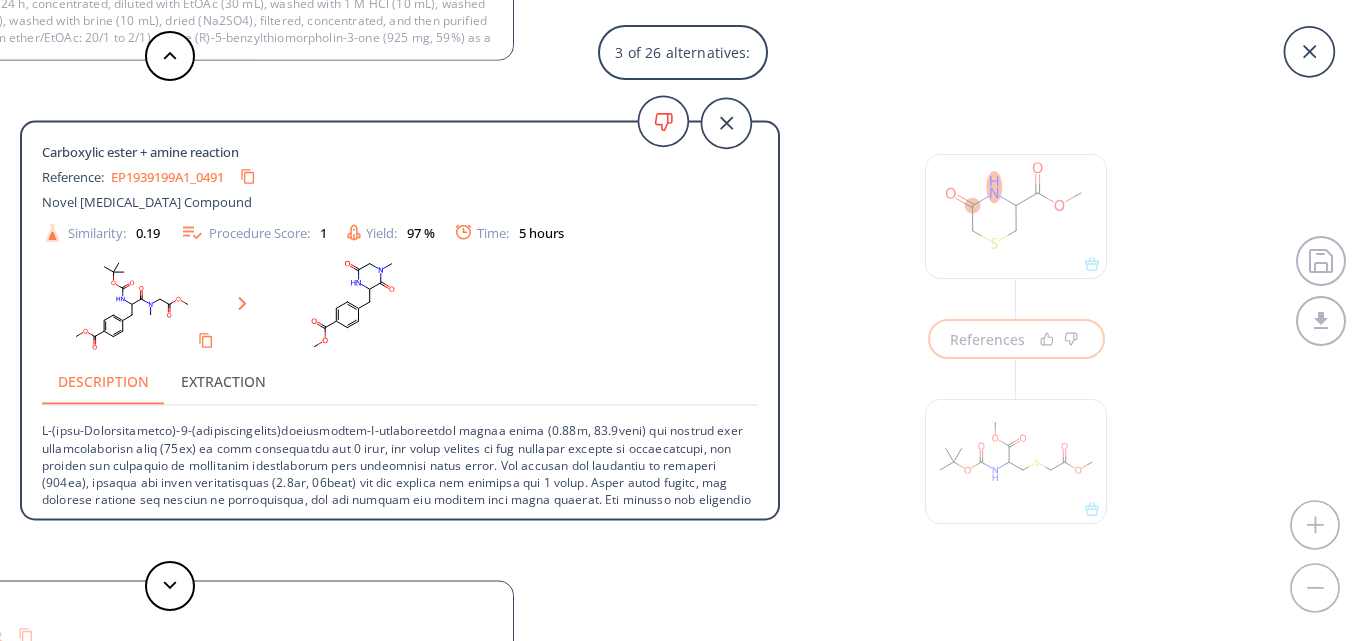 click on "3 of 26 alternatives: Carboxylic ester + amine reaction Reference: US20110071143A1_0394 Fused Triazole Amines As P2x7 Modulators Similarity: 0.28 Procedure Score: 1  Time: 10 hours  Description Extraction A solution of [2-tert-butoxycarbonylamino-2-(4-fluoro-phenyl)-ethylsulfanyl]-acetic acid methyl ester (3.23 g, 9.4 mmol) in trifluoroacetic acid (10 mL) was stirred at 50° C. for 10 hours. The solution was then concentrated under reduced pressure, and the residue was partitioned between saturated aqueous sodium bicarbonate and dichloromethane. The organic layer was separated, dried (Na2SO4), filtered and concentrated under reduced pressure to give 2.0 g of 5-(4-fluoro-phenyl)-thiomorpholin-3-one, MP=111-112° C. Carboxylic ester + amine reaction Reference: WO2023043836A1_0009 Hsd17b13 Inhibitors And Uses Thereof Similarity: 0.27 Procedure Score: 1  Yield:   59 %  Time: 25 hours  Description Extraction Carboxylic ester + amine reaction Reference: EP1939199A1_0491 Novel Adenine Compound Similarity: 0.19 1   0" at bounding box center [683, 320] 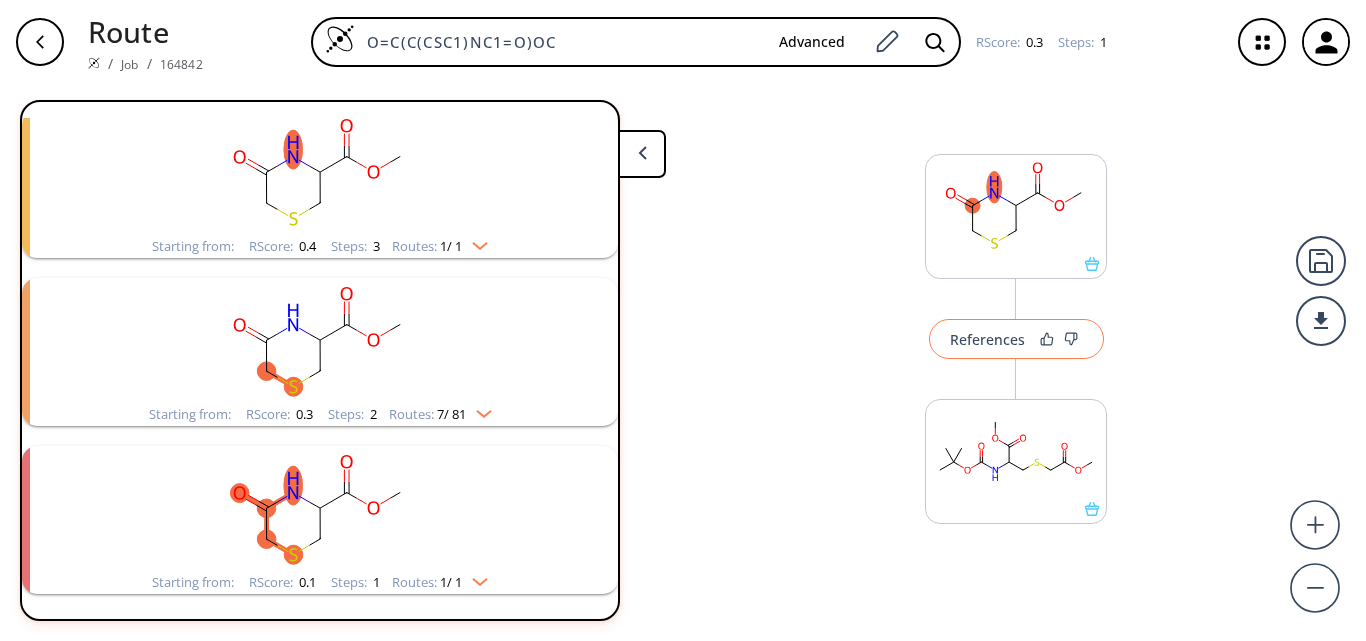 click on "References" at bounding box center [987, 339] 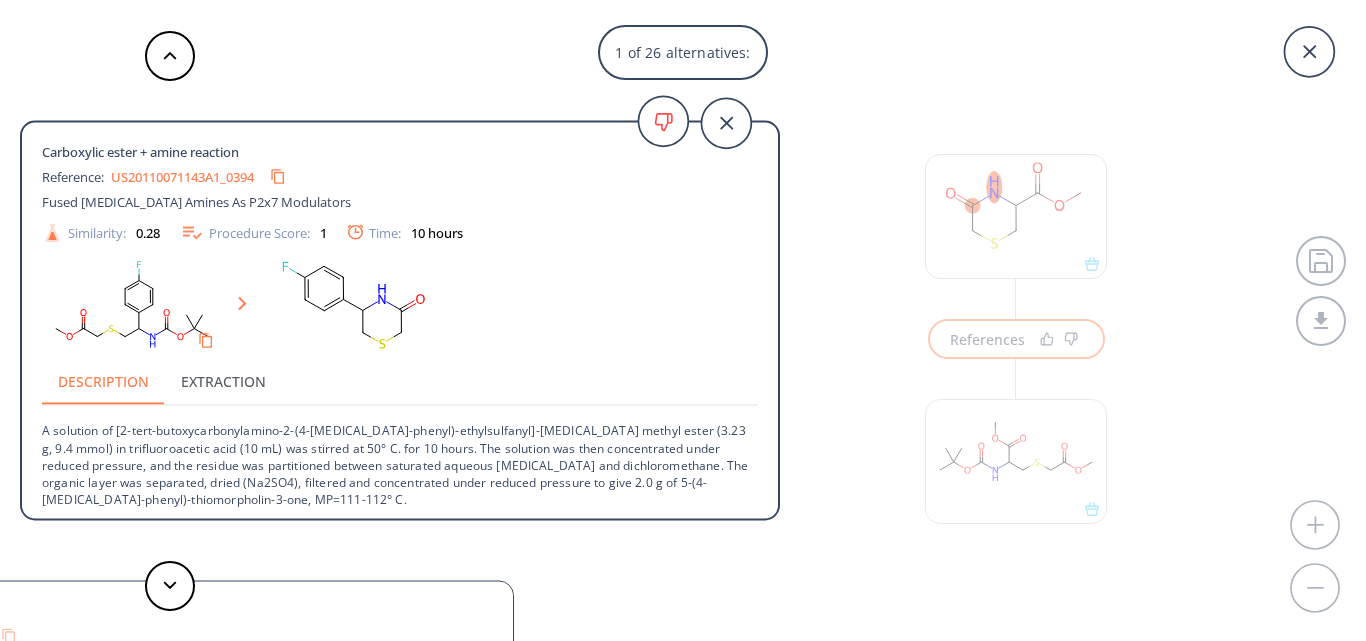 click on "1 of 26 alternatives: Carboxylic ester + amine reaction Reference: US20110071143A1_0394 Fused Triazole Amines As P2x7 Modulators Similarity: 0.28 Procedure Score: 1  Time: 10 hours  Description Extraction A solution of [2-tert-butoxycarbonylamino-2-(4-fluoro-phenyl)-ethylsulfanyl]-acetic acid methyl ester (3.23 g, 9.4 mmol) in trifluoroacetic acid (10 mL) was stirred at 50° C. for 10 hours. The solution was then concentrated under reduced pressure, and the residue was partitioned between saturated aqueous sodium bicarbonate and dichloromethane. The organic layer was separated, dried (Na2SO4), filtered and concentrated under reduced pressure to give 2.0 g of 5-(4-fluoro-phenyl)-thiomorpholin-3-one, MP=111-112° C. Carboxylic ester + amine reaction Reference: WO2023043836A1_0009 Hsd17b13 Inhibitors And Uses Thereof Similarity: 0.27 Procedure Score: 1  Yield:   59 %  Time: 25 hours  Description Extraction Carboxylic ester + amine reaction Reference: EP1939199A1_0491 Novel Adenine Compound Similarity: 0.19 1   0" at bounding box center (683, 320) 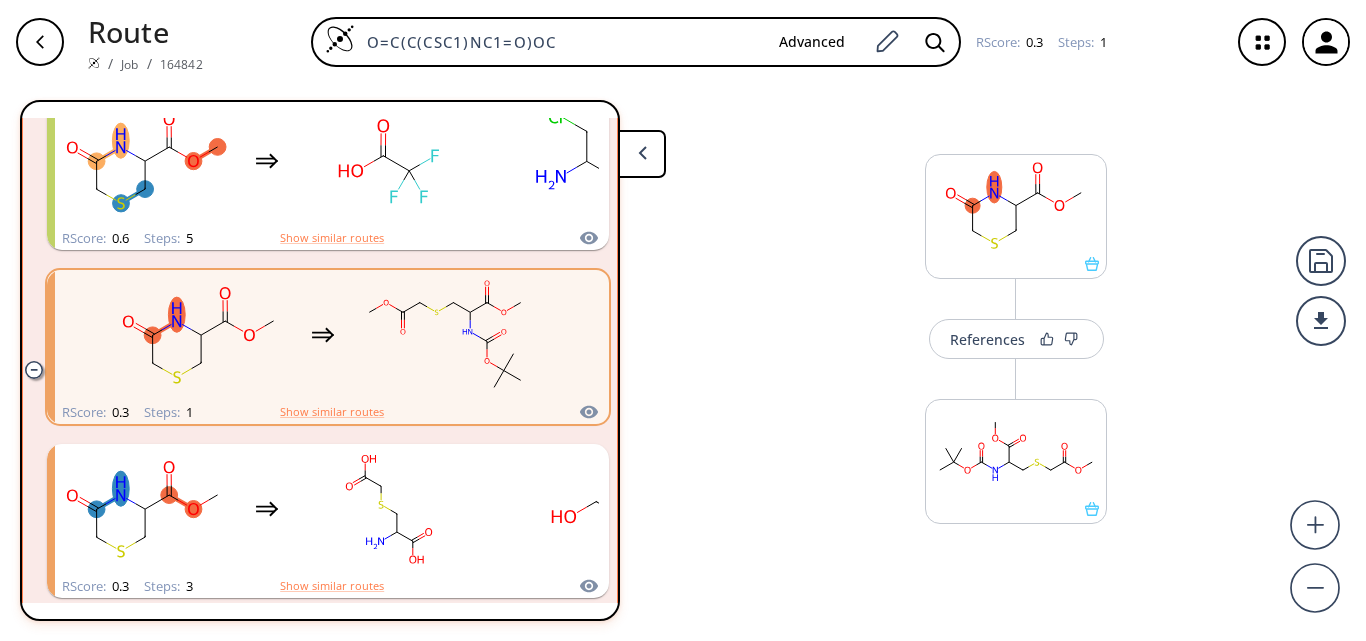 scroll, scrollTop: 900, scrollLeft: 0, axis: vertical 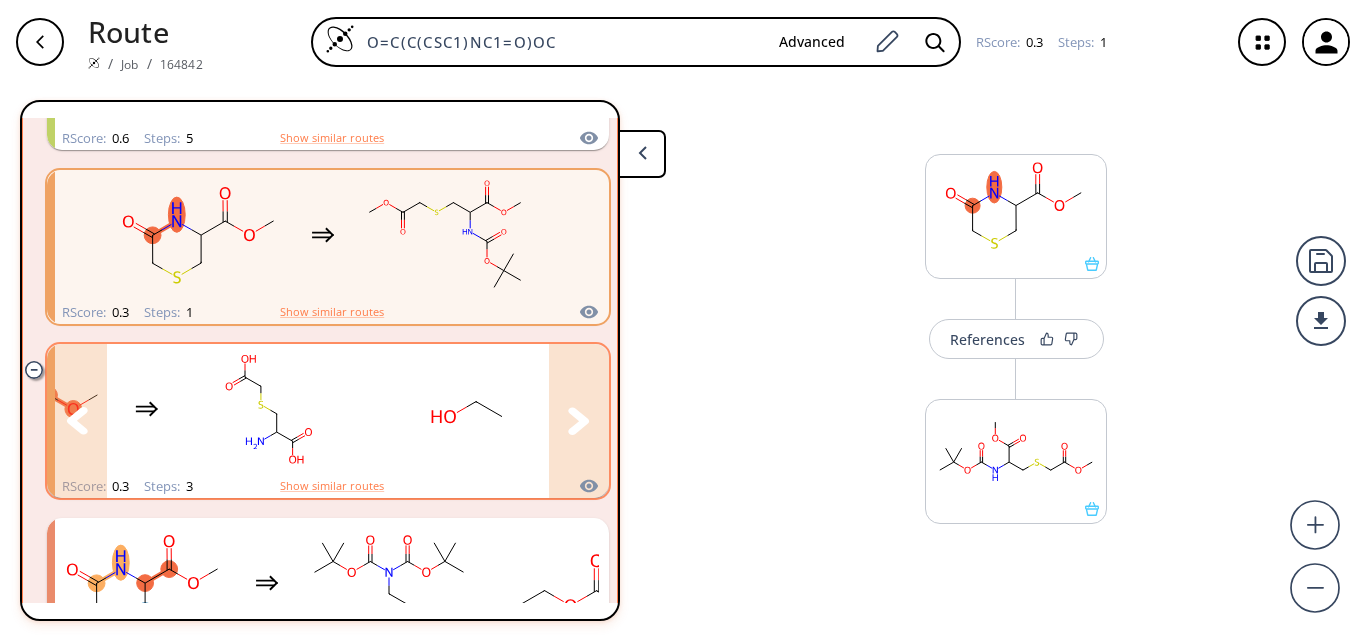 click at bounding box center (579, 421) 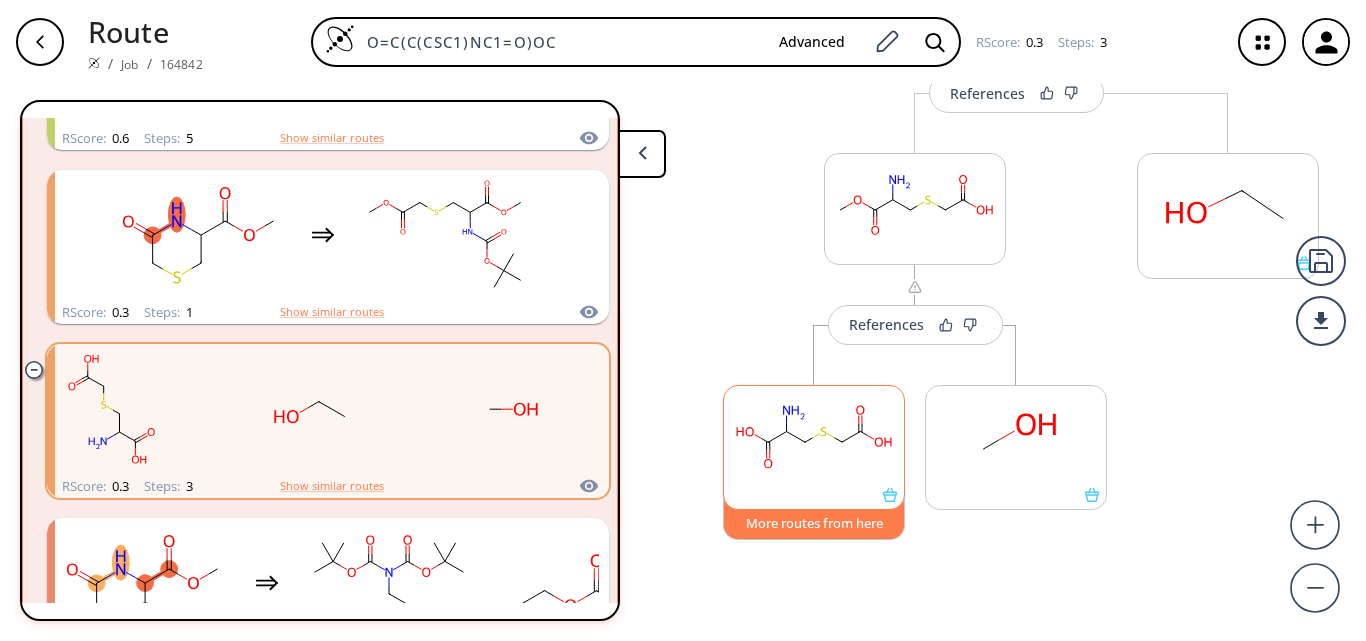 scroll, scrollTop: 522, scrollLeft: 0, axis: vertical 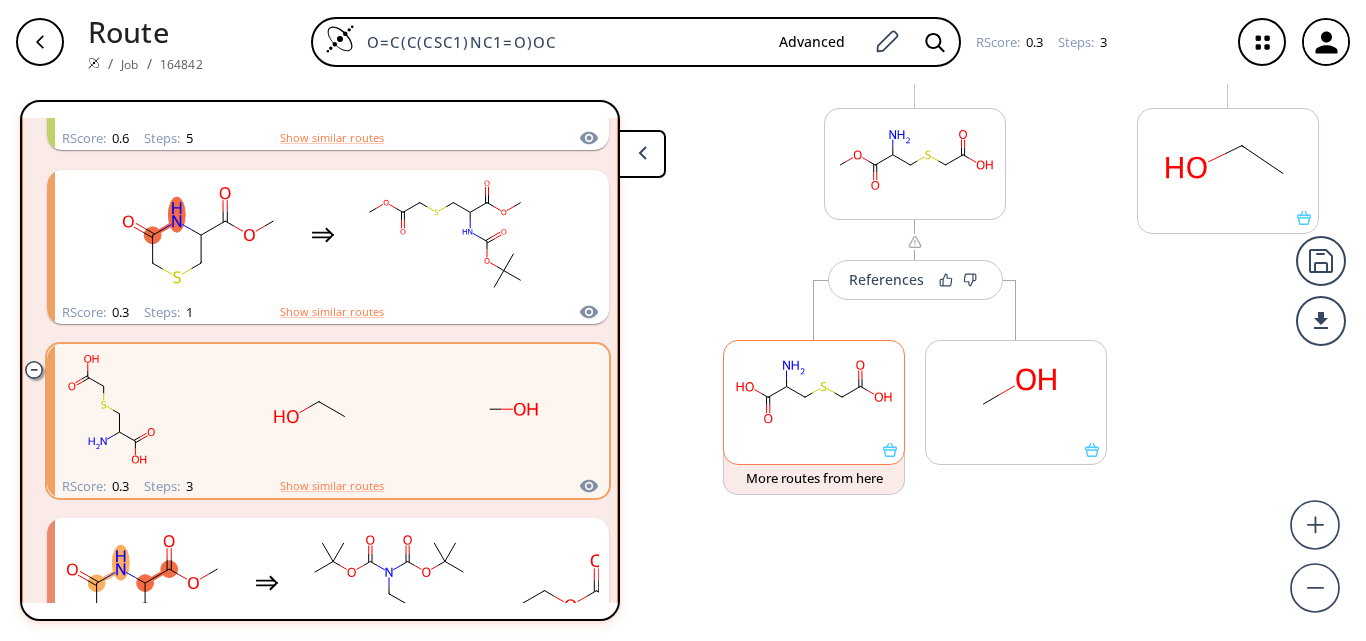 click 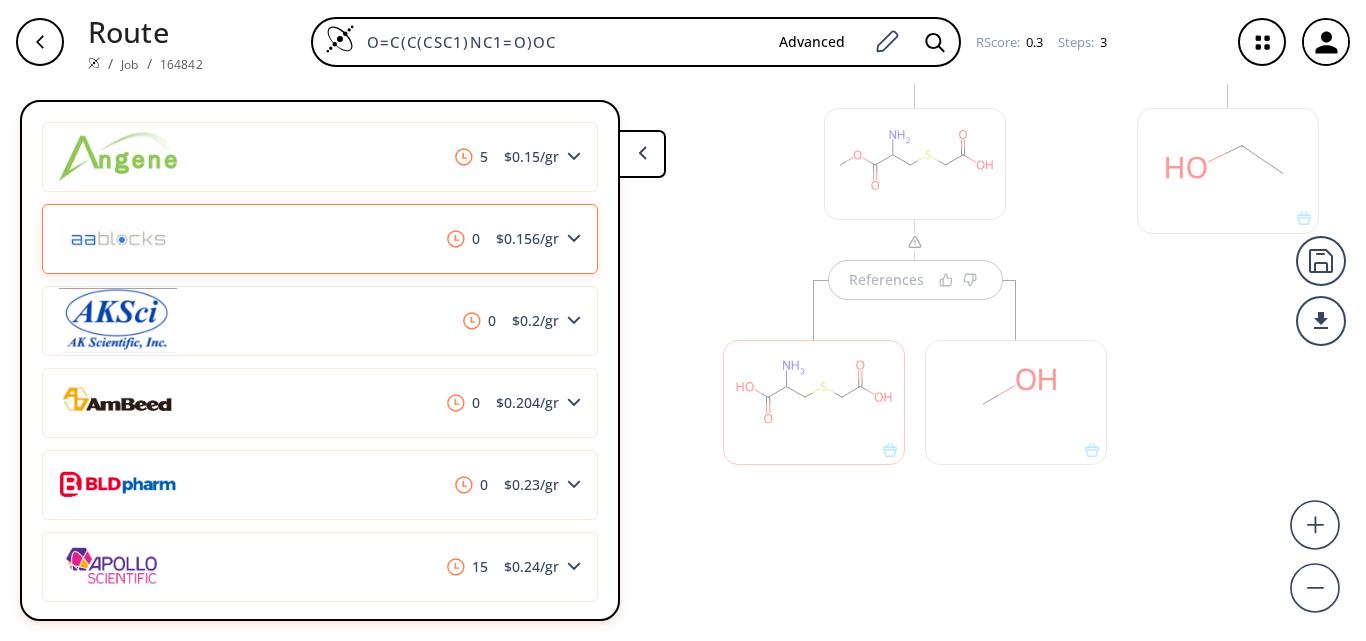scroll, scrollTop: 400, scrollLeft: 0, axis: vertical 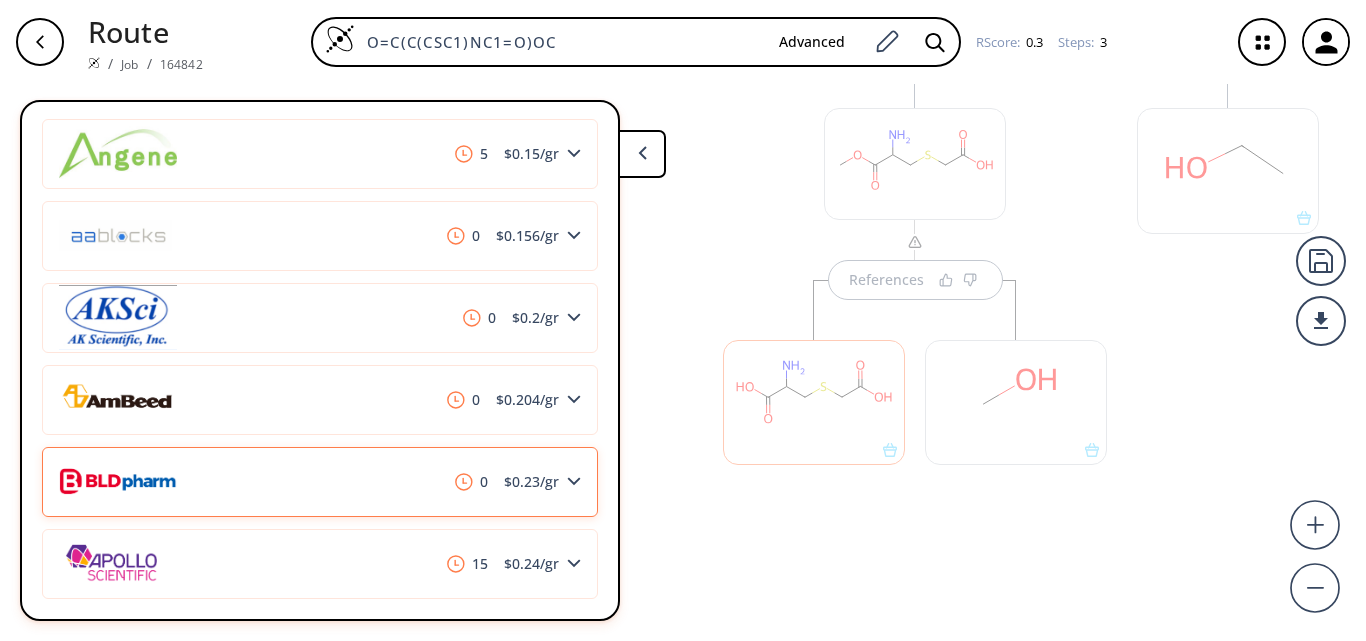 click on "0 $ 0.23 /gr" at bounding box center [320, 482] 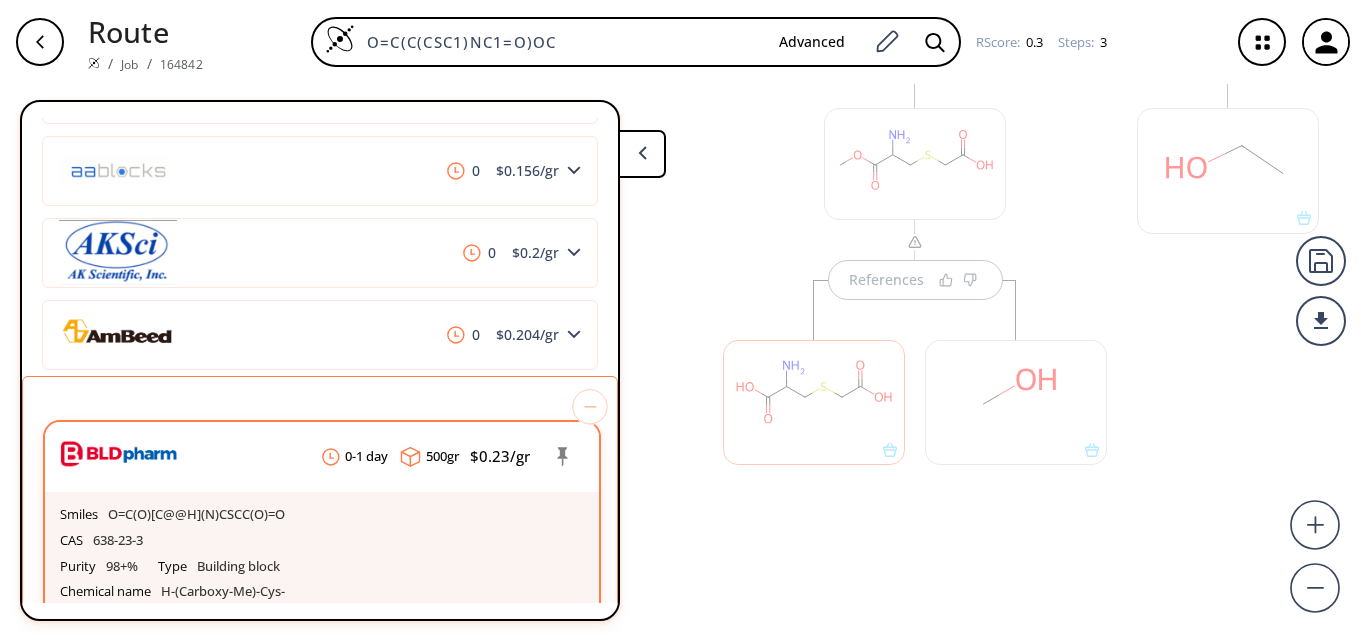 scroll, scrollTop: 500, scrollLeft: 0, axis: vertical 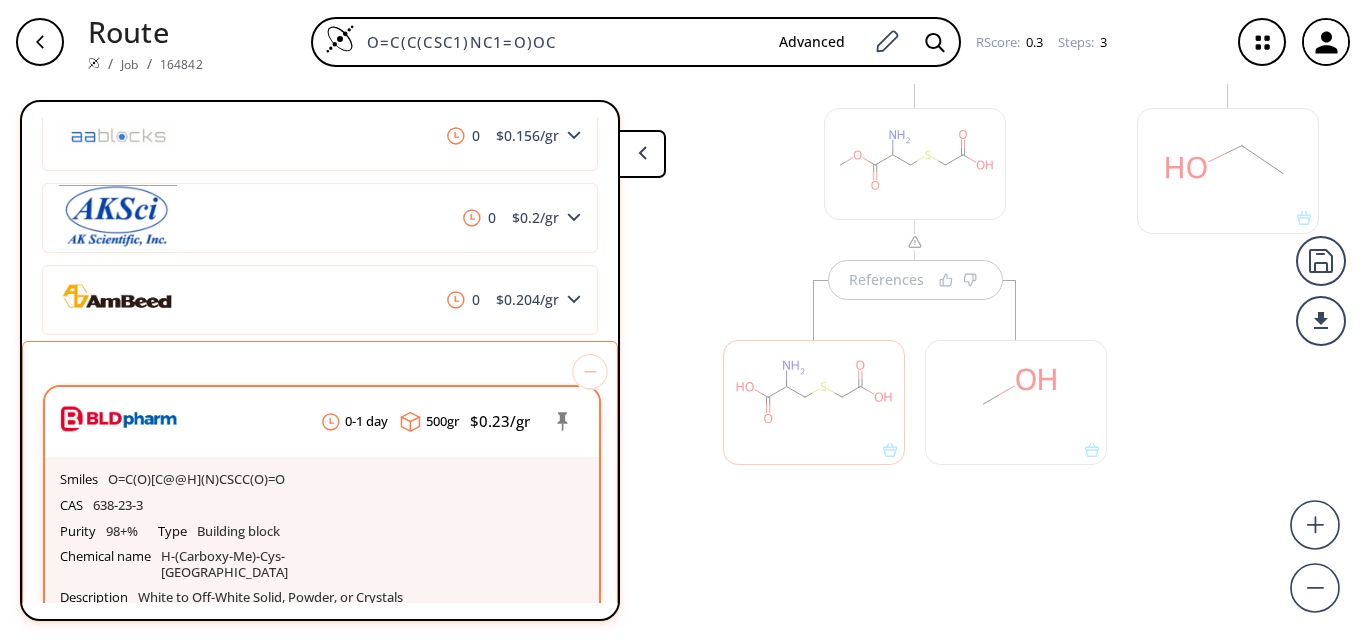 click on "CAS 638-23-3" at bounding box center (322, 506) 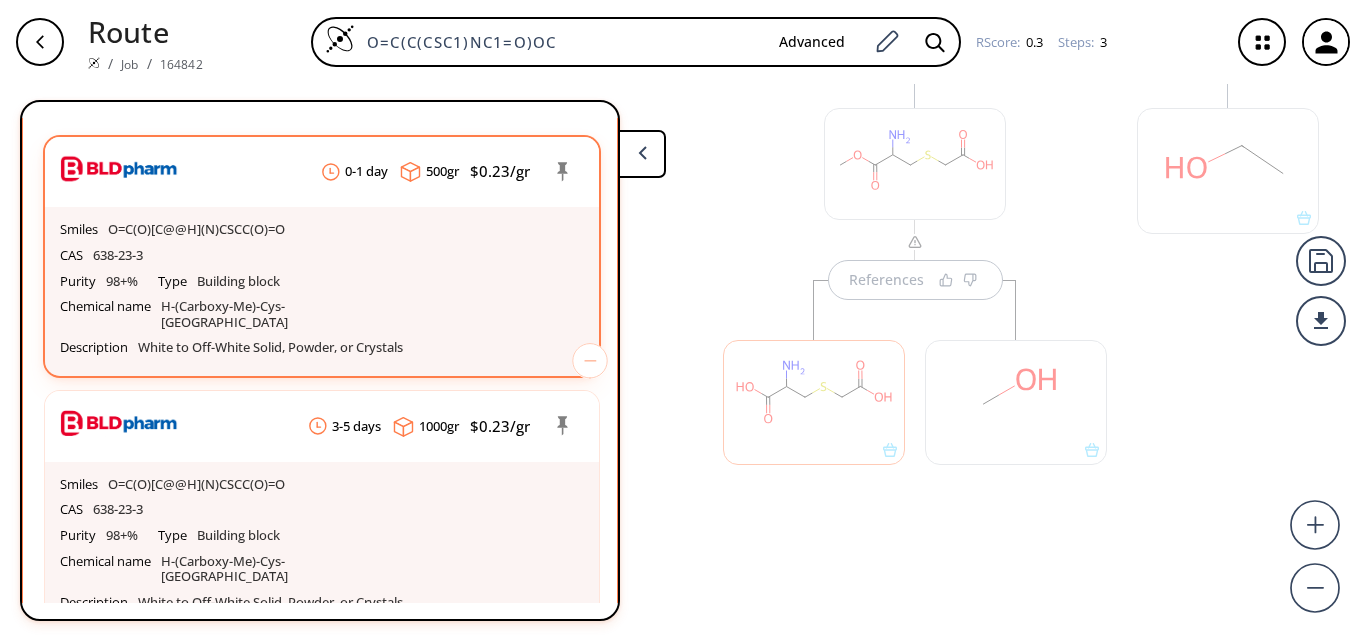 scroll, scrollTop: 800, scrollLeft: 0, axis: vertical 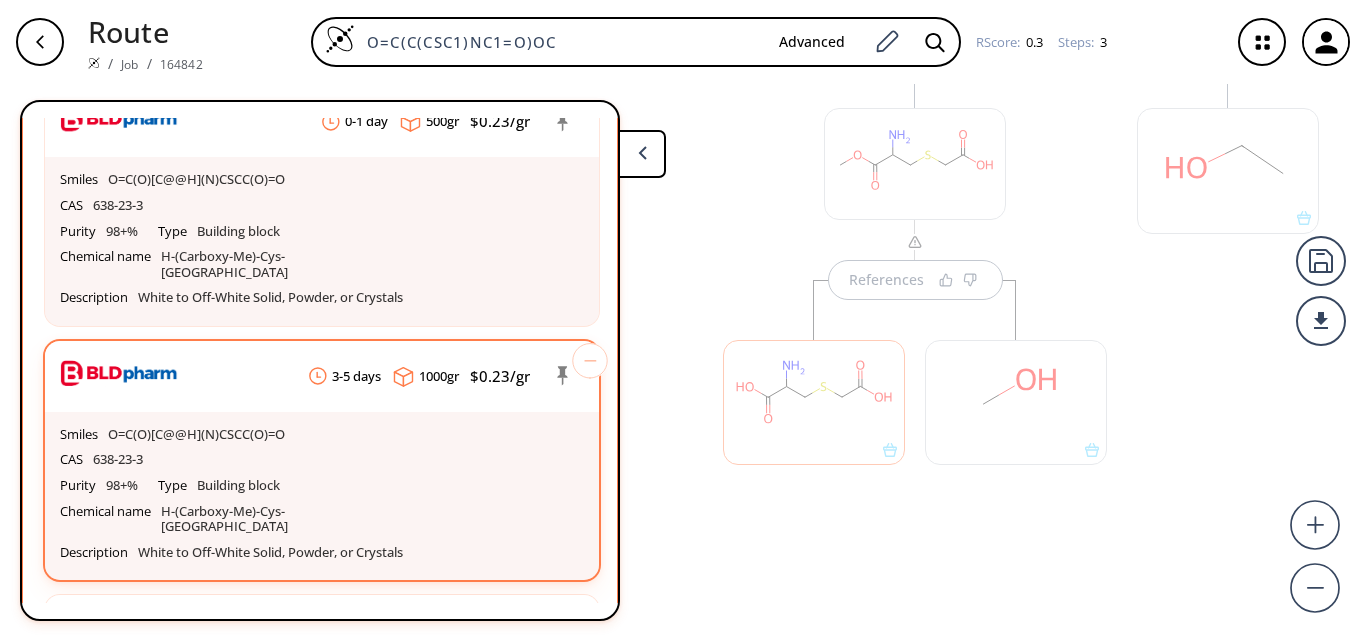 click on "CAS 638-23-3" at bounding box center (322, 206) 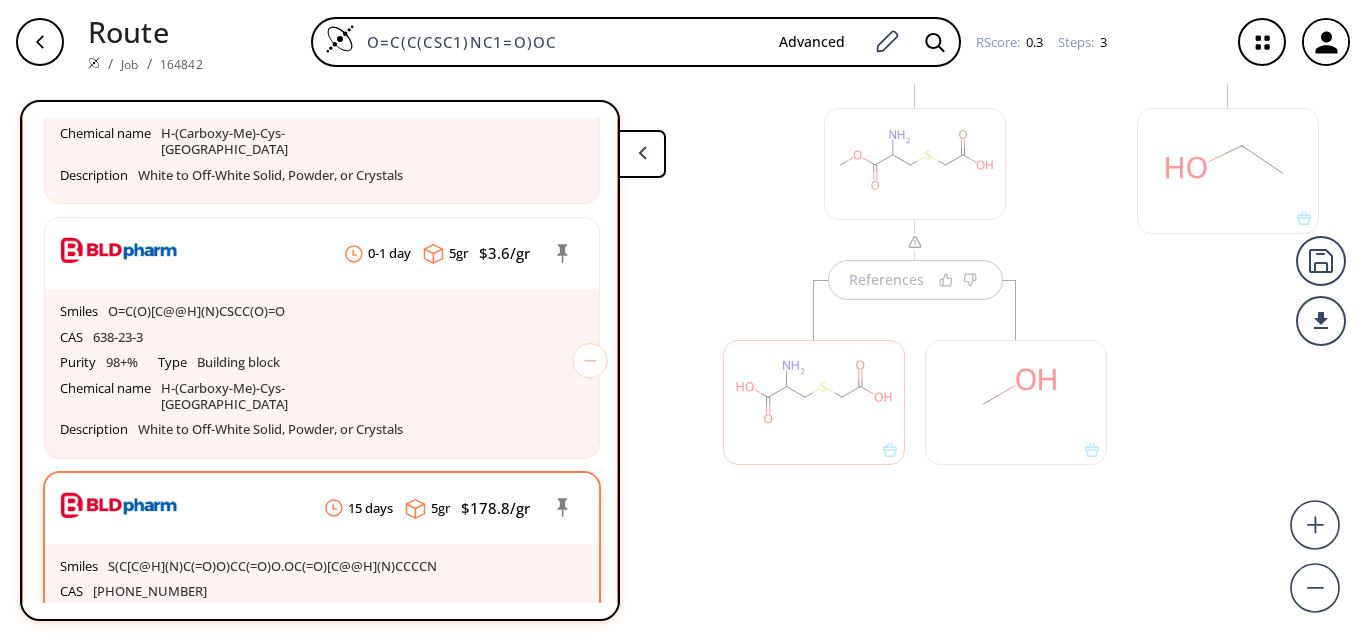 scroll, scrollTop: 1700, scrollLeft: 0, axis: vertical 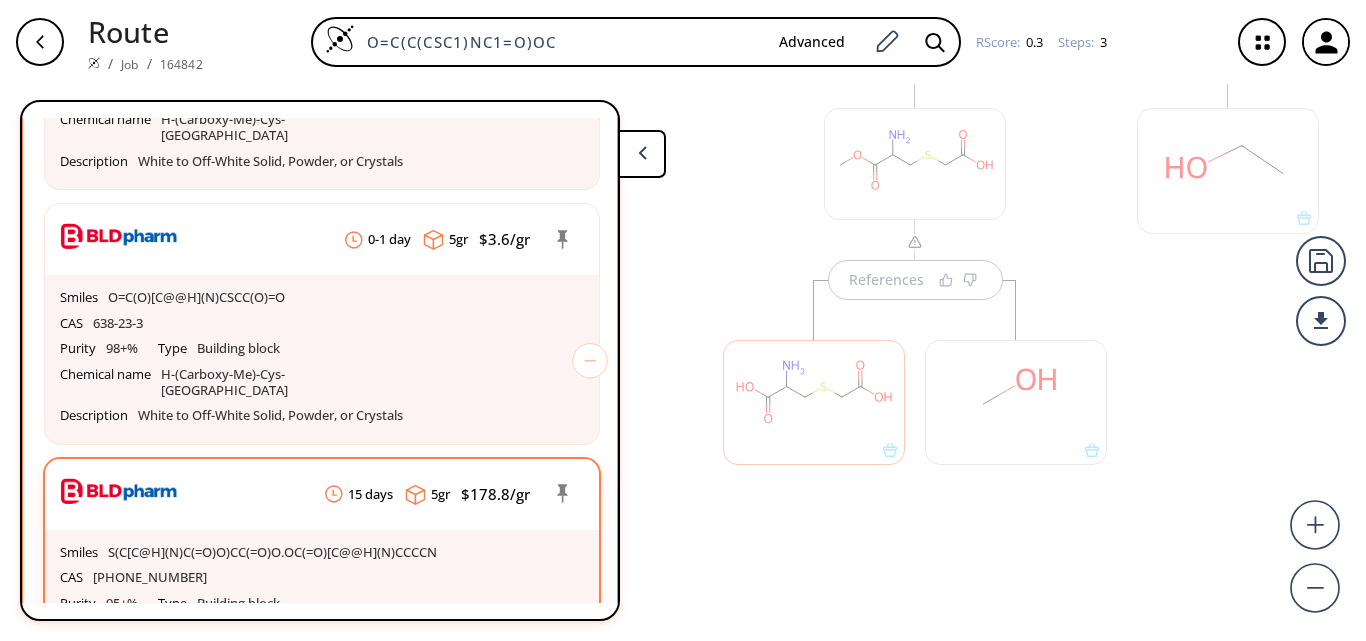 click on "CAS 49673-81-6" at bounding box center (322, 578) 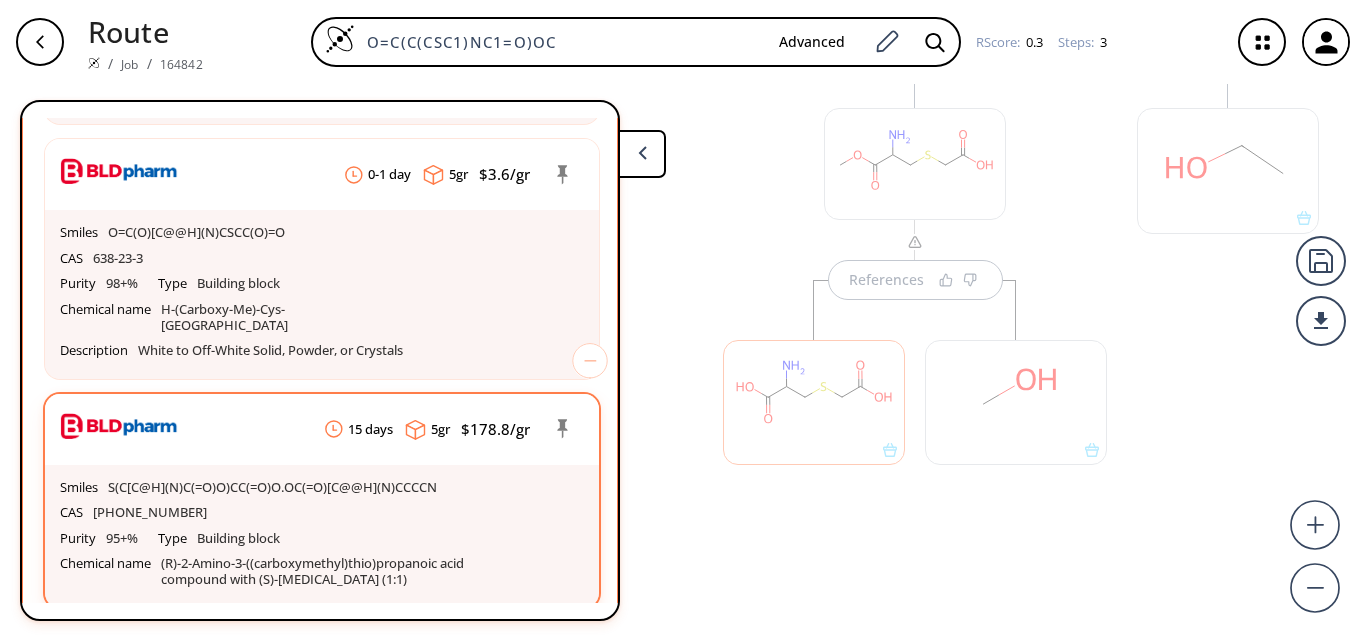 scroll, scrollTop: 1800, scrollLeft: 0, axis: vertical 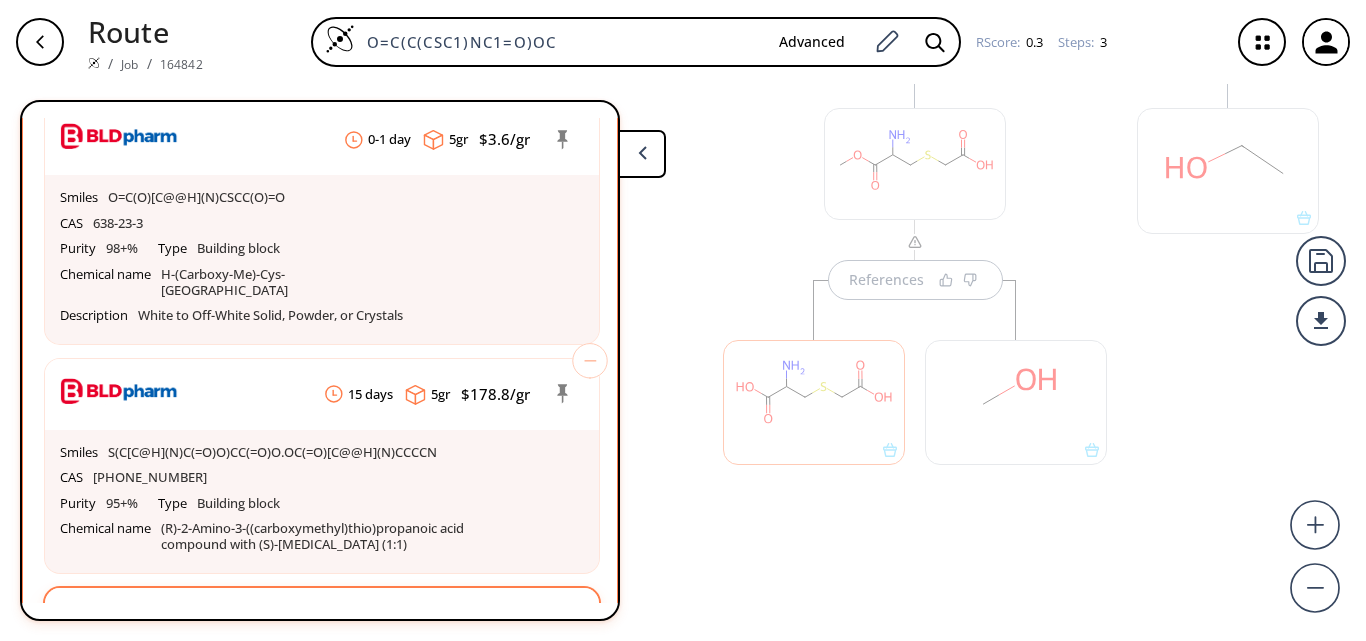 click on "CAS 25390-17-4" at bounding box center [322, 707] 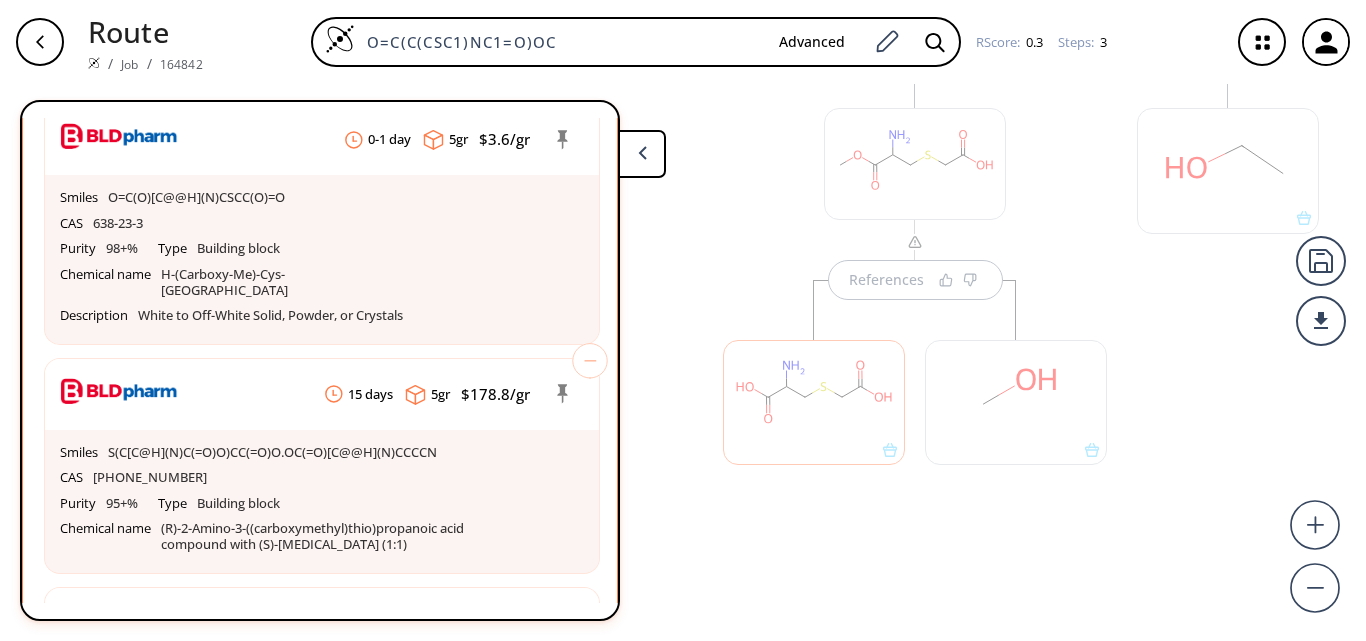 click on "References" at bounding box center (915, 296) 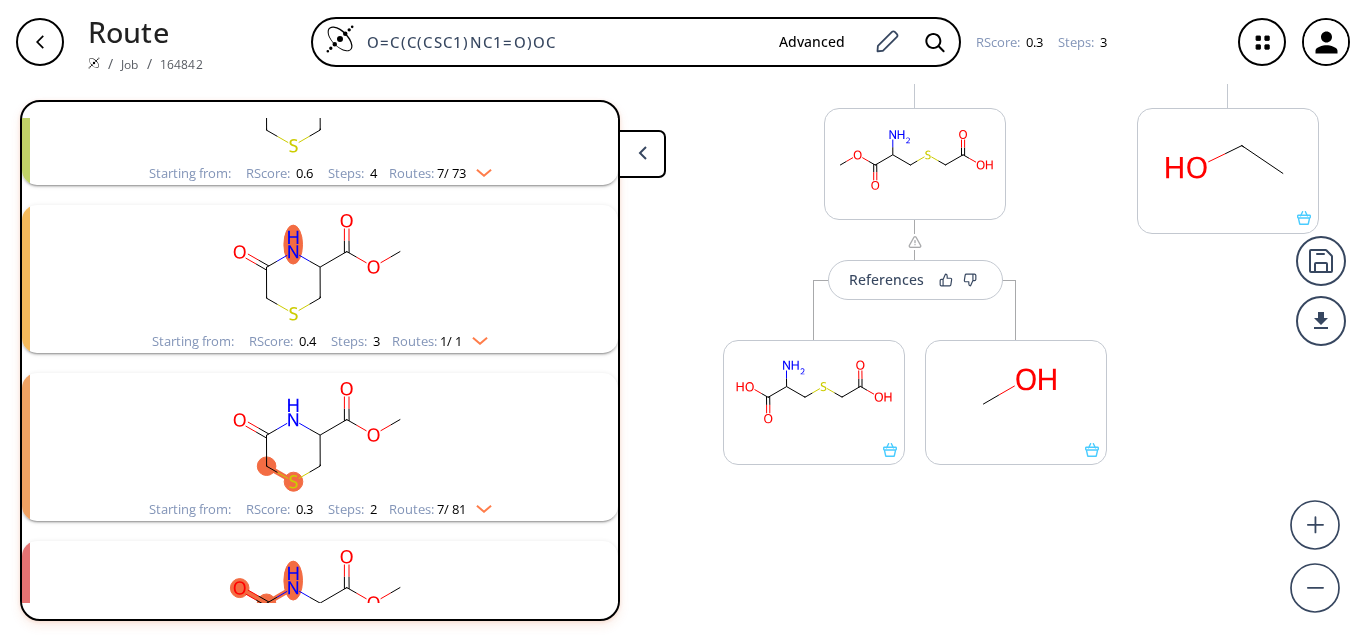 scroll, scrollTop: 2292, scrollLeft: 0, axis: vertical 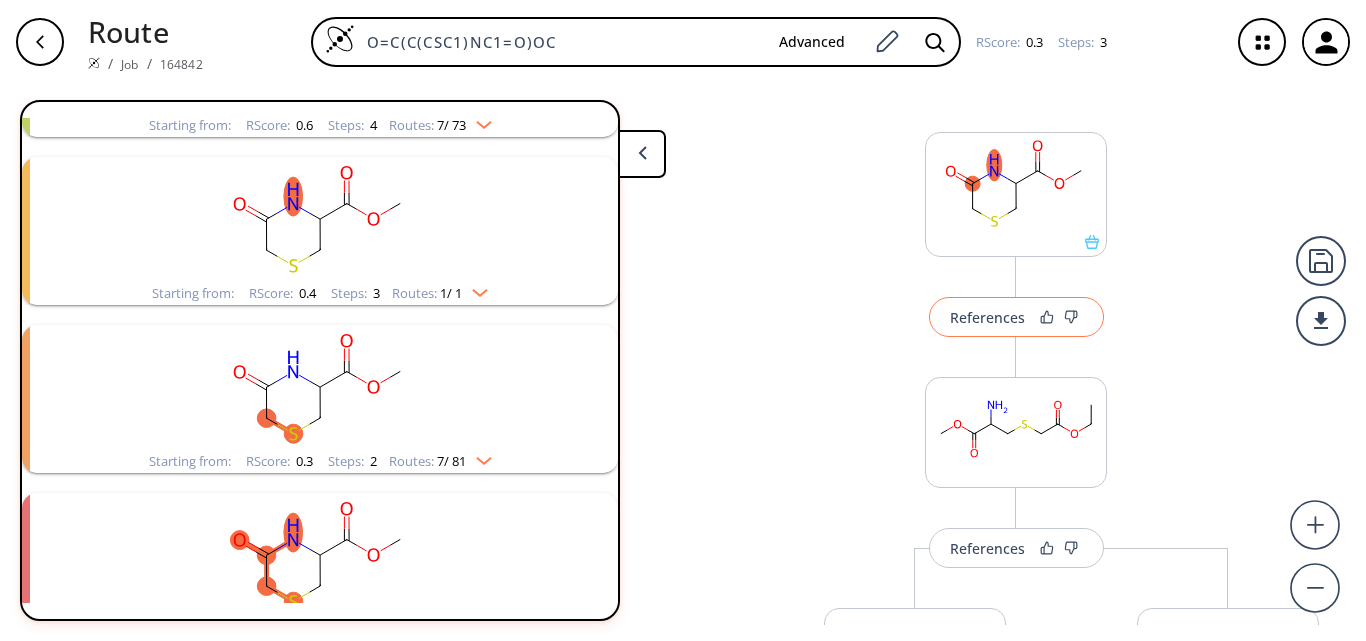 click on "References" at bounding box center [1016, 317] 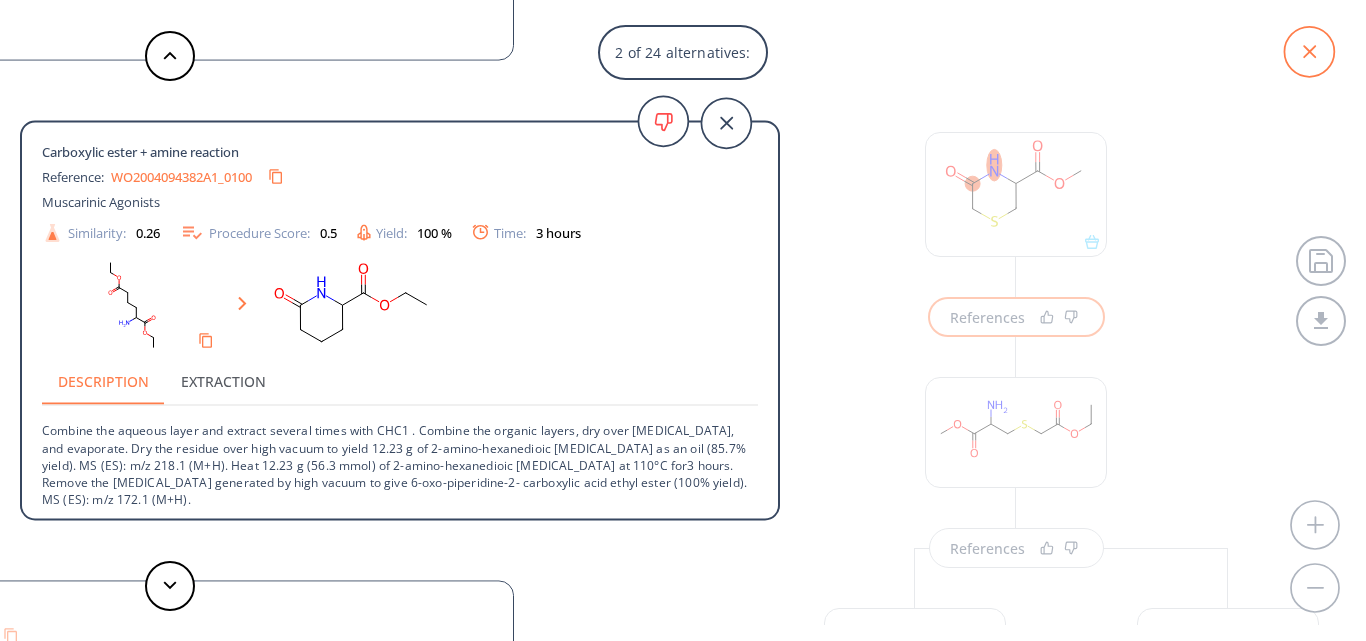 click 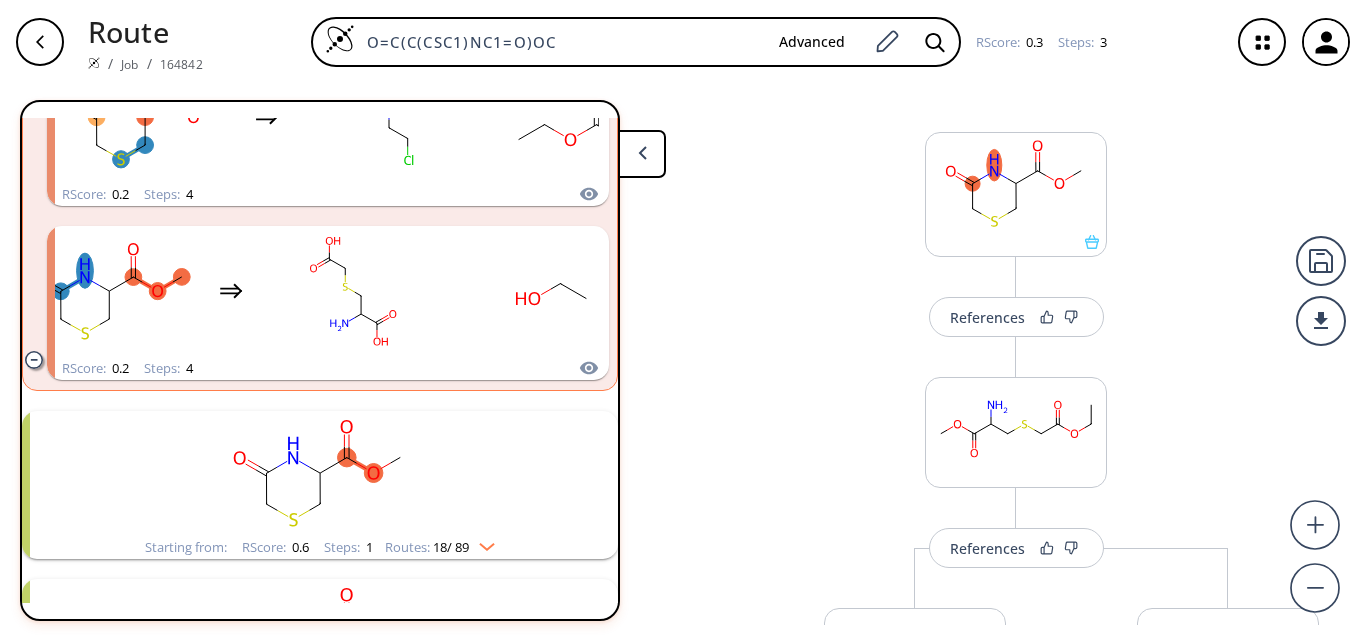 scroll, scrollTop: 1392, scrollLeft: 0, axis: vertical 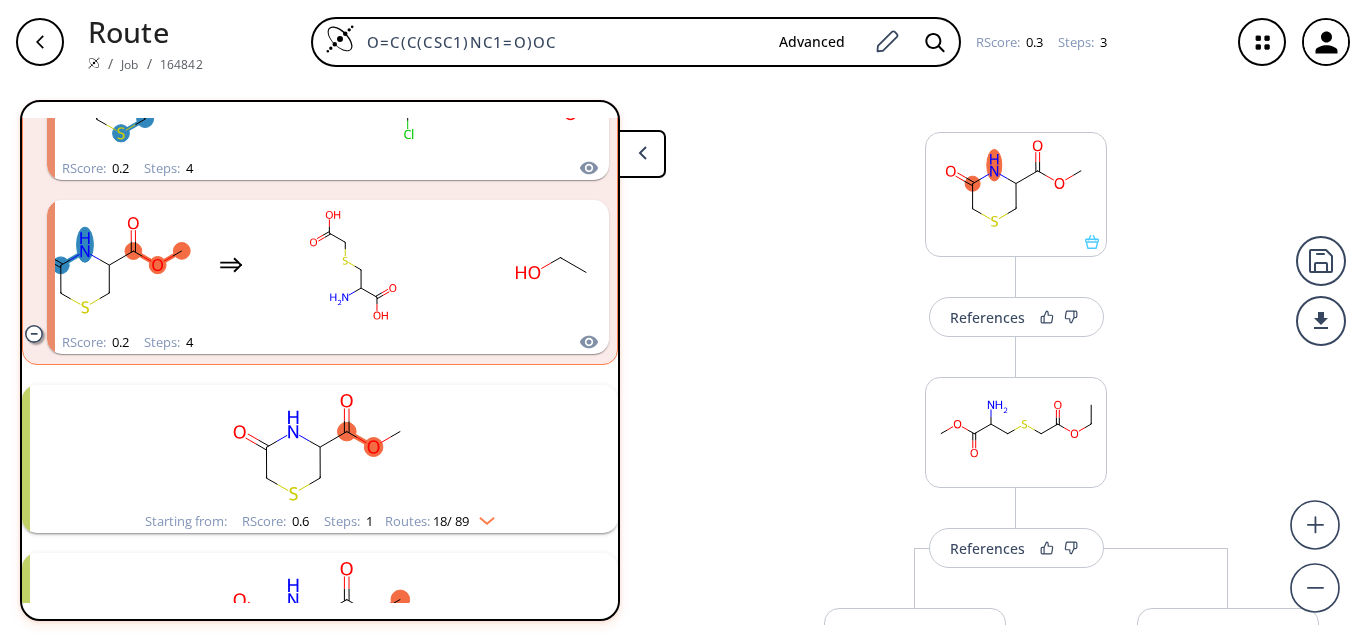 click 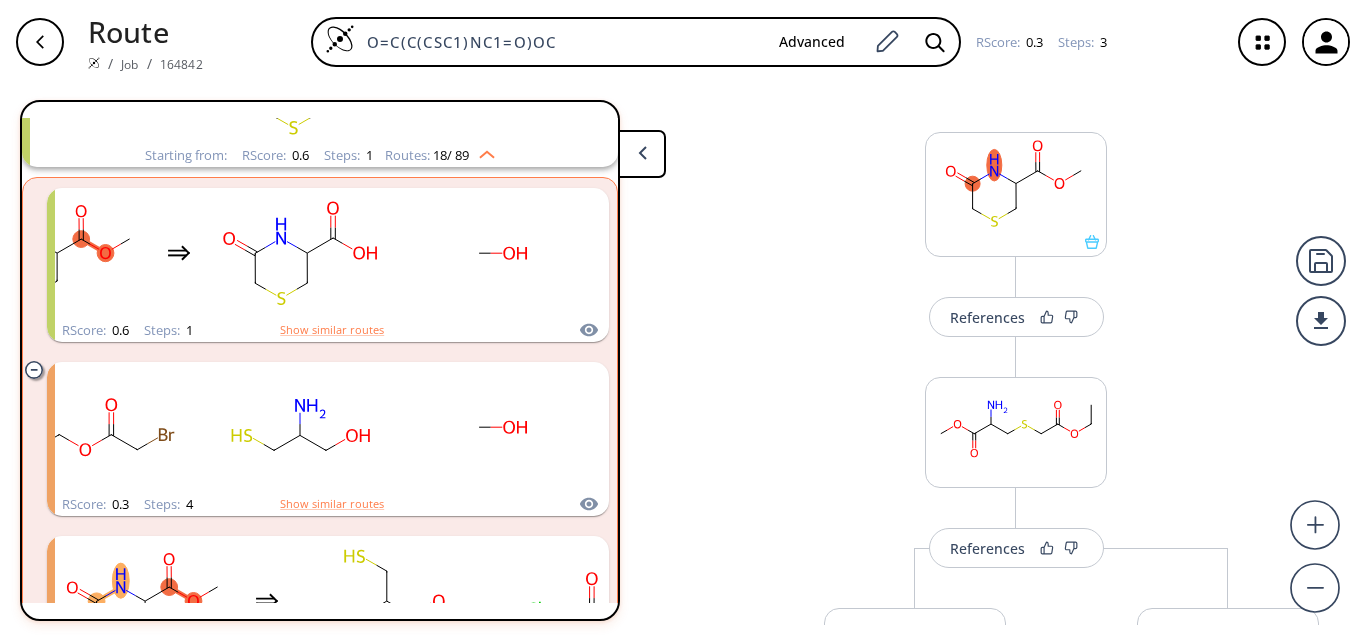 scroll, scrollTop: 1792, scrollLeft: 0, axis: vertical 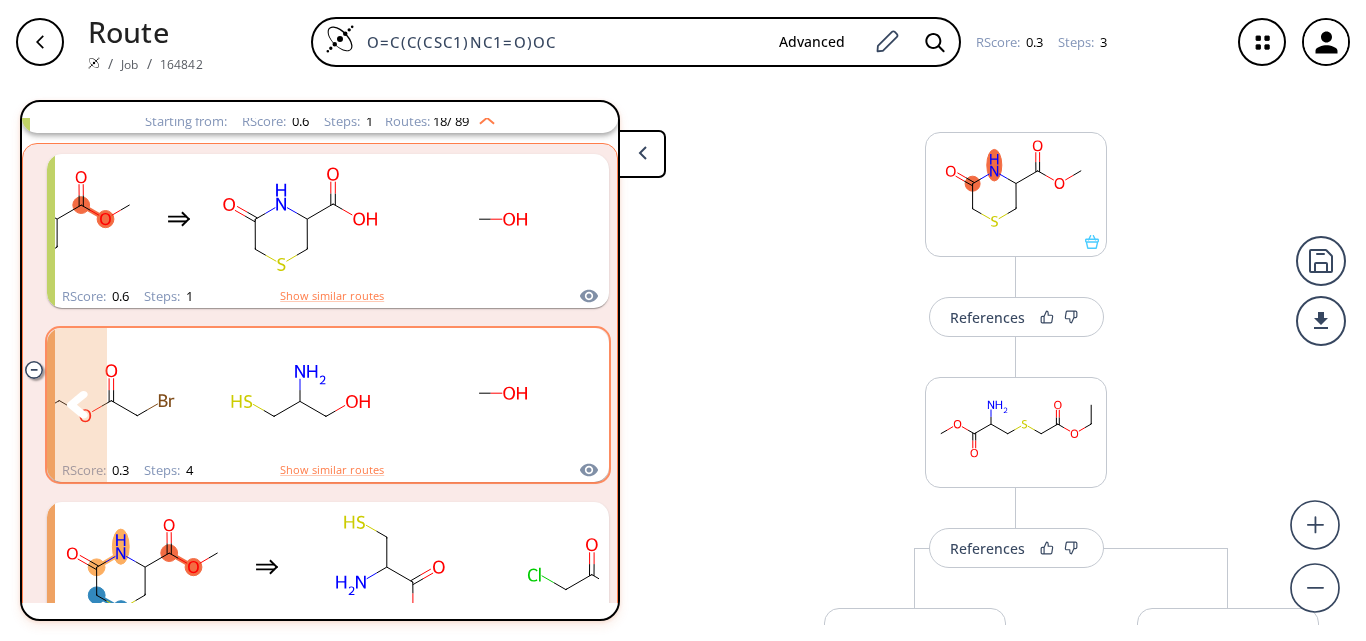 click at bounding box center (179, 393) 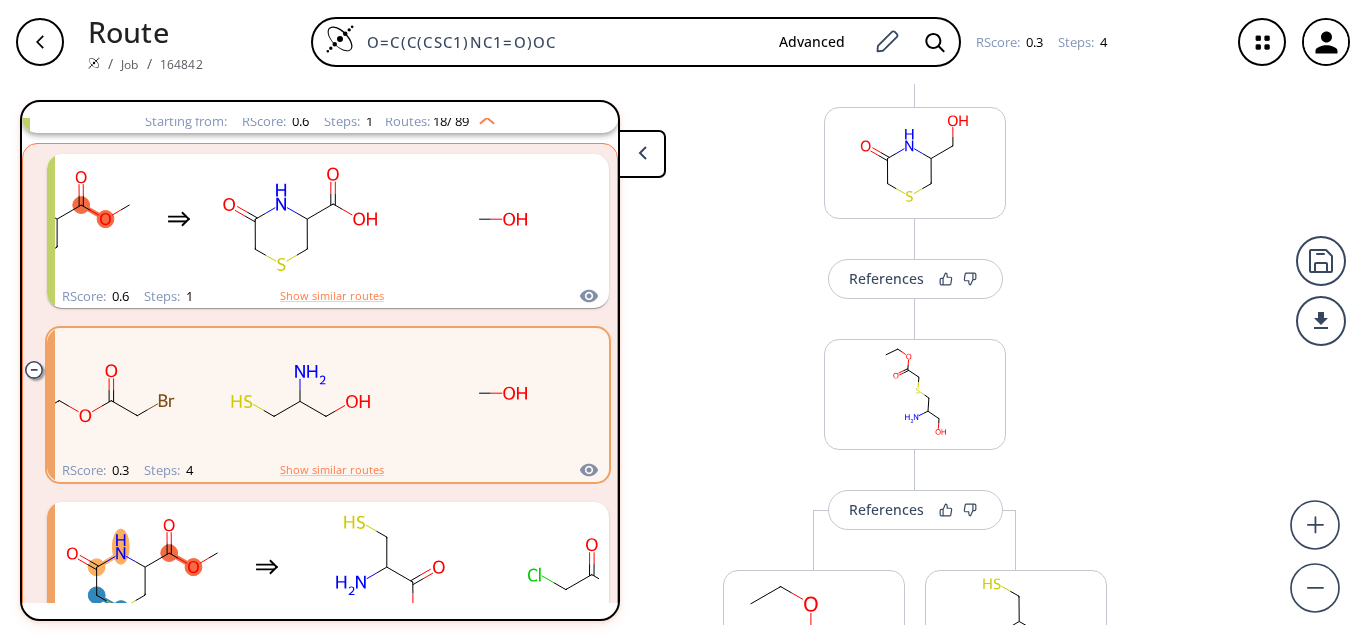 scroll, scrollTop: 700, scrollLeft: 0, axis: vertical 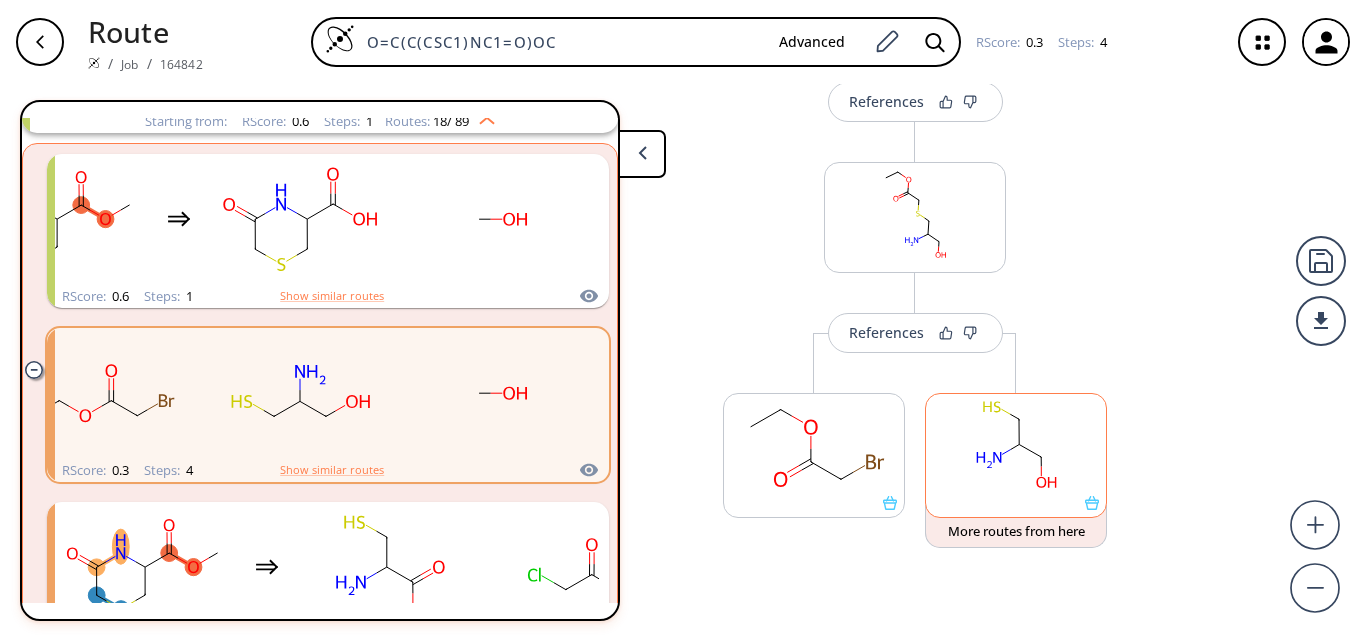 click 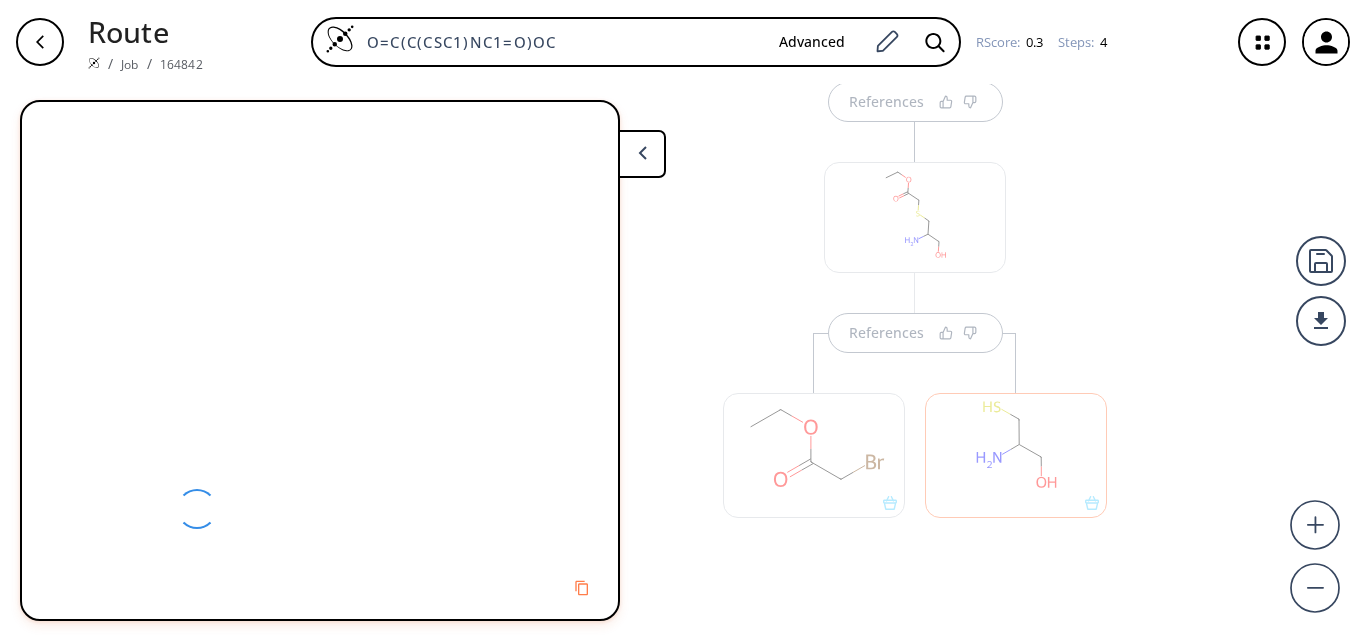scroll, scrollTop: 0, scrollLeft: 0, axis: both 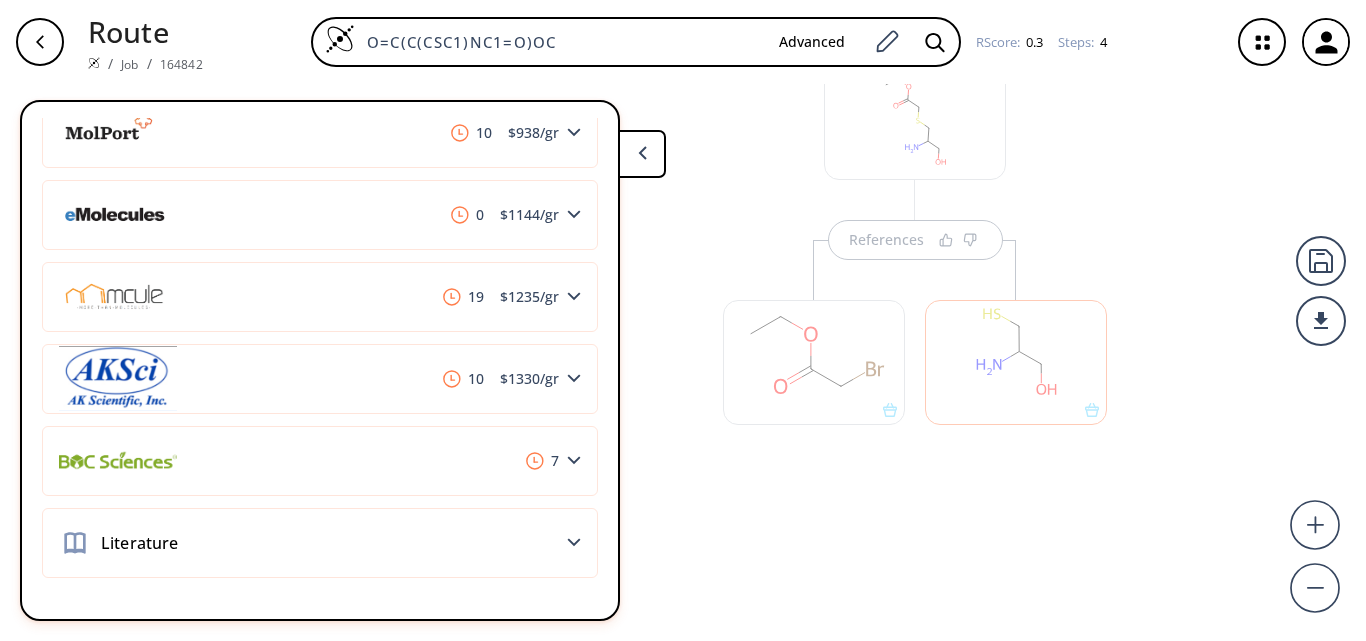click on "References References" at bounding box center [915, 161] 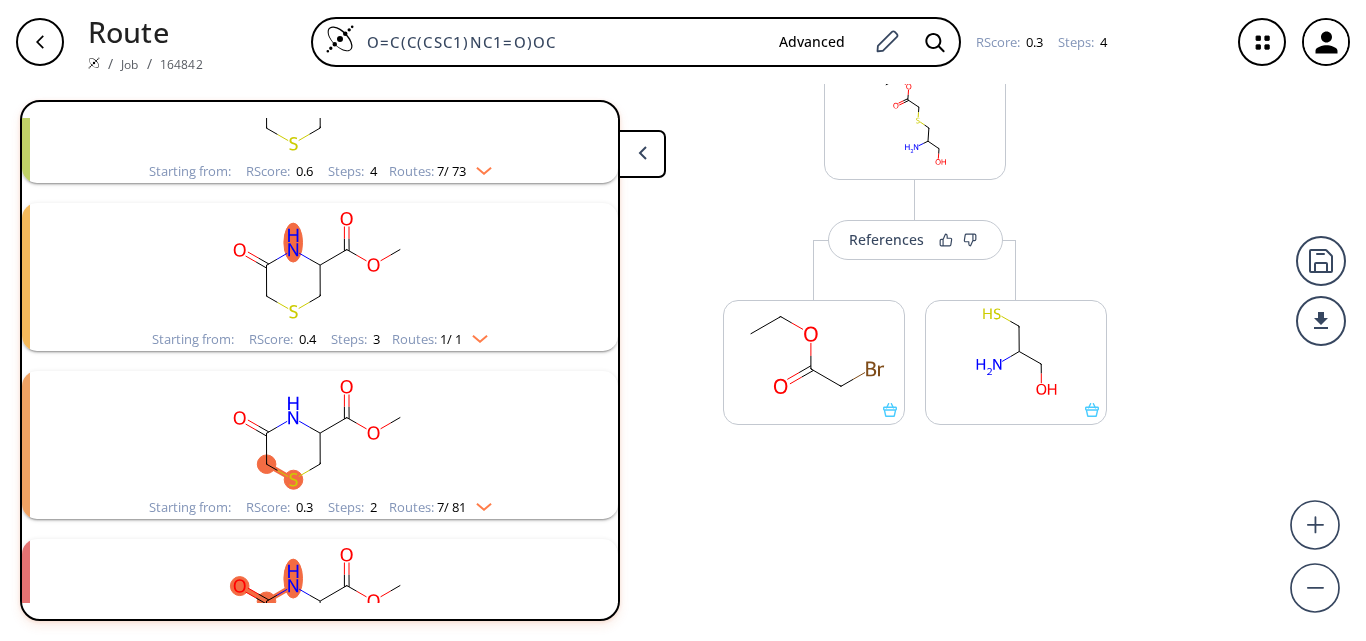 scroll, scrollTop: 4094, scrollLeft: 0, axis: vertical 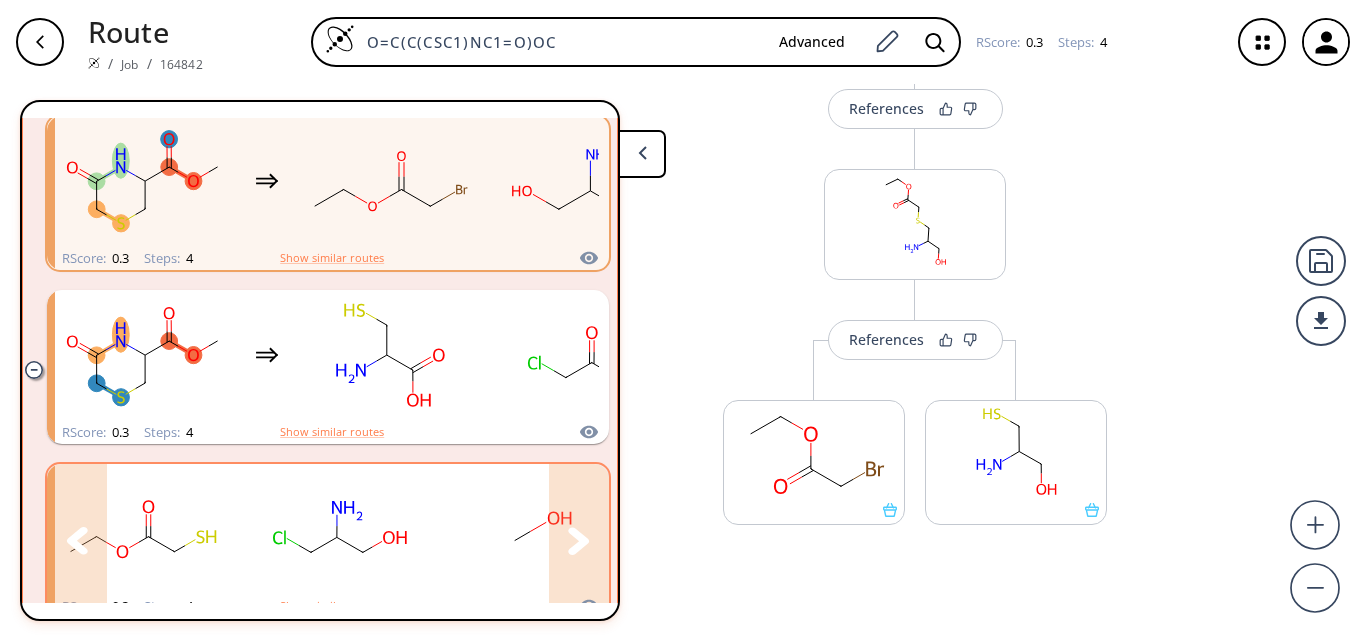 click 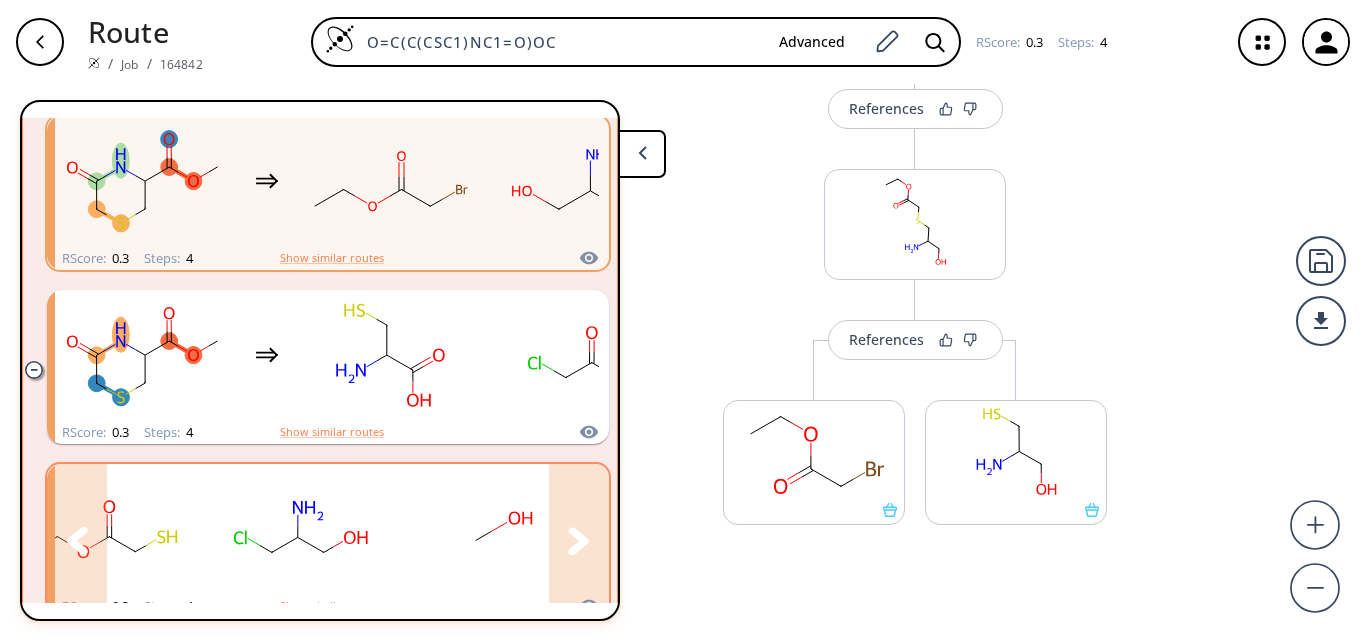 click 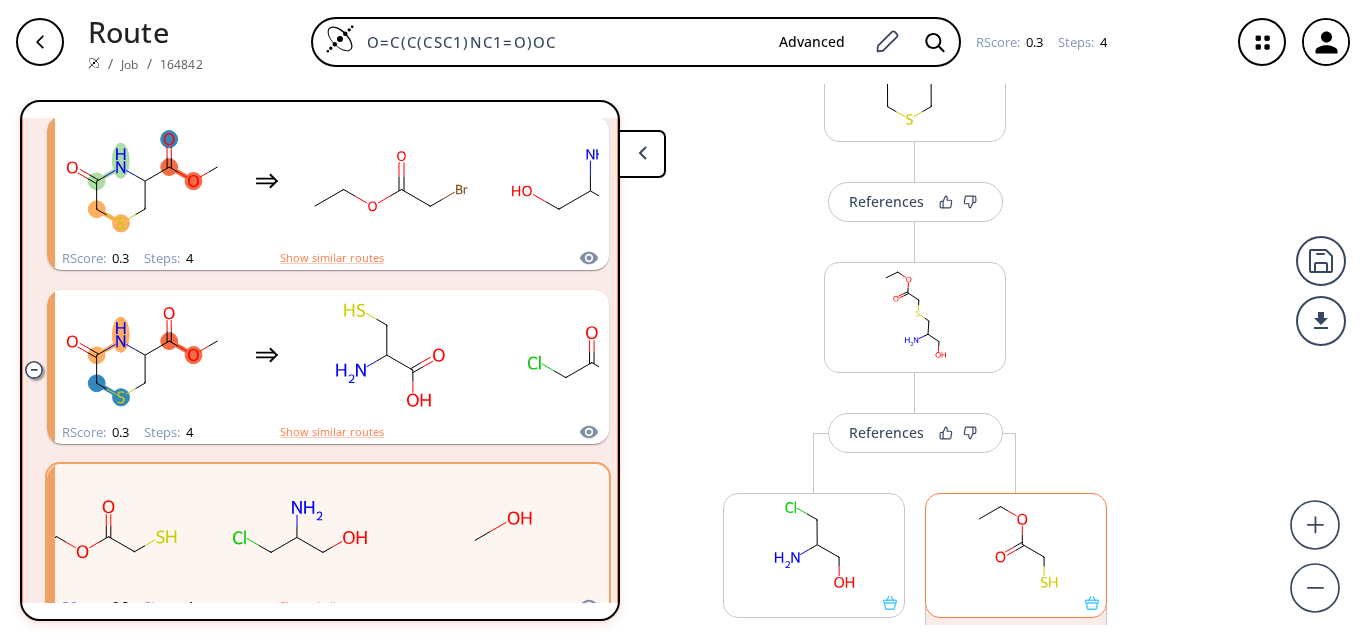 scroll, scrollTop: 793, scrollLeft: 0, axis: vertical 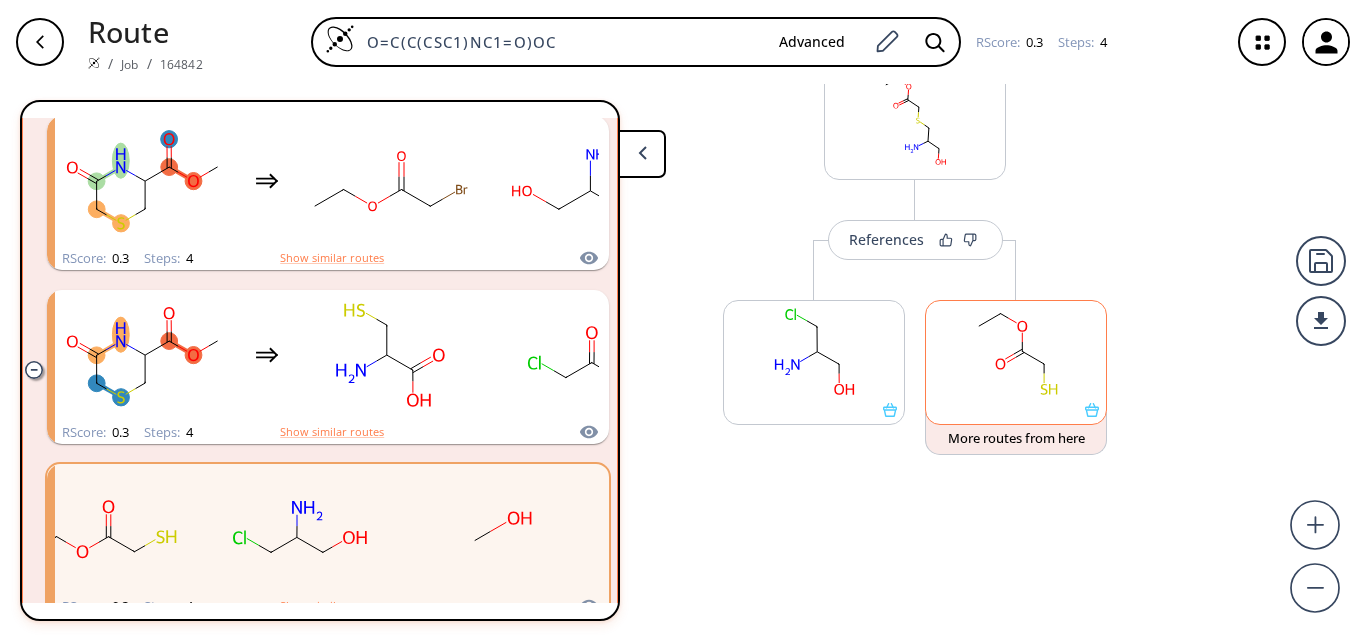 click 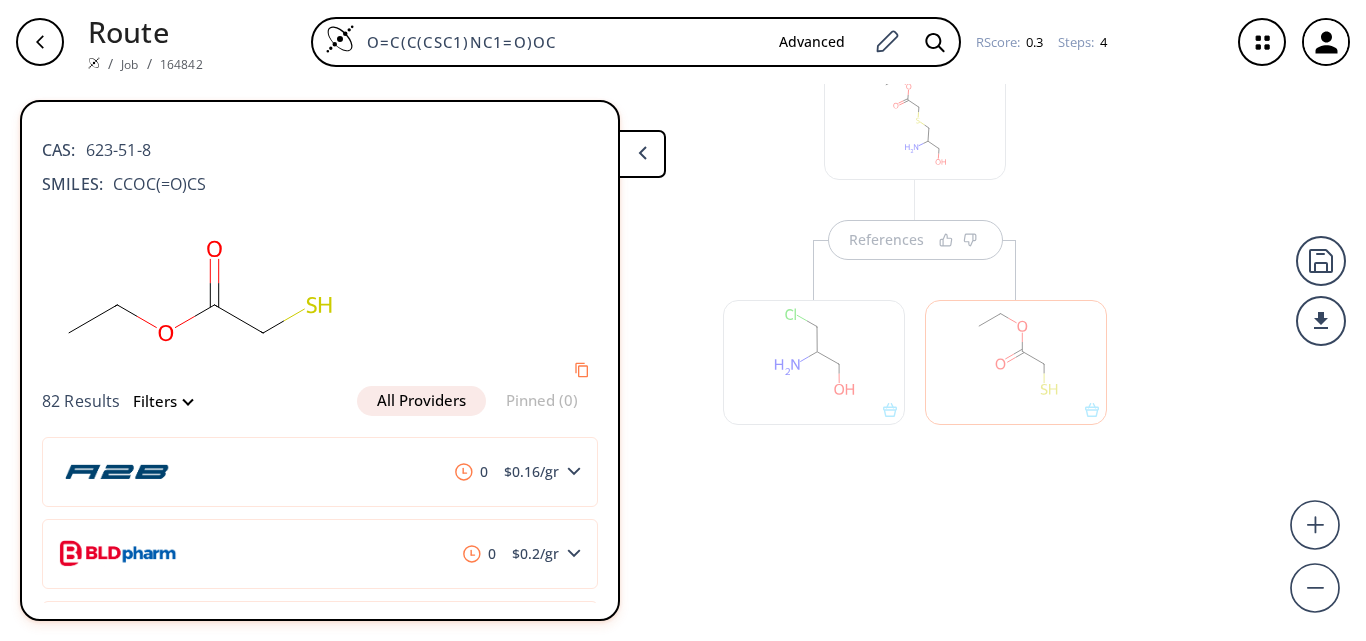 scroll, scrollTop: 100, scrollLeft: 0, axis: vertical 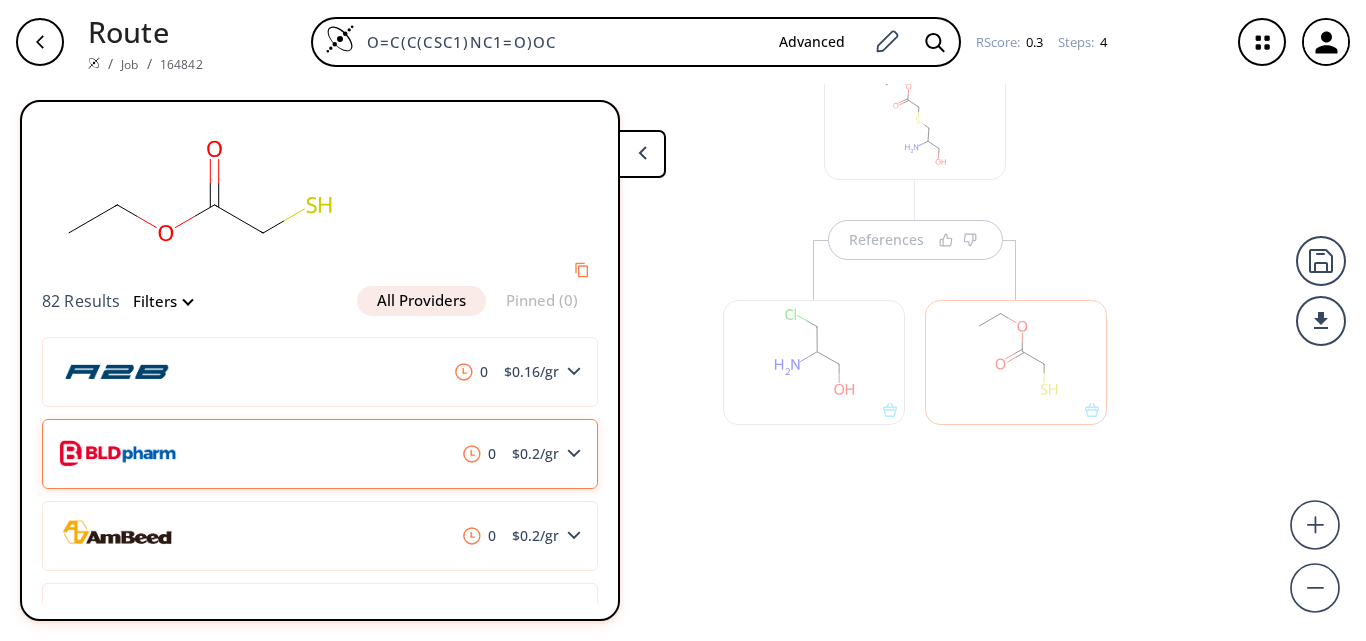 click on "0 $ 0.2 /gr" at bounding box center [320, 454] 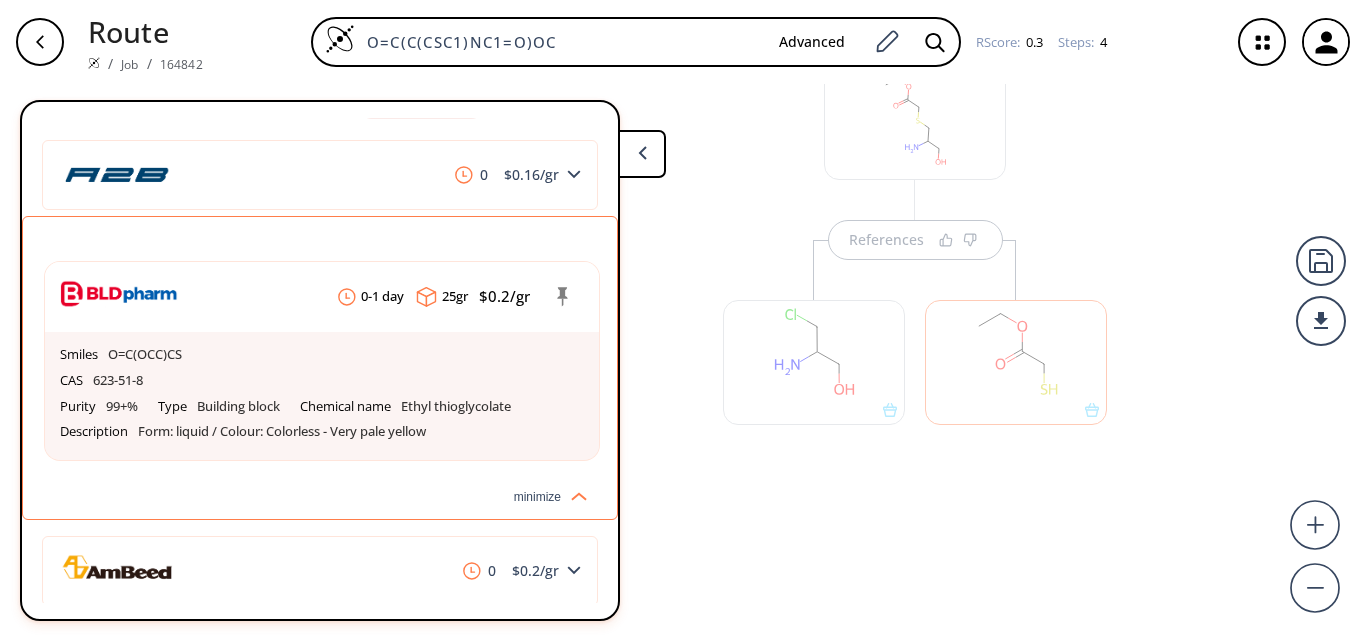 scroll, scrollTop: 300, scrollLeft: 0, axis: vertical 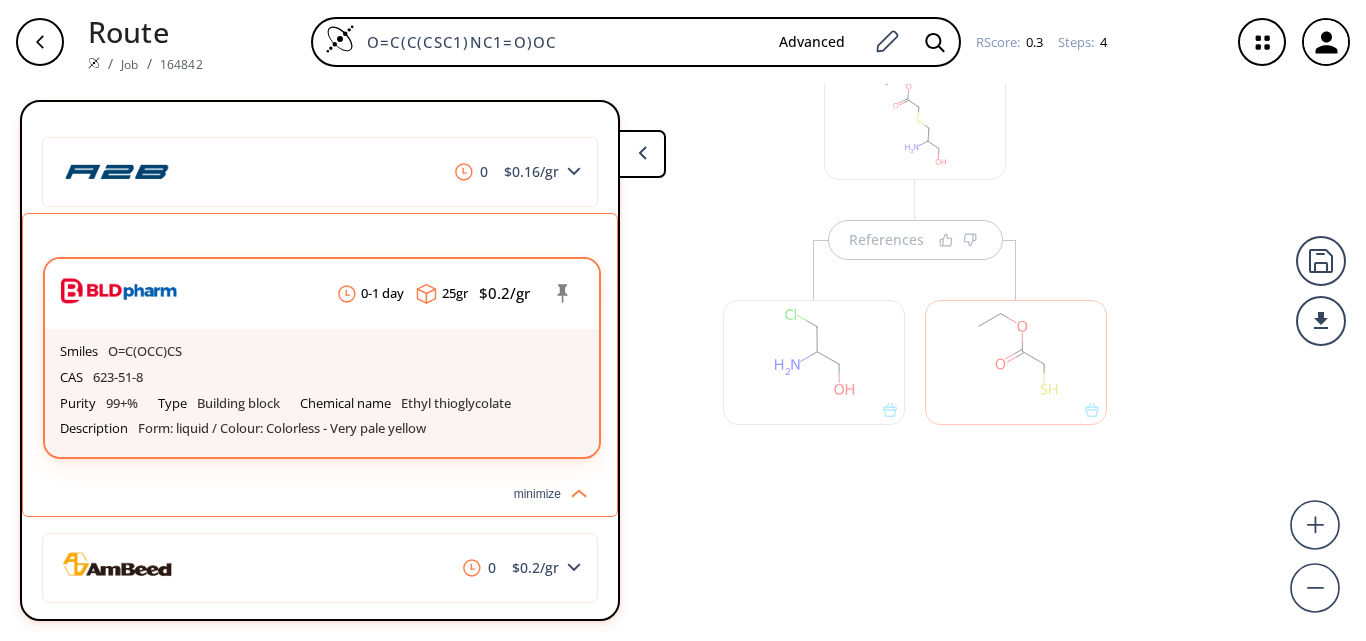 click on "CAS 623-51-8" at bounding box center [322, 378] 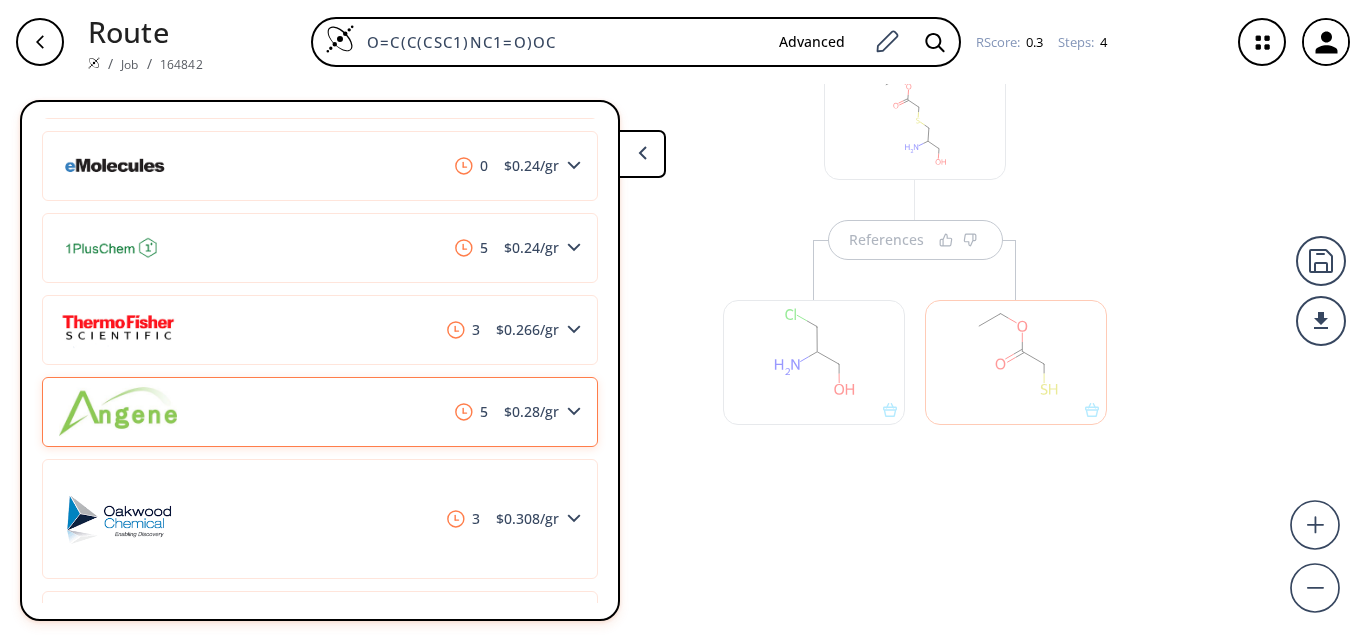 scroll, scrollTop: 900, scrollLeft: 0, axis: vertical 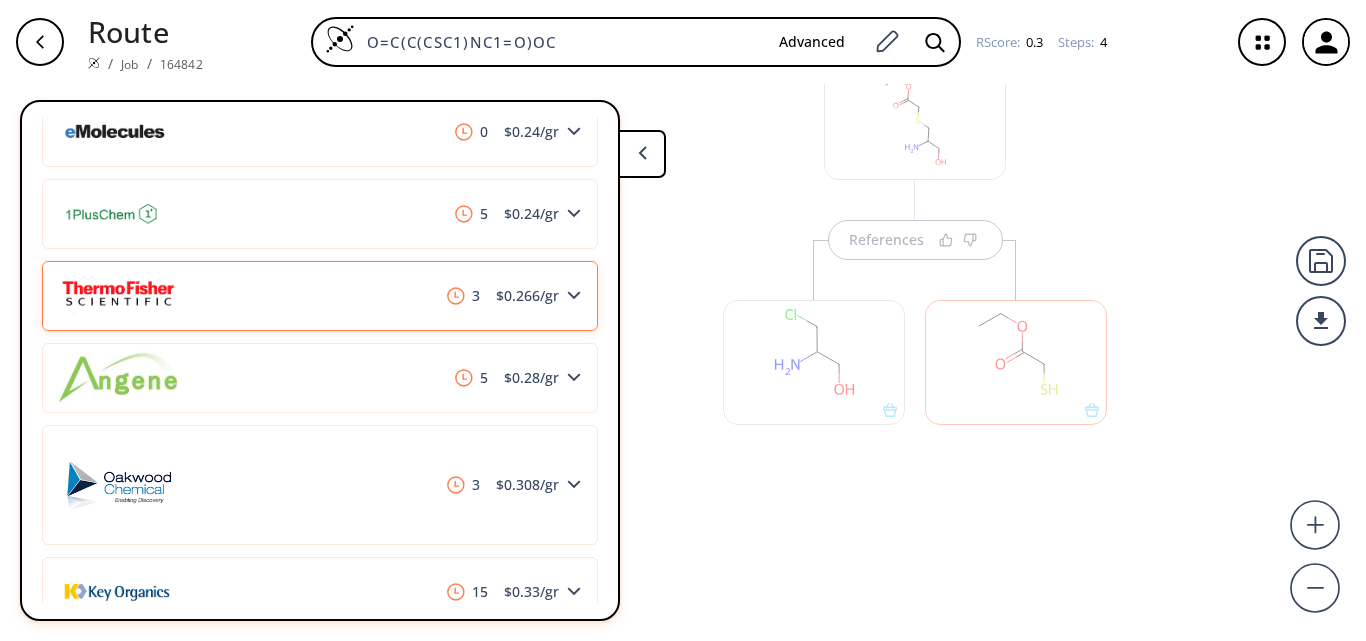 click on "3 $ 0.266 /gr" at bounding box center (320, 296) 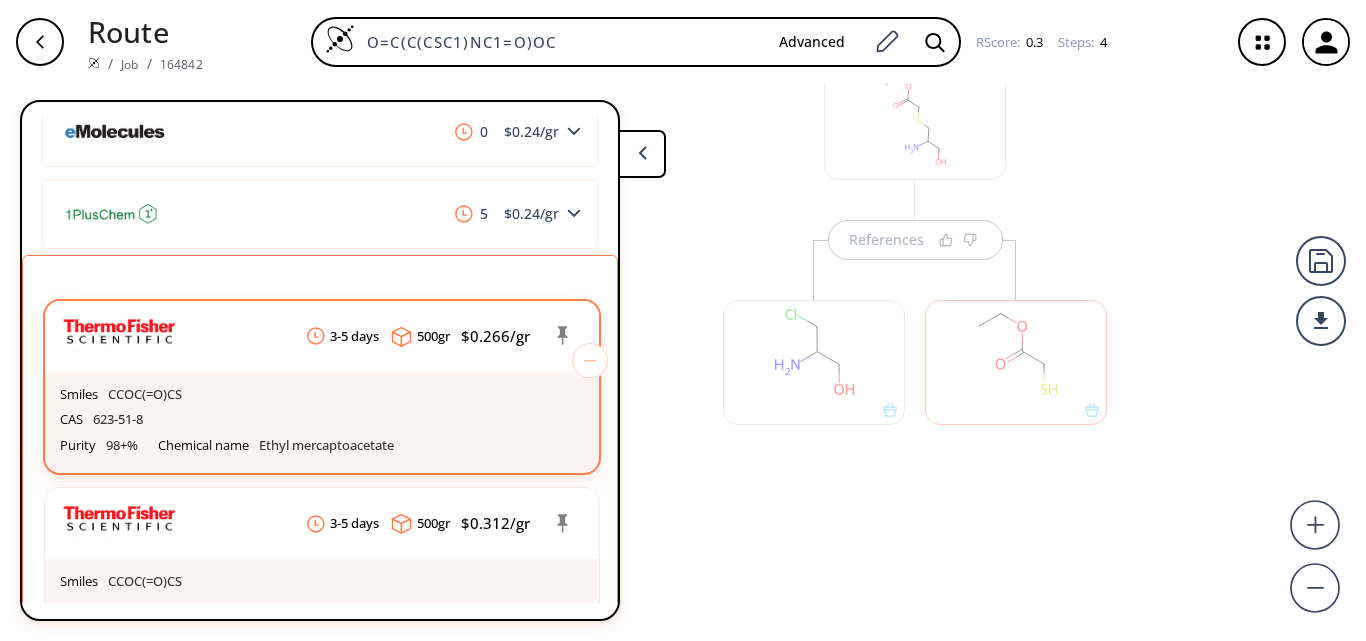 click on "Smiles CCOC(=O)CS" at bounding box center [322, 395] 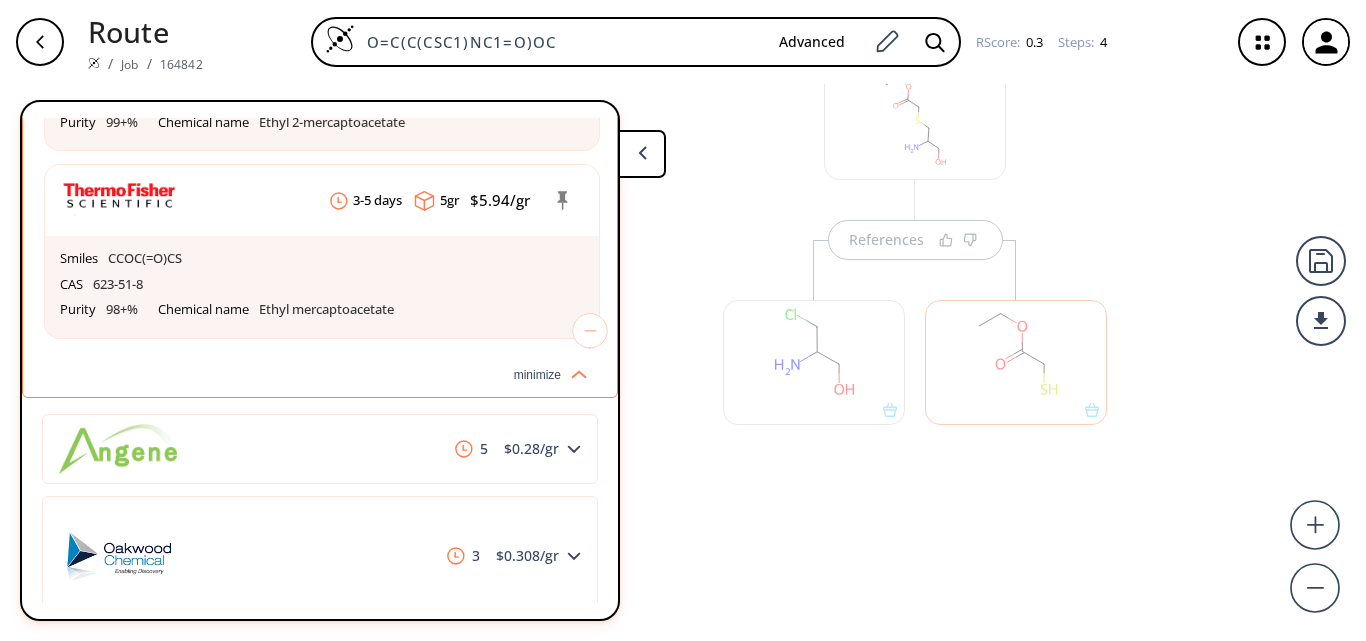 scroll, scrollTop: 1800, scrollLeft: 0, axis: vertical 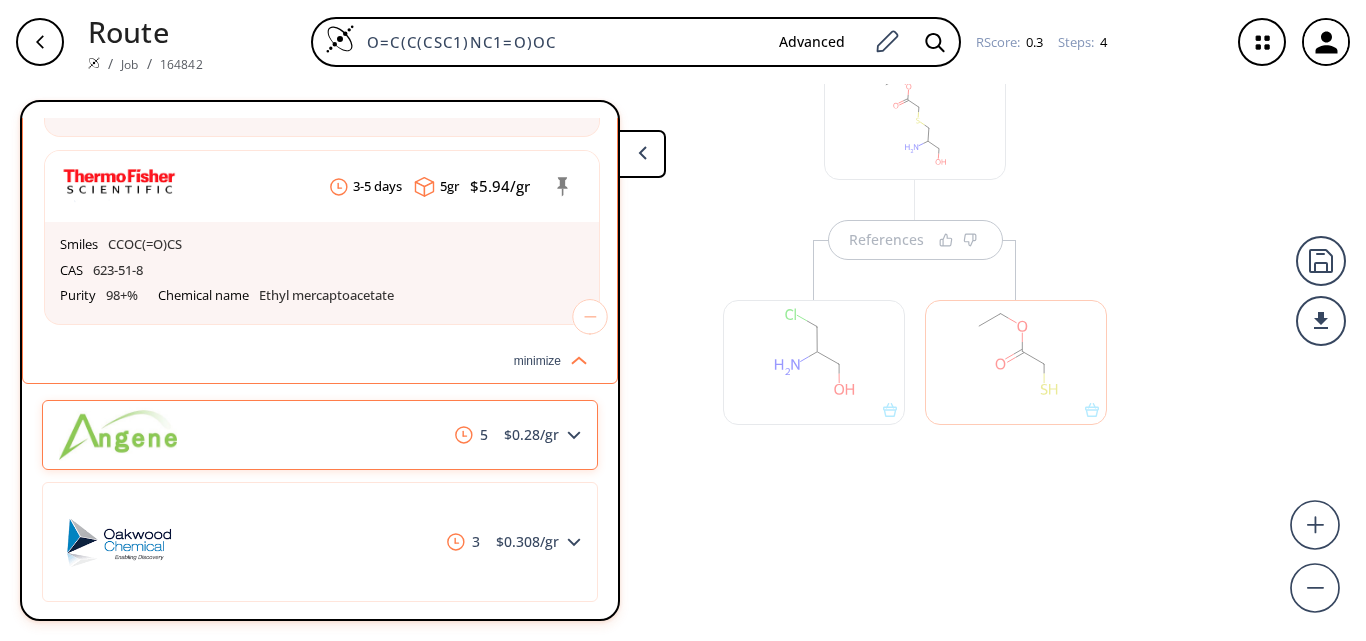 click on "5 $ 0.28 /gr" at bounding box center [320, 435] 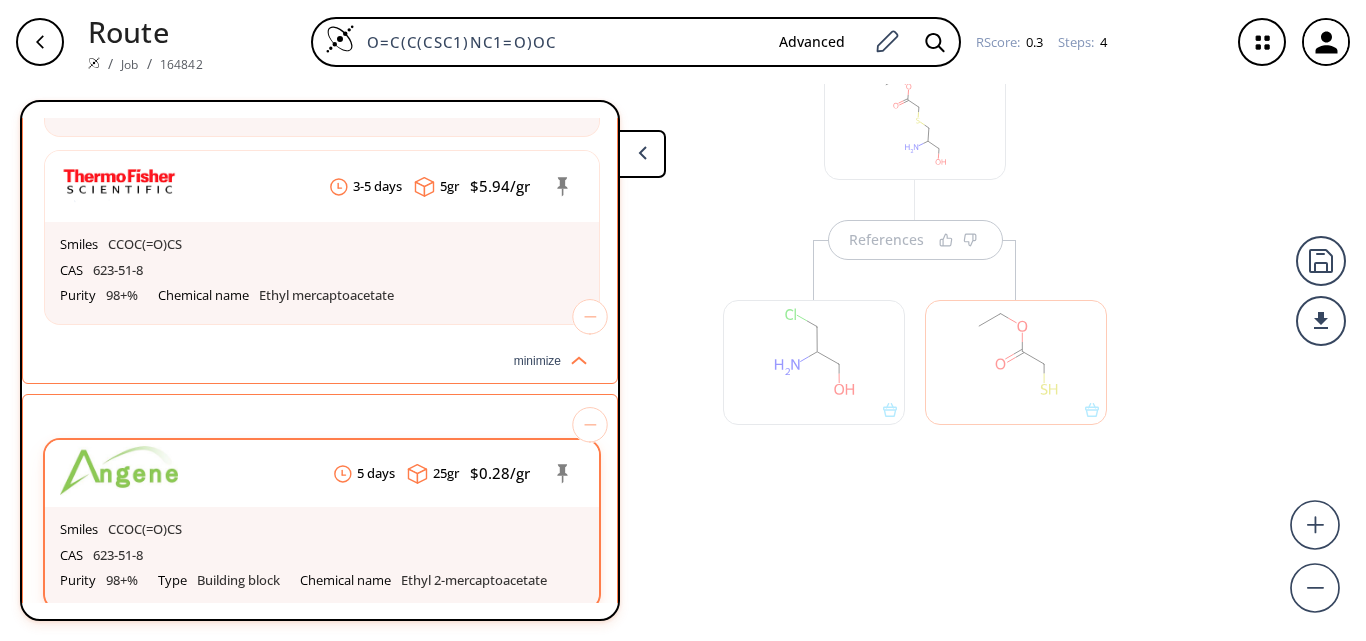 click on "Smiles CCOC(=O)CS" at bounding box center (322, 530) 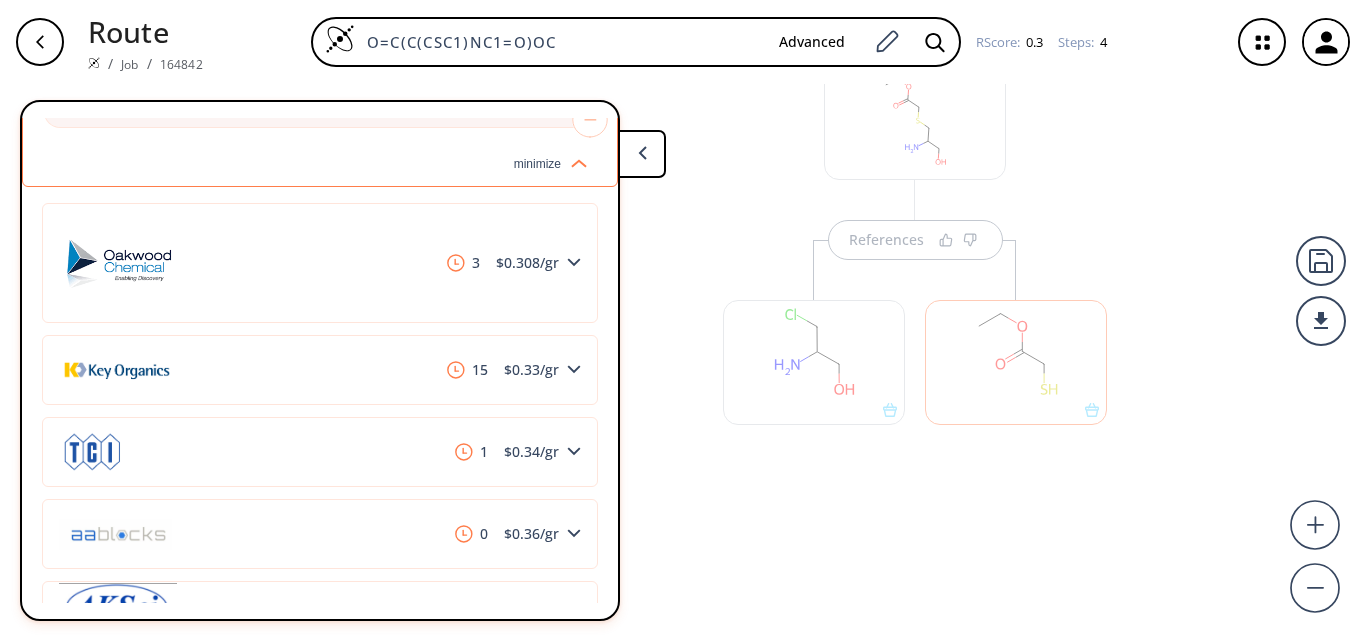 scroll, scrollTop: 2500, scrollLeft: 0, axis: vertical 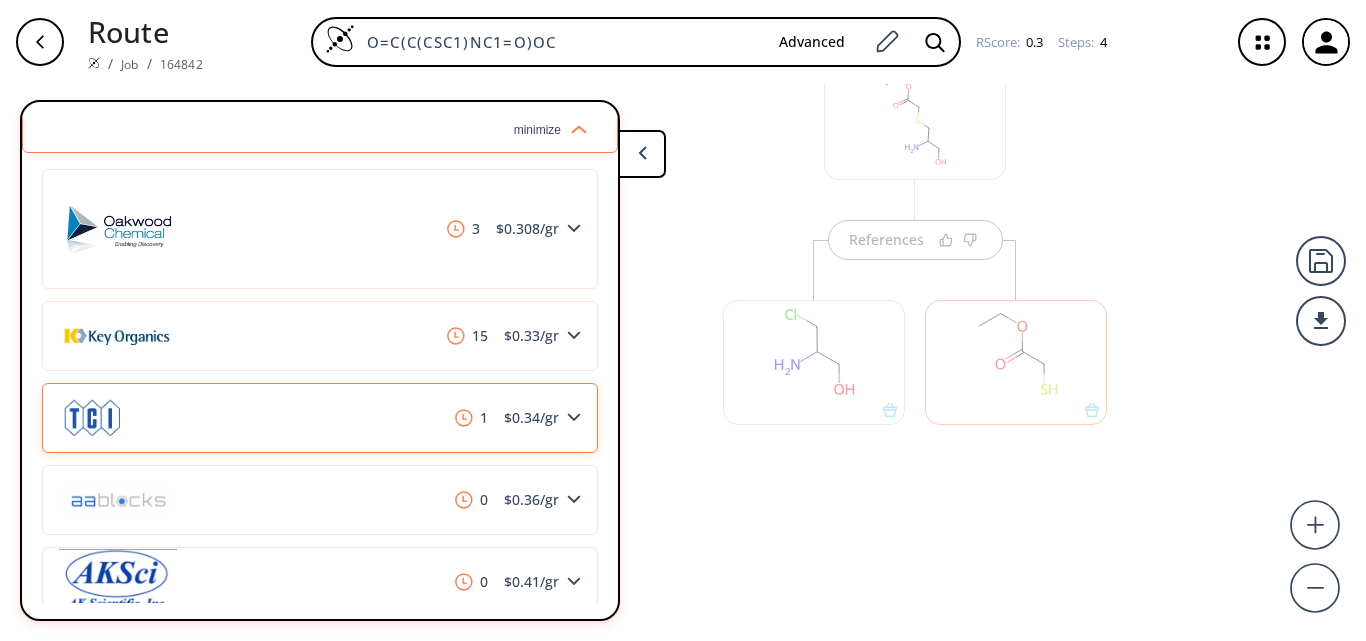 click on "1 $ 0.34 /gr" at bounding box center (320, 418) 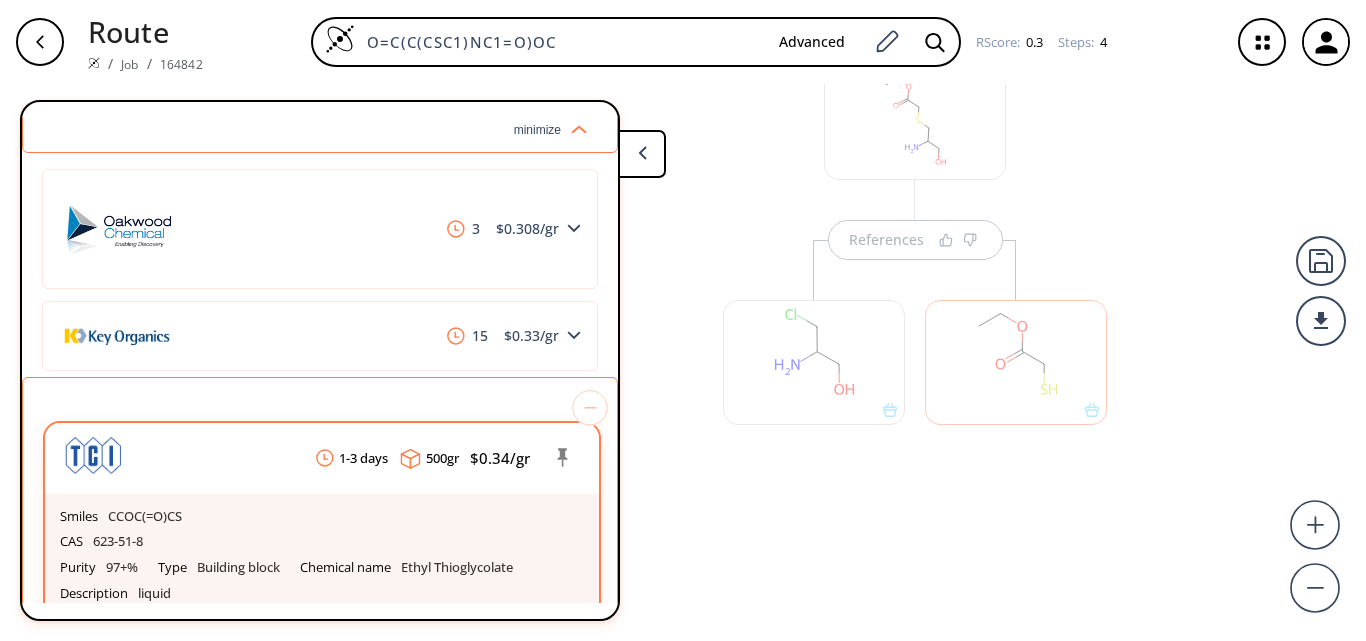 click at bounding box center (138, 458) 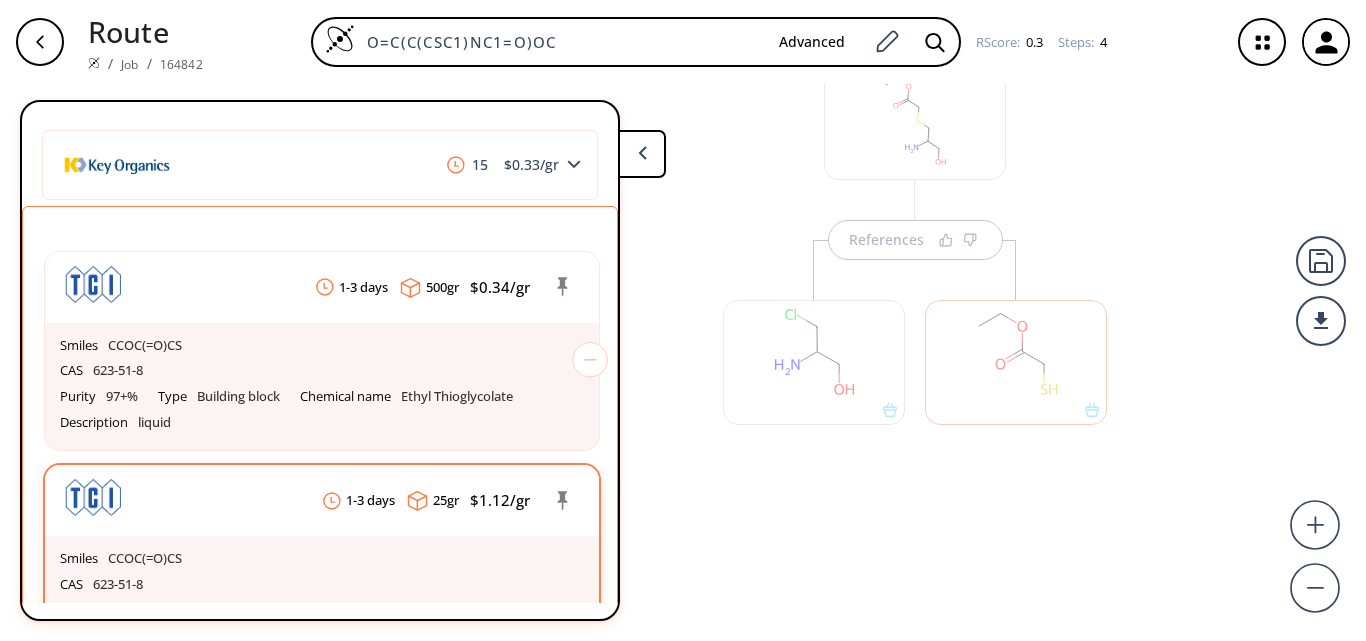 scroll, scrollTop: 2900, scrollLeft: 0, axis: vertical 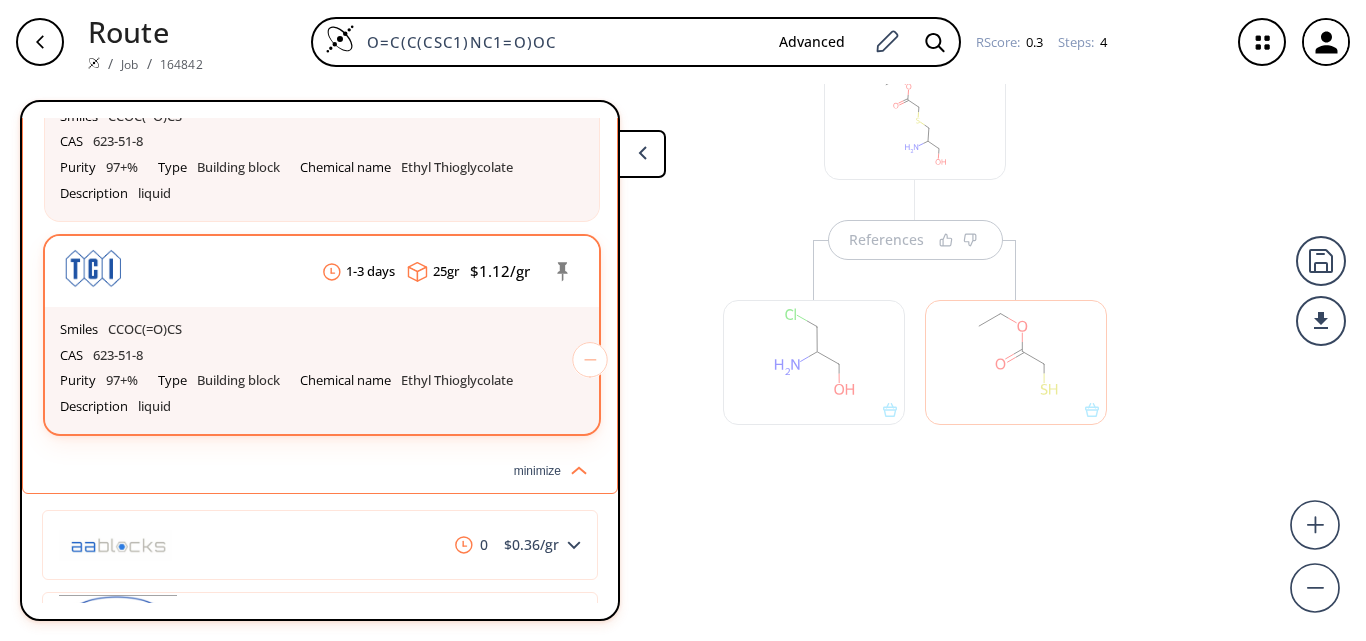 click on "Smiles CCOC(=O)CS" at bounding box center [322, 330] 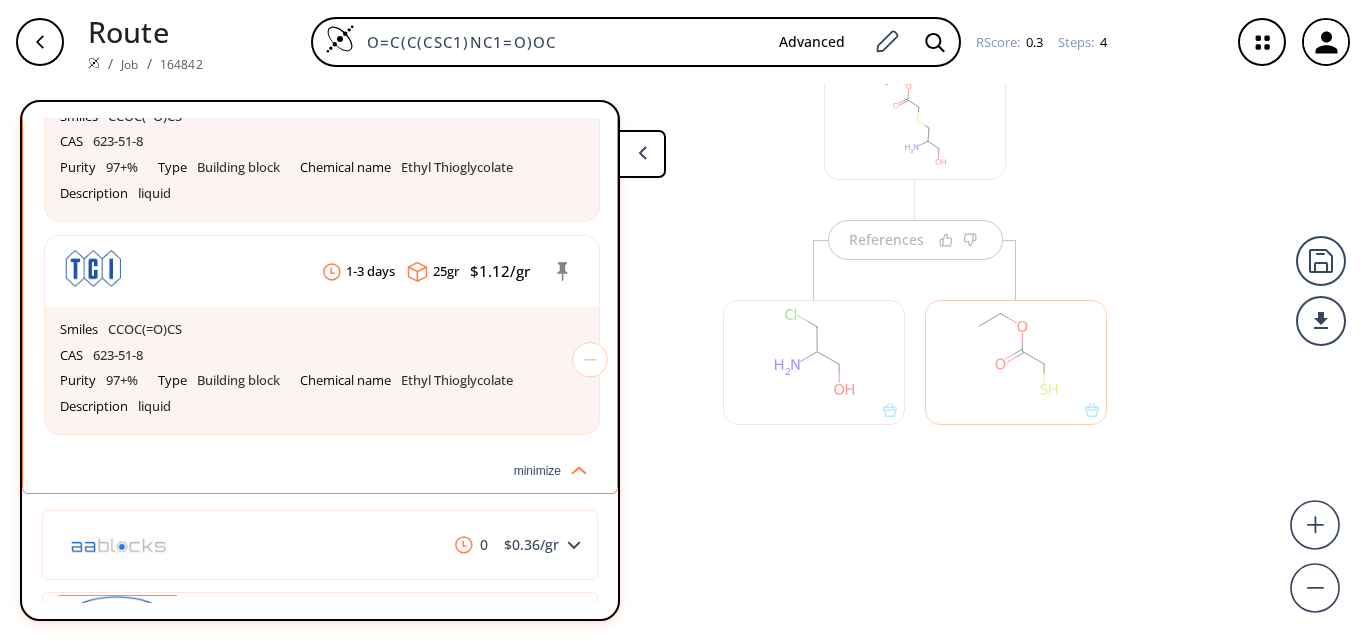 click on "References" at bounding box center [915, 257] 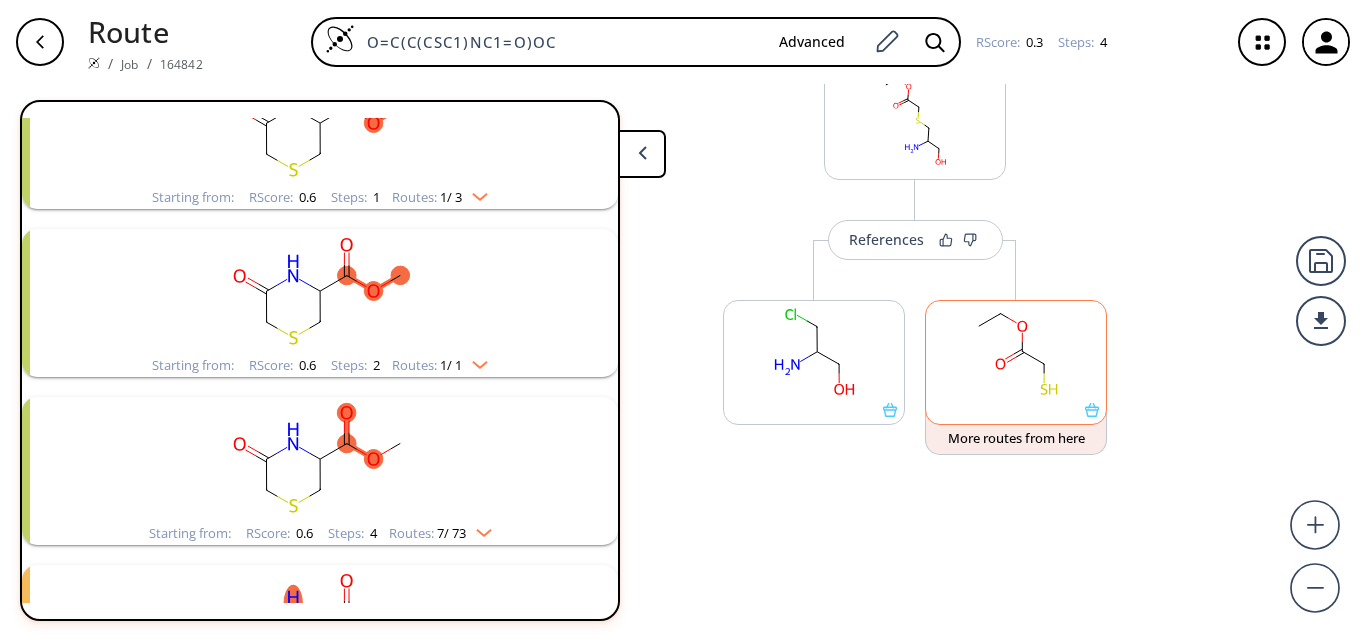 scroll, scrollTop: 3732, scrollLeft: 0, axis: vertical 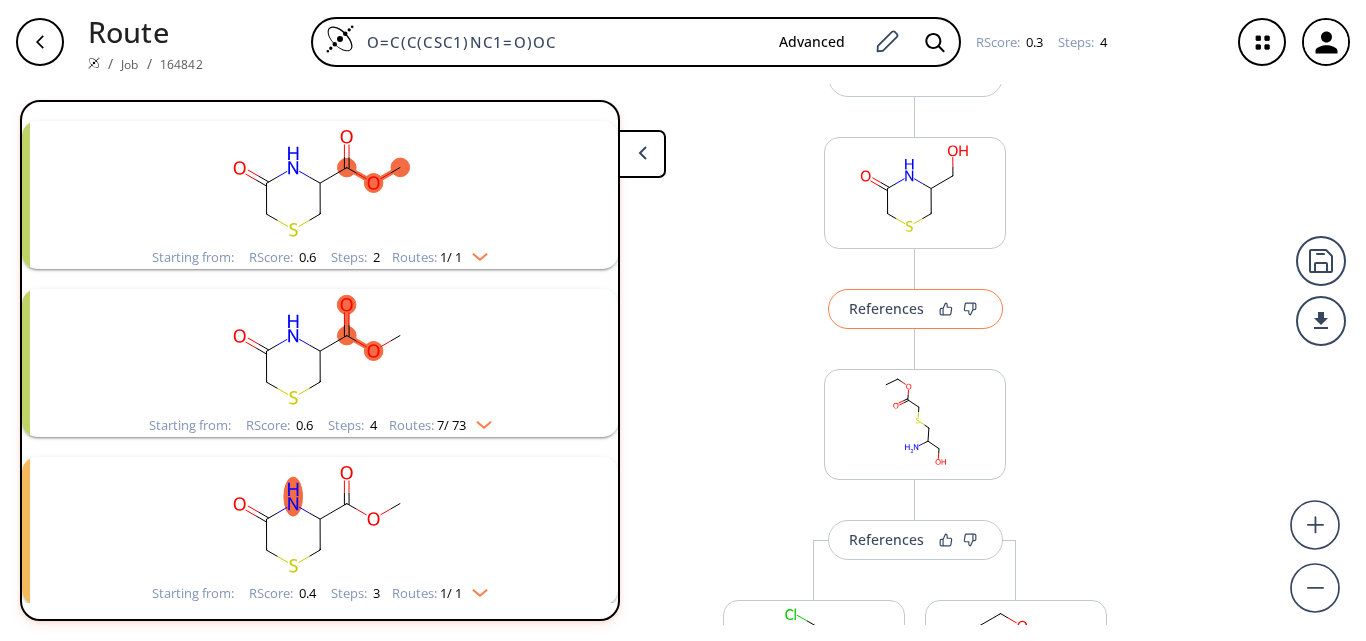 click on "References" at bounding box center (886, 308) 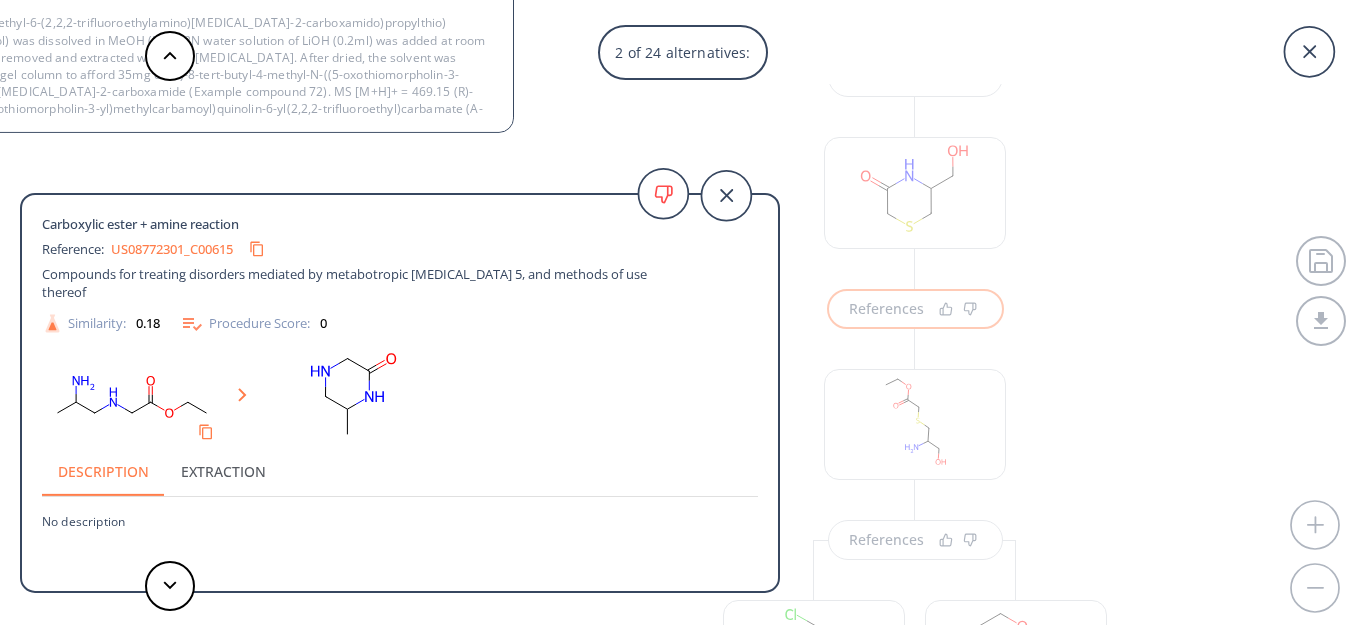 scroll, scrollTop: 20, scrollLeft: 0, axis: vertical 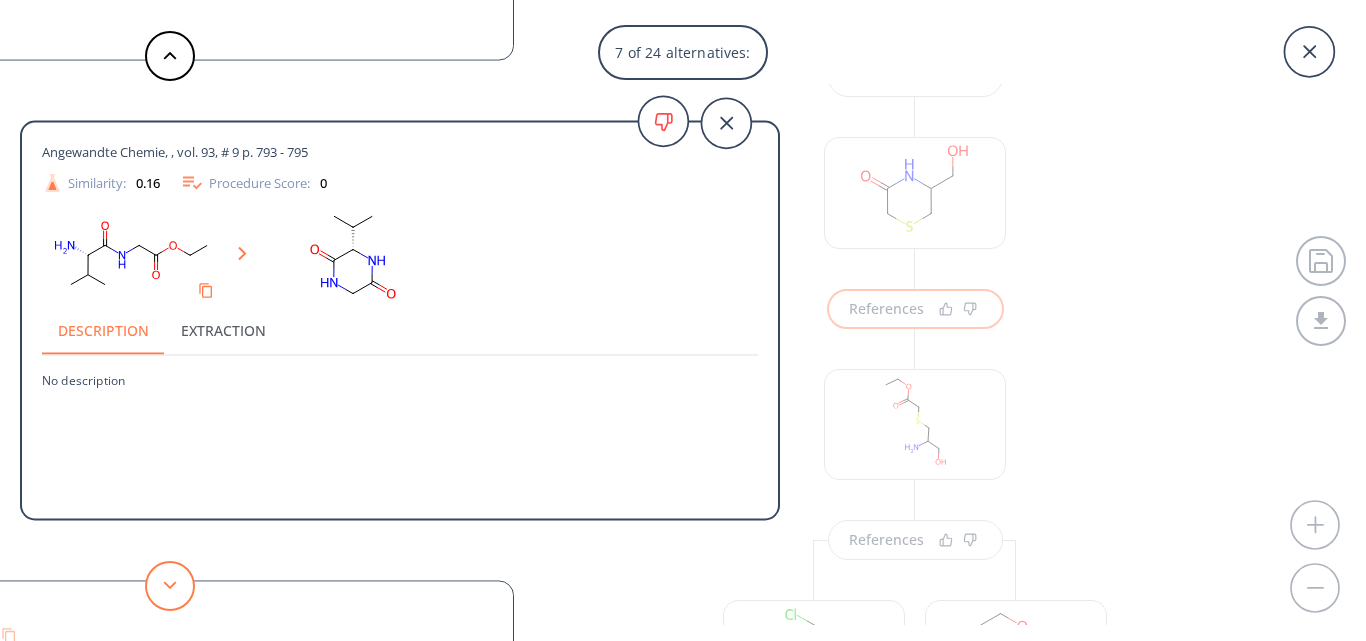 click at bounding box center (170, 586) 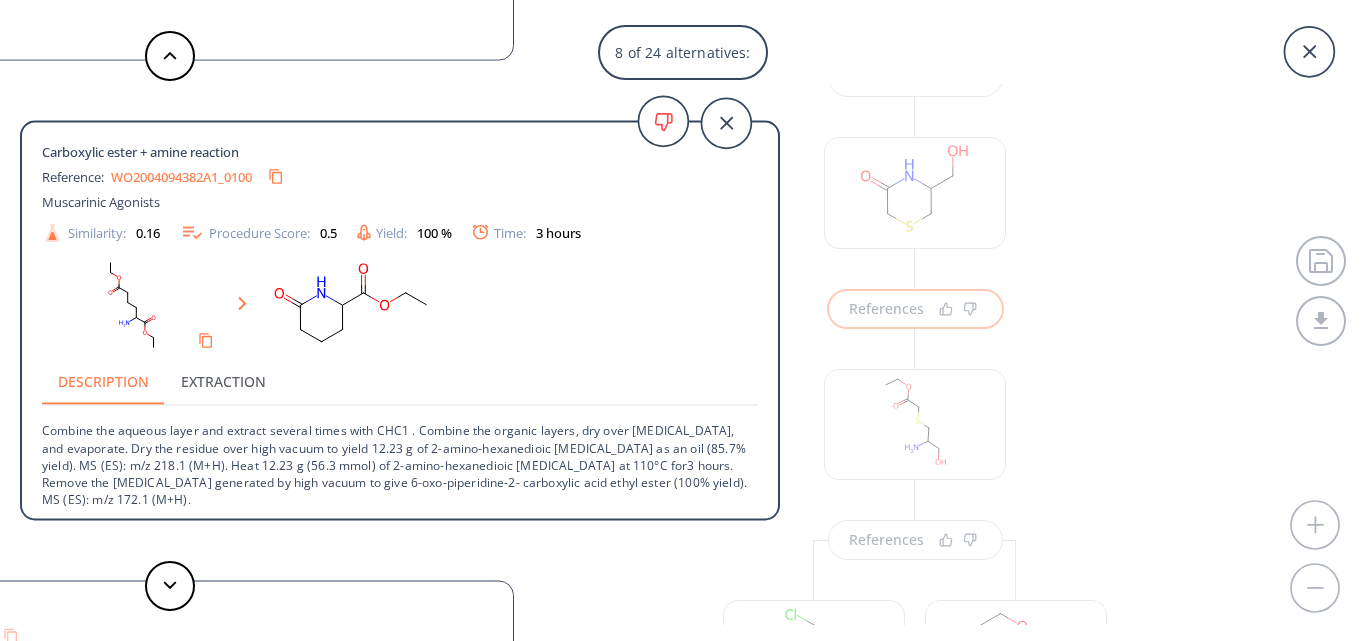 click on "WO2004094382A1_0100" at bounding box center [181, 176] 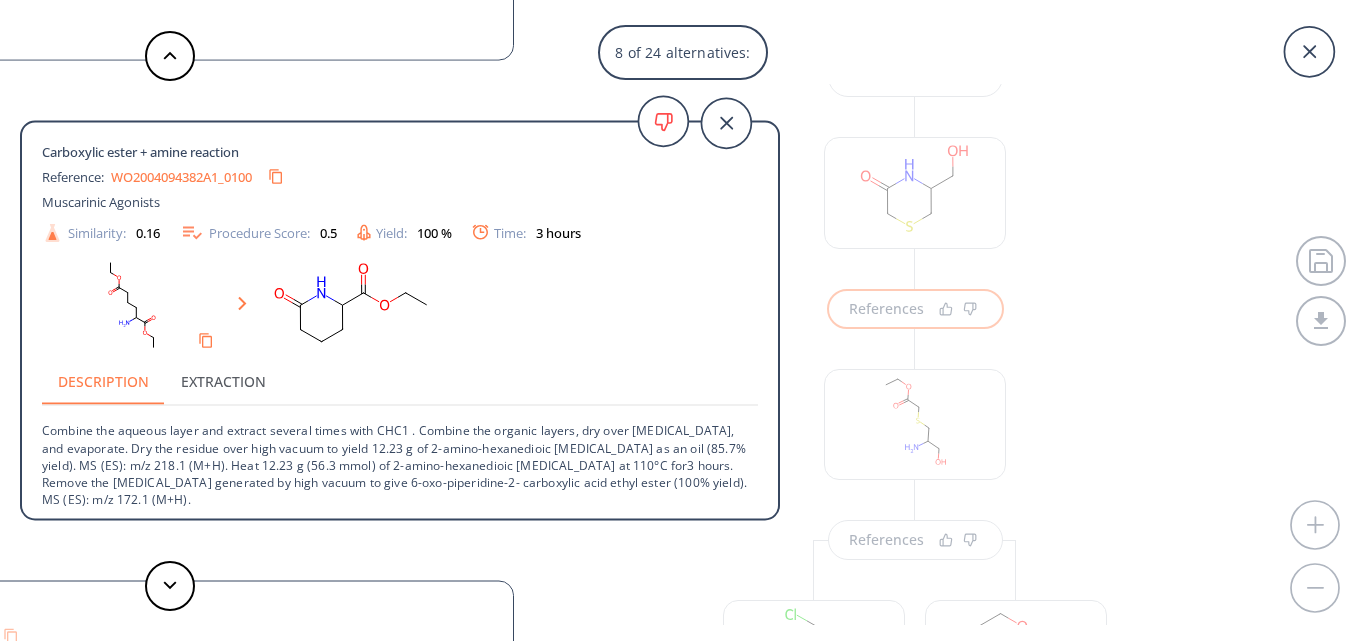 scroll, scrollTop: 3, scrollLeft: 0, axis: vertical 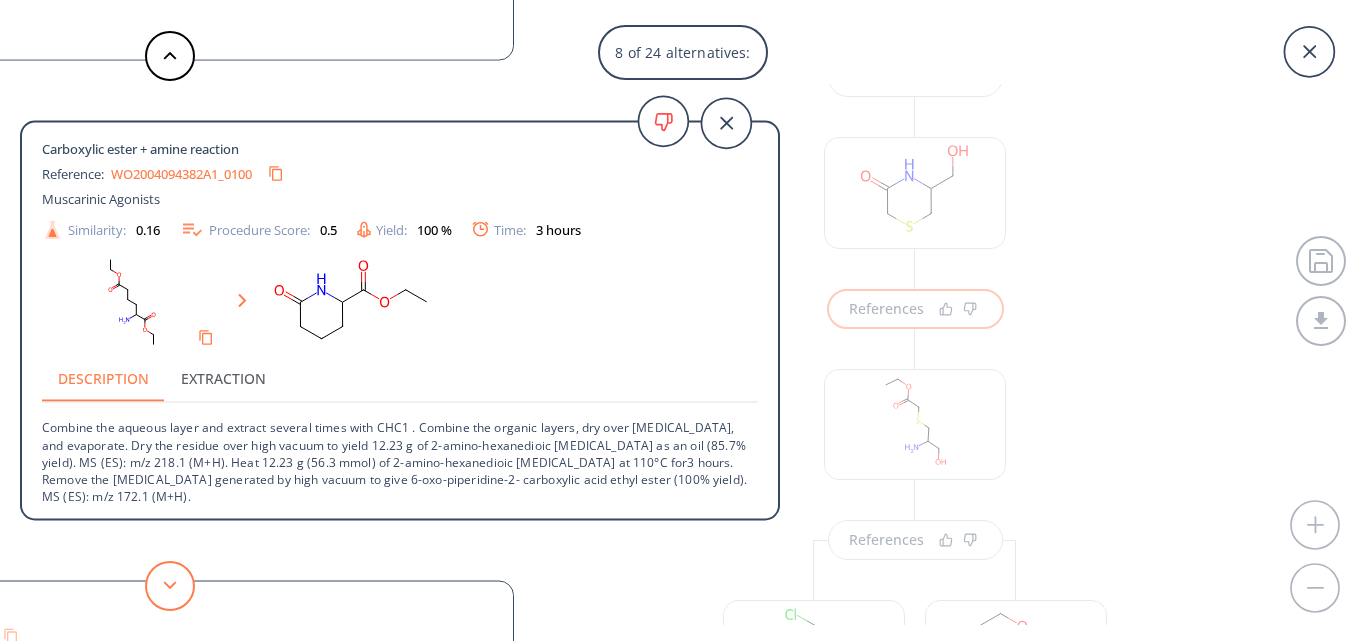 click at bounding box center (170, 586) 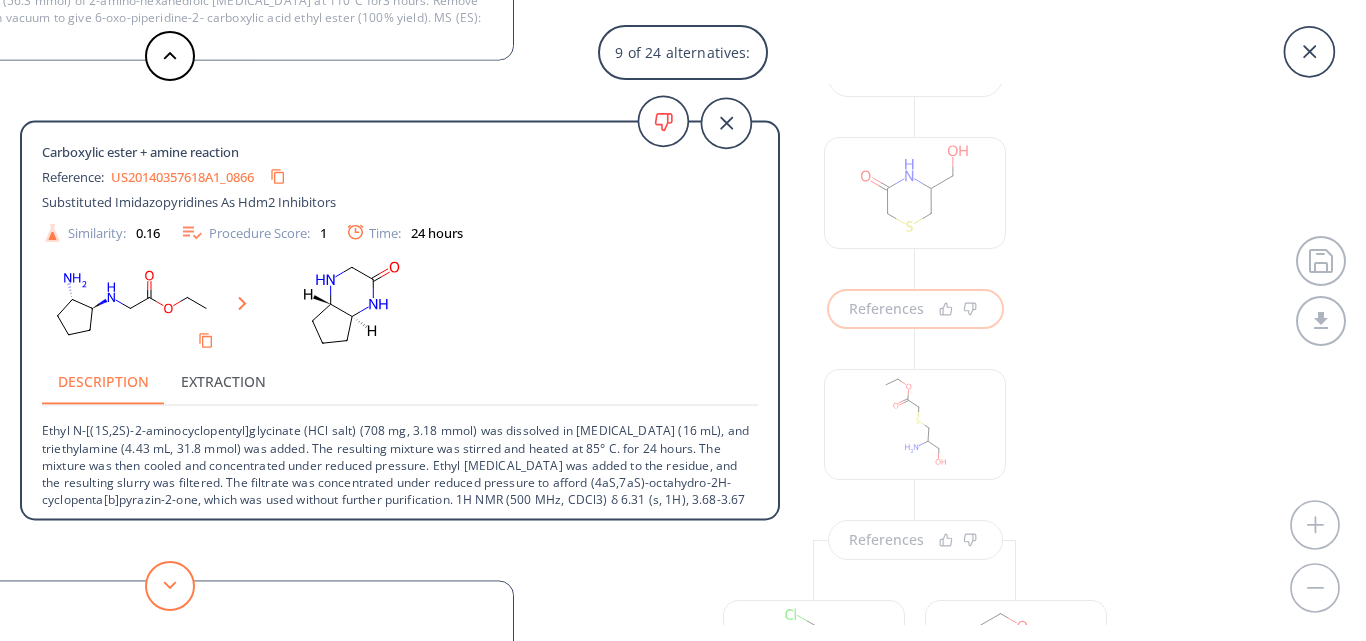click at bounding box center [170, 586] 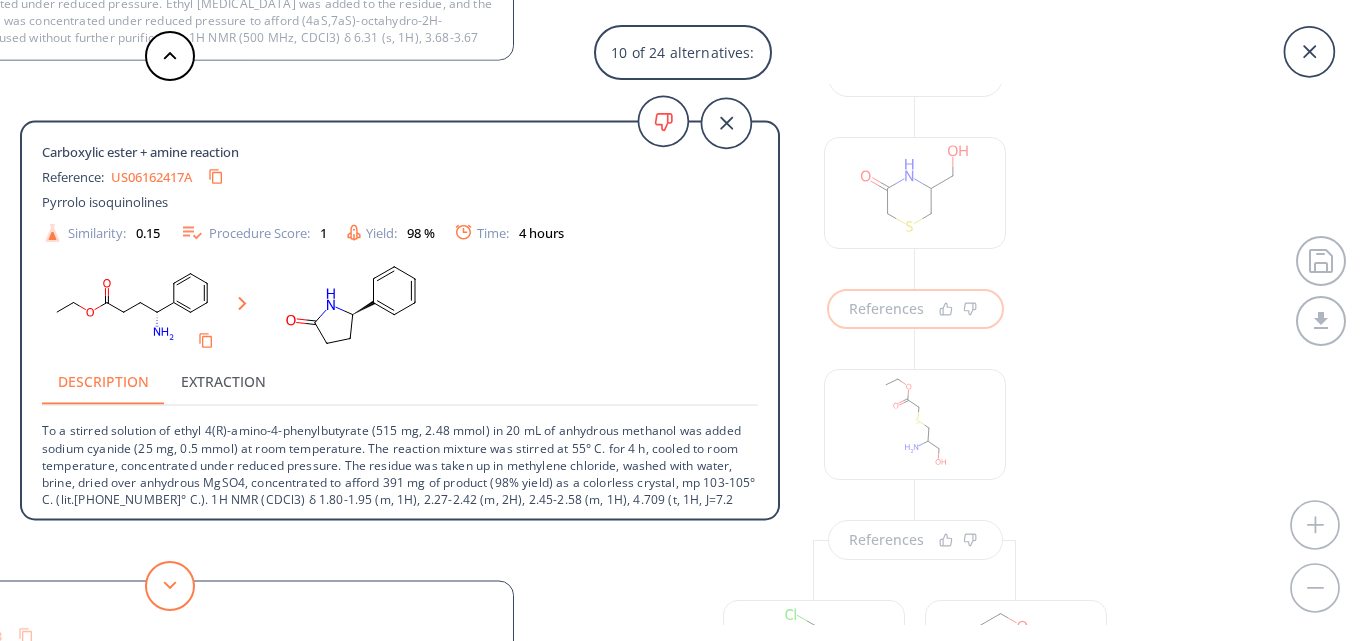 click at bounding box center (170, 586) 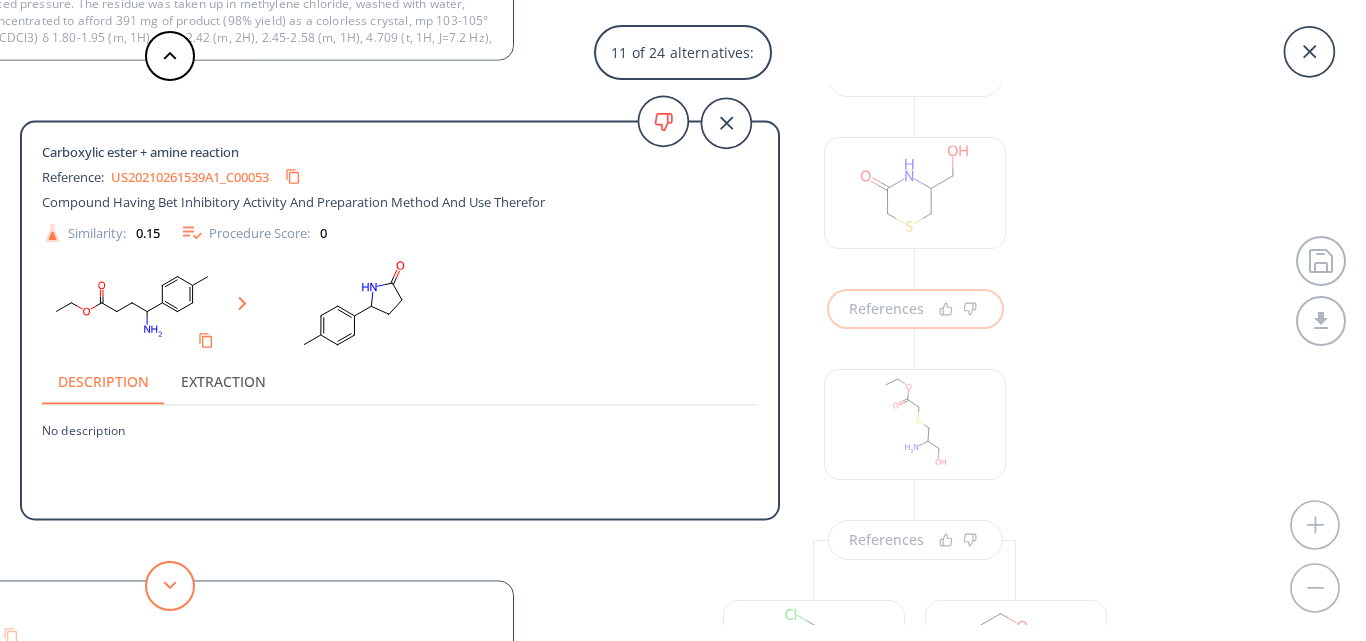 click at bounding box center (170, 586) 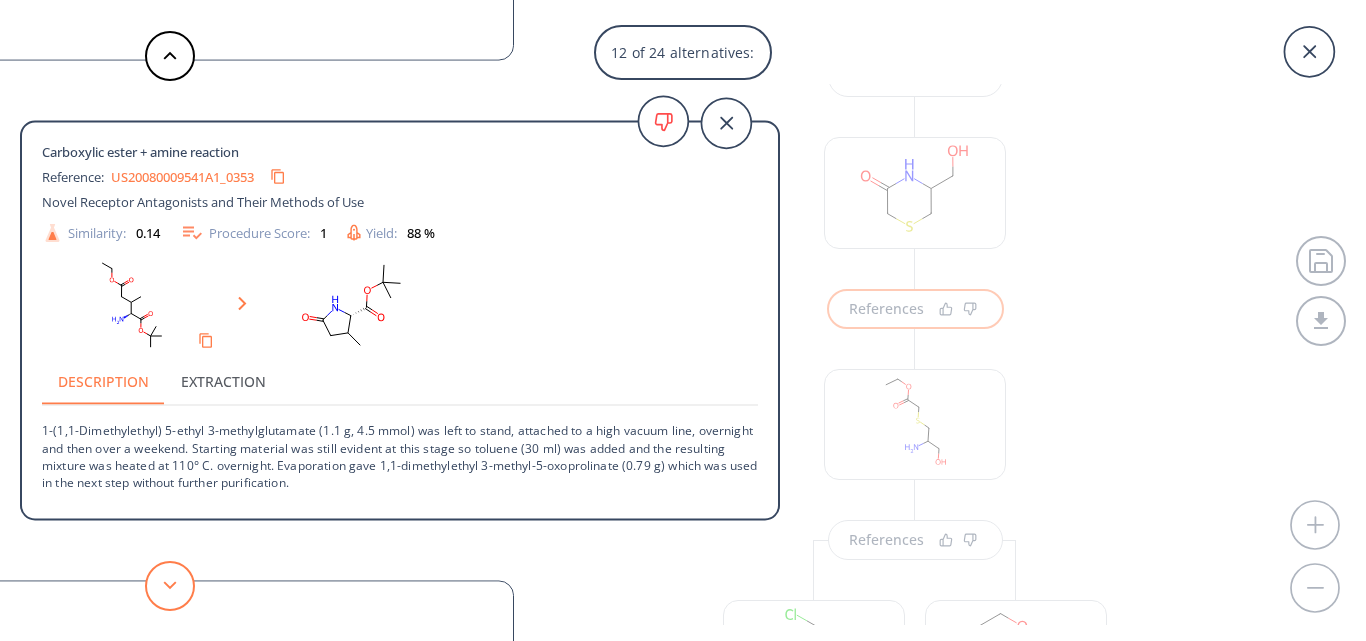 click at bounding box center (170, 586) 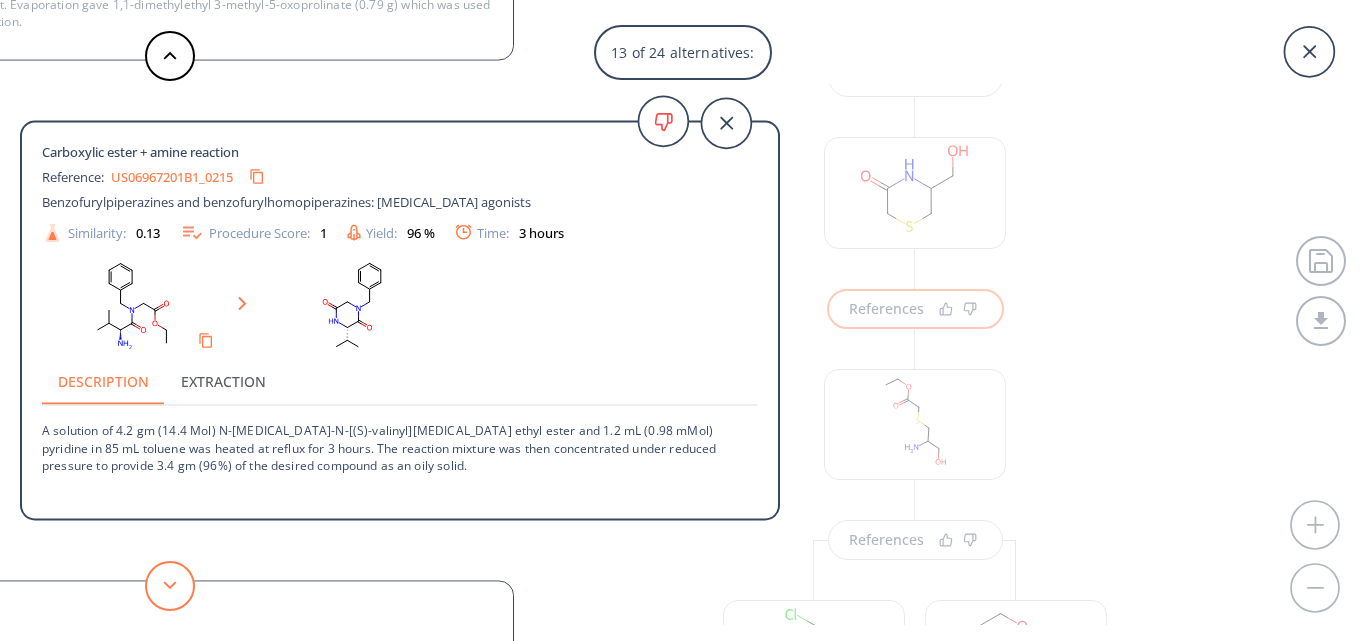 click at bounding box center (170, 586) 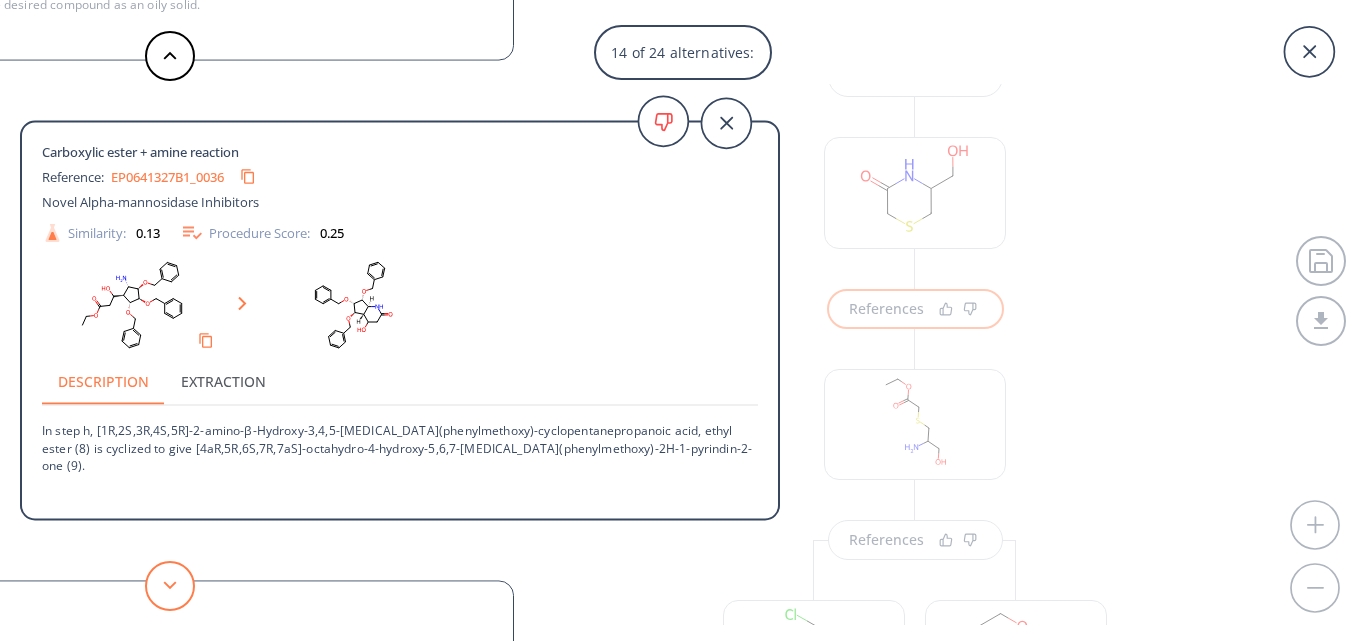 click at bounding box center (170, 586) 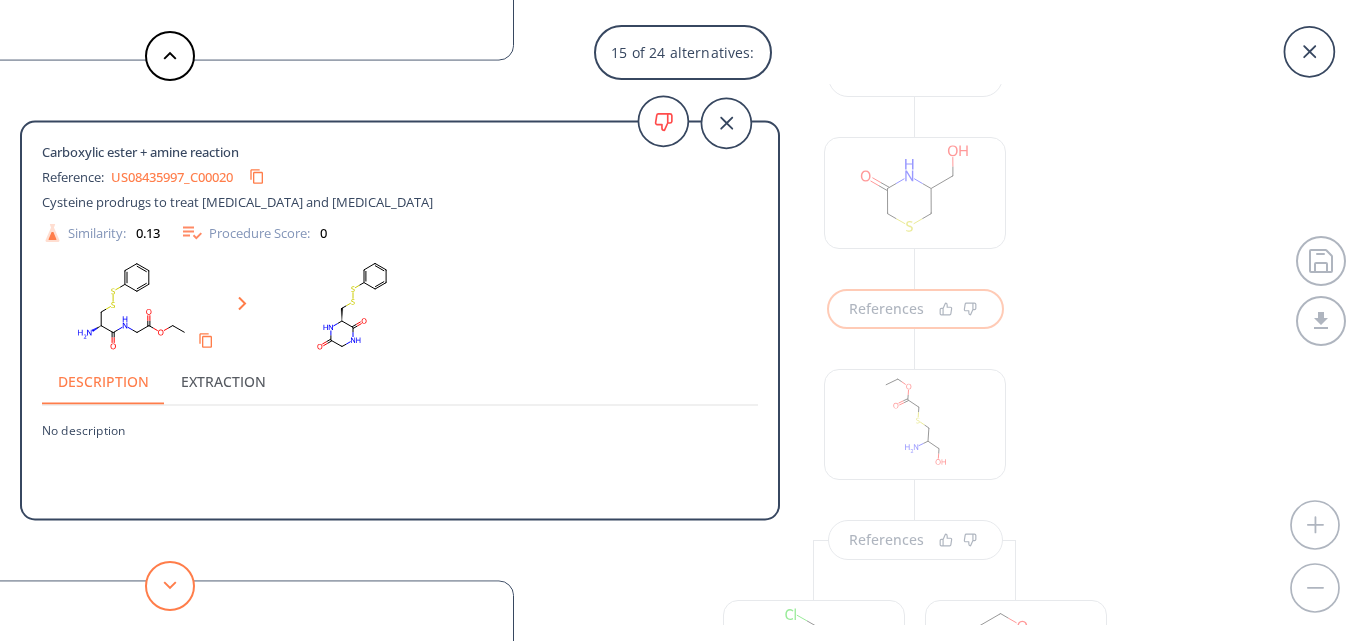 click at bounding box center (170, 586) 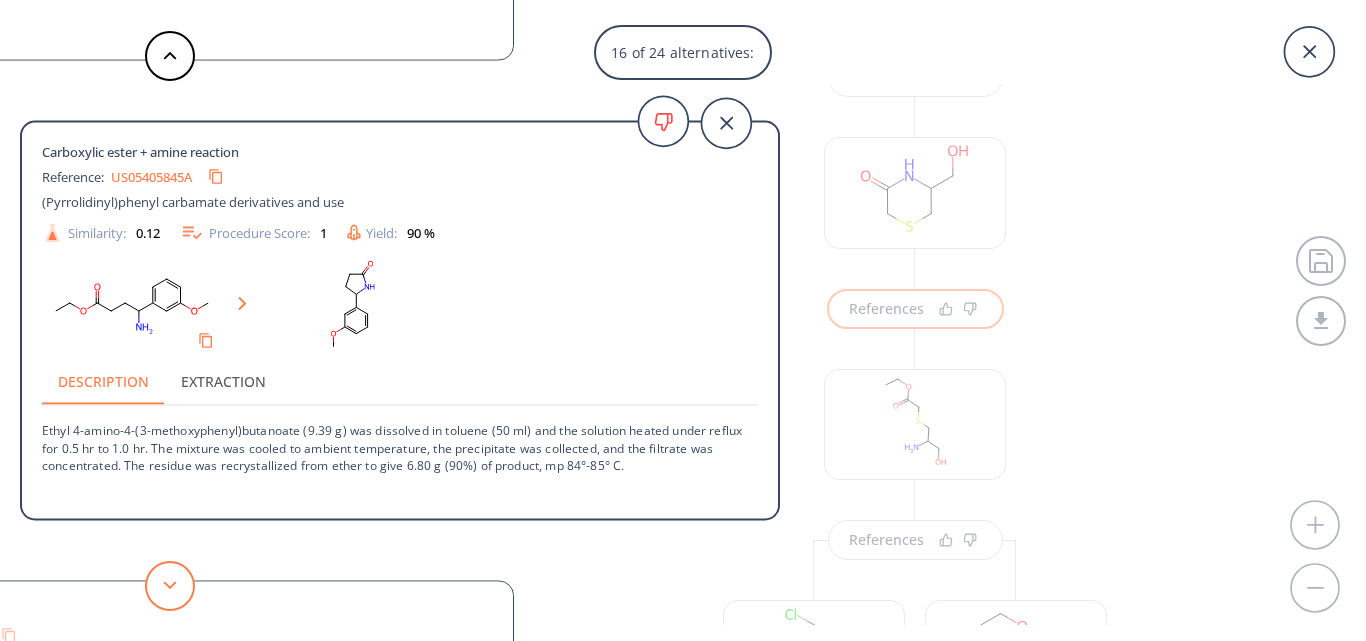 click at bounding box center [170, 586] 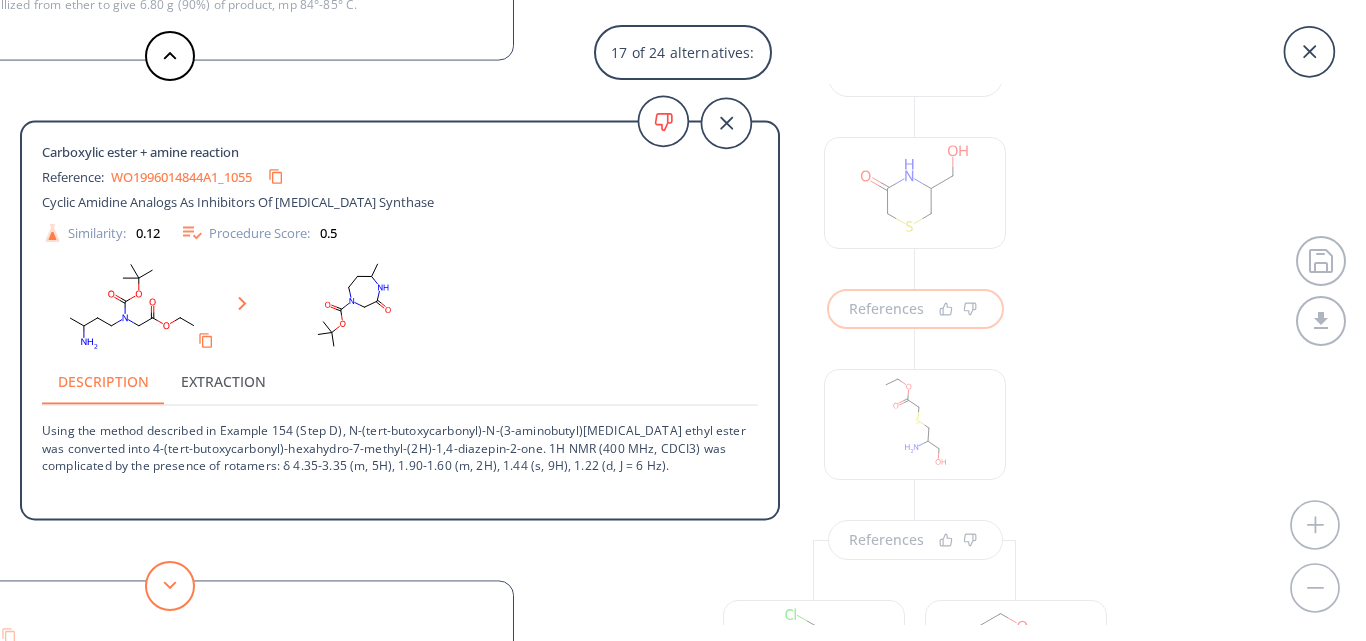 click at bounding box center (170, 586) 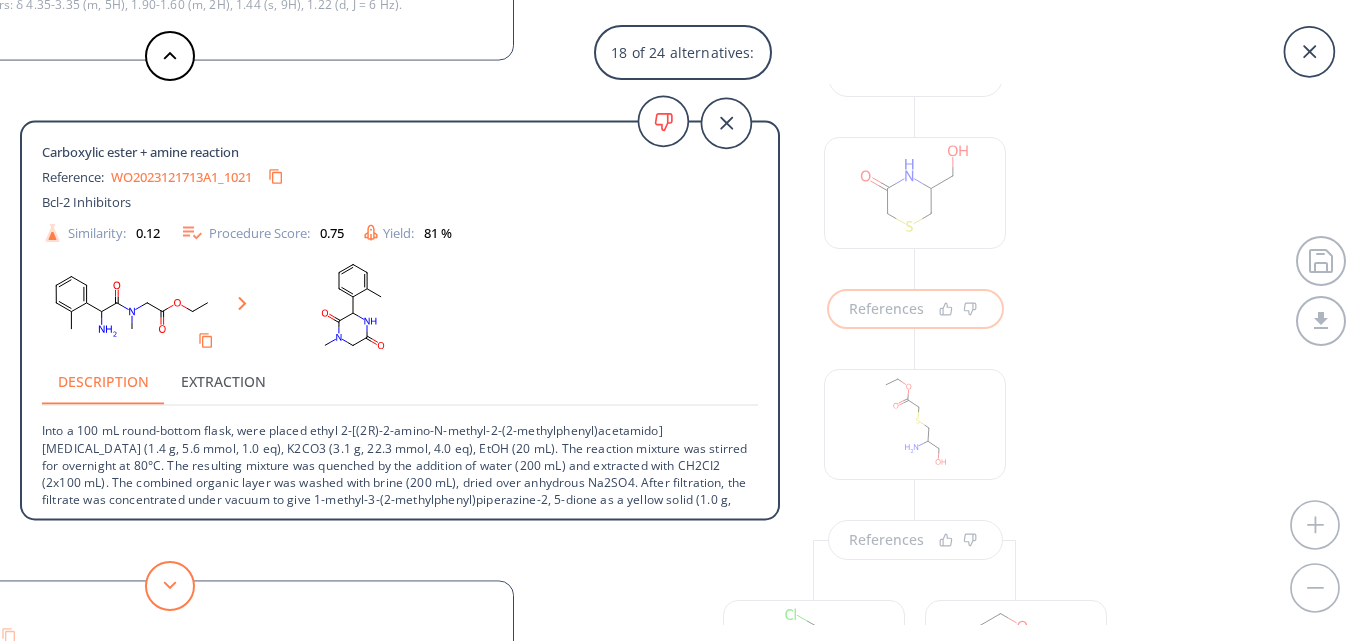click at bounding box center [170, 586] 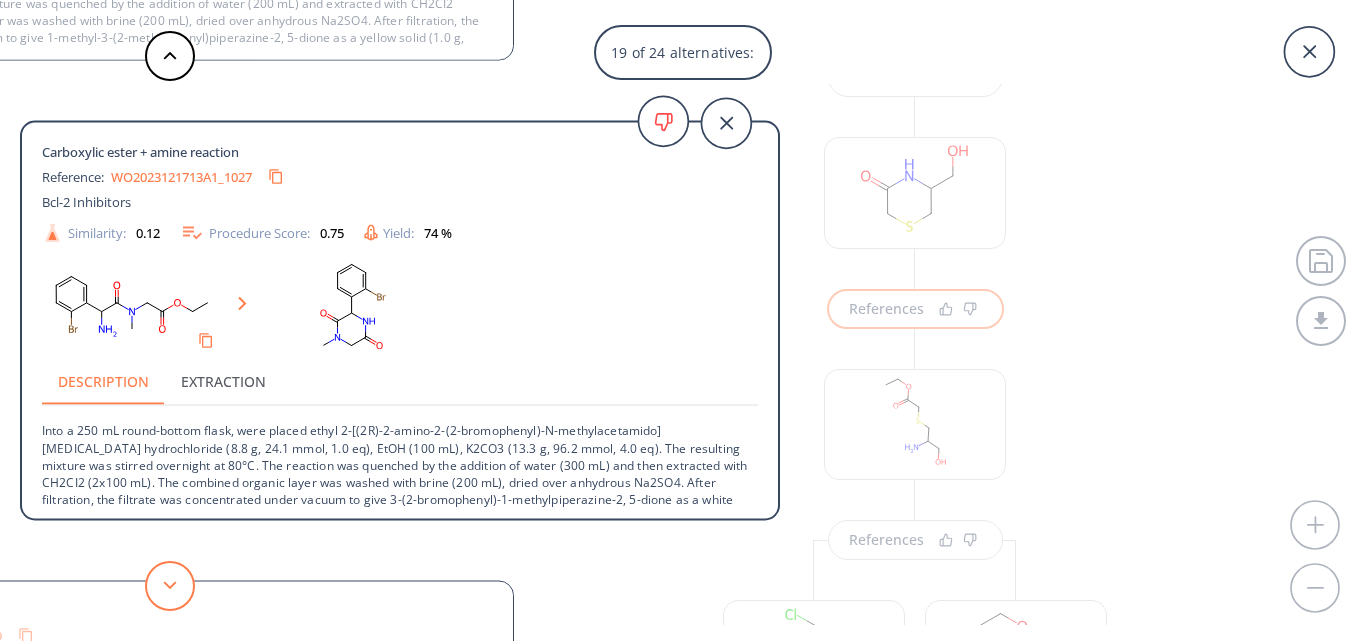 click at bounding box center (170, 586) 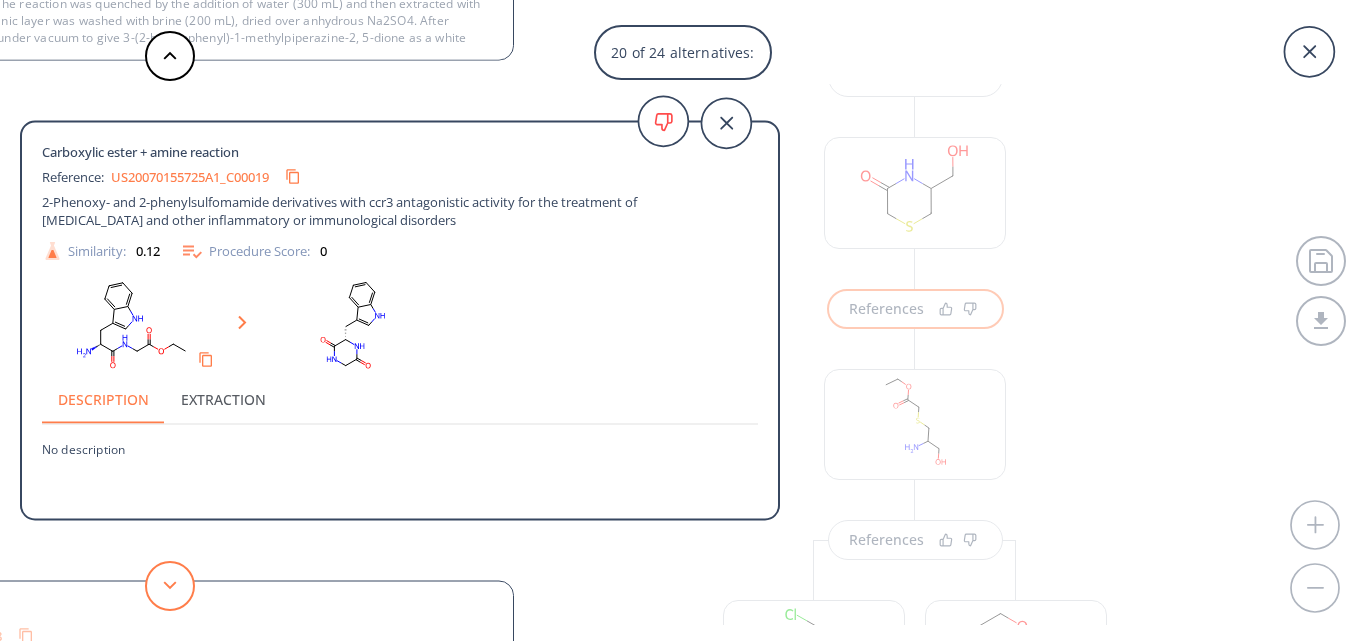 click at bounding box center [170, 586] 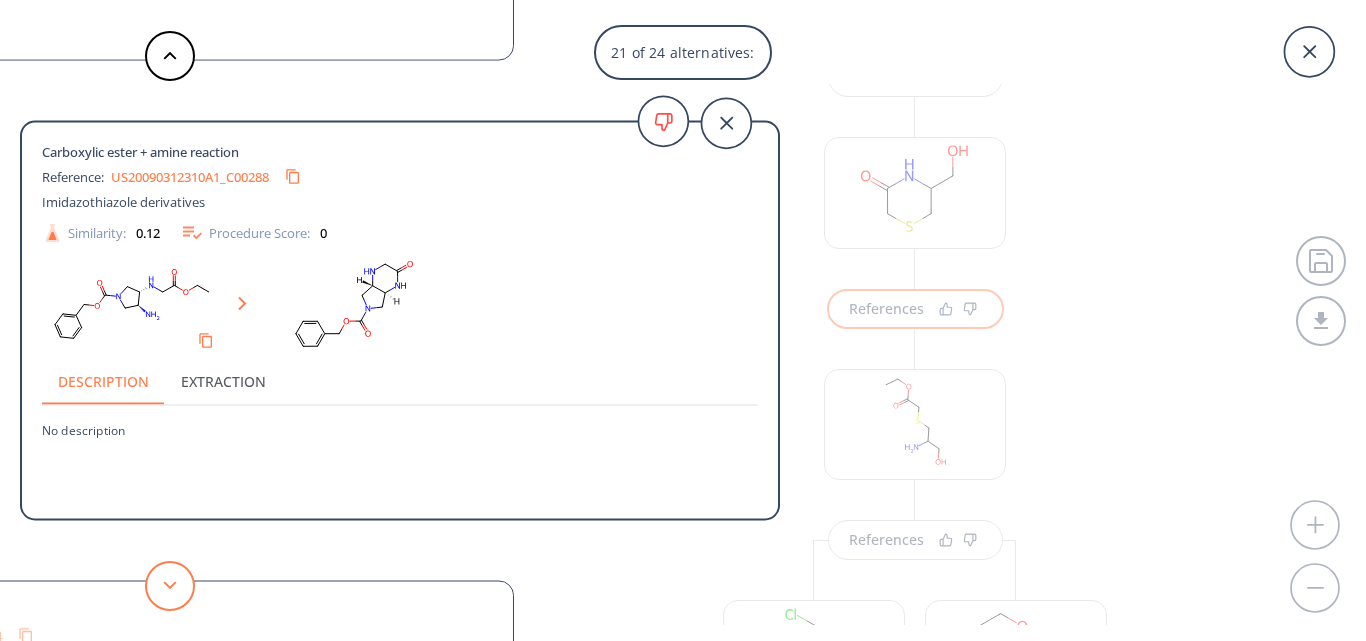 click at bounding box center [170, 586] 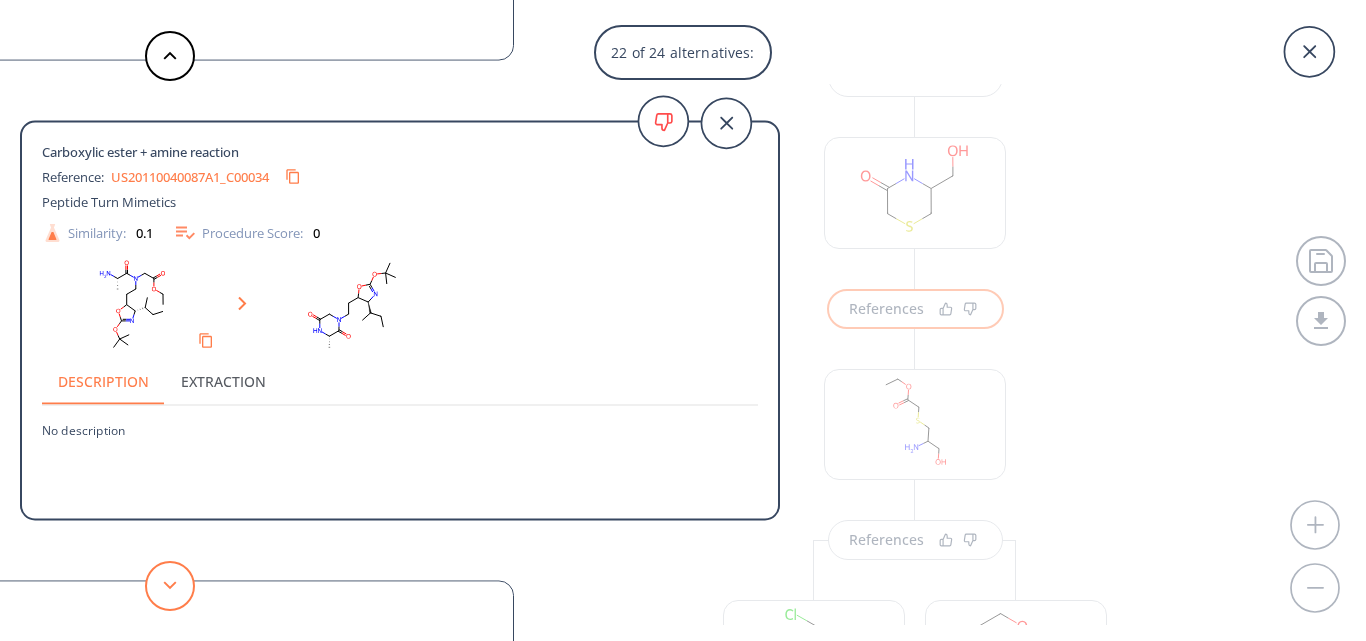 click at bounding box center (170, 586) 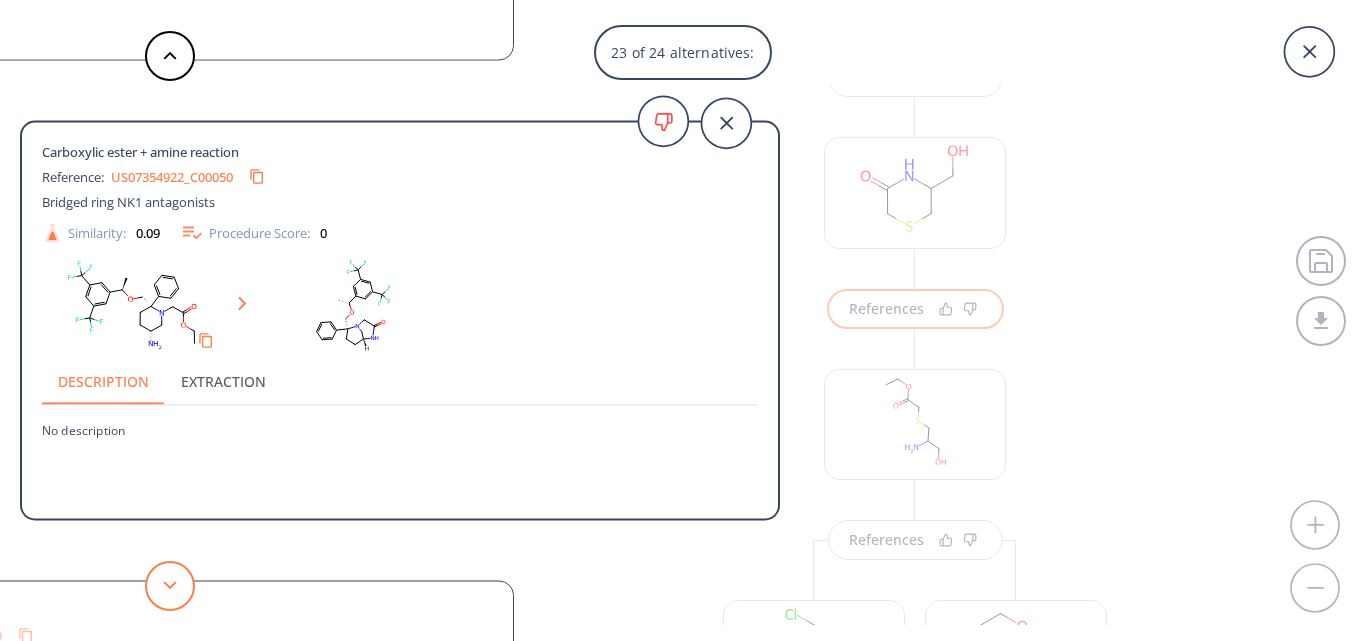 click at bounding box center [170, 586] 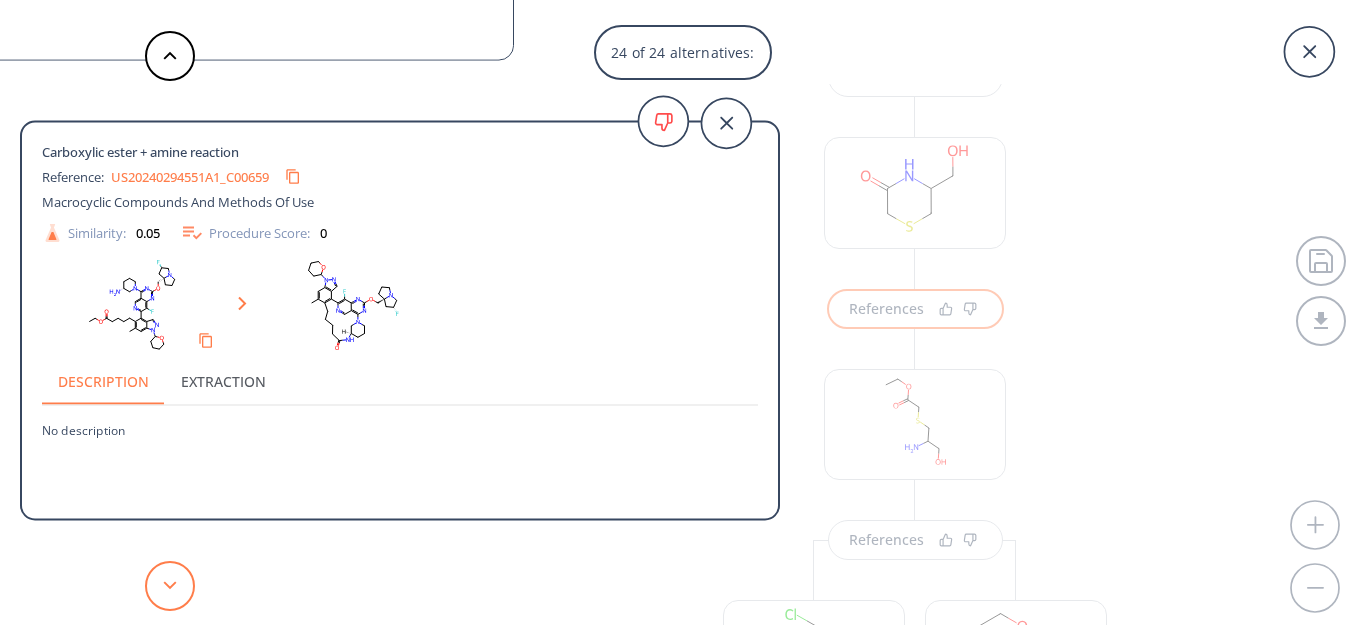 click at bounding box center [170, 586] 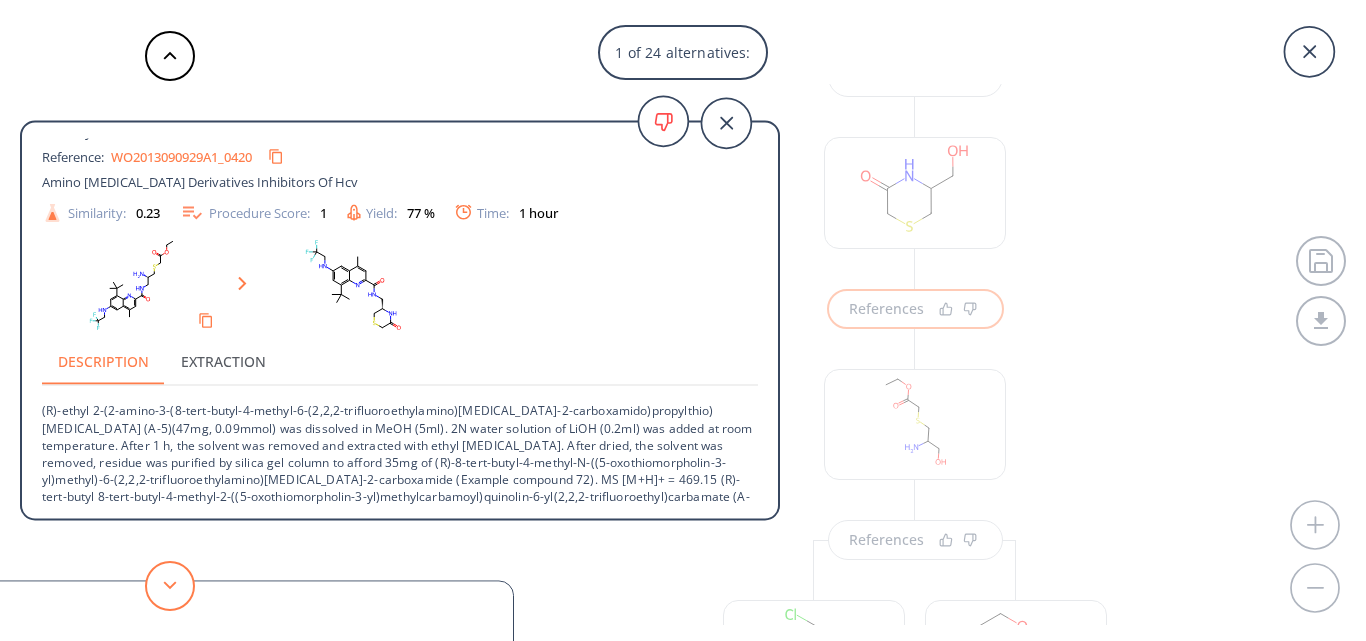 click at bounding box center [170, 586] 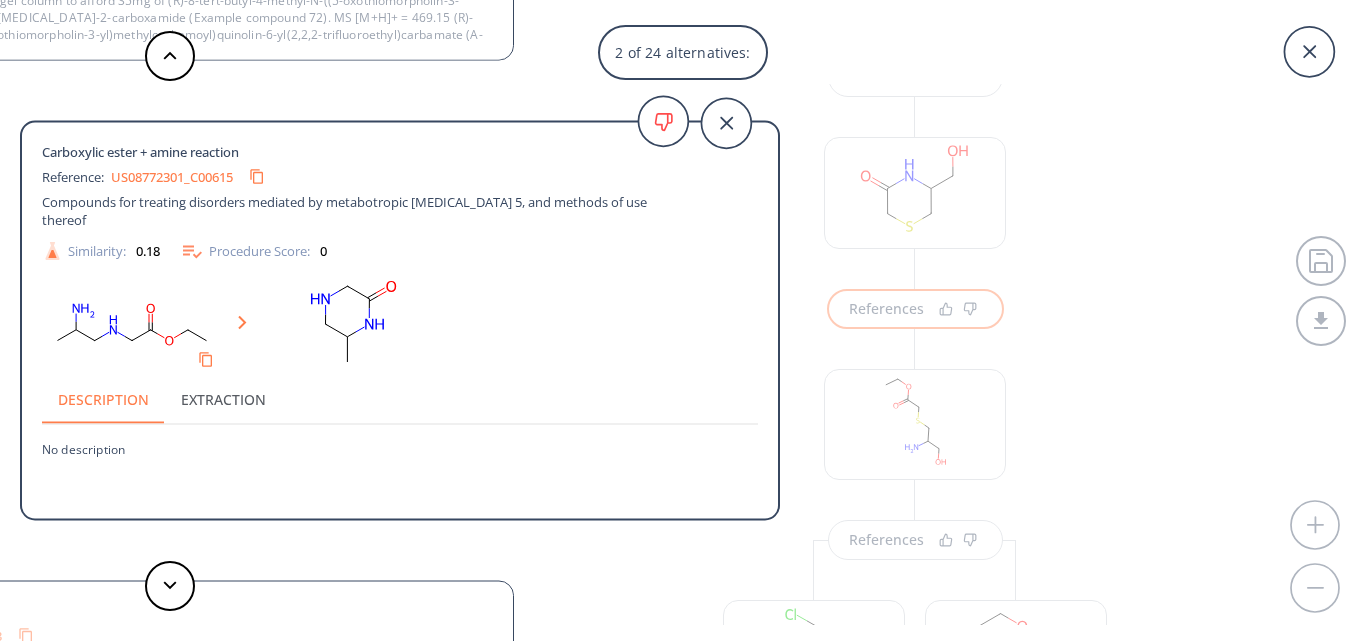 click at bounding box center (170, 586) 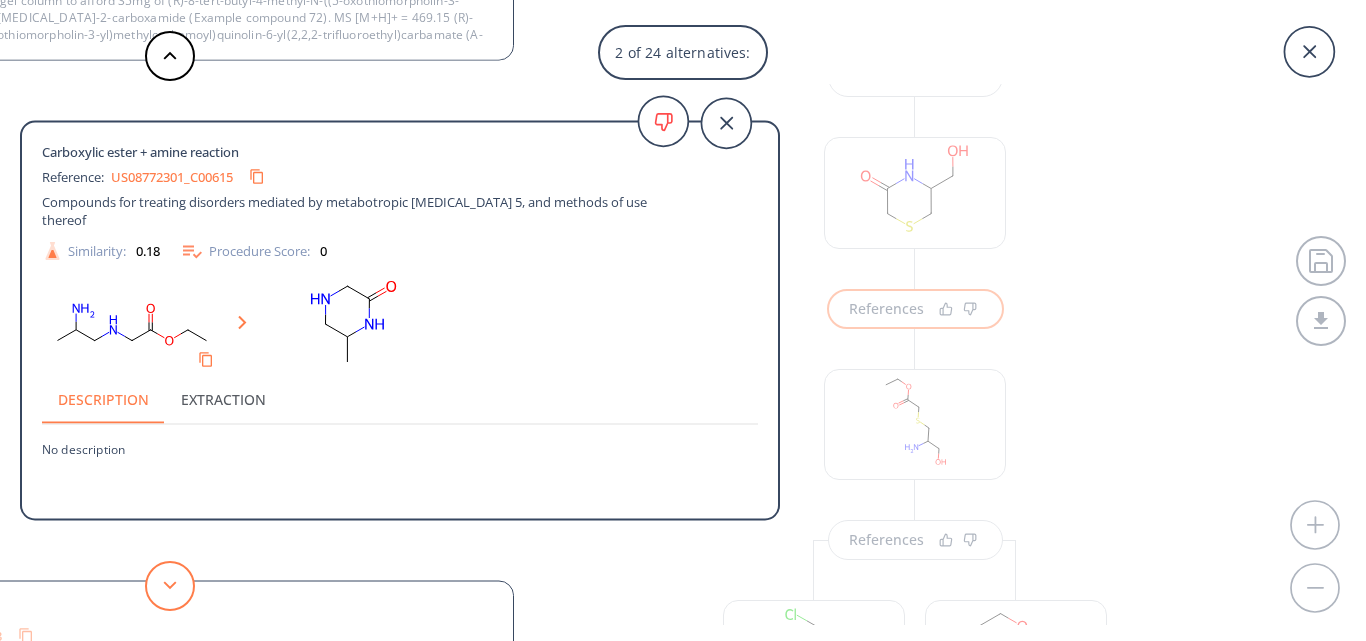 click 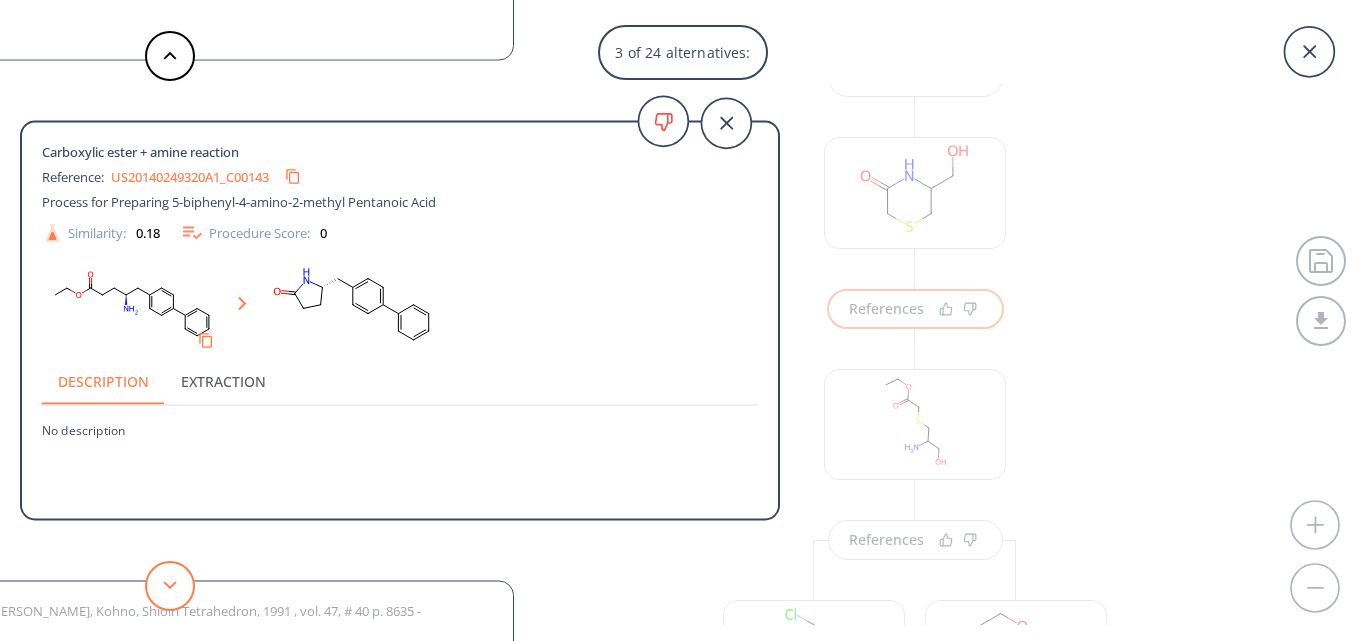 click 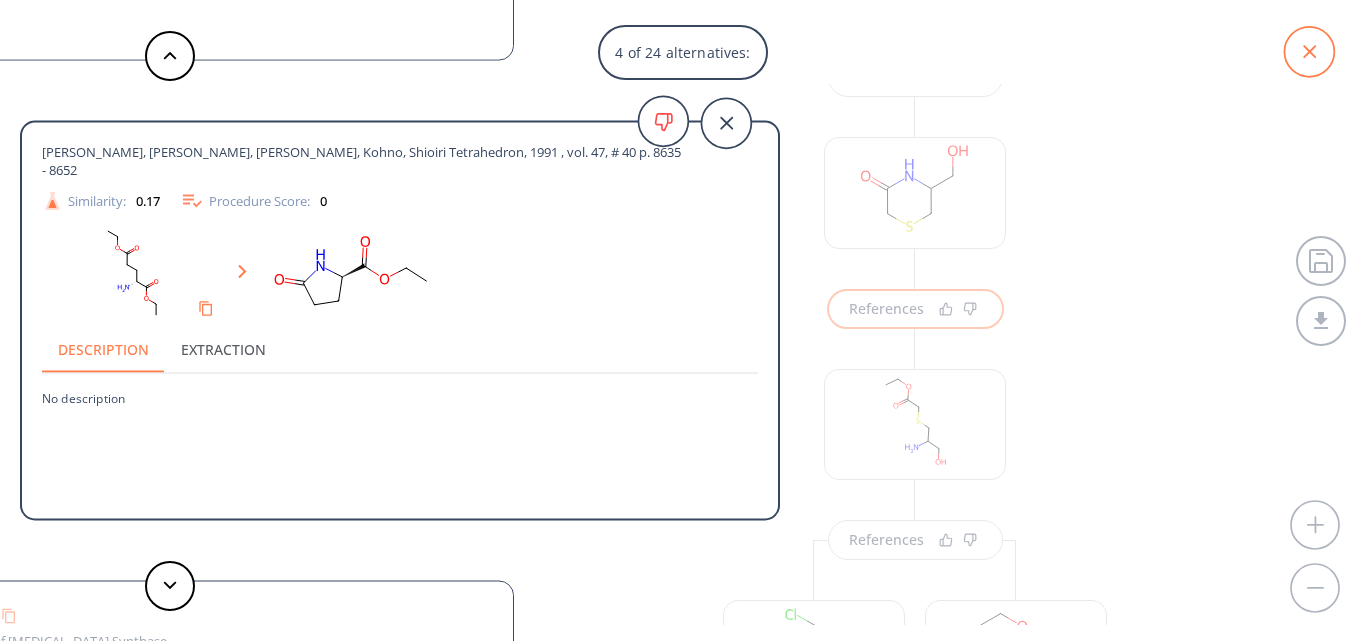 click 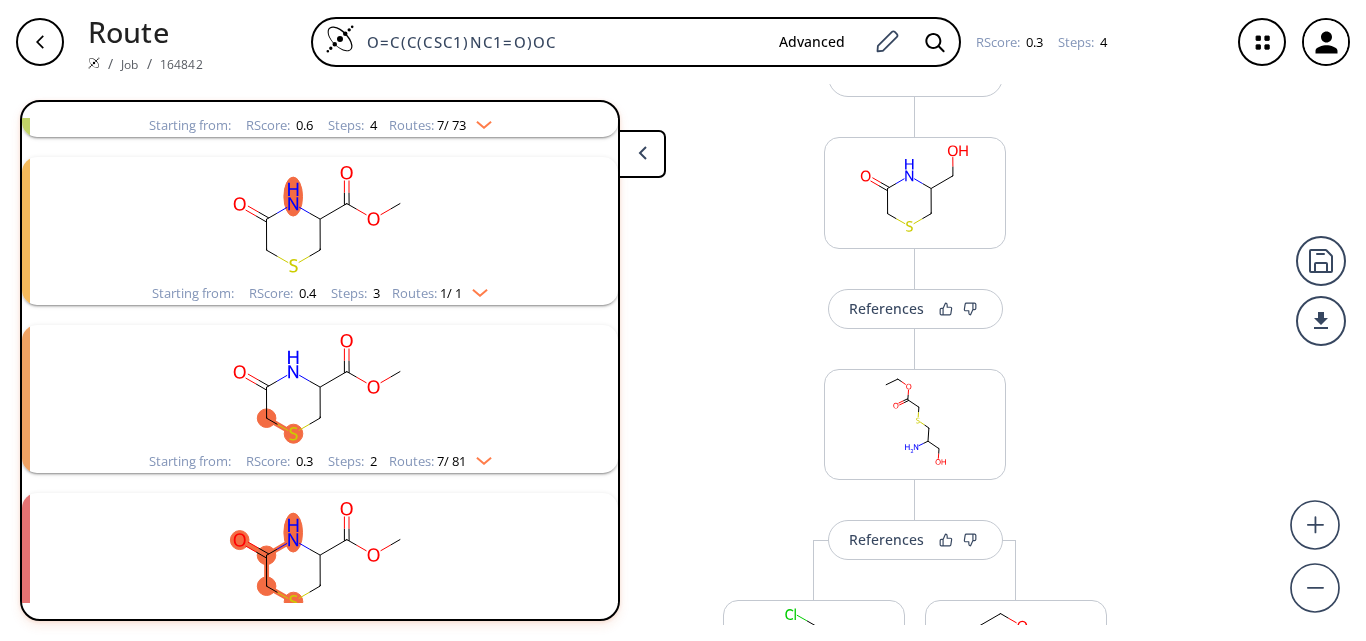 scroll, scrollTop: 3932, scrollLeft: 0, axis: vertical 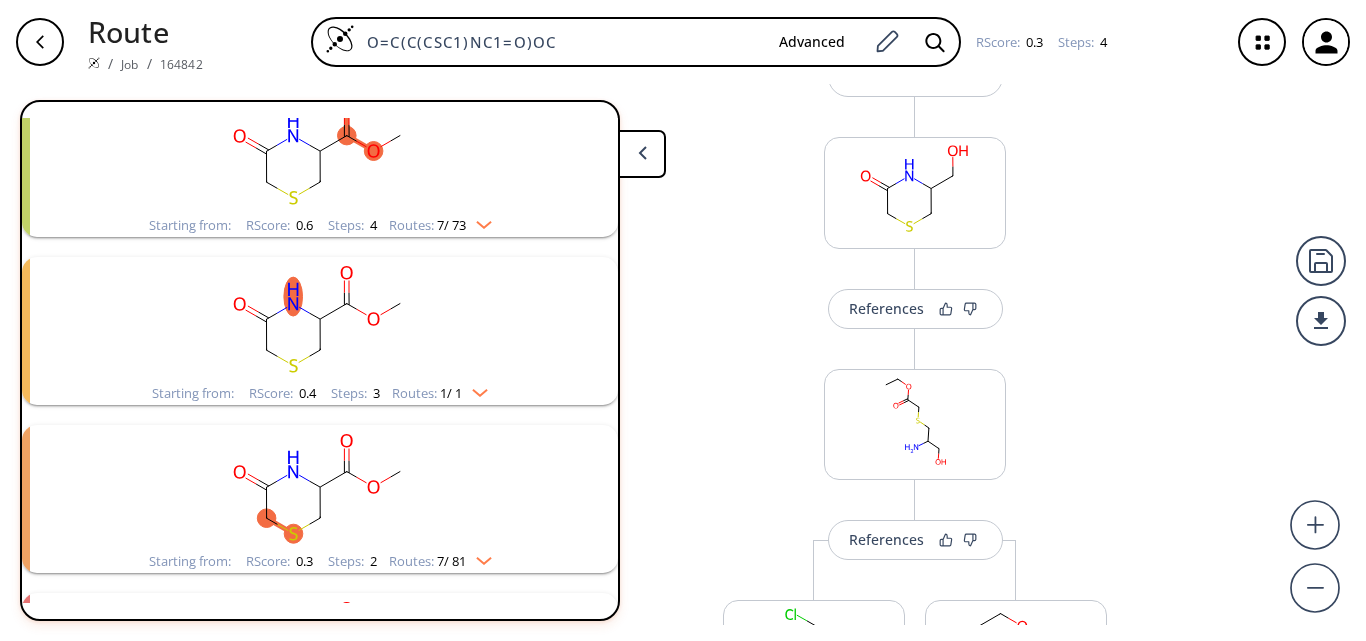 click 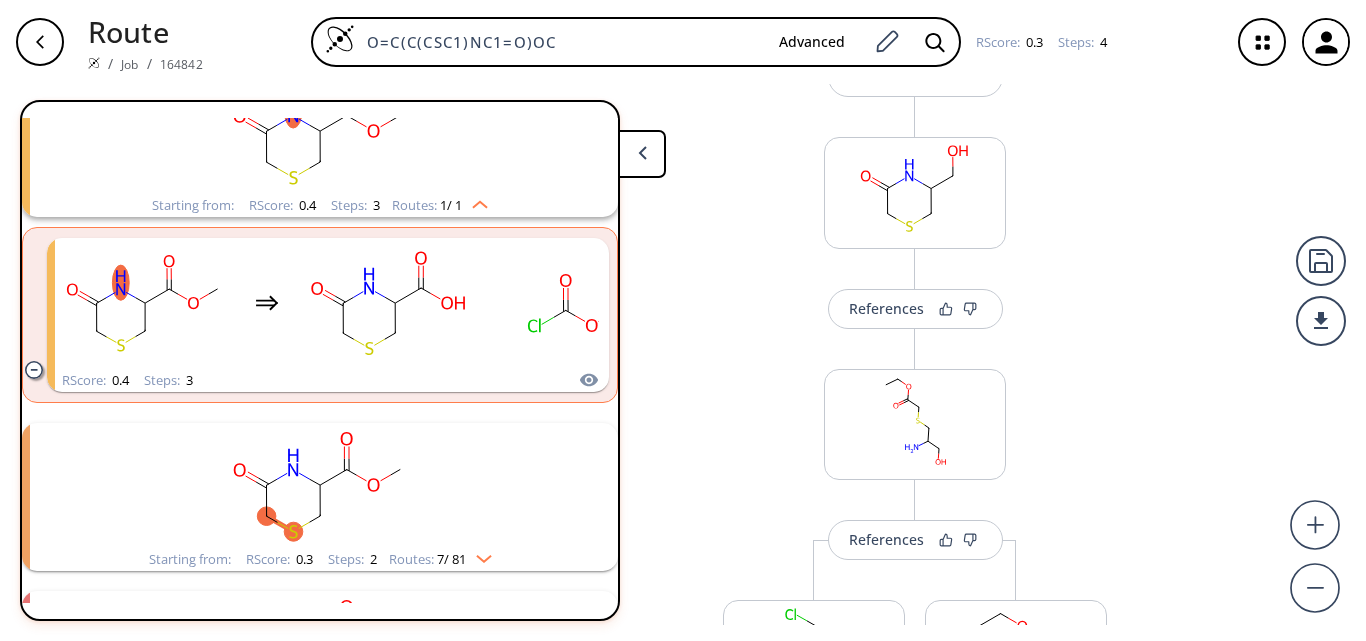 scroll, scrollTop: 4132, scrollLeft: 0, axis: vertical 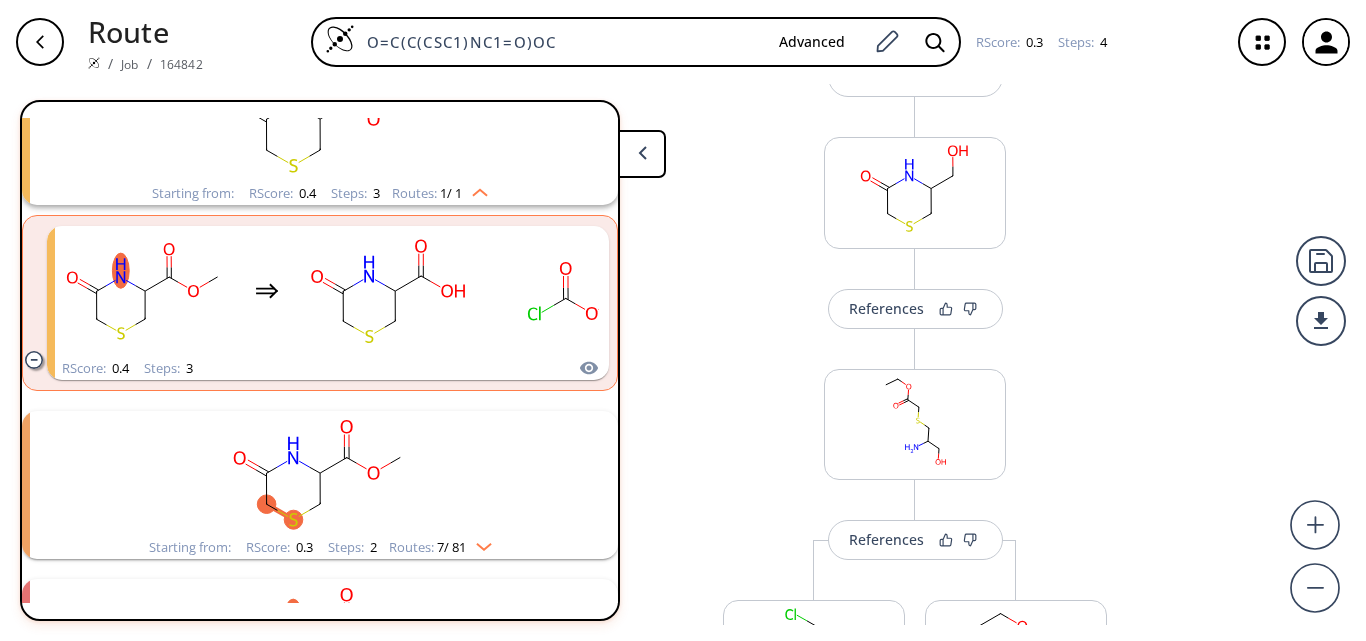 click 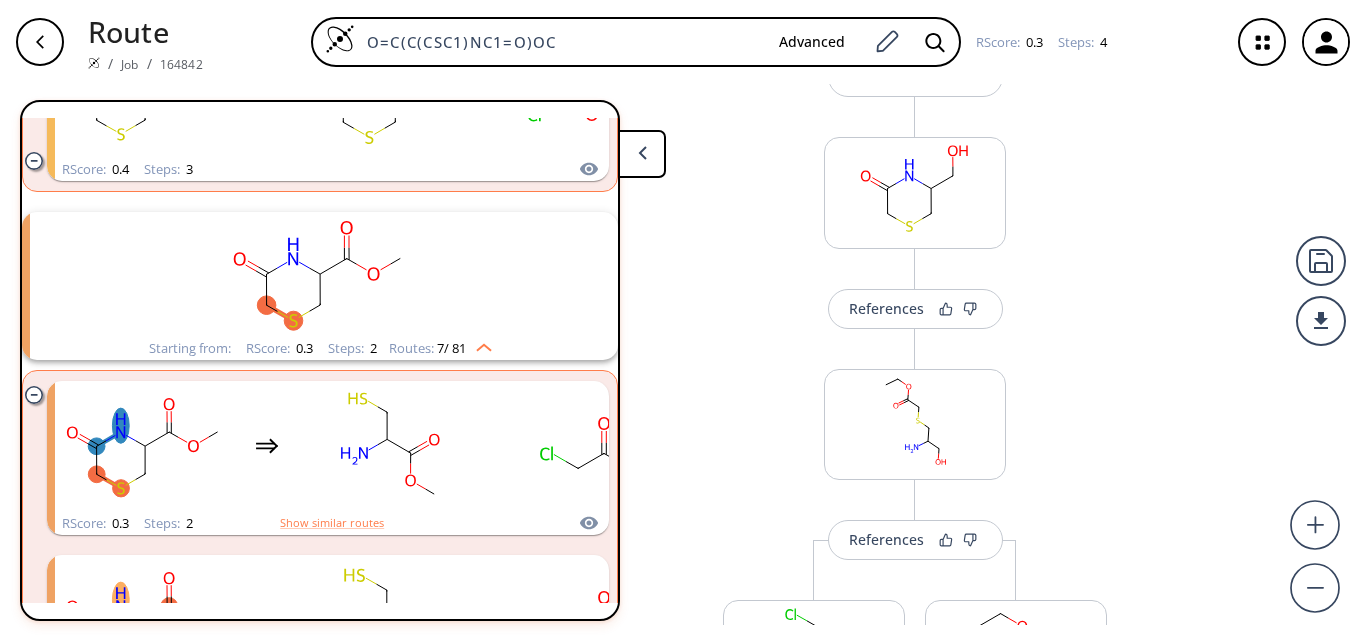 scroll, scrollTop: 4332, scrollLeft: 0, axis: vertical 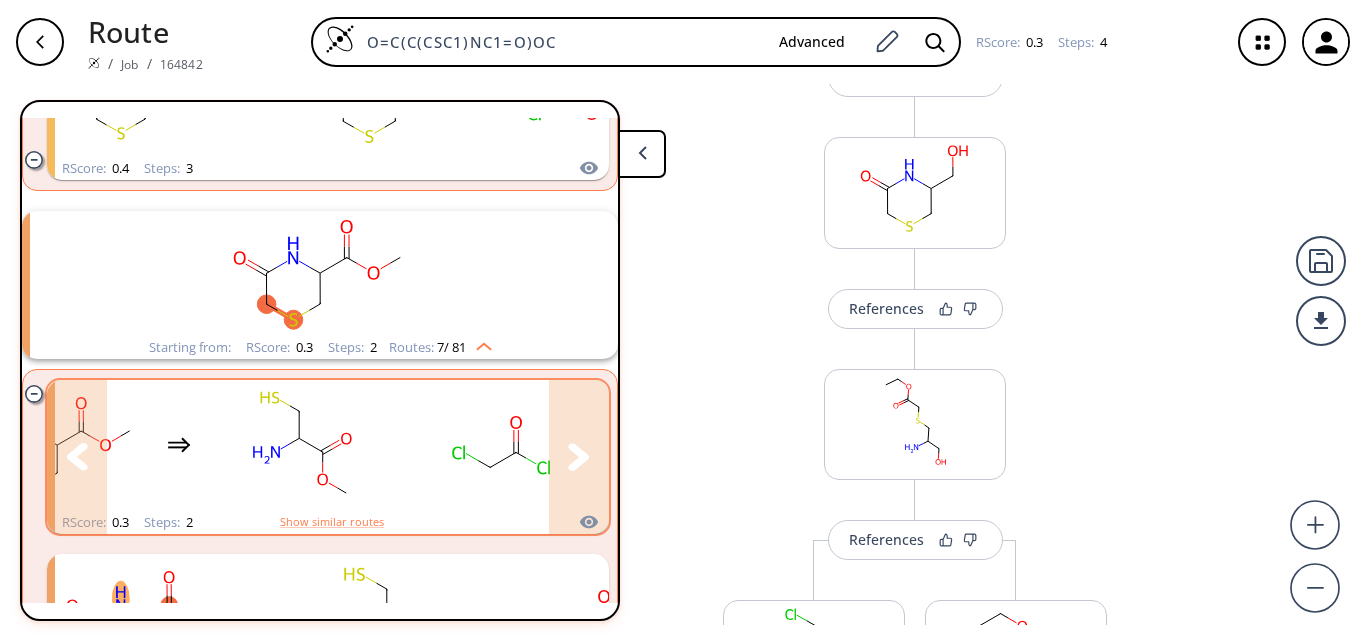 click 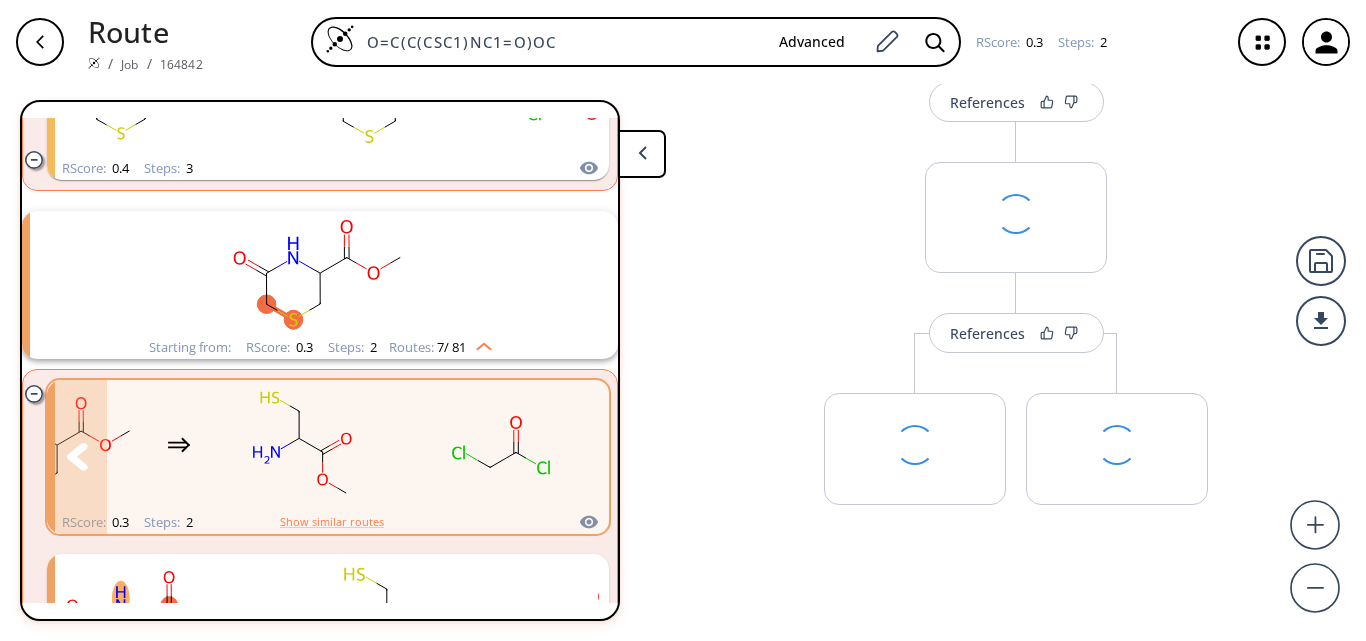 scroll, scrollTop: 0, scrollLeft: 0, axis: both 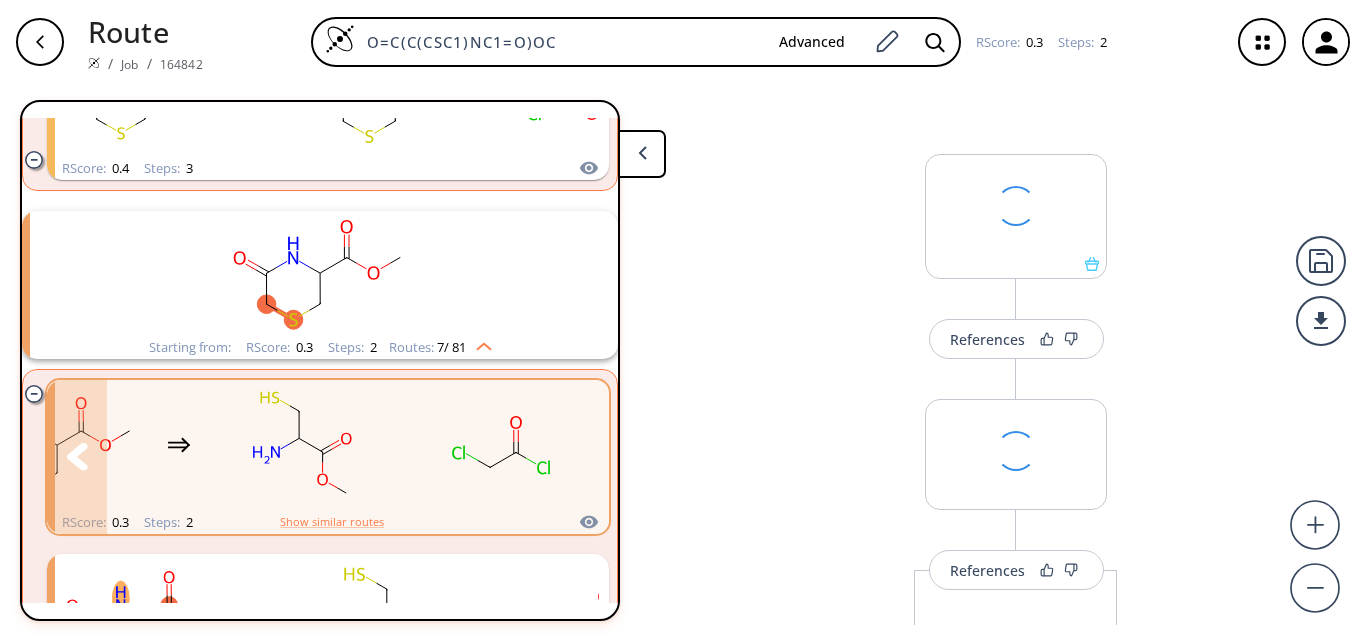 click 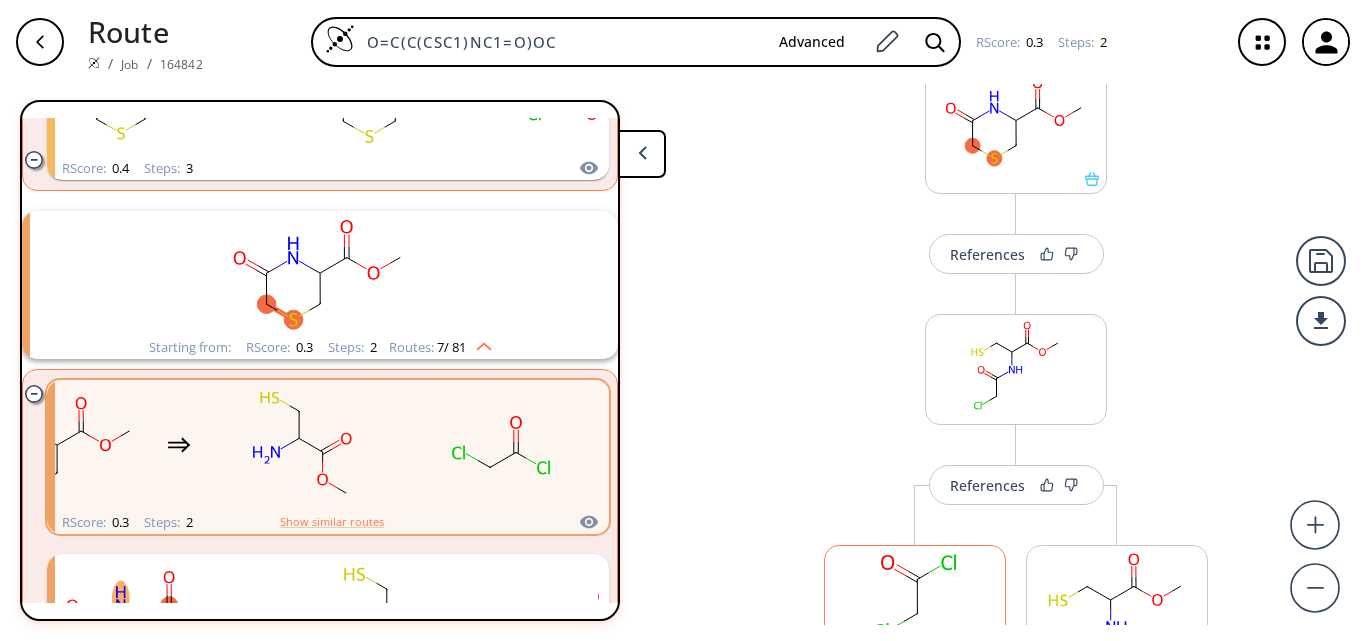 scroll, scrollTop: 51, scrollLeft: 0, axis: vertical 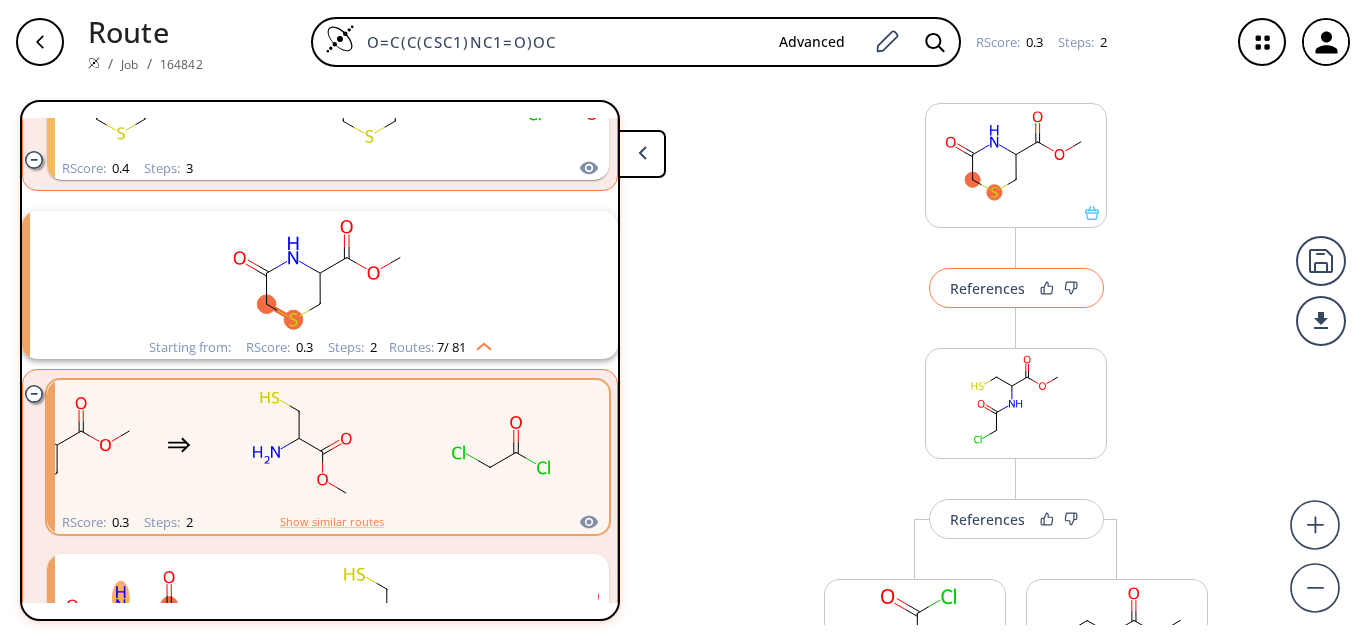 click on "References" at bounding box center (987, 288) 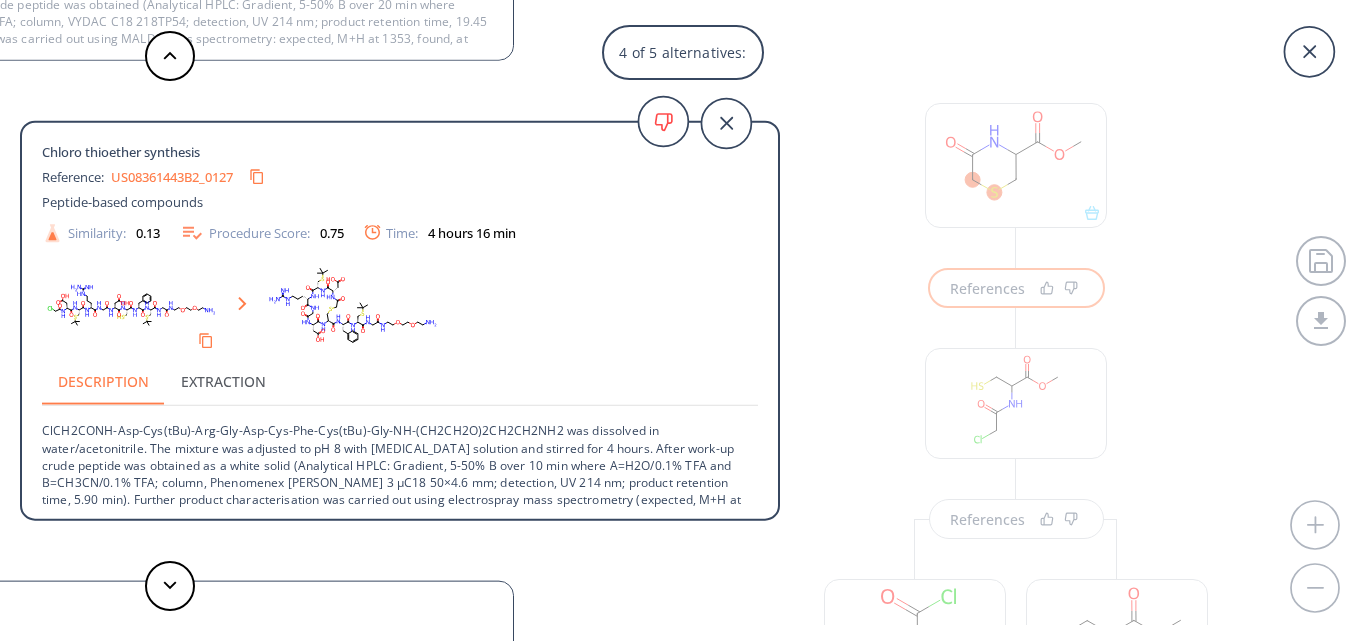 scroll, scrollTop: 3, scrollLeft: 0, axis: vertical 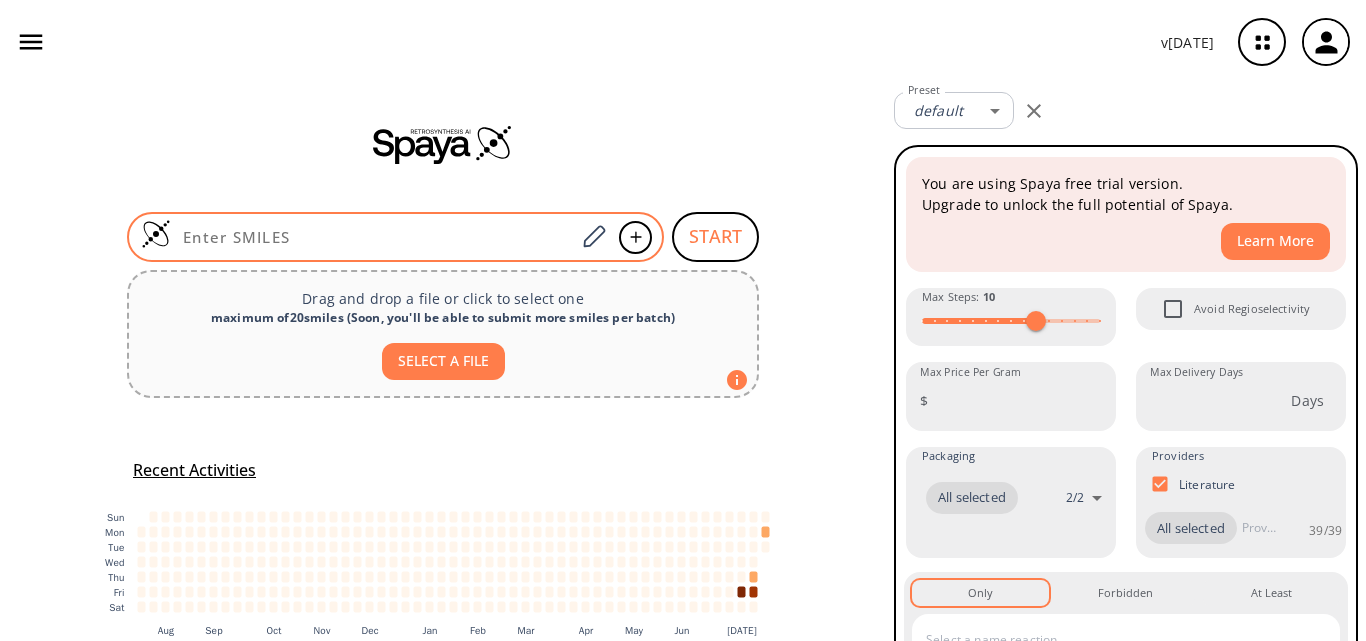 click at bounding box center (373, 237) 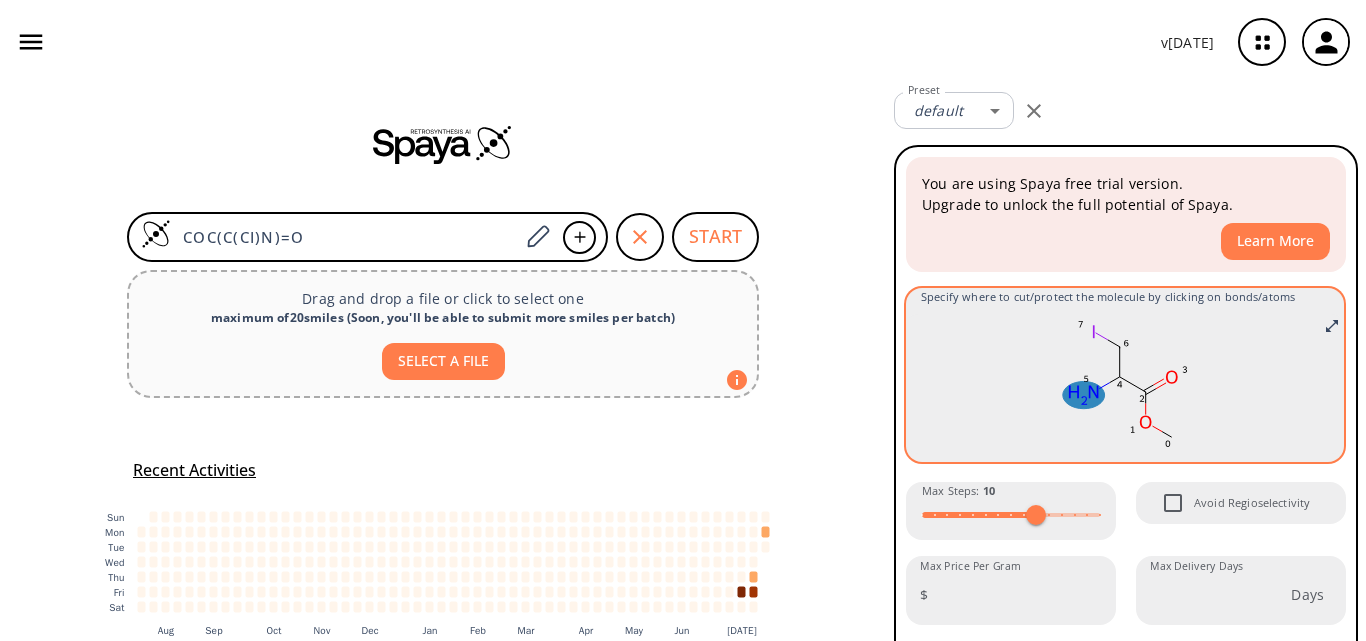 click 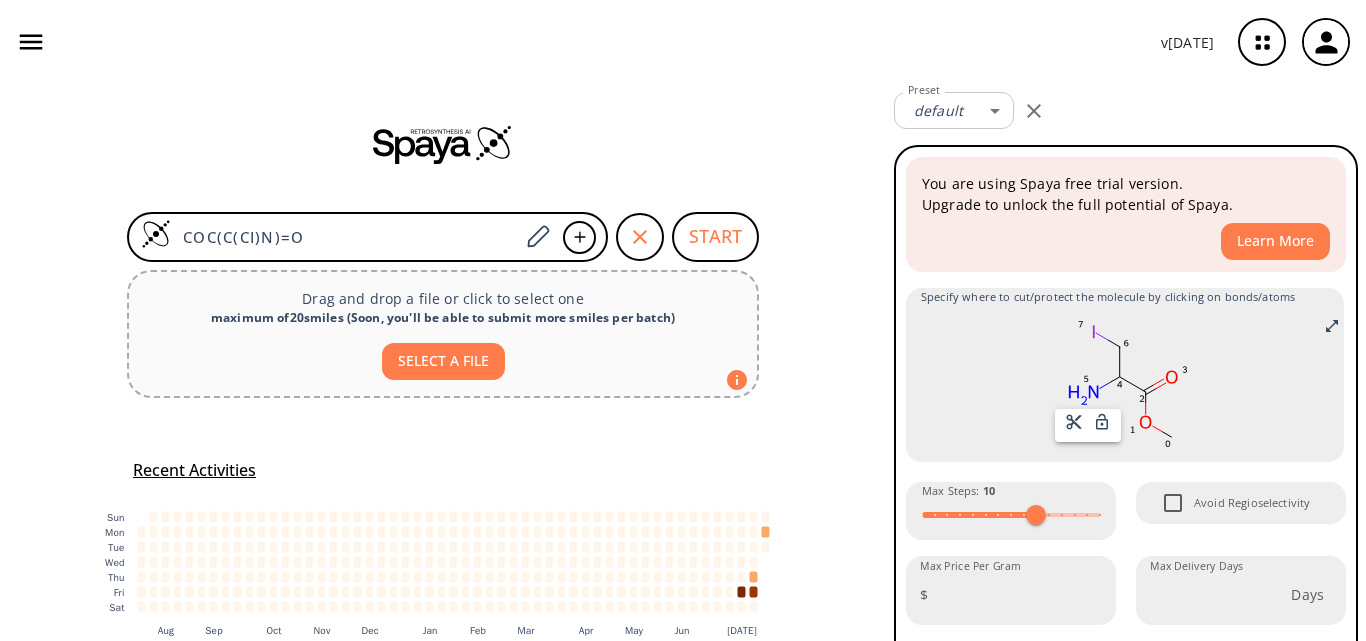 click at bounding box center (683, 320) 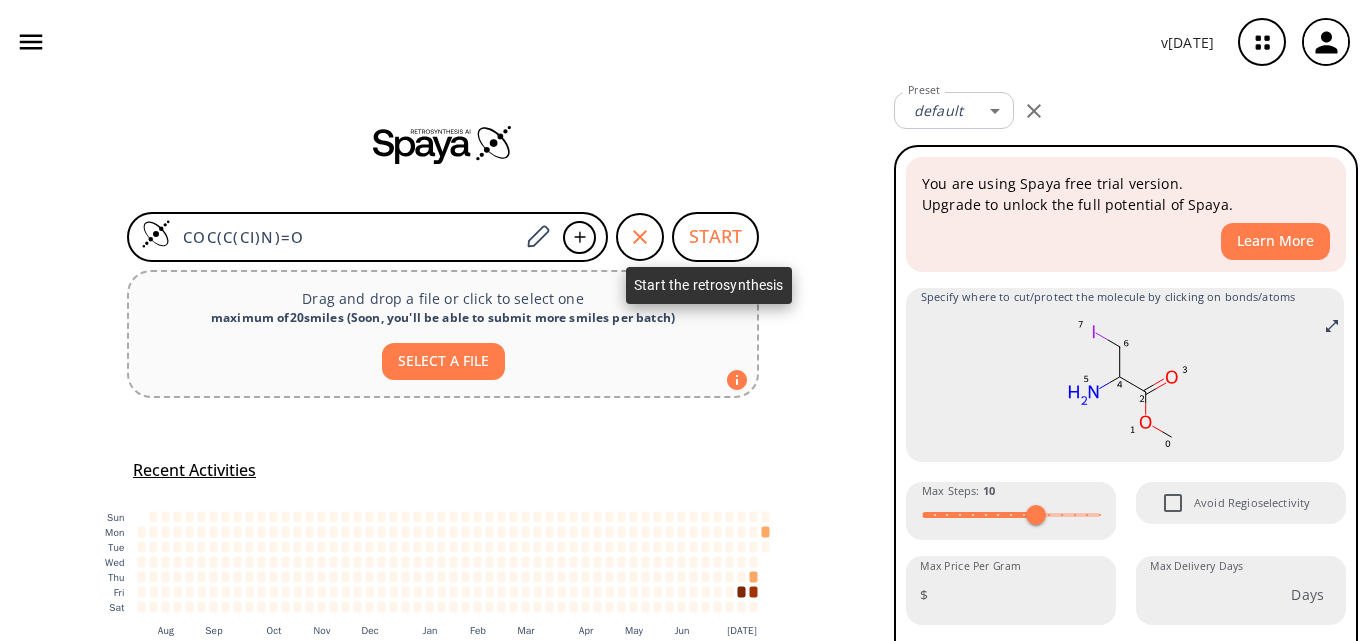 click on "START" at bounding box center [715, 237] 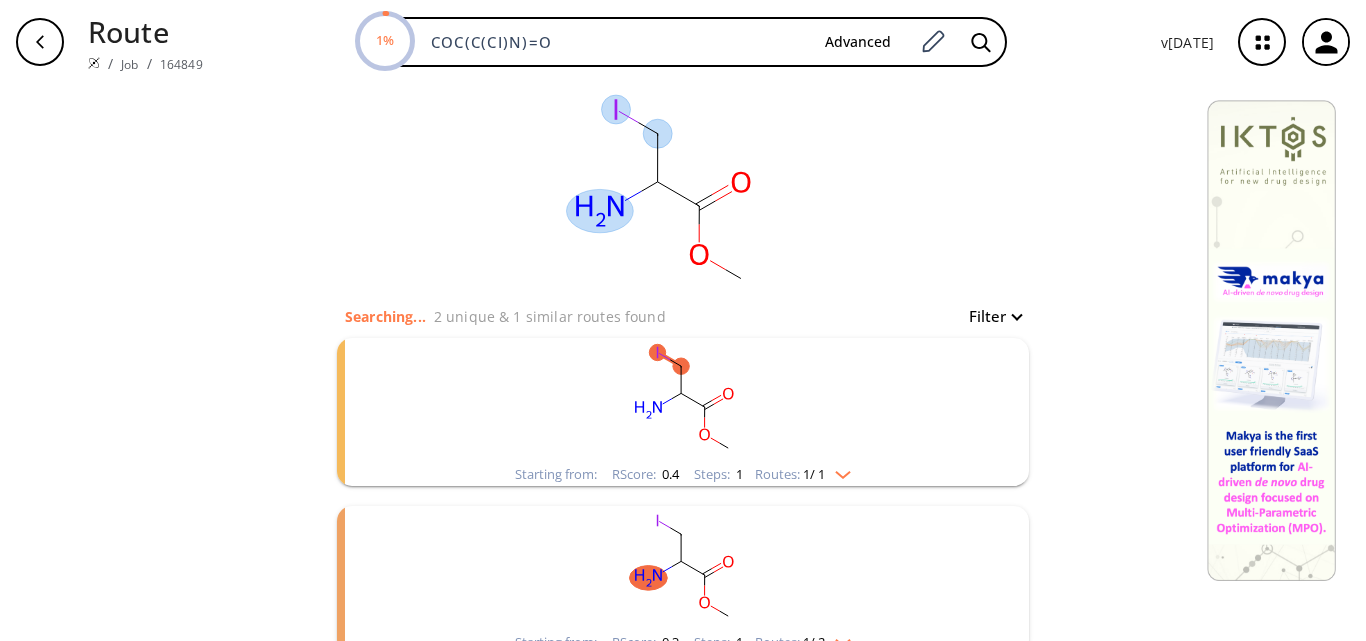 click 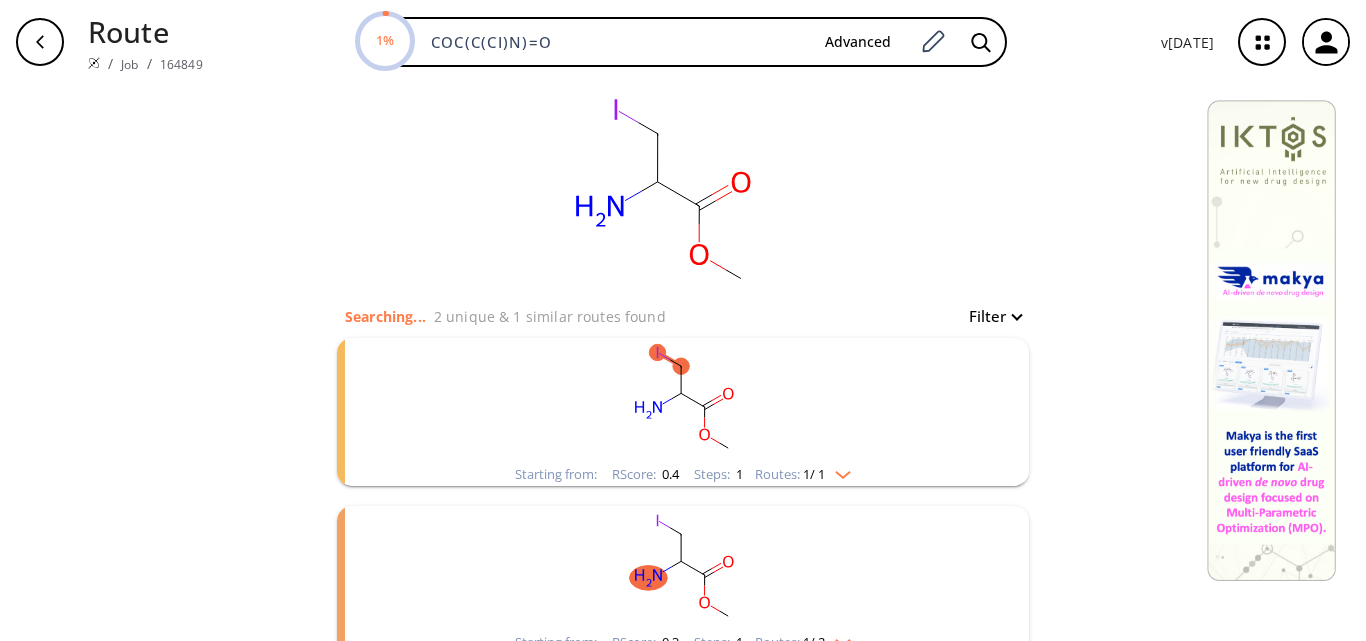 click 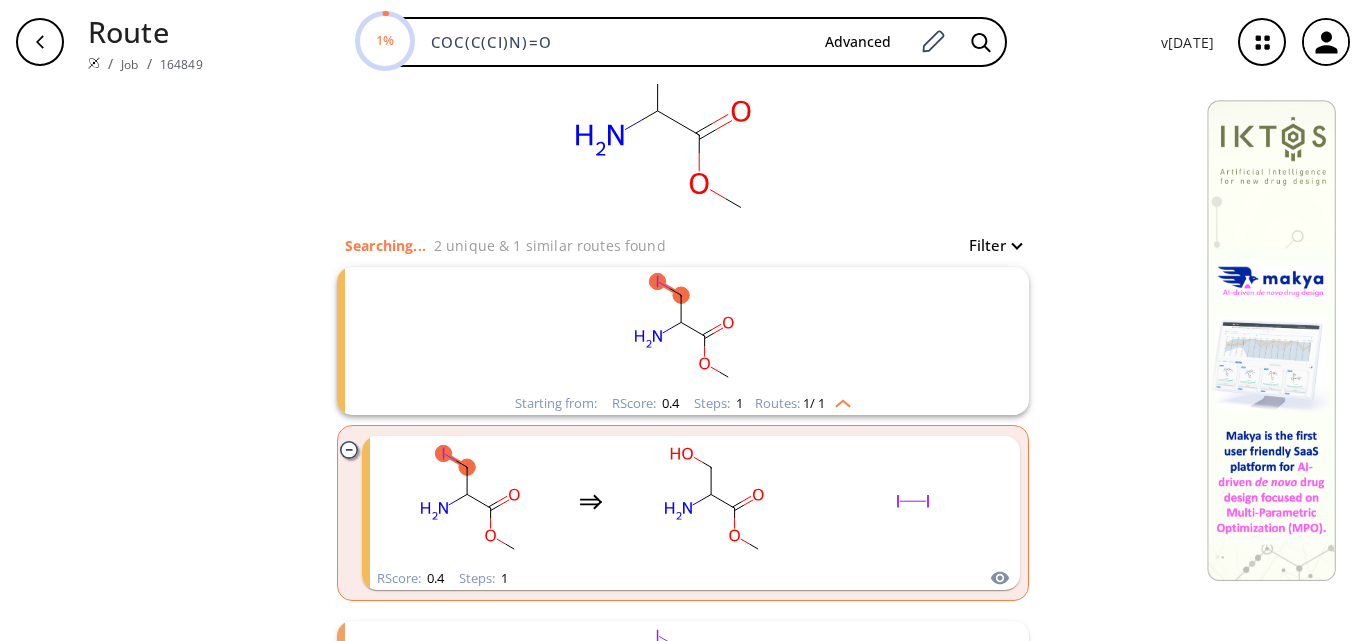 scroll, scrollTop: 100, scrollLeft: 0, axis: vertical 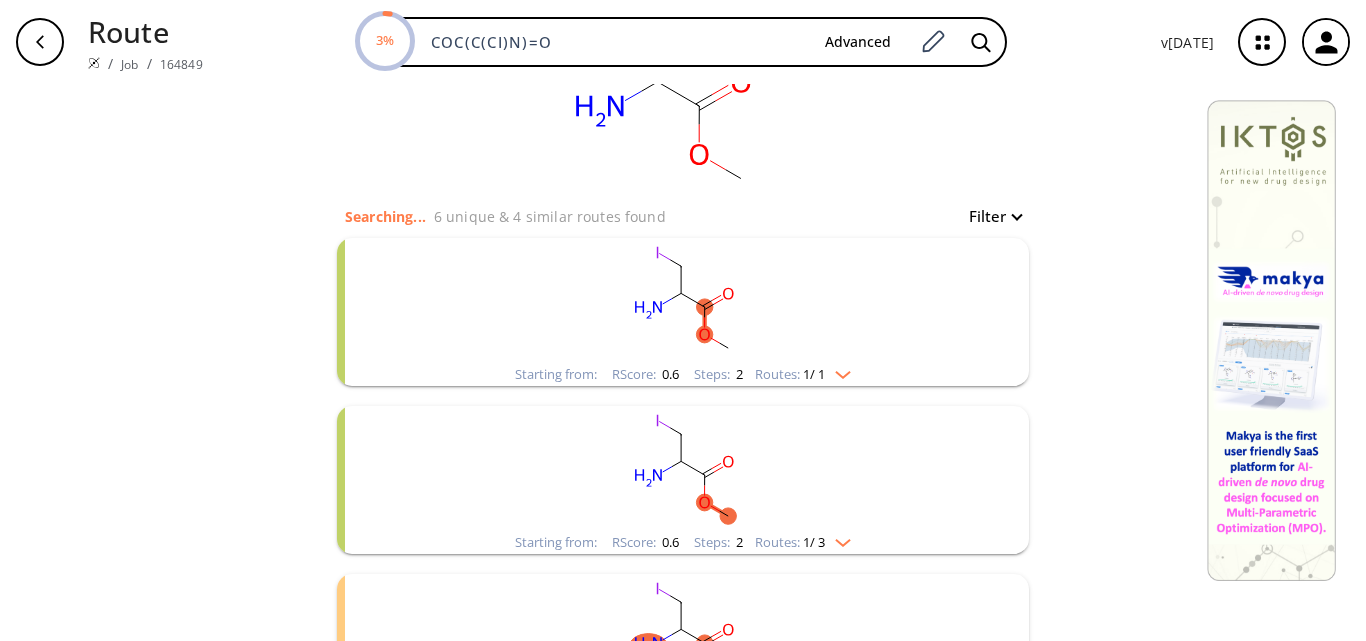 click 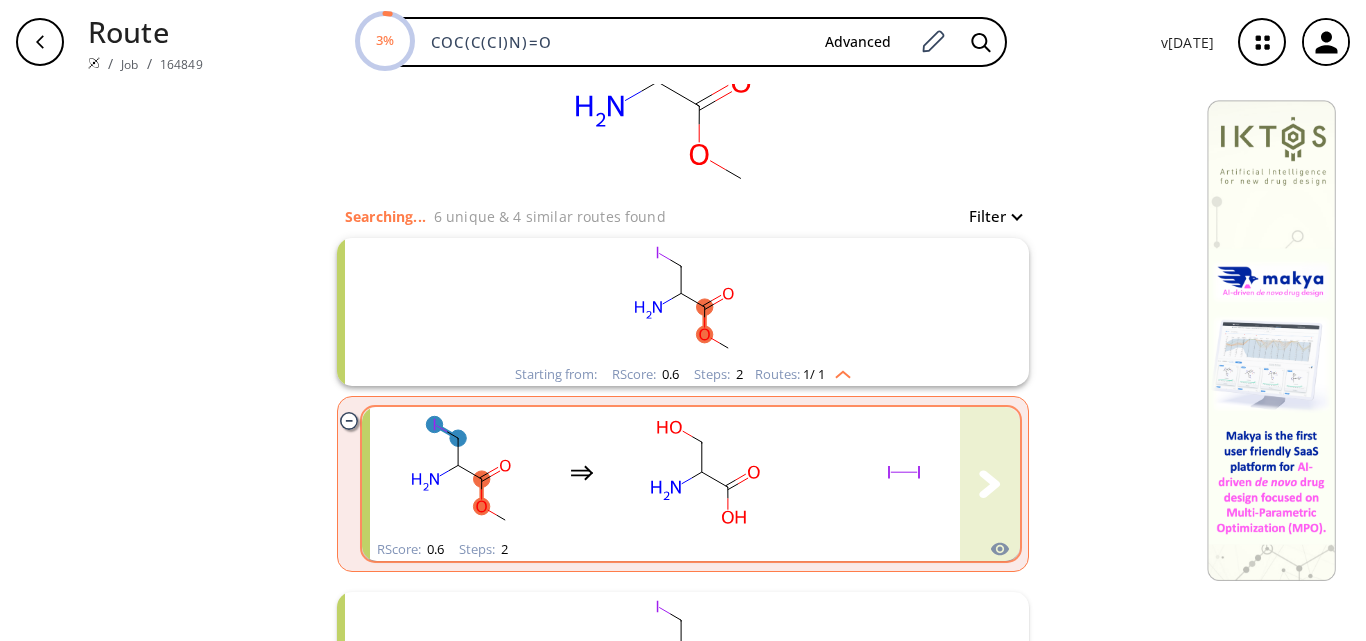 click 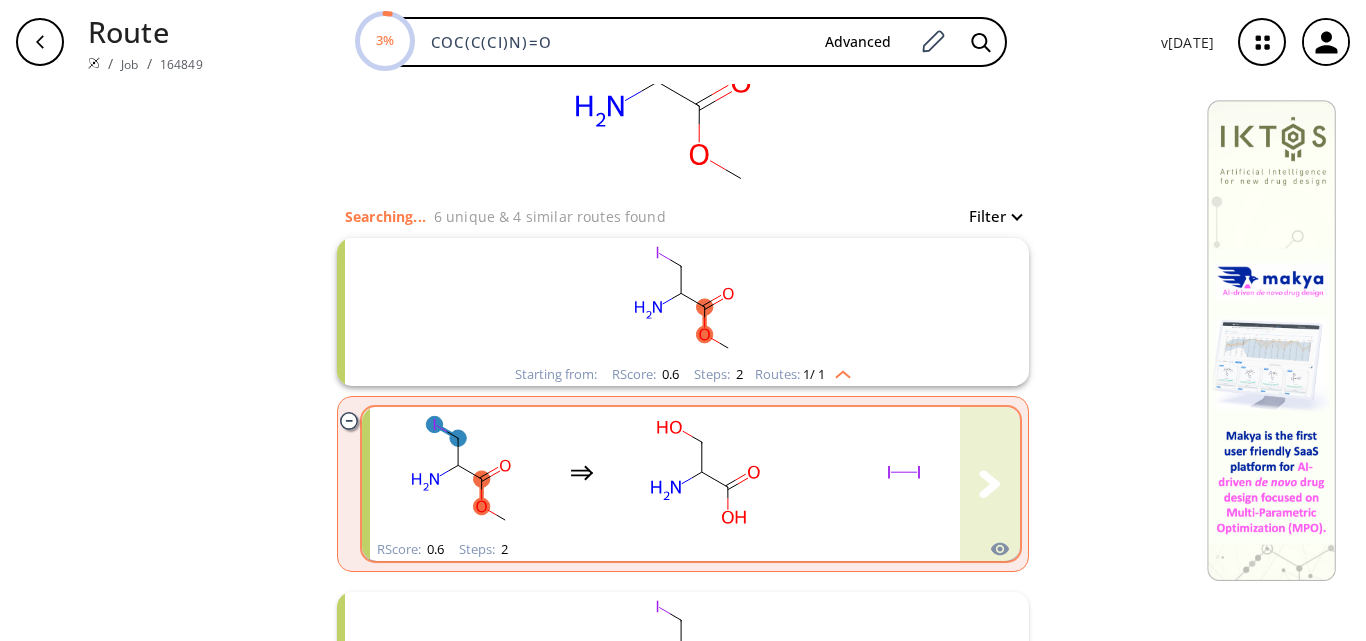 scroll, scrollTop: 0, scrollLeft: 0, axis: both 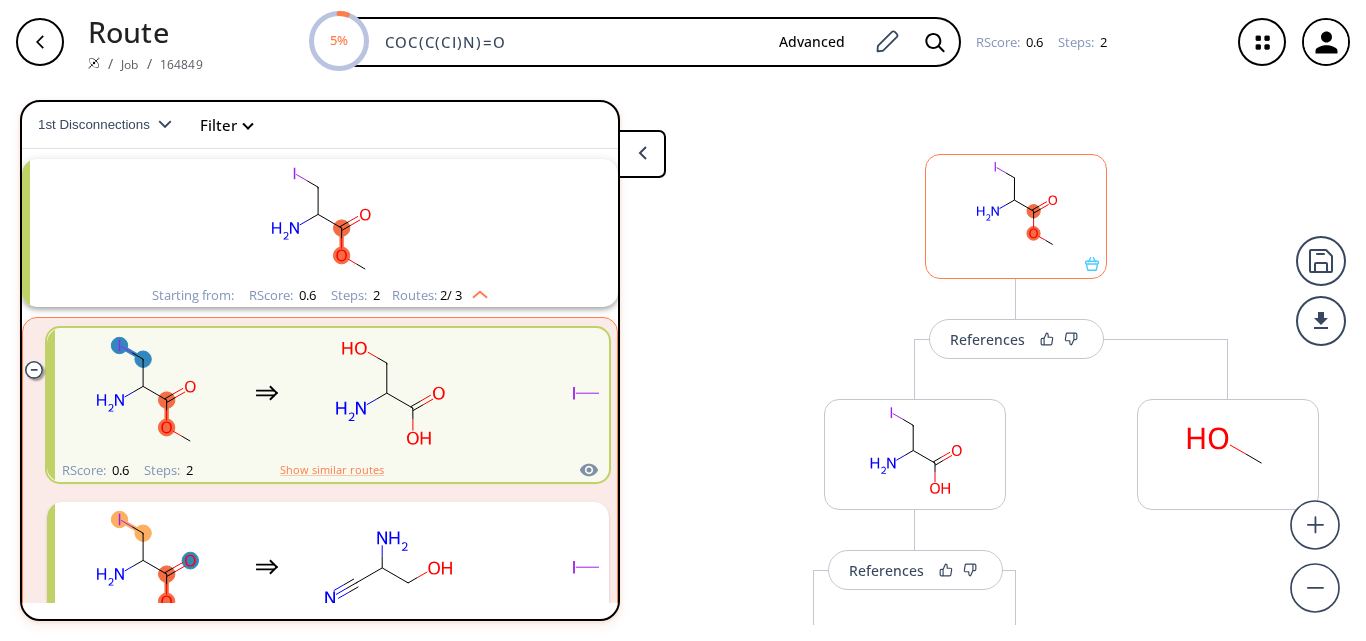 click 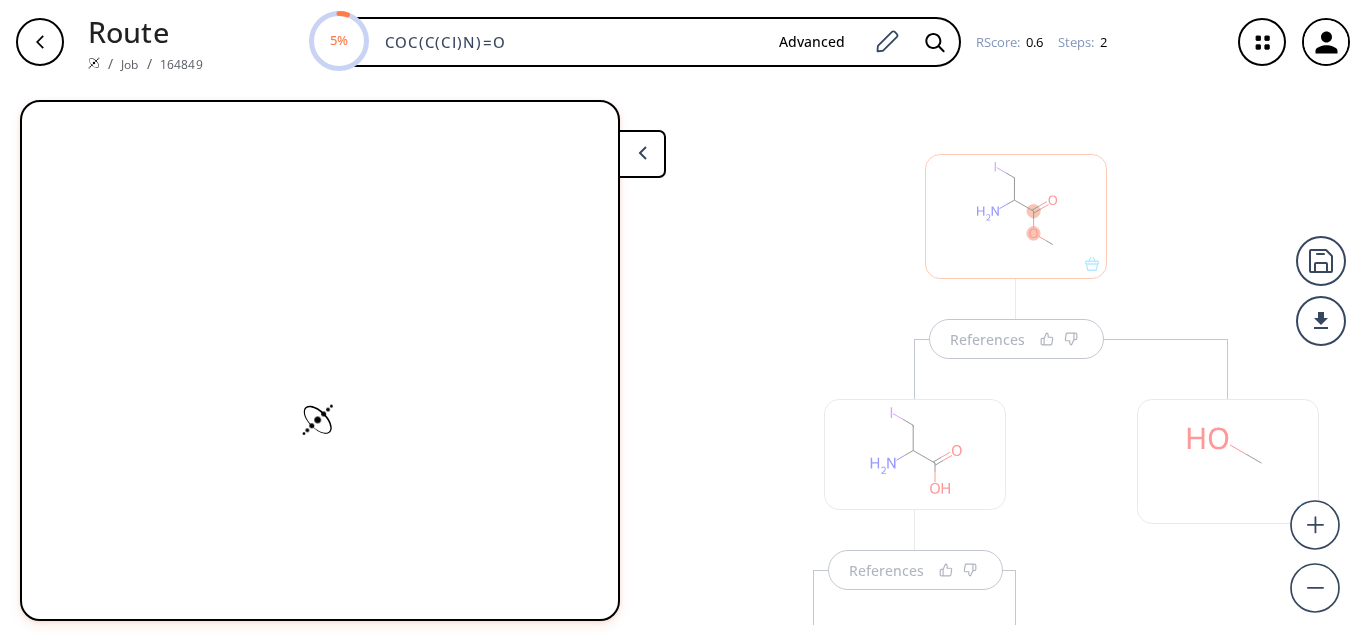 scroll, scrollTop: 0, scrollLeft: 0, axis: both 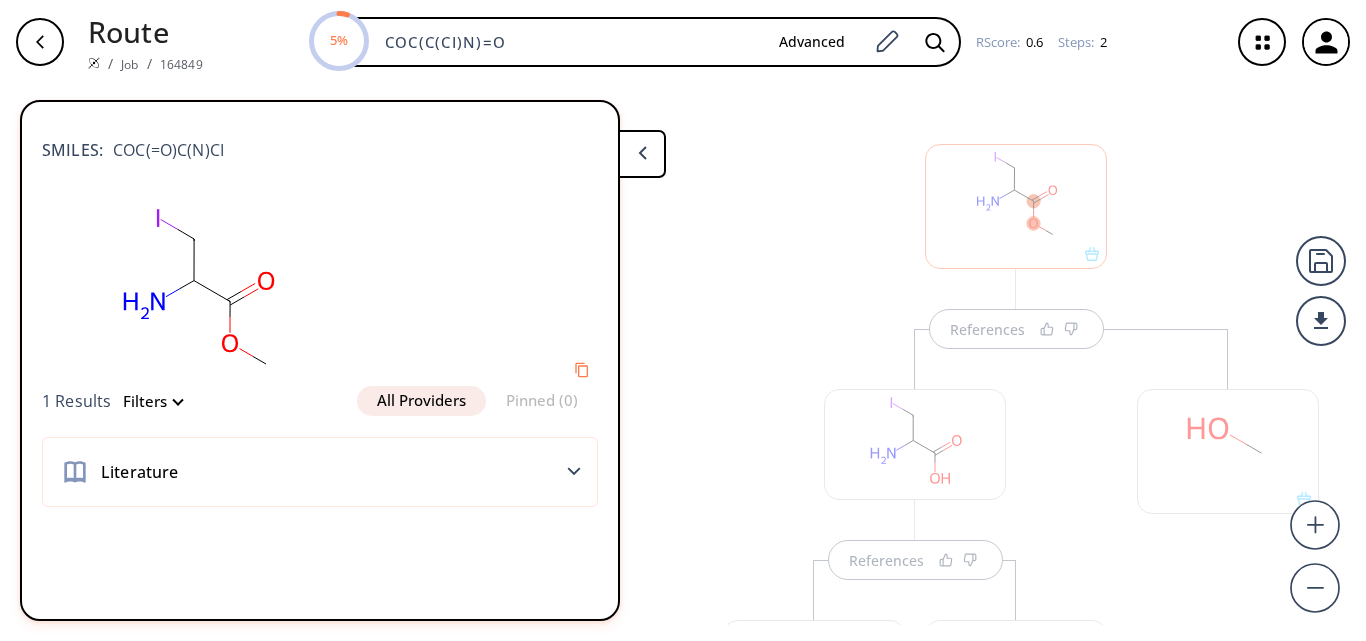 click on "References" at bounding box center (915, 577) 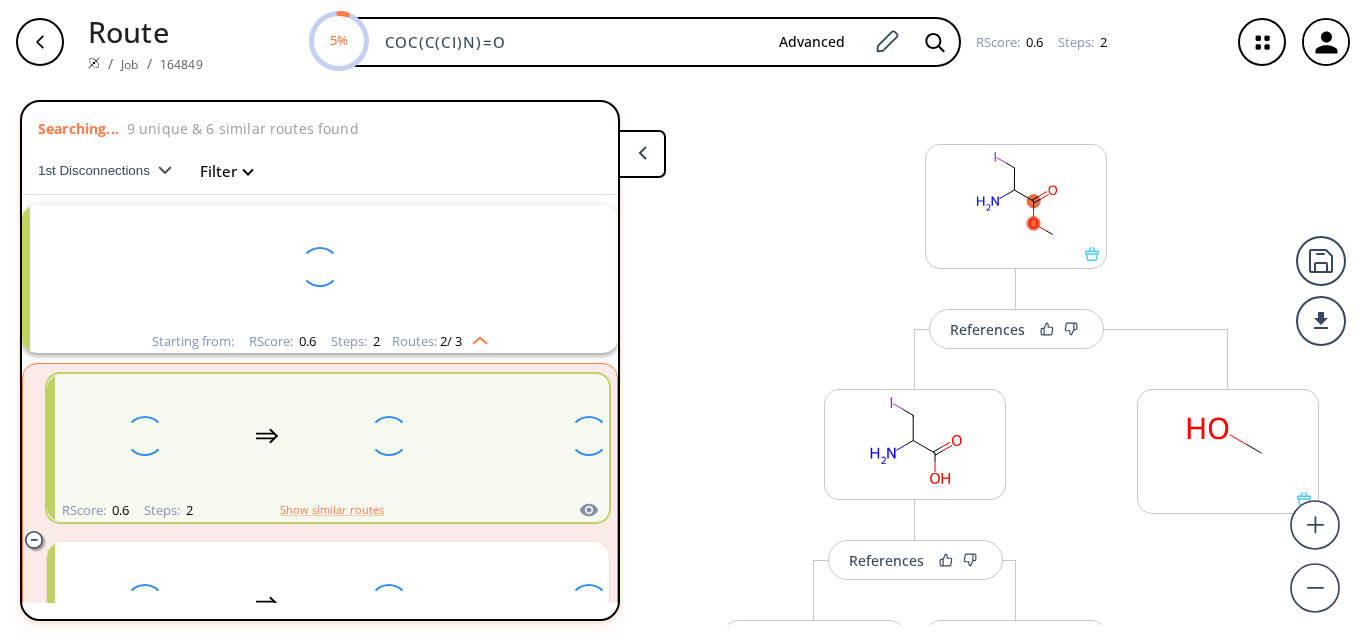 scroll, scrollTop: 46, scrollLeft: 0, axis: vertical 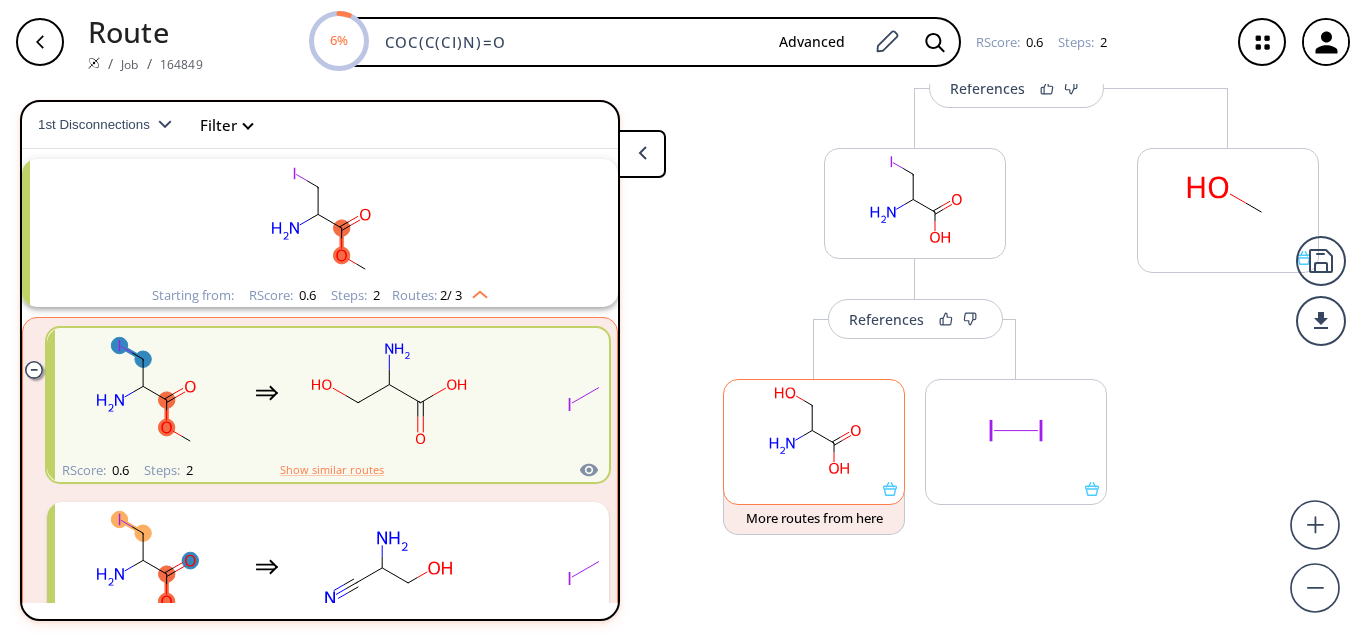 click 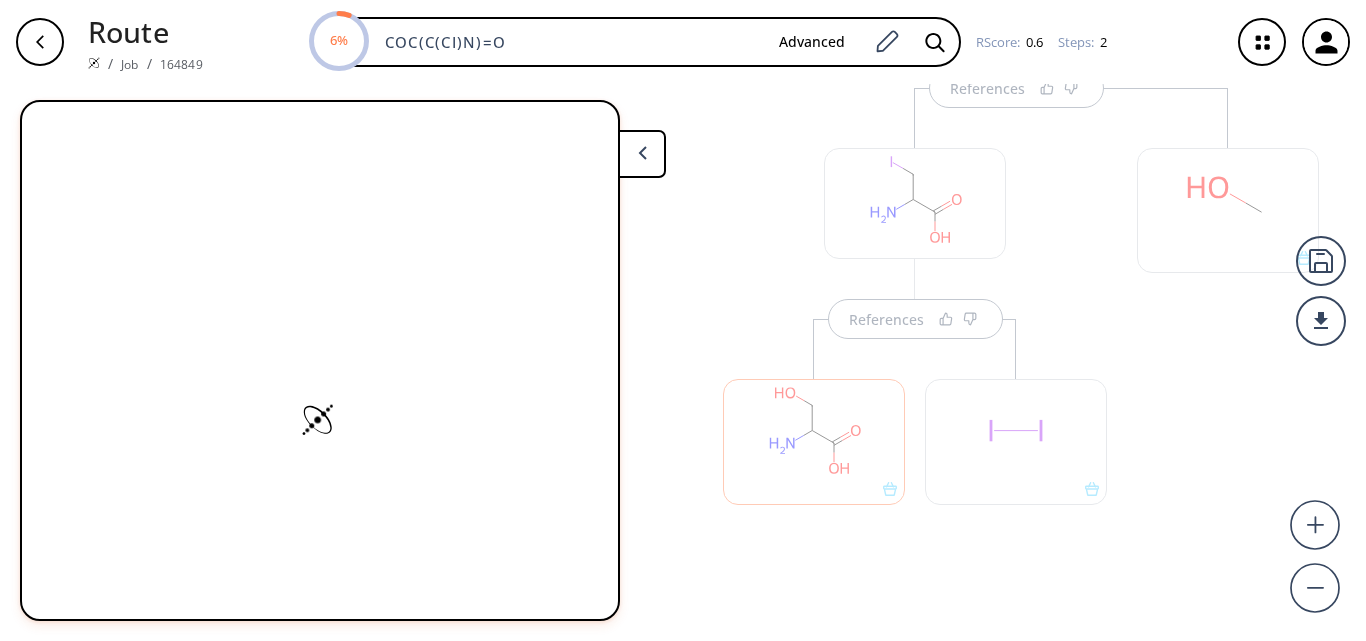 scroll, scrollTop: 0, scrollLeft: 0, axis: both 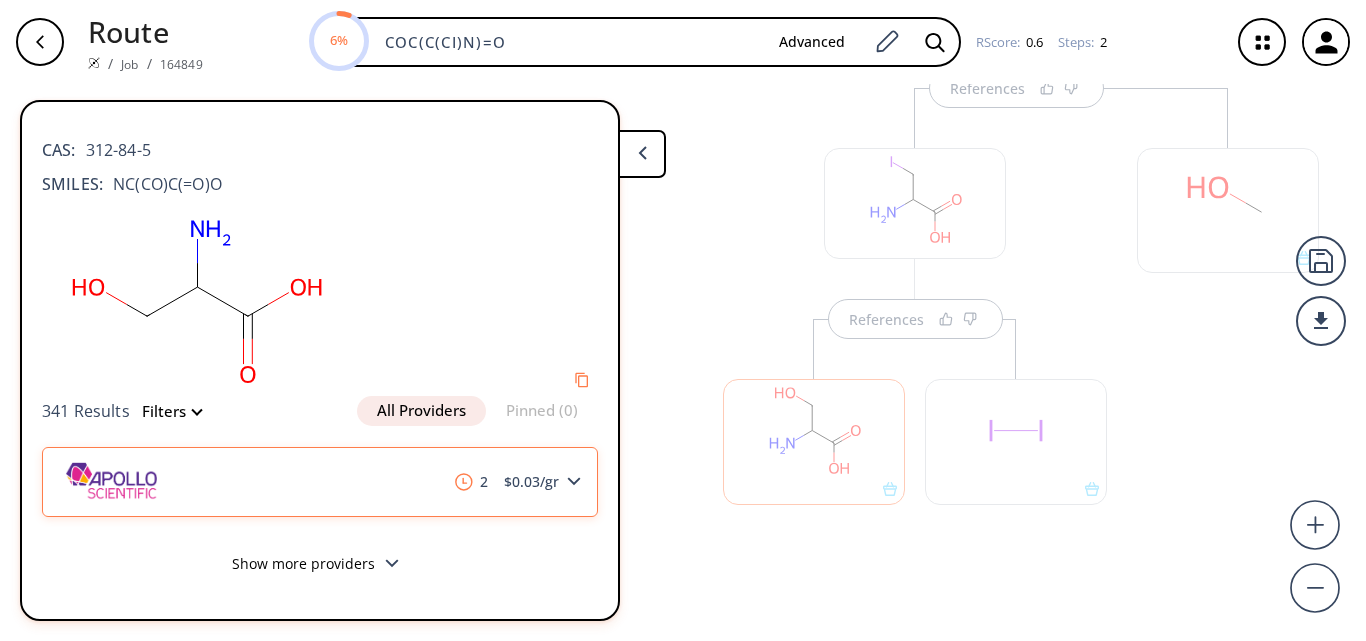click on "$ 0.03 /gr" at bounding box center [531, 482] 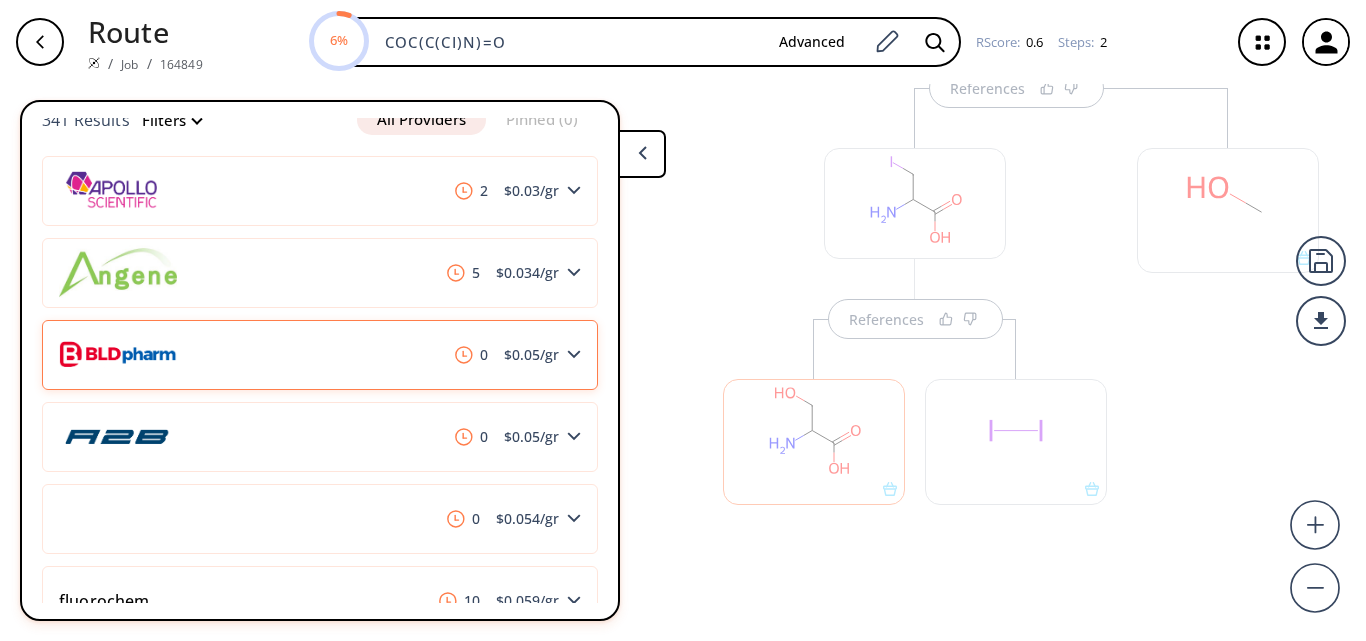 scroll, scrollTop: 300, scrollLeft: 0, axis: vertical 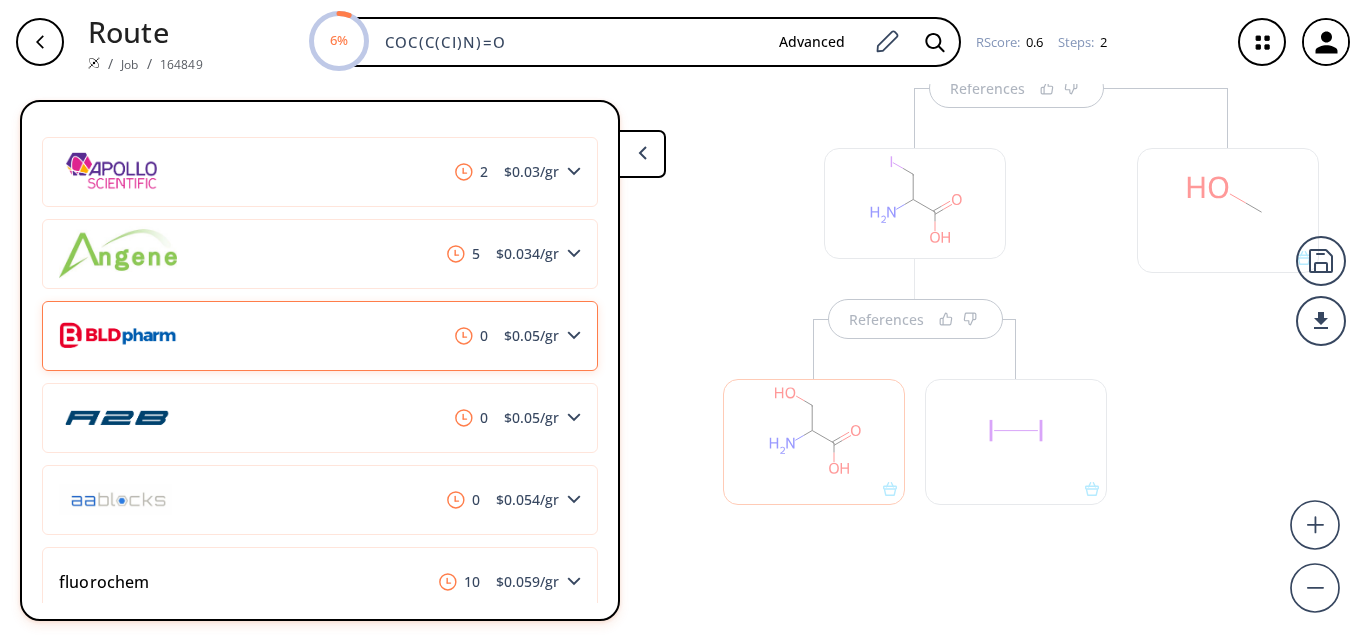 click 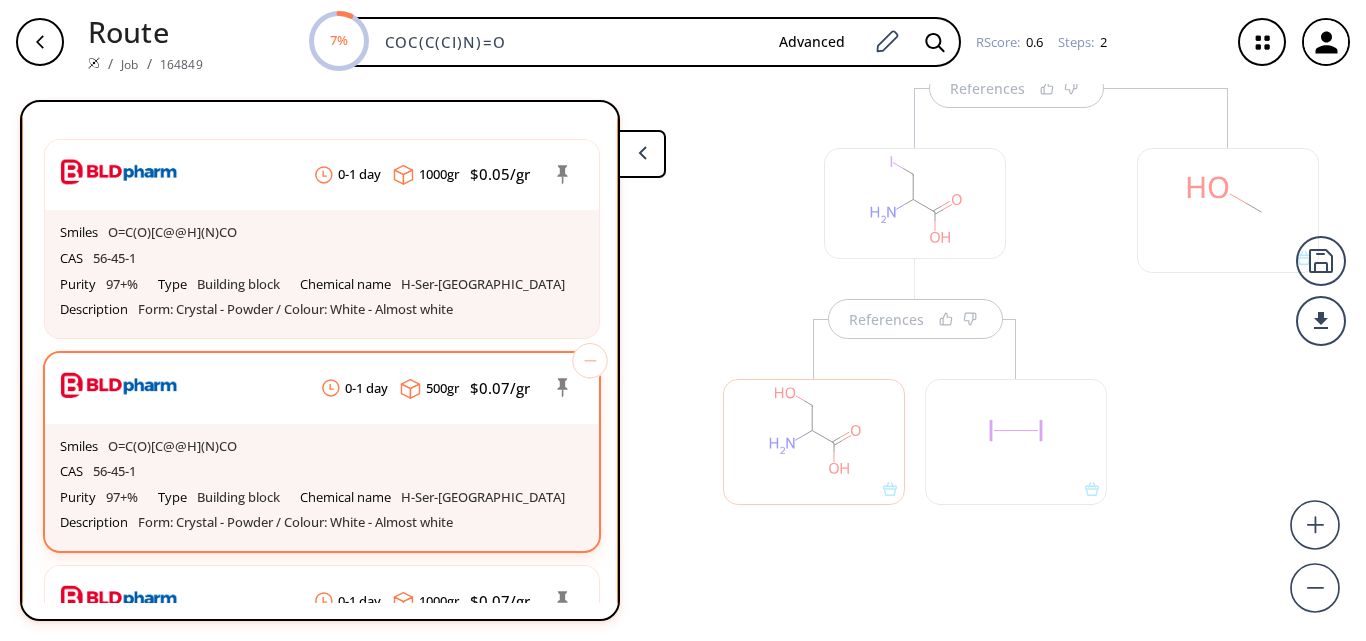 scroll, scrollTop: 500, scrollLeft: 0, axis: vertical 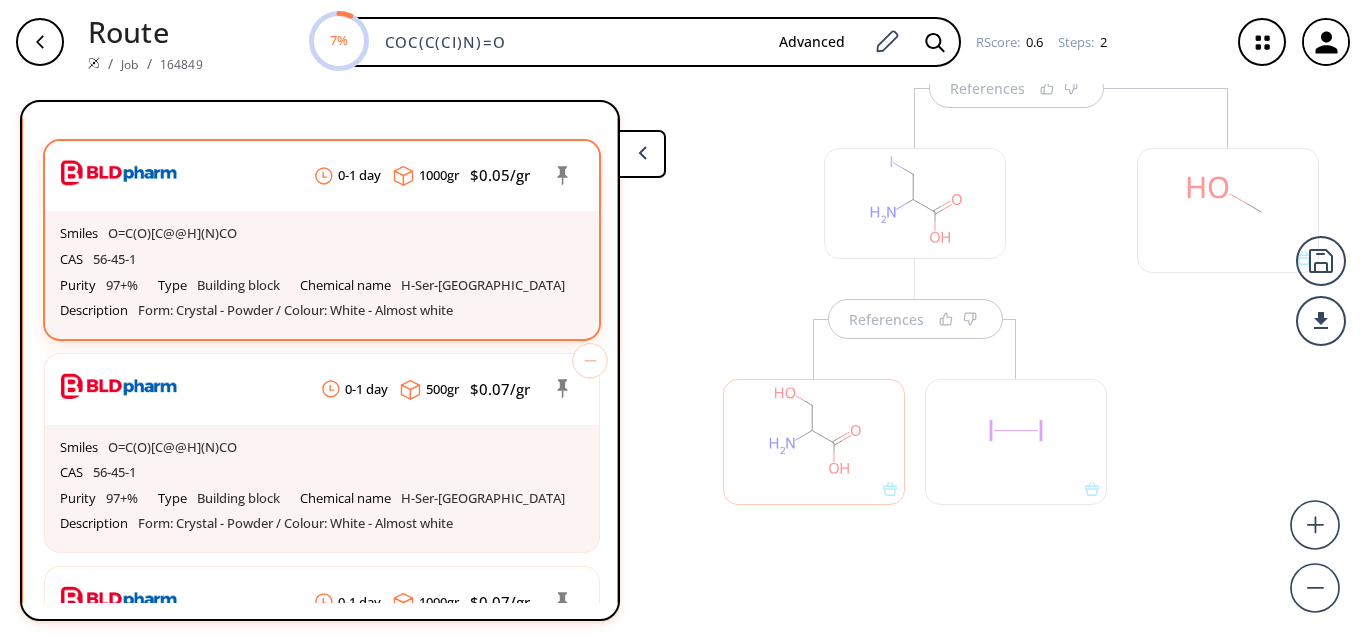 click on "Smiles O=C(O)[C@@H](N)CO" at bounding box center [322, 234] 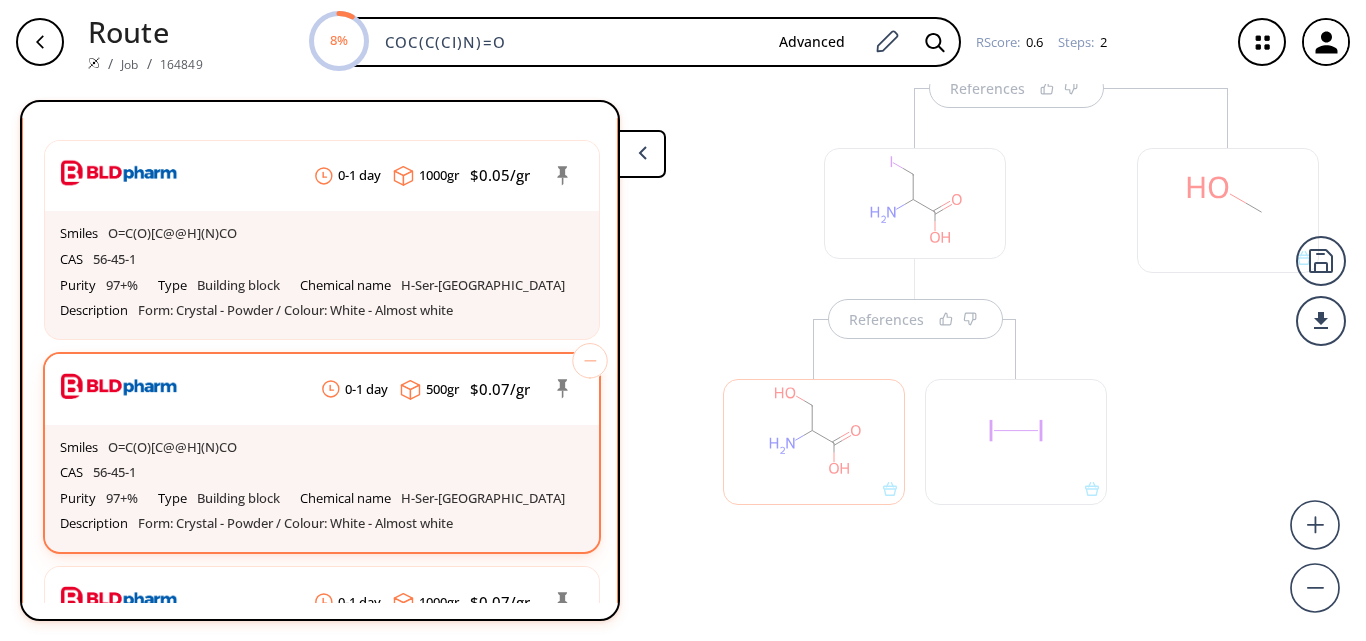 click on "Smiles O=C(O)[C@@H](N)CO" at bounding box center [322, 234] 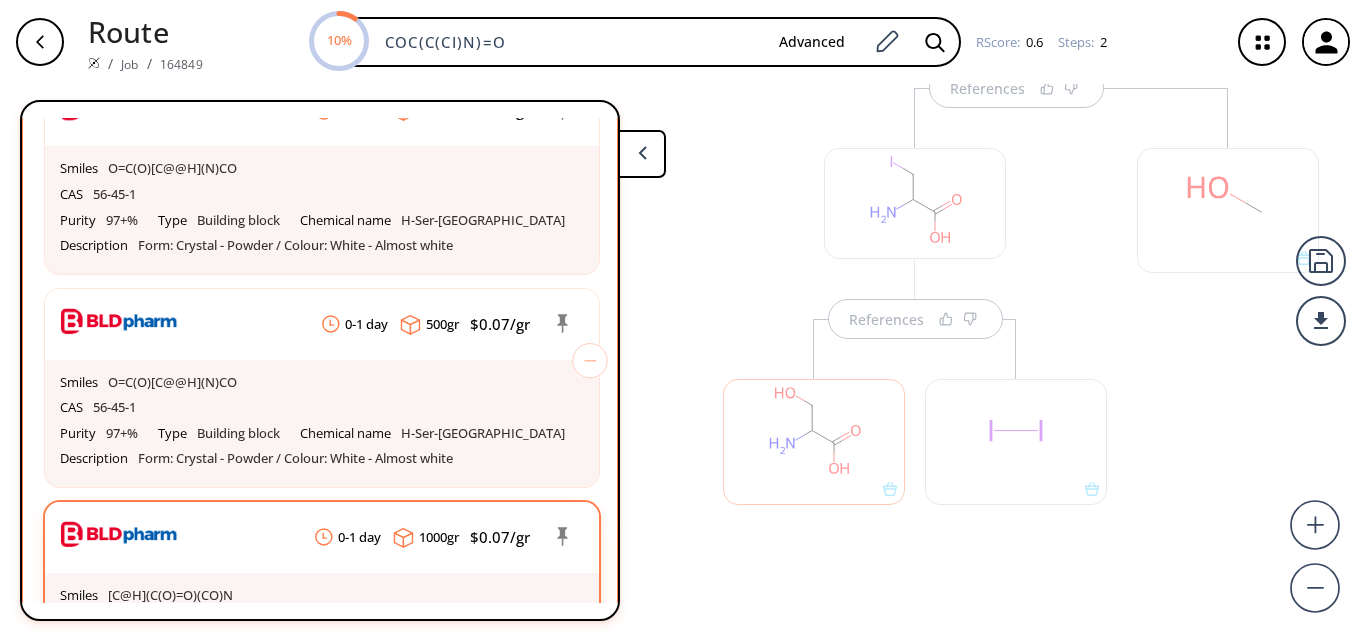 scroll, scrollTop: 600, scrollLeft: 0, axis: vertical 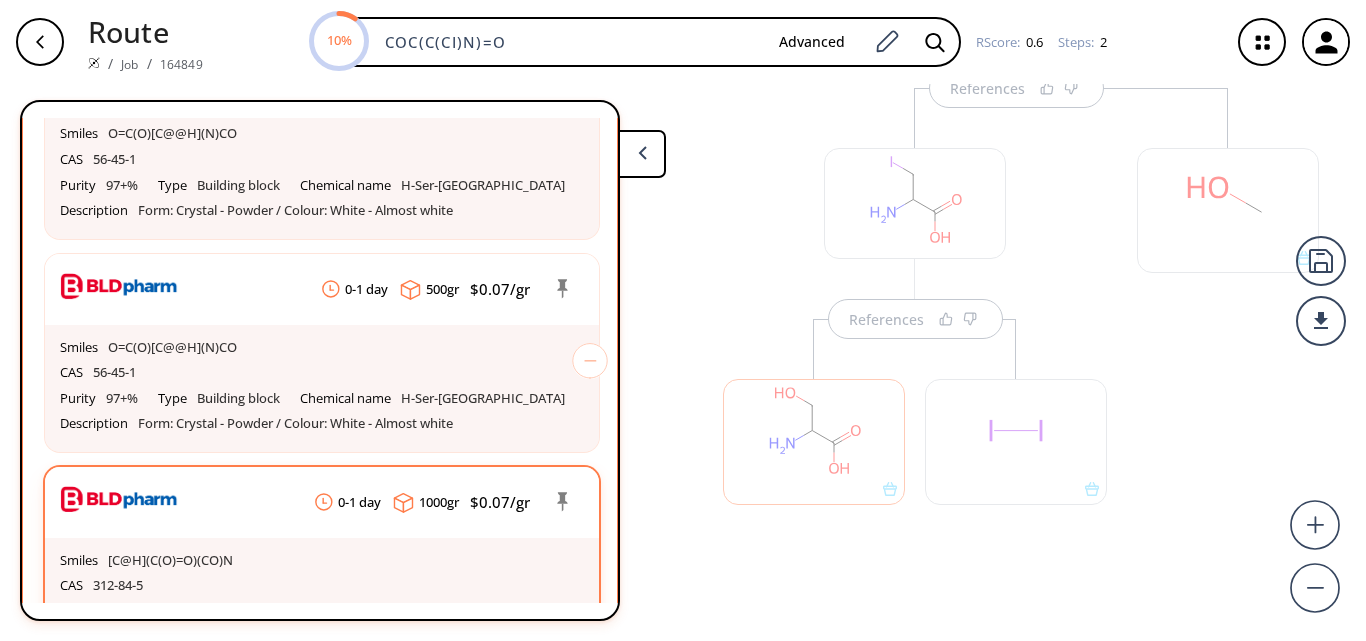 click on "Smiles [C@H](C(O)=O)(CO)N" at bounding box center [322, 561] 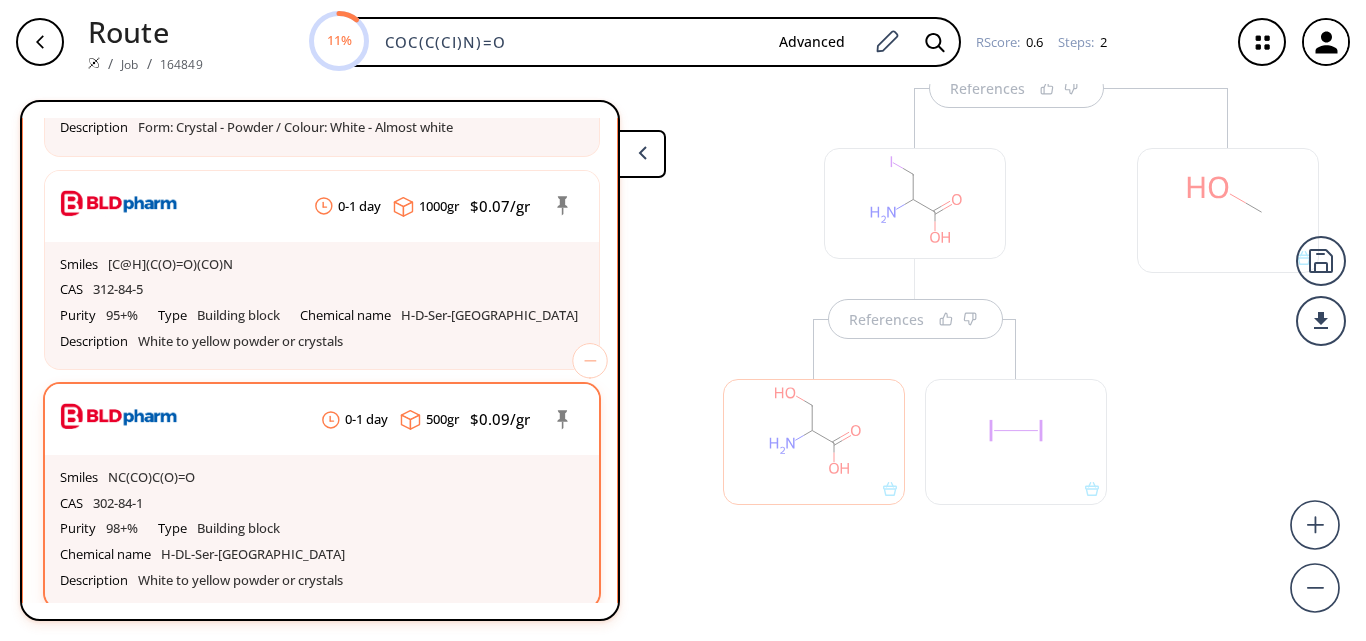 scroll, scrollTop: 900, scrollLeft: 0, axis: vertical 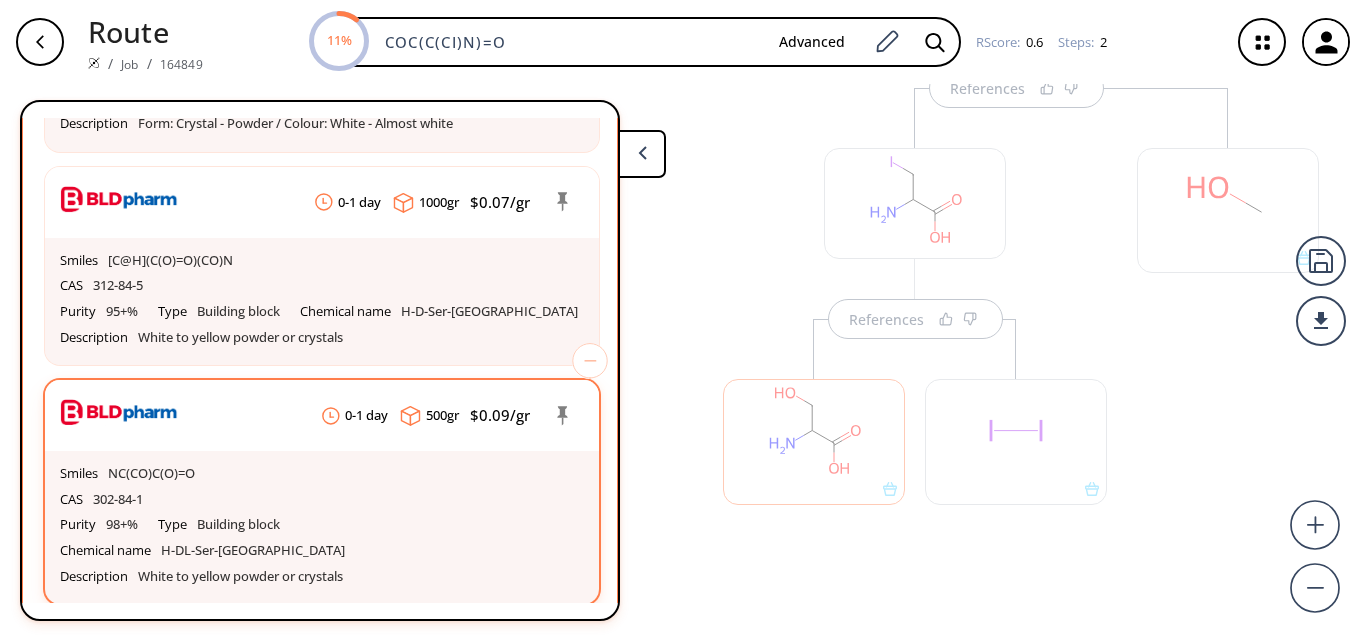 click on "CAS 302-84-1" at bounding box center [322, 500] 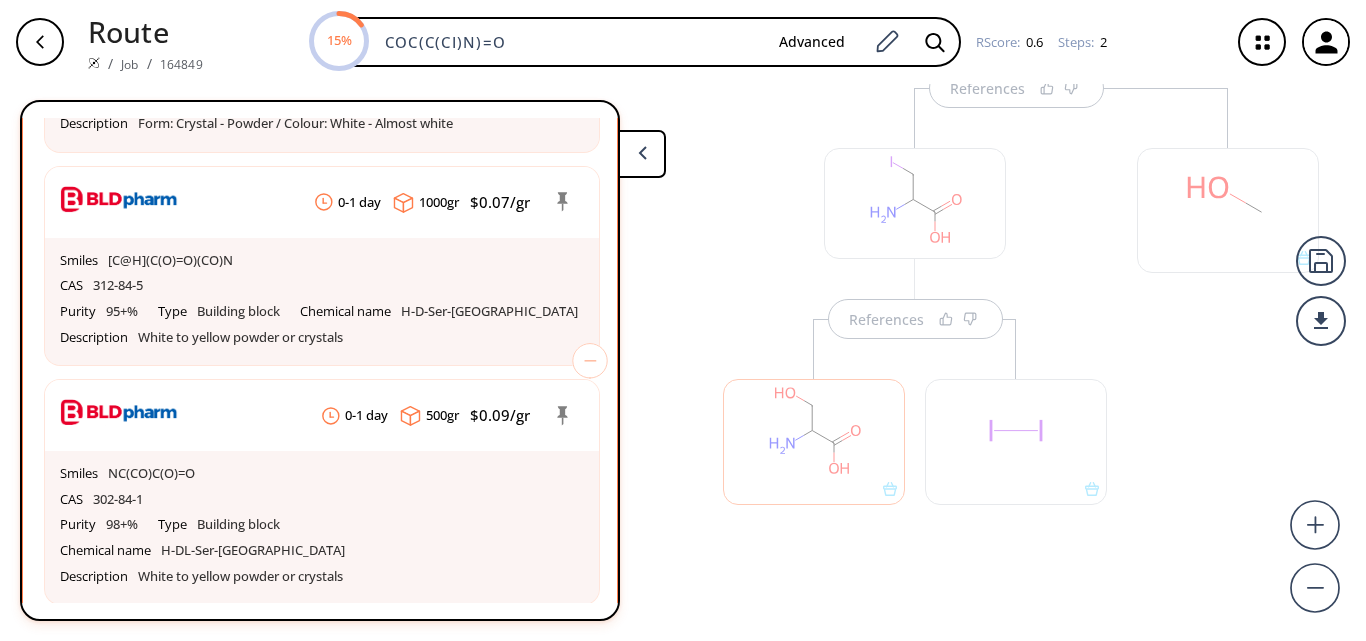 click at bounding box center [642, 154] 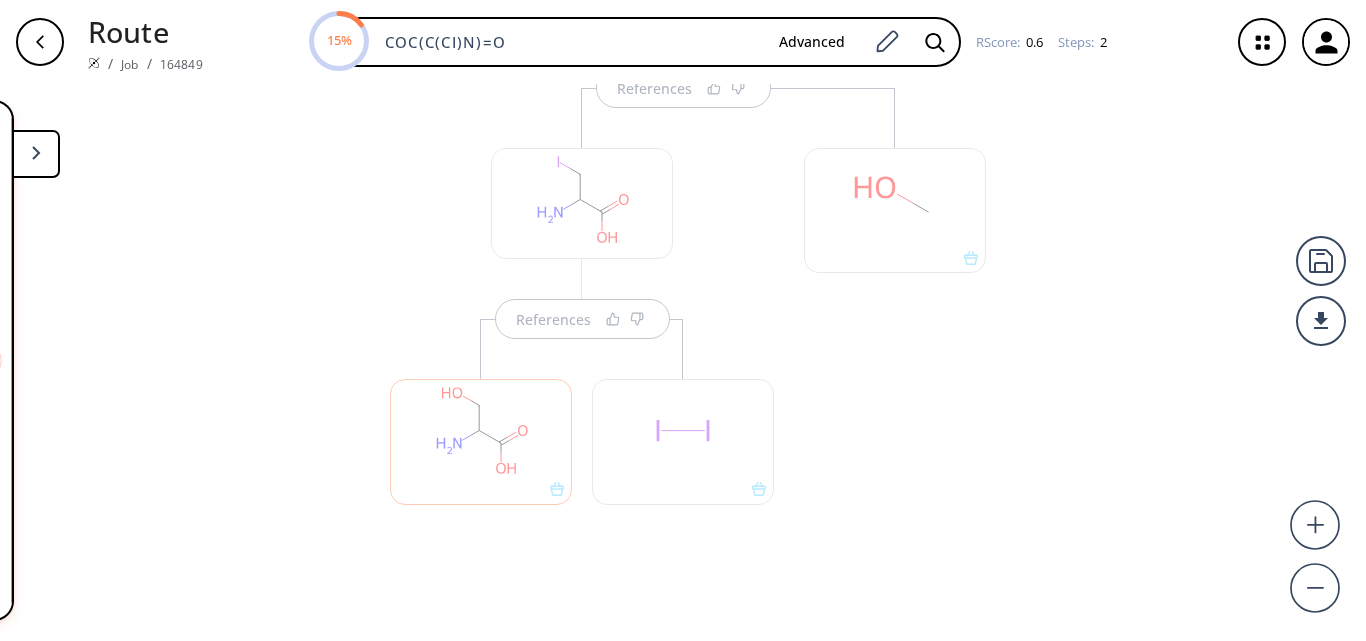 click at bounding box center (895, 336) 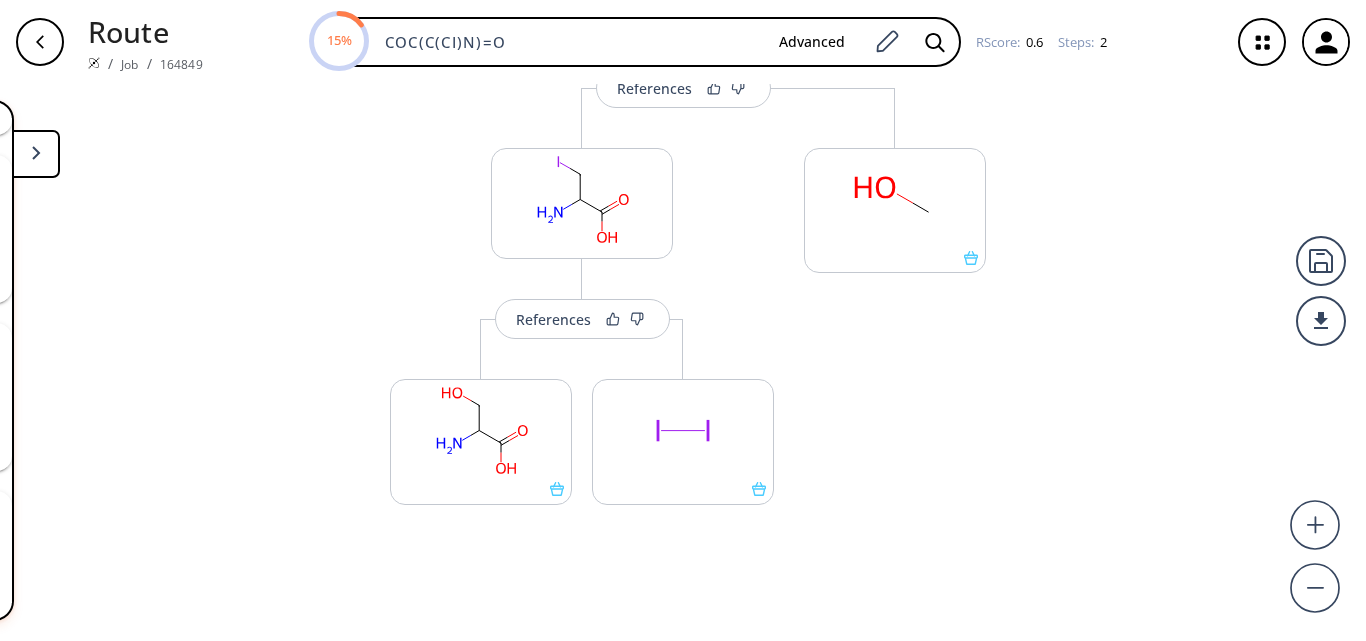 scroll, scrollTop: 46, scrollLeft: 0, axis: vertical 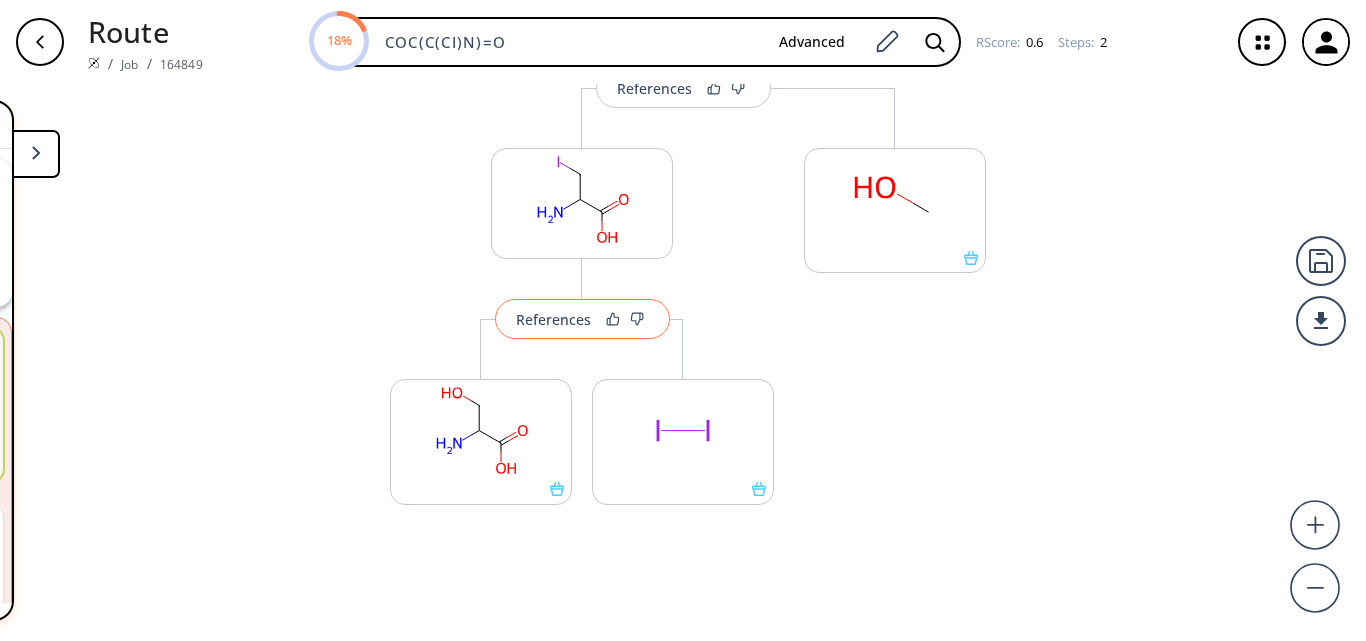click on "References" at bounding box center [553, 319] 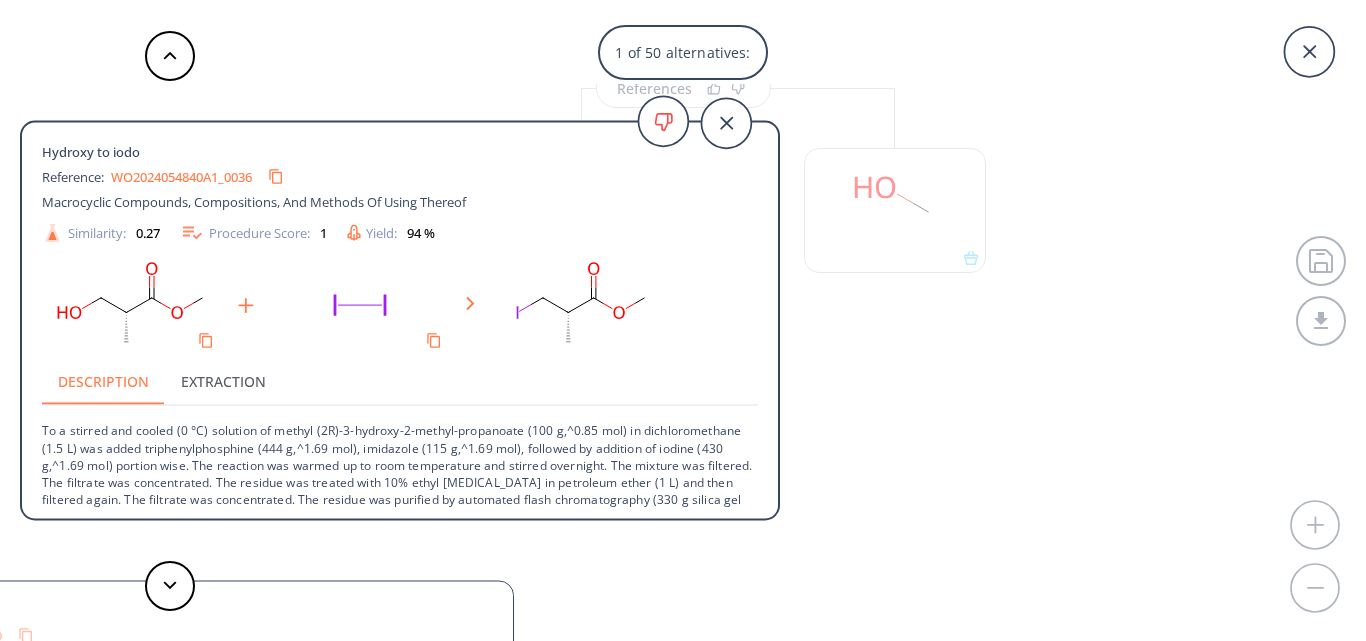 click on "1 of 50 alternatives: Hydroxy to iodo Reference: WO2024054840A1_0036 Macrocyclic Compounds, Compositions, And Methods Of Using Thereof Similarity: 0.27 Procedure Score: 1  Yield:   94 % Description Extraction Hydroxy to iodo Reference: US20150166601A1_C00009 Deuterated Carfilzomib Similarity: 0.23 Procedure Score: 0 Description Extraction No description Hydroxy to iodo Reference: US09181152_C00043 Process for preparation of (3R)-2,4-di-leaving group-3-methylbut-1-ene Similarity: 0.22 Procedure Score: 0 Description Extraction No description Hydroxy to iodo Reference: US20060154984A1_0846 Therapeutic use of acyl glycerols and the nitrogen- and sulphur- containing analogues thereof Similarity: 0.21 Procedure Score: 1  Time: 38 hours  Description Extraction Hydroxy to iodo Reference: US07812018B2_0432 Alpha carbolines and uses thereof Similarity: 0.21 Procedure Score: 1  Time: 3 hours 10 min Description Extraction Hydroxy to iodo Reference: US20190224165A1_C00060 Similarity: 0.2 Procedure Score: 0 Description 0.2" at bounding box center (683, 320) 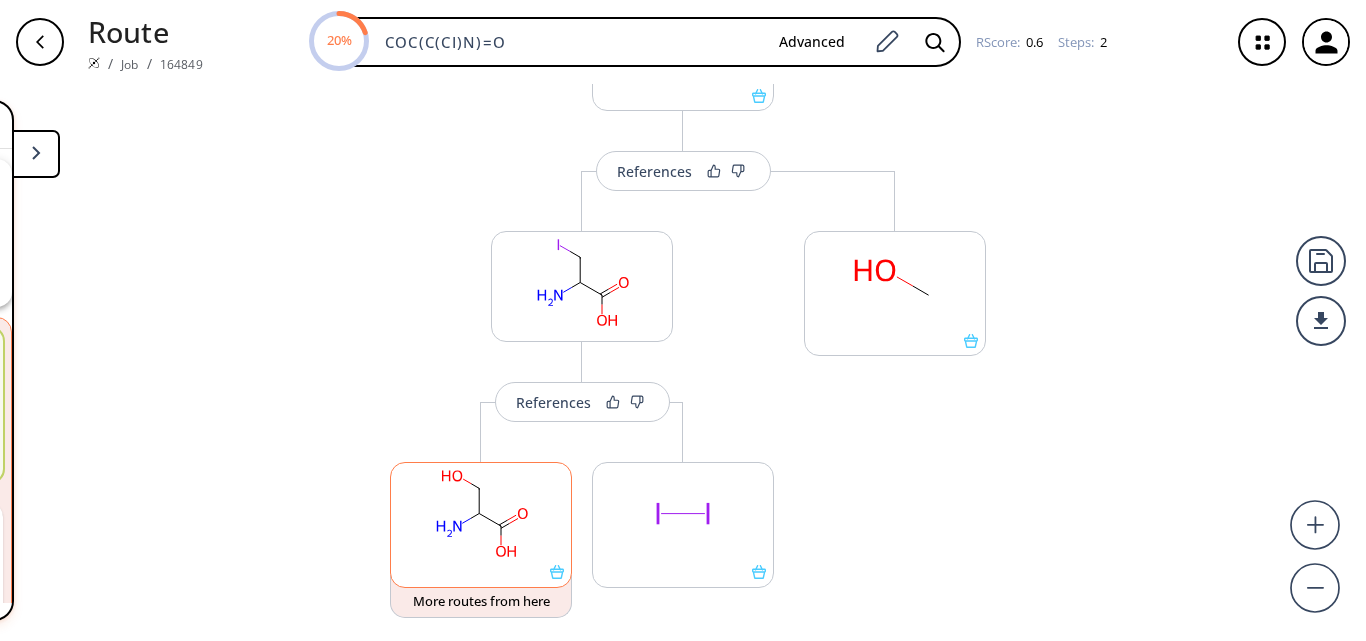 scroll, scrollTop: 251, scrollLeft: 0, axis: vertical 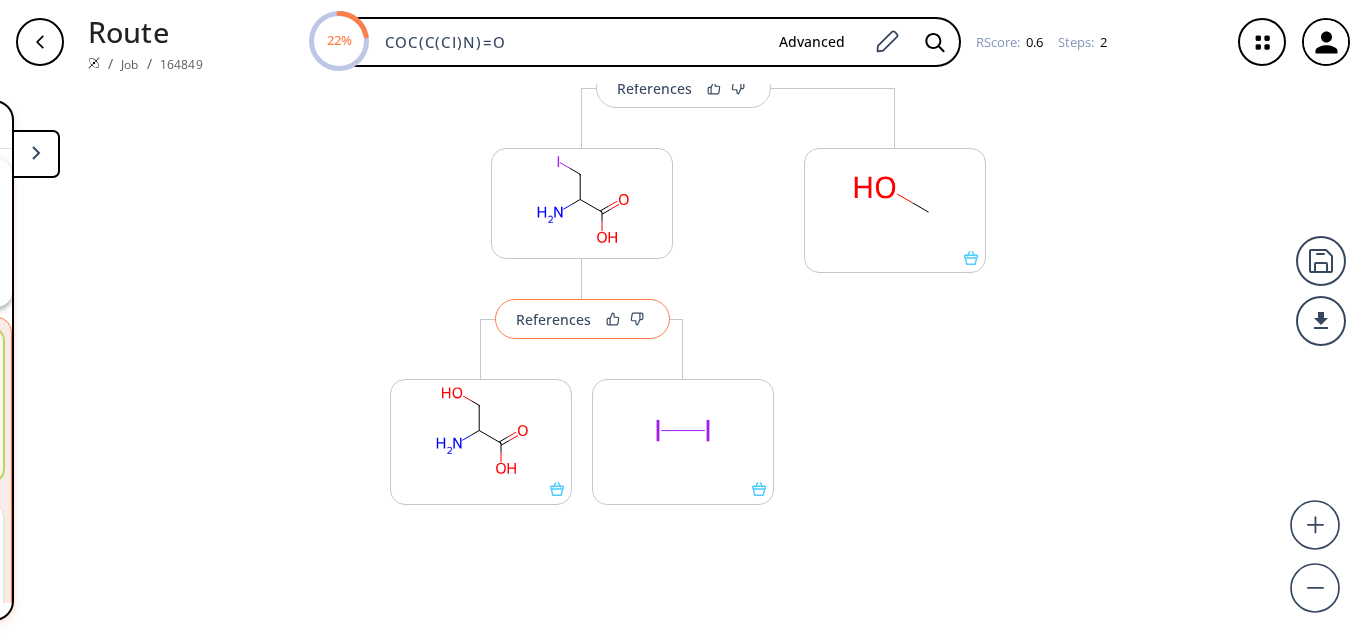 click on "References" at bounding box center (553, 319) 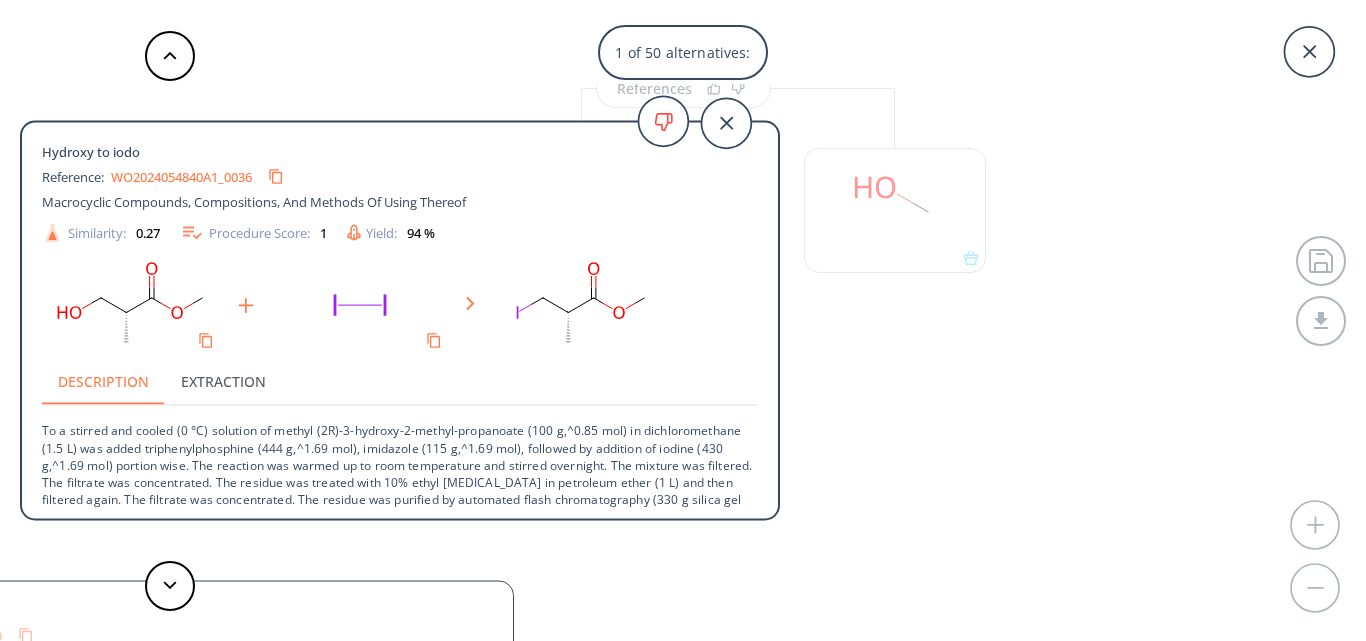 scroll, scrollTop: 55, scrollLeft: 0, axis: vertical 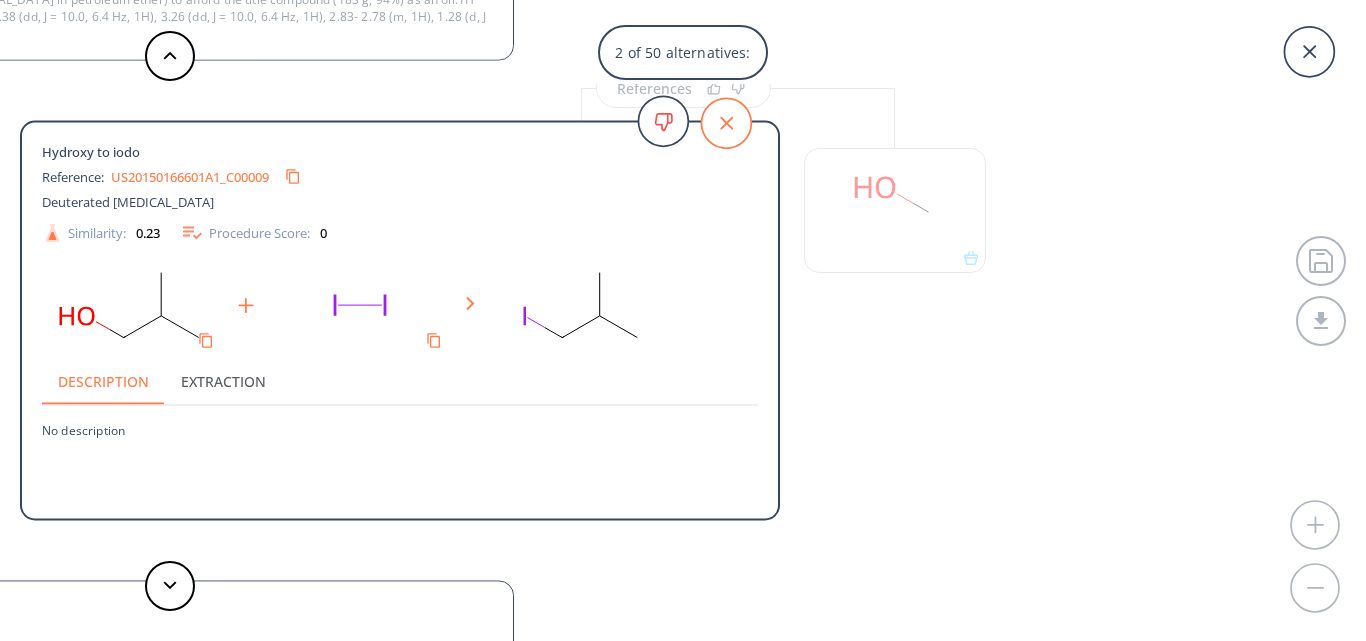 click 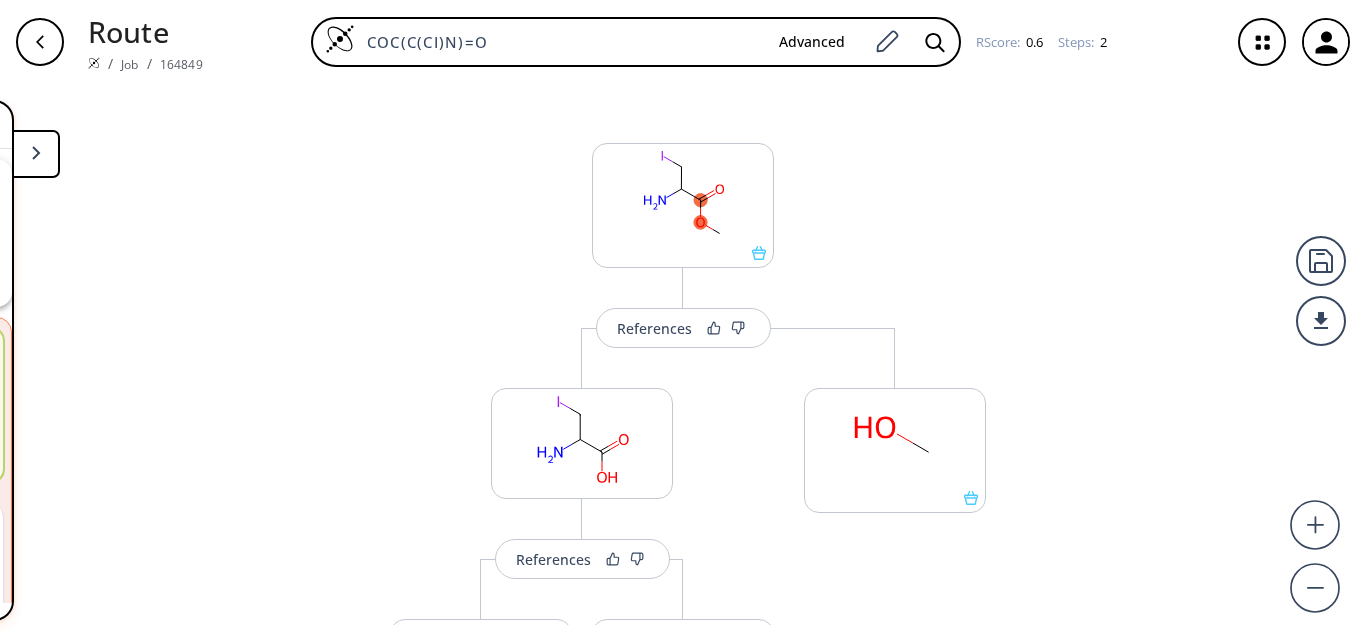 scroll, scrollTop: 0, scrollLeft: 0, axis: both 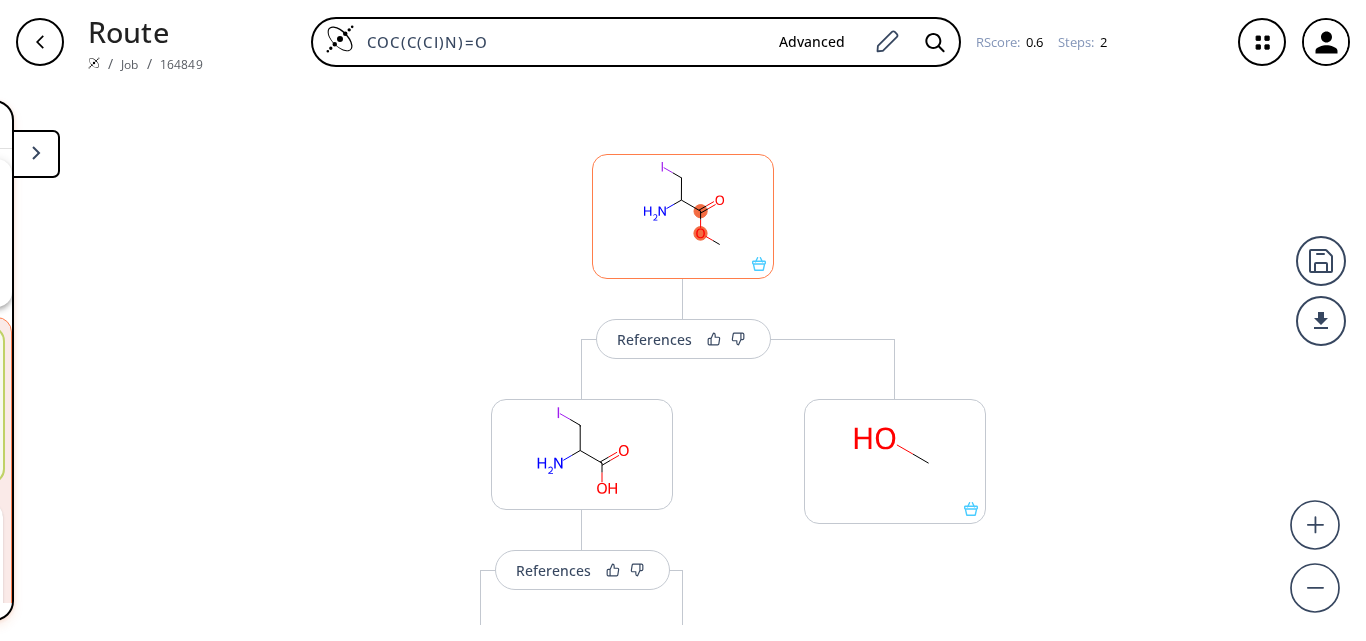 click 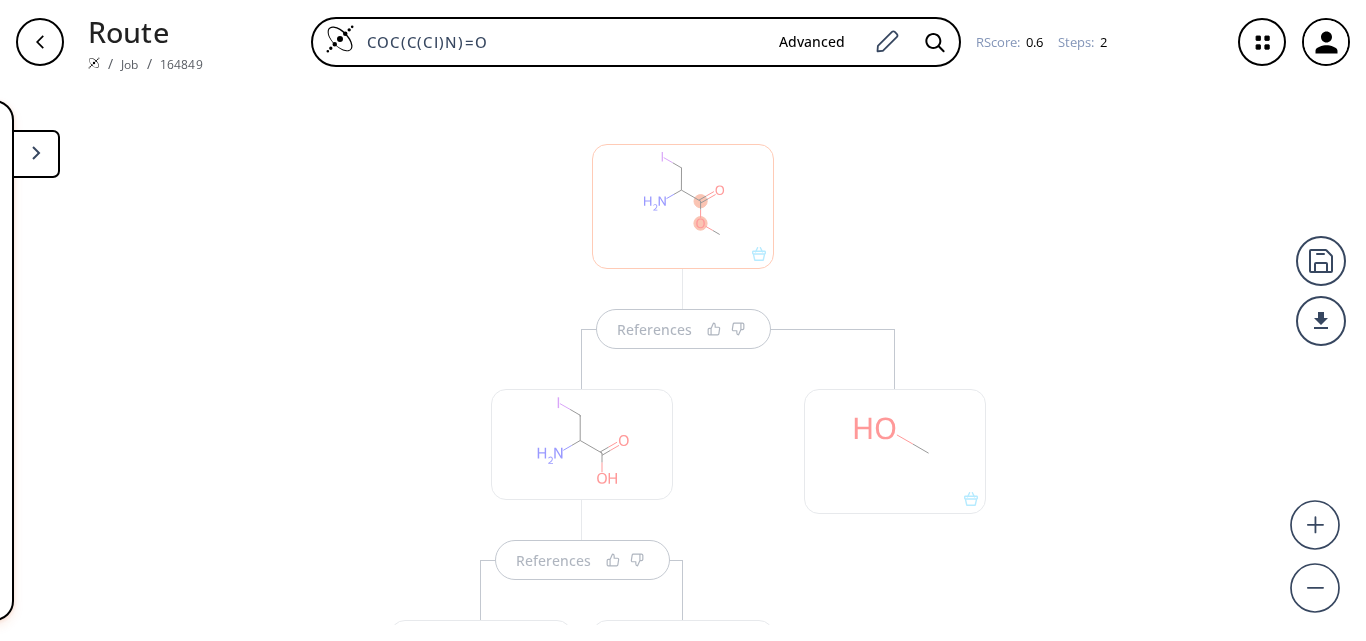 click at bounding box center (36, 154) 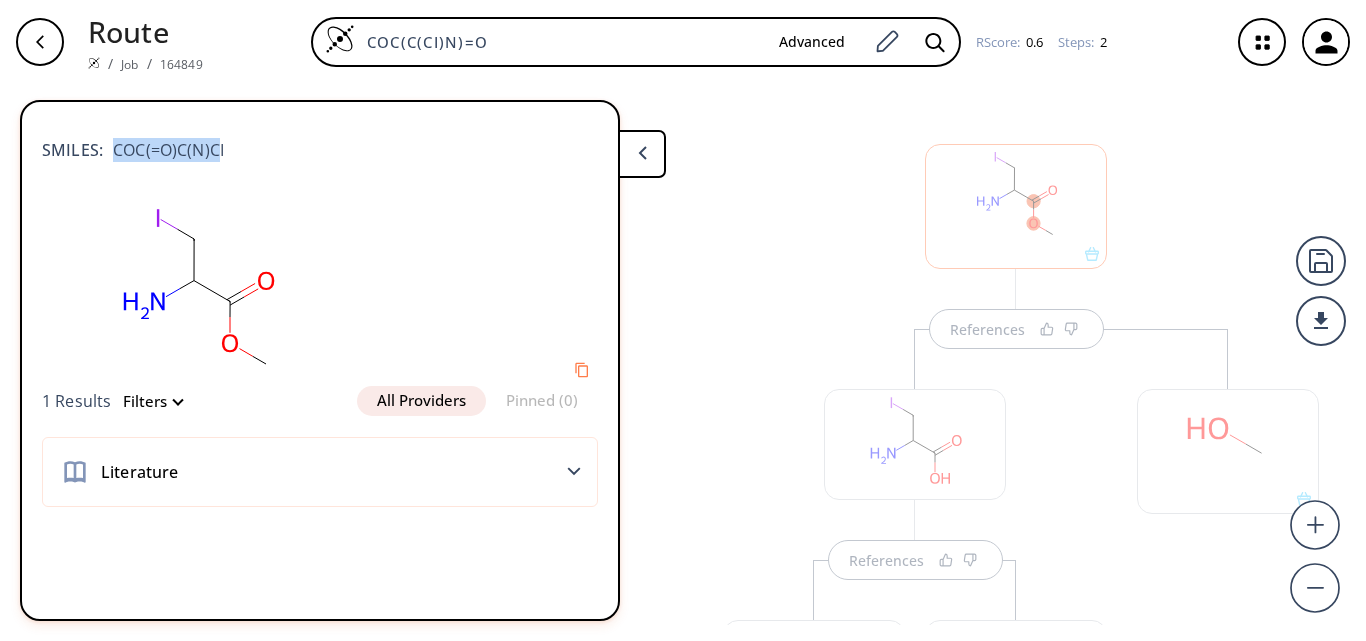 drag, startPoint x: 220, startPoint y: 150, endPoint x: 116, endPoint y: 152, distance: 104.019226 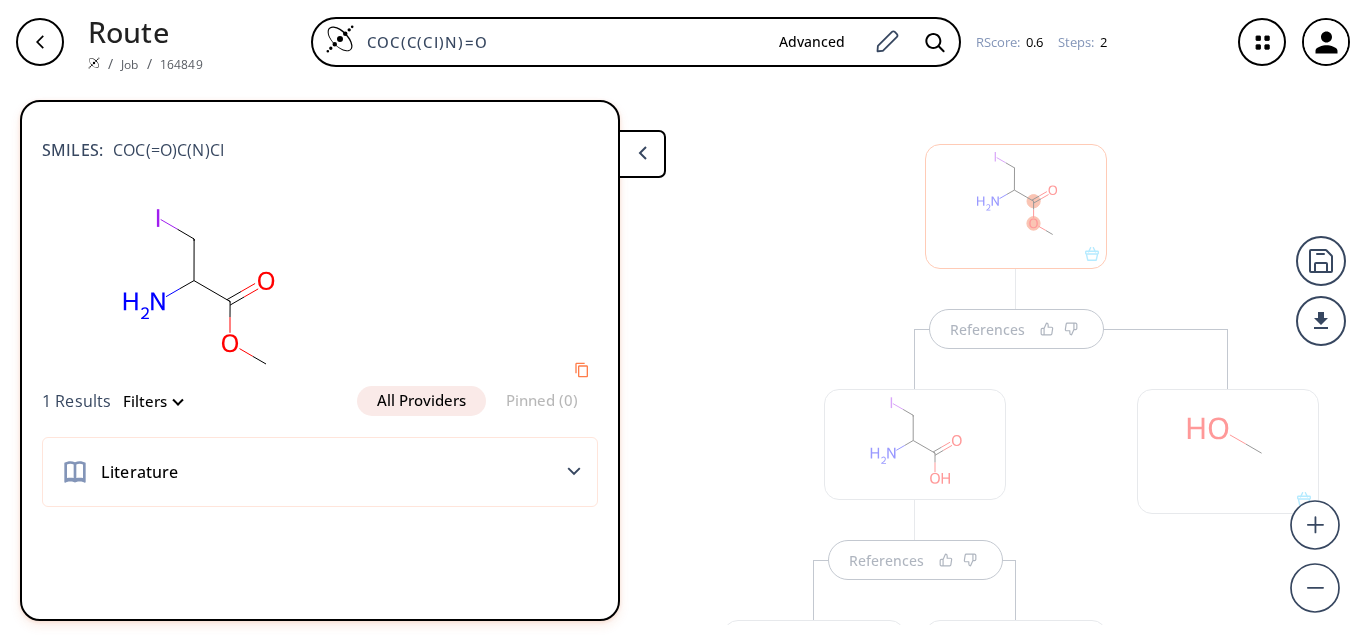 click on "SMILES: COC(=O)C(N)CI" at bounding box center [320, 140] 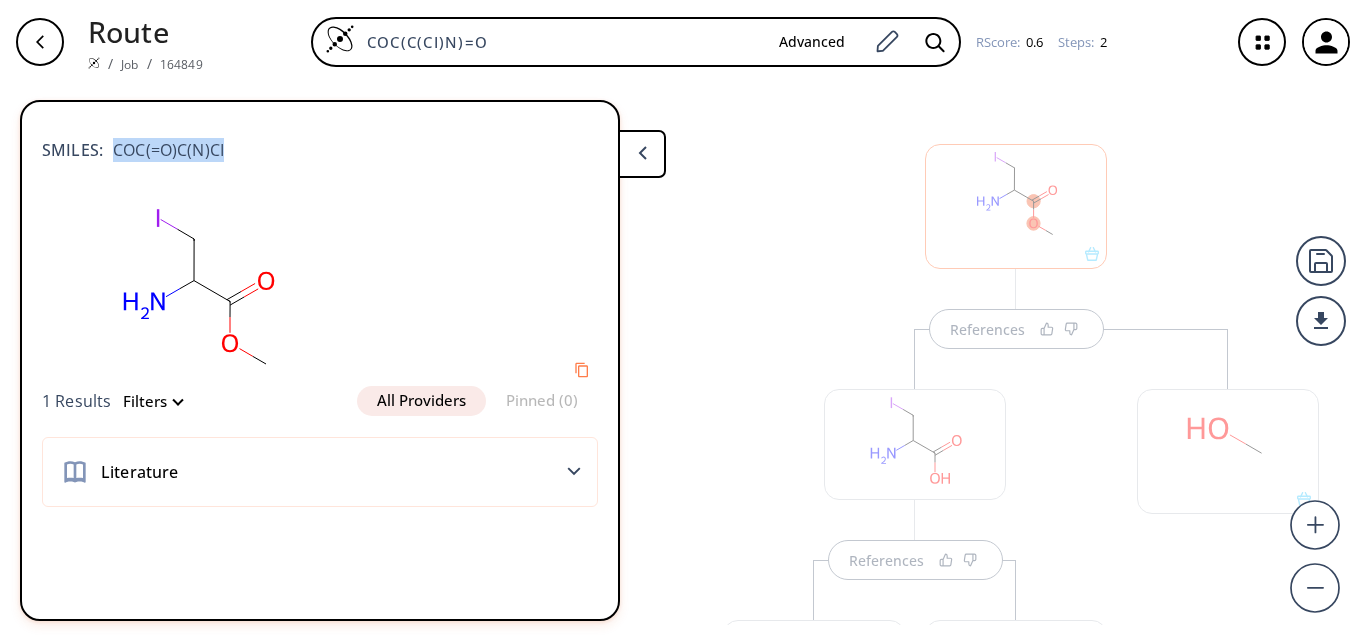 drag, startPoint x: 221, startPoint y: 148, endPoint x: 111, endPoint y: 154, distance: 110.16351 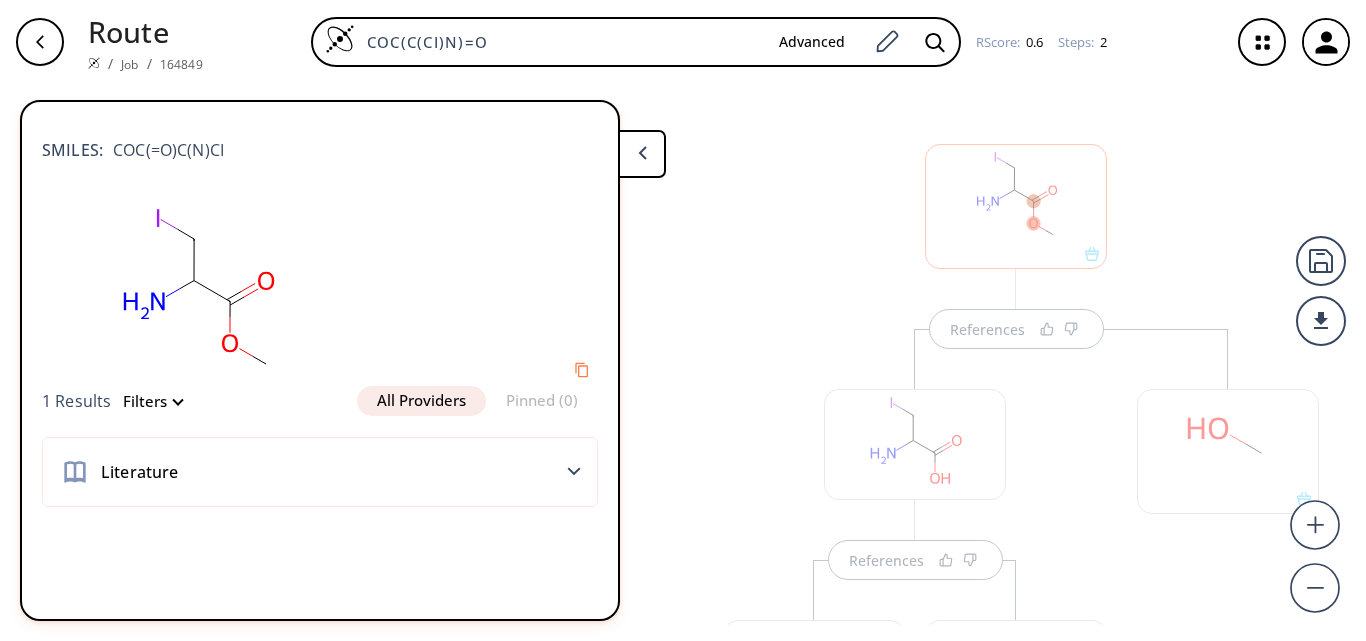 drag, startPoint x: 541, startPoint y: 45, endPoint x: 307, endPoint y: 11, distance: 236.45718 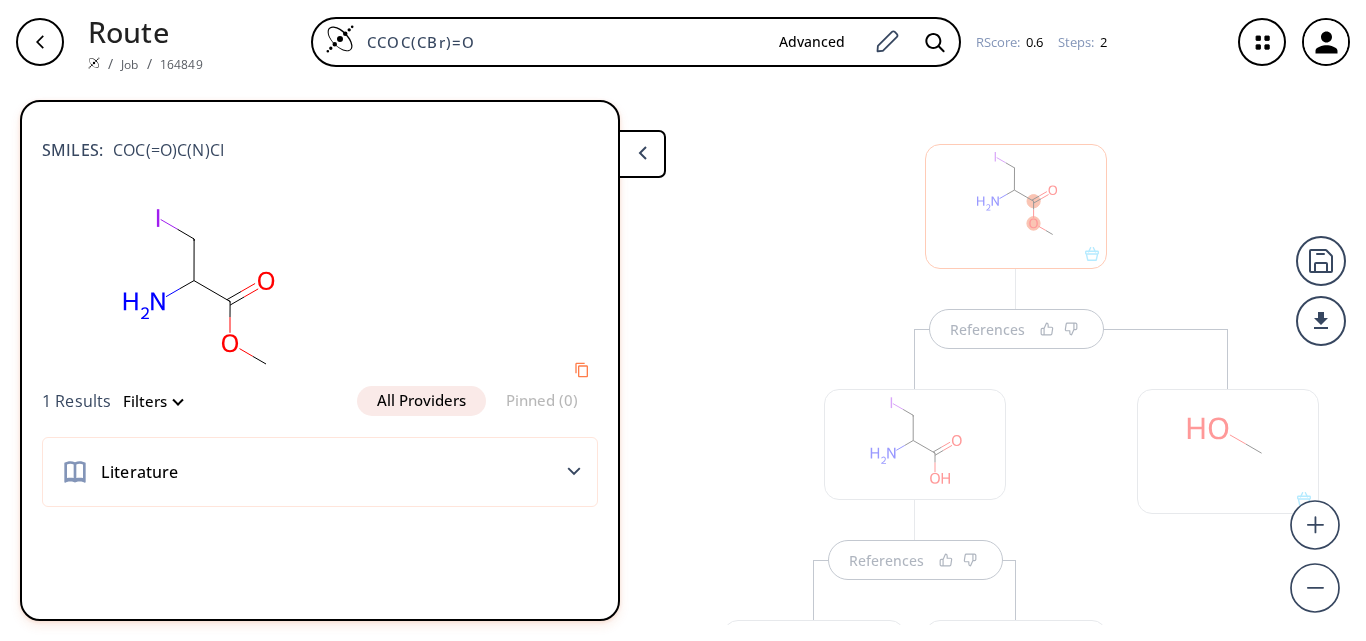 type on "CCOC(CBr)=O" 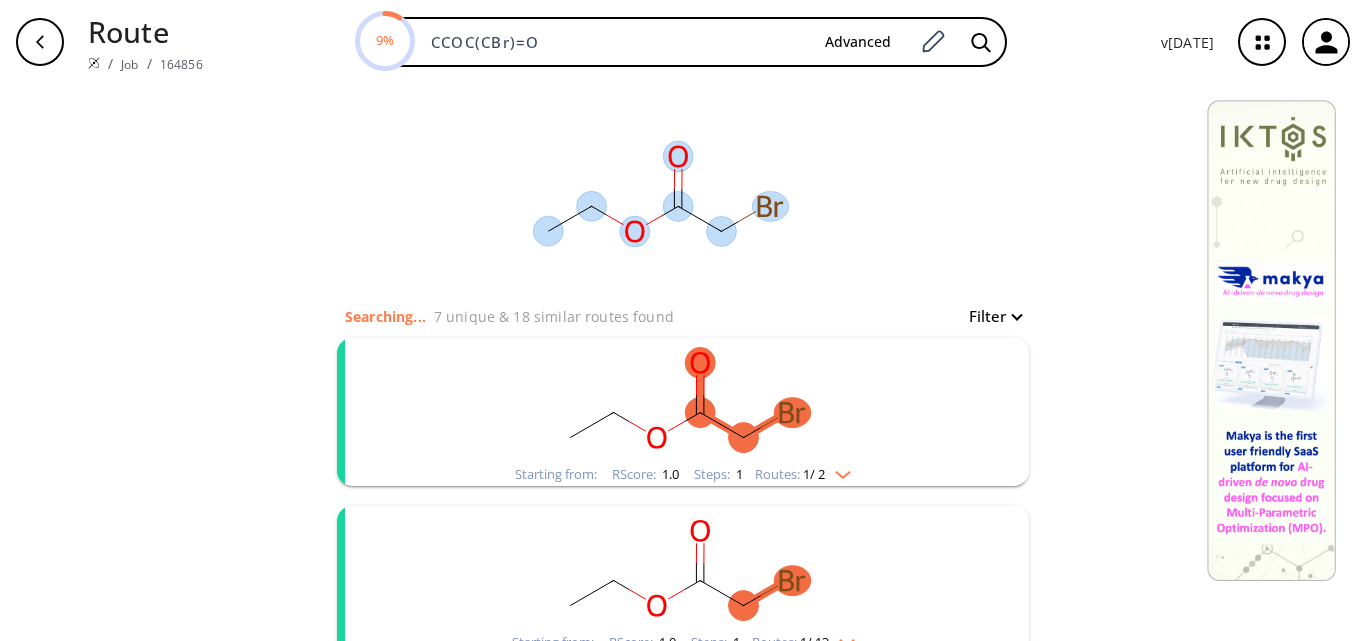 click 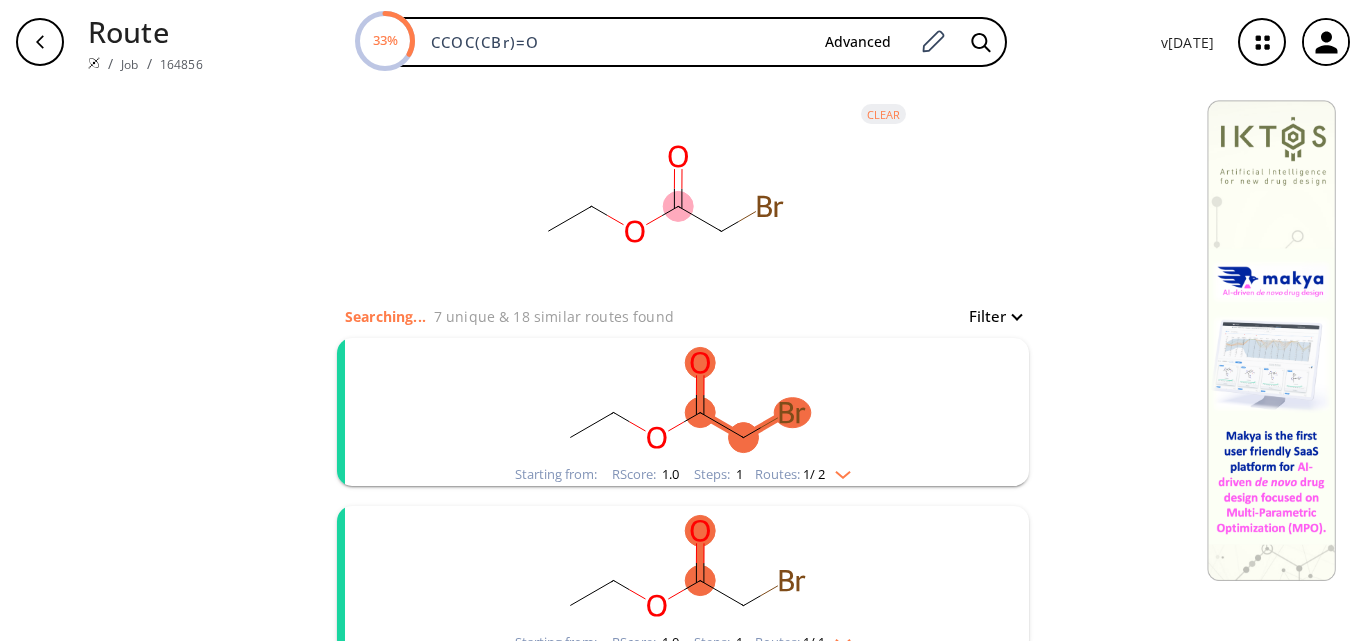 click 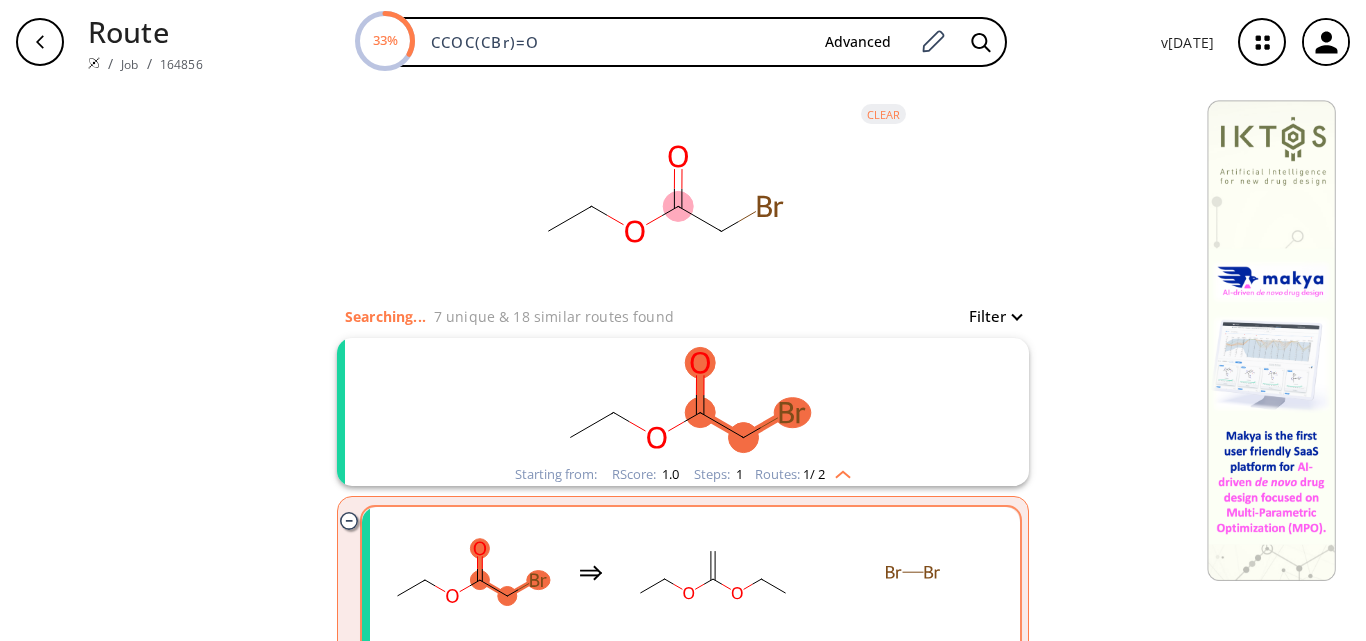 click 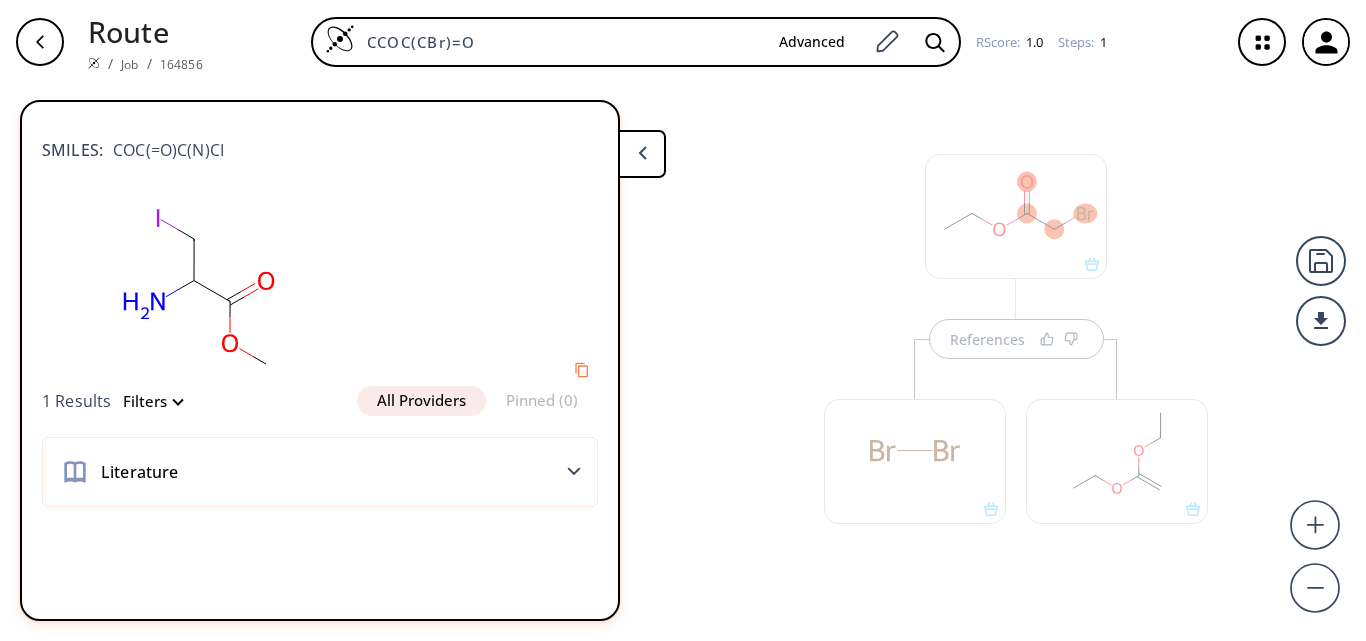 click at bounding box center [642, 154] 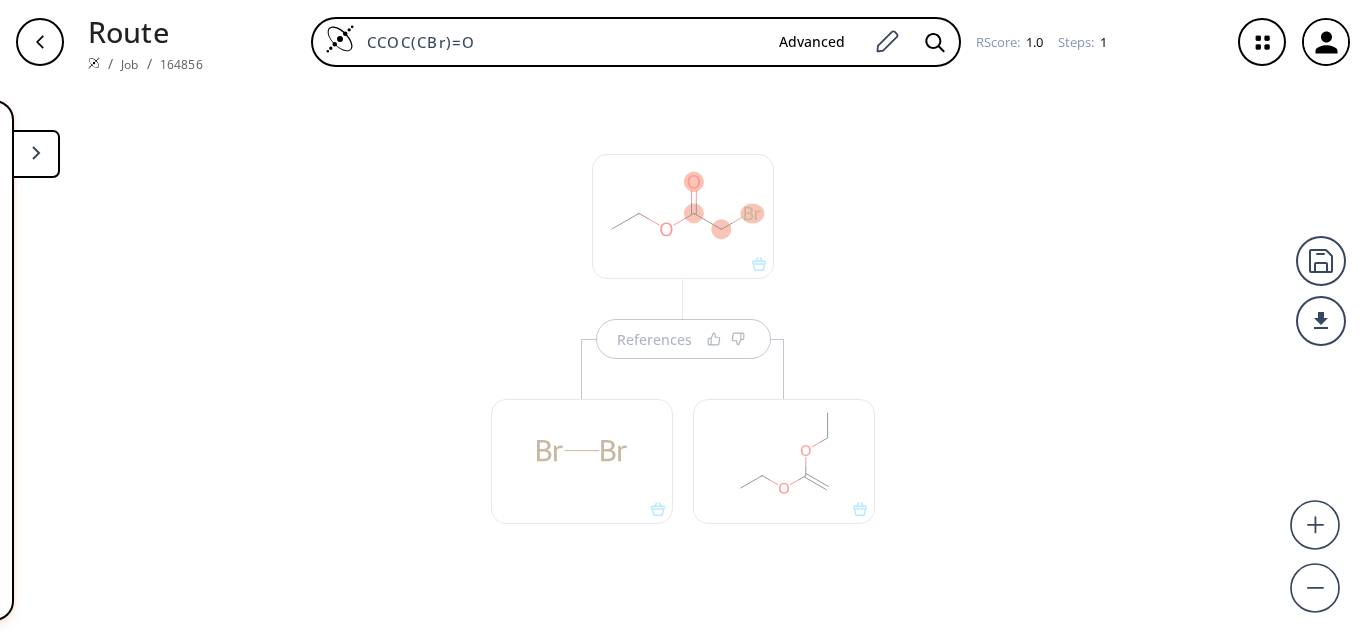 click at bounding box center [683, 216] 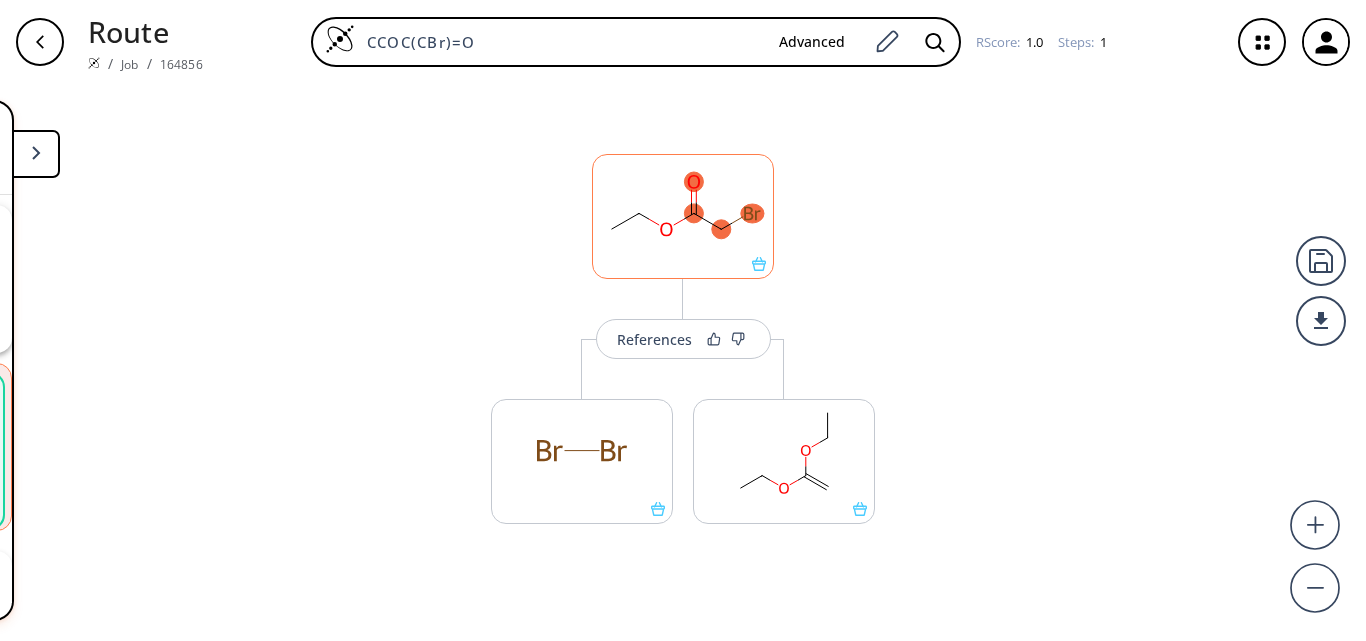 scroll, scrollTop: 46, scrollLeft: 0, axis: vertical 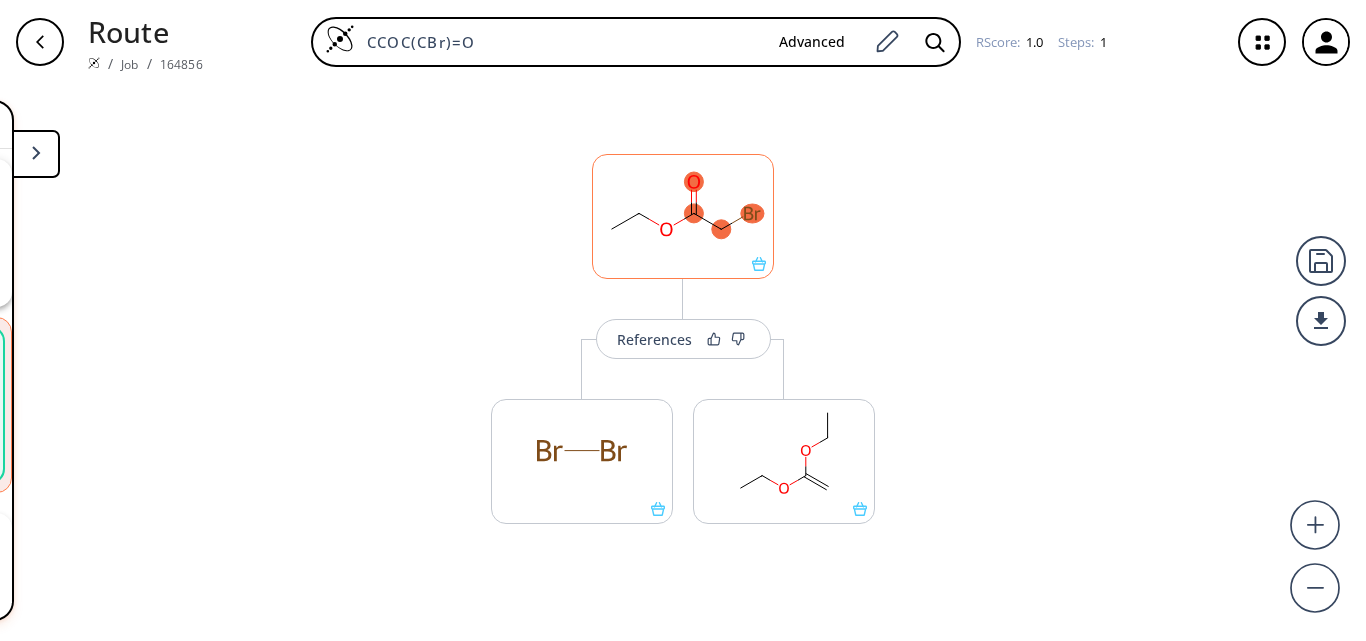 click 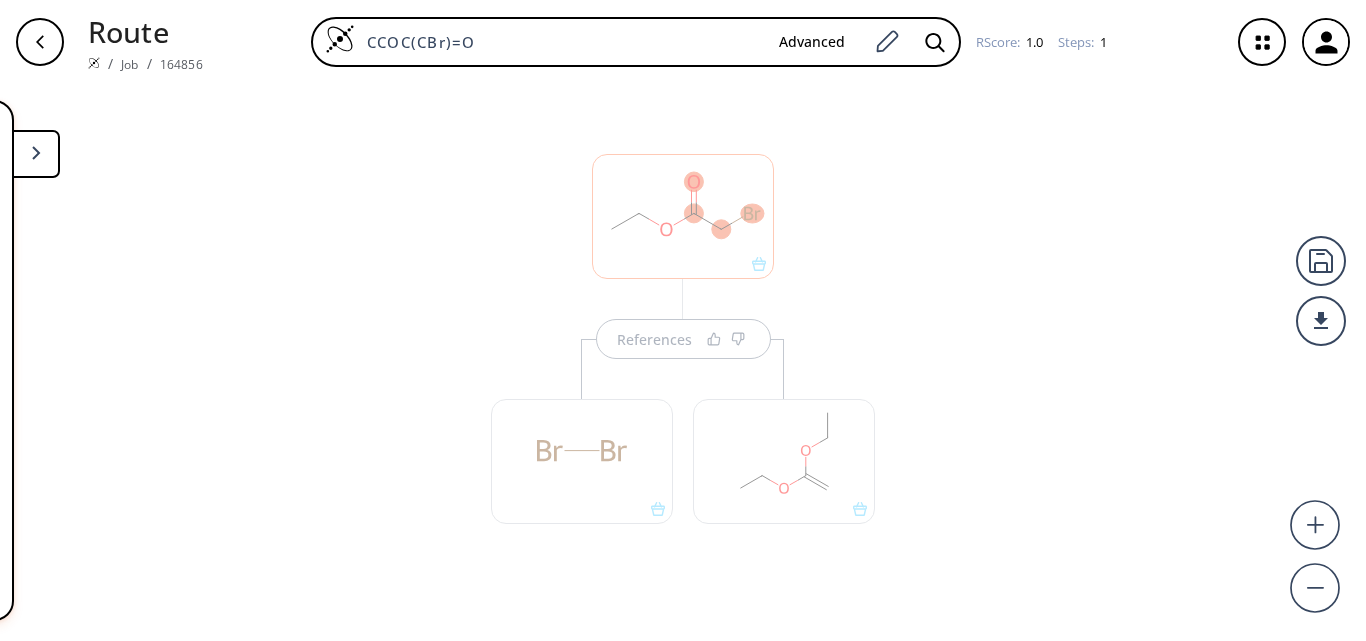 scroll, scrollTop: 0, scrollLeft: 0, axis: both 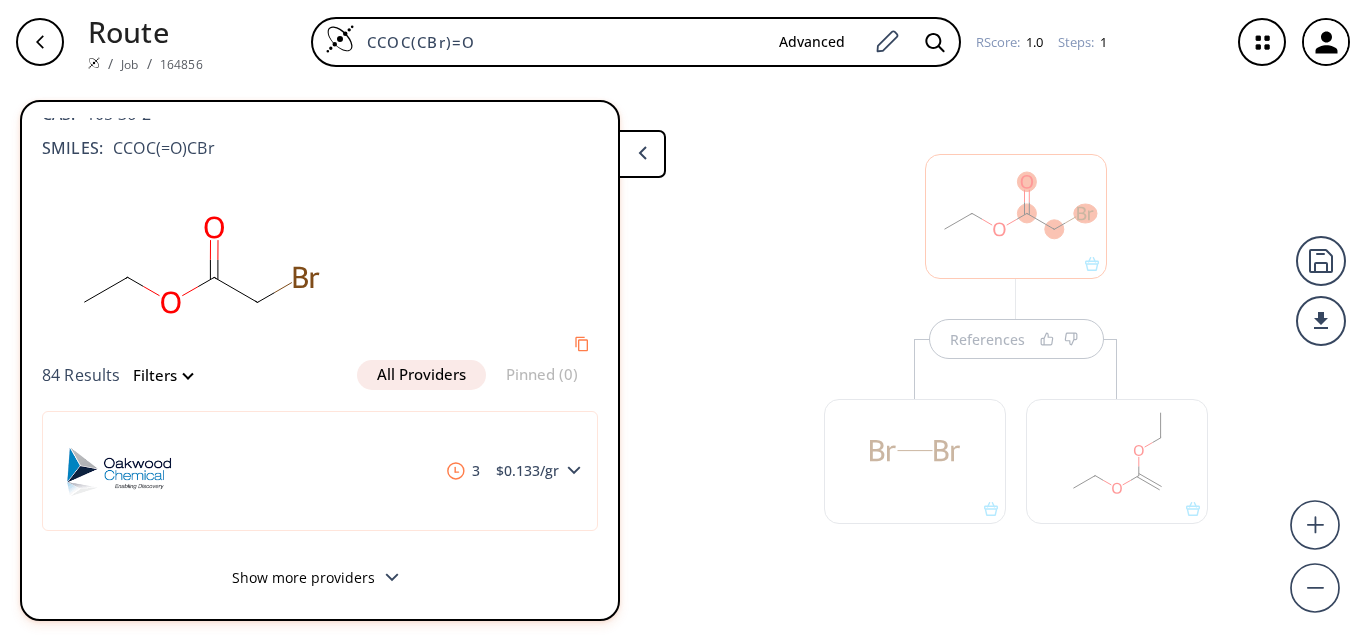 click 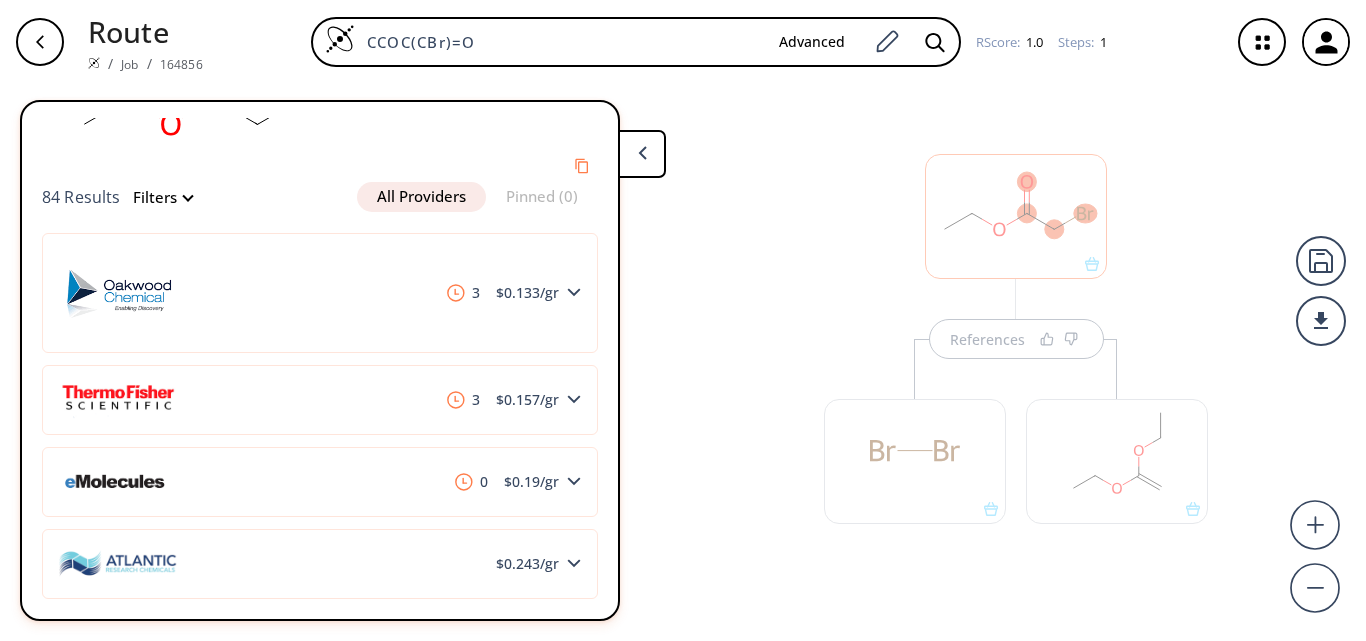 scroll, scrollTop: 104, scrollLeft: 0, axis: vertical 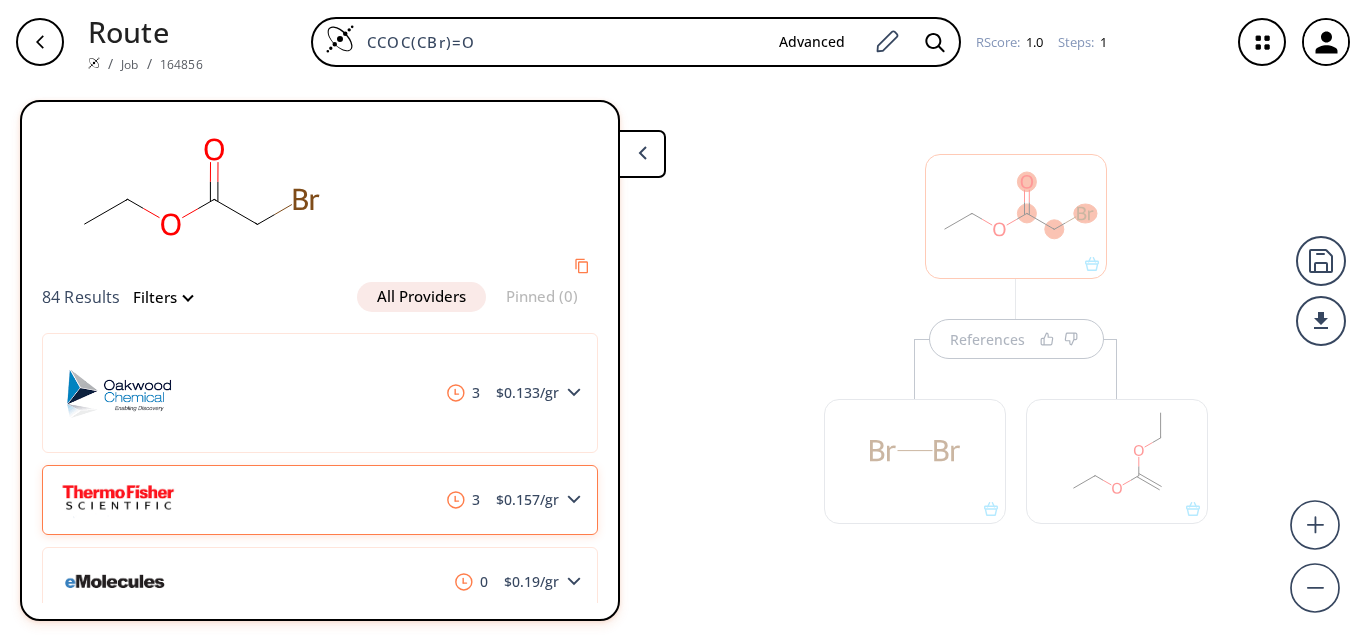 click on "3 $ 0.157 /gr" at bounding box center [320, 500] 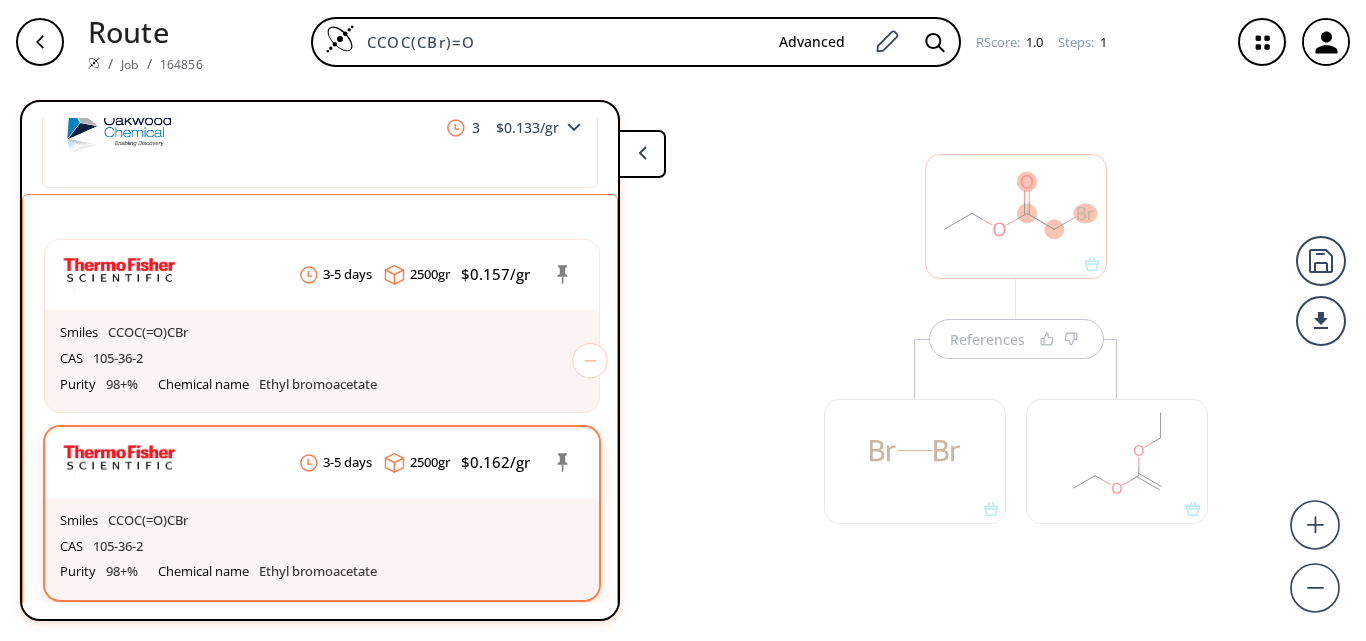 scroll, scrollTop: 404, scrollLeft: 0, axis: vertical 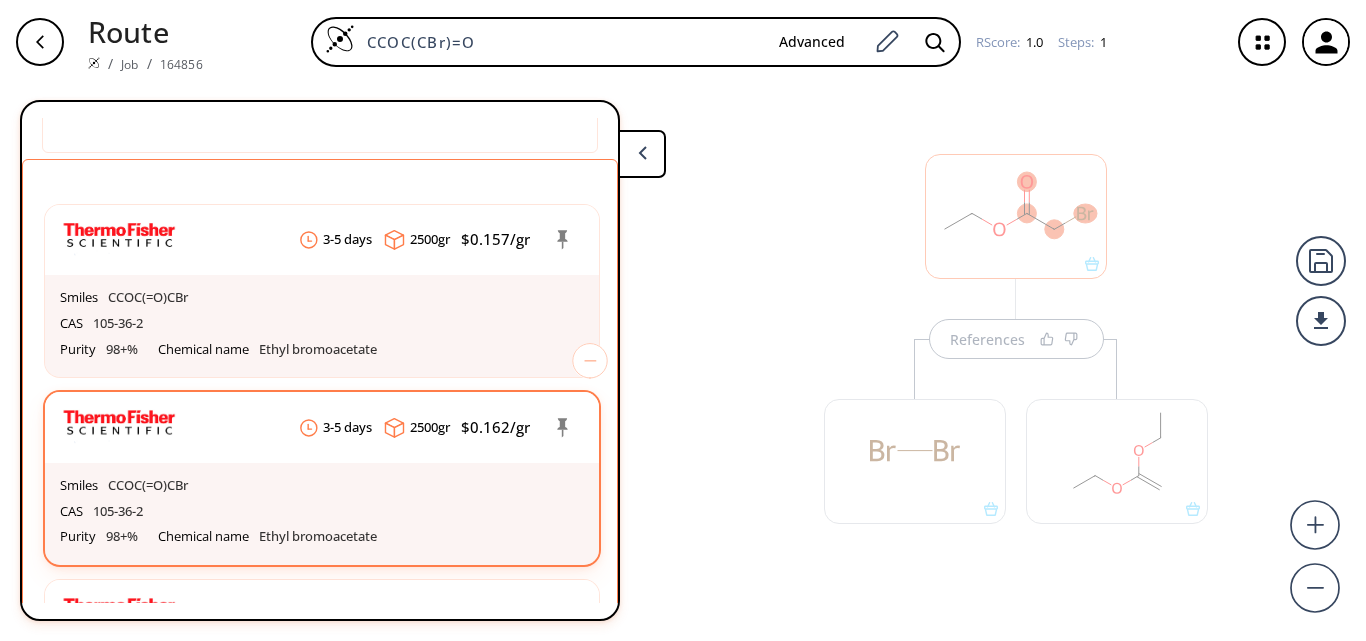 click on "Smiles CCOC(=O)CBr" at bounding box center (322, 486) 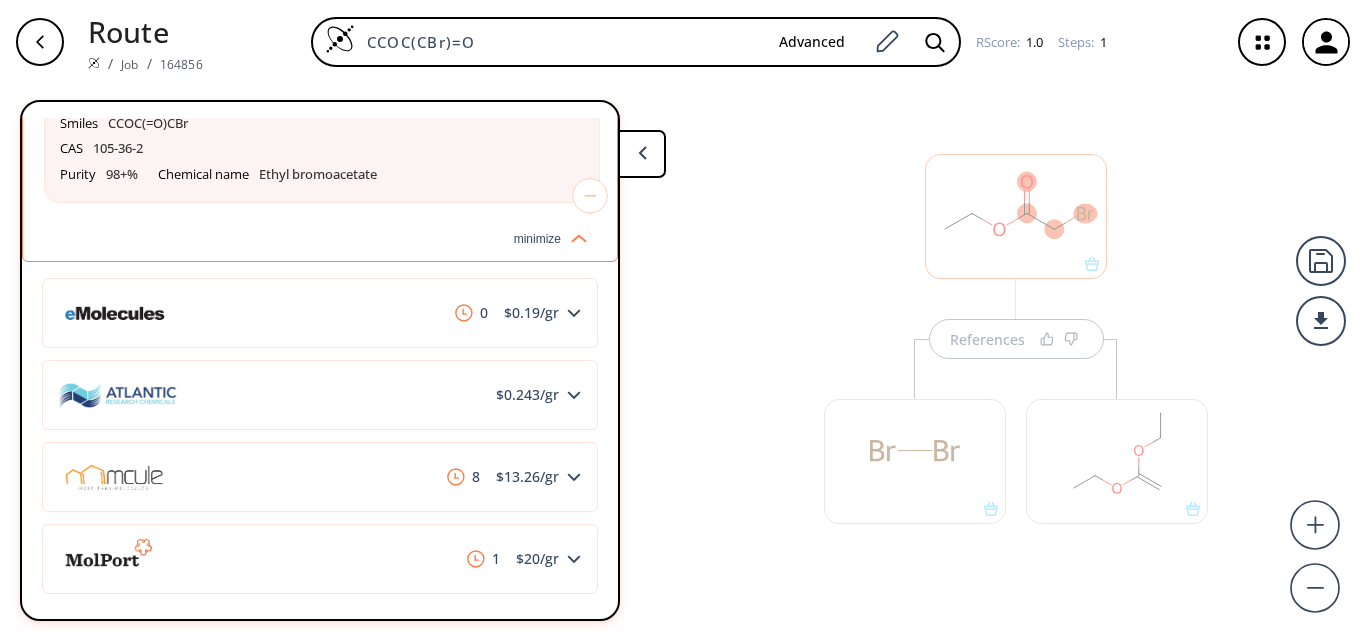scroll, scrollTop: 1604, scrollLeft: 0, axis: vertical 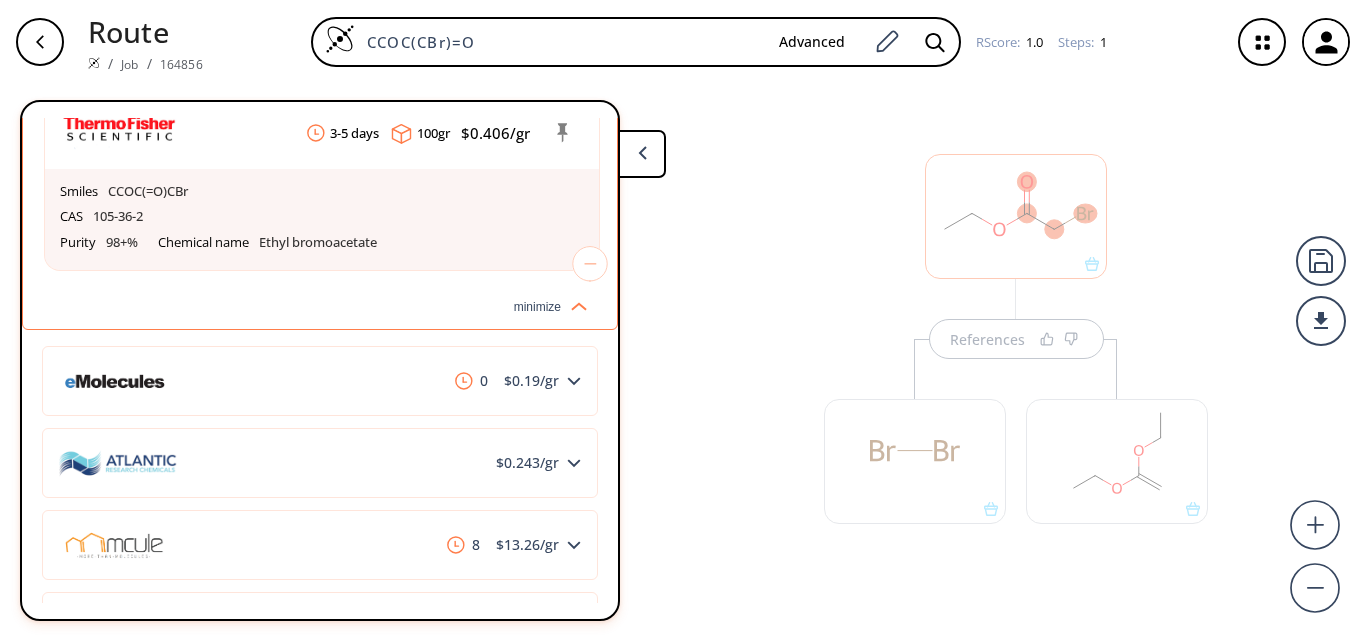 click on "References" at bounding box center [683, 354] 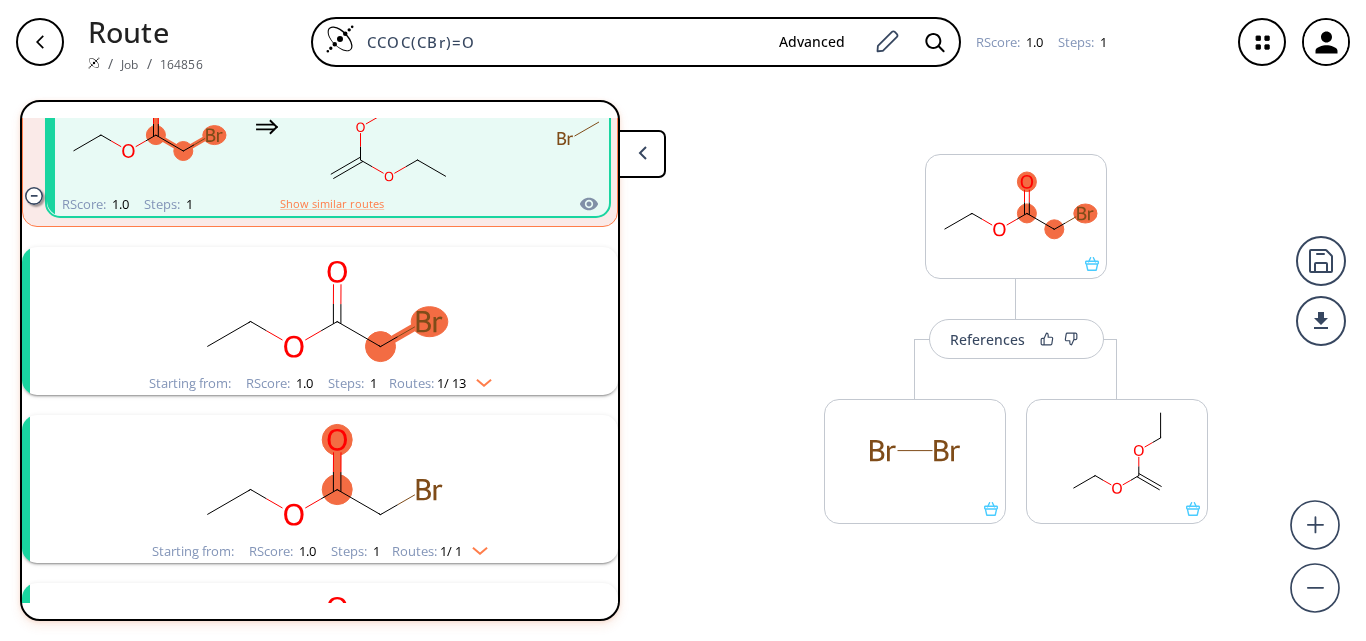 scroll, scrollTop: 346, scrollLeft: 0, axis: vertical 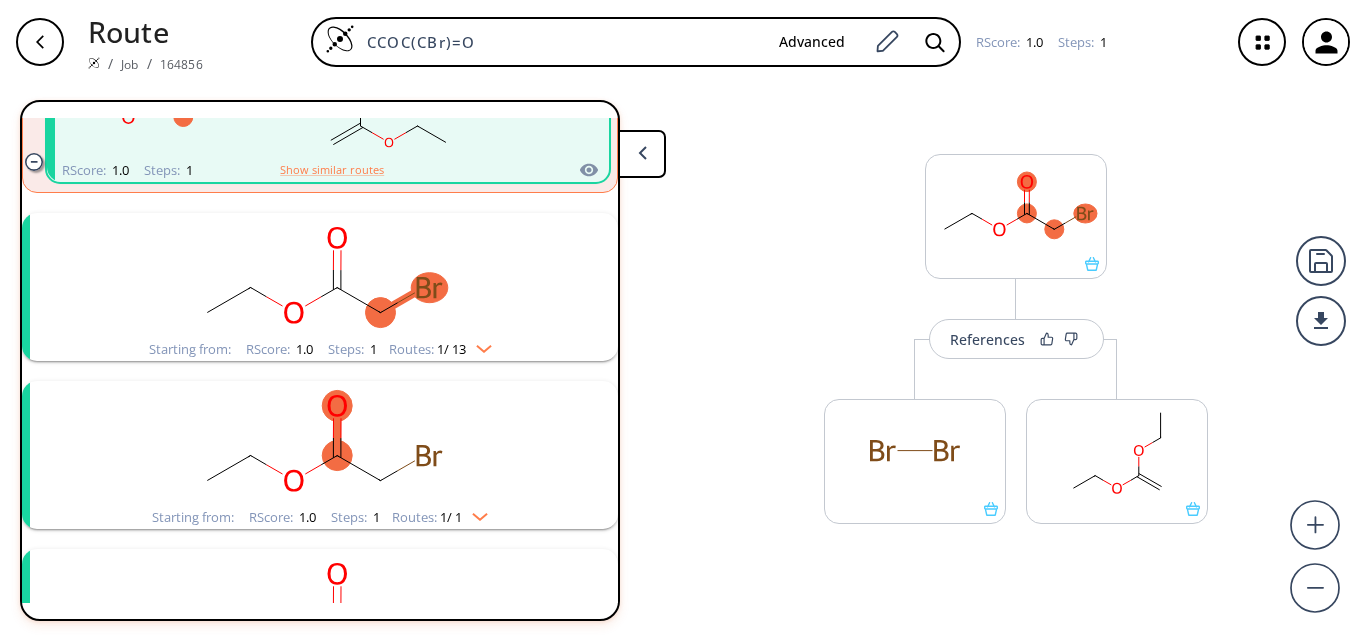 click 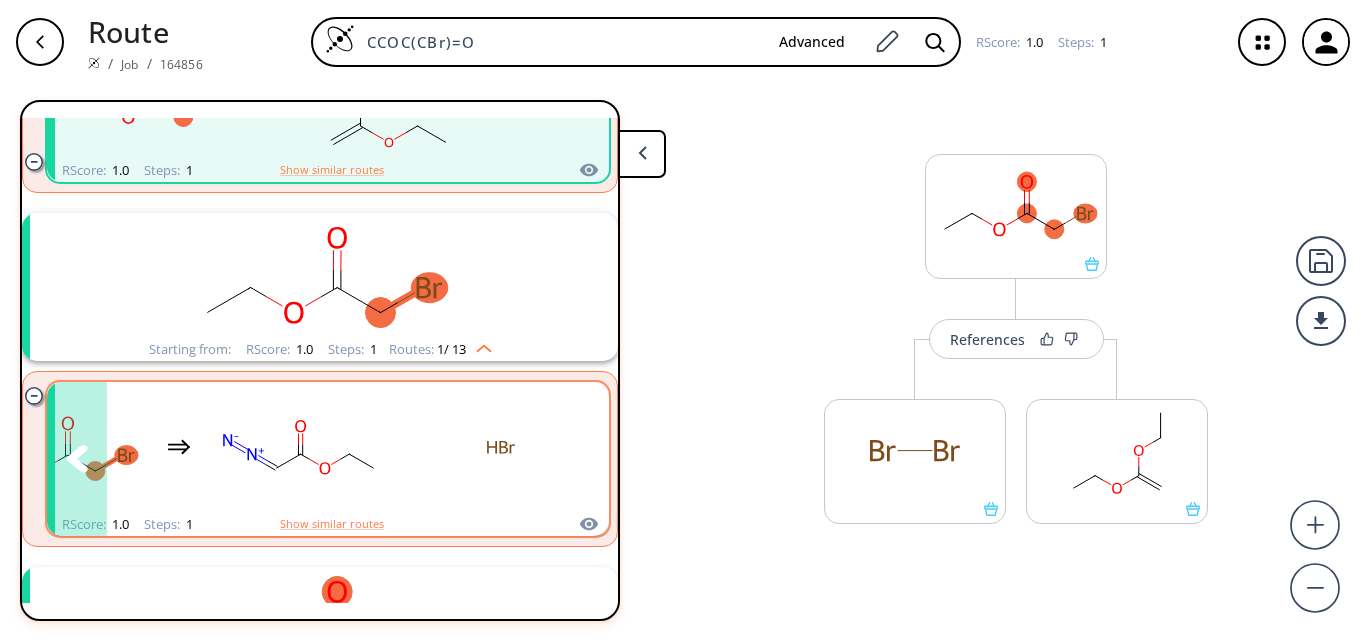 click 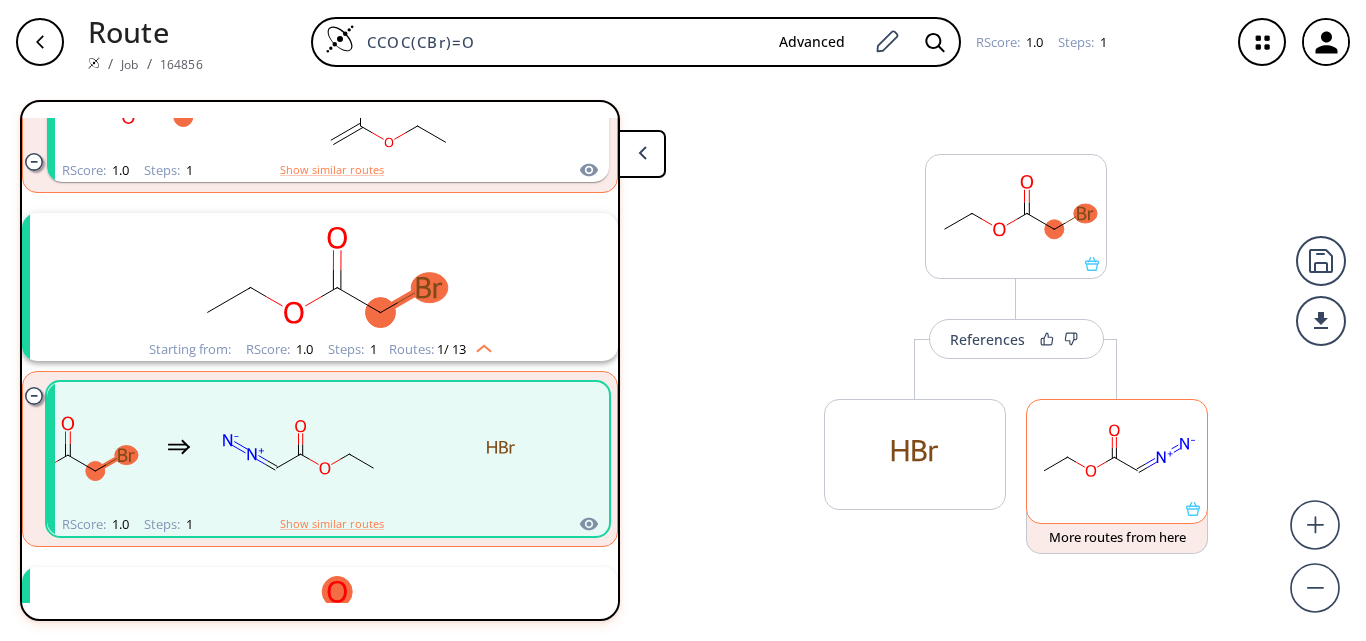 click 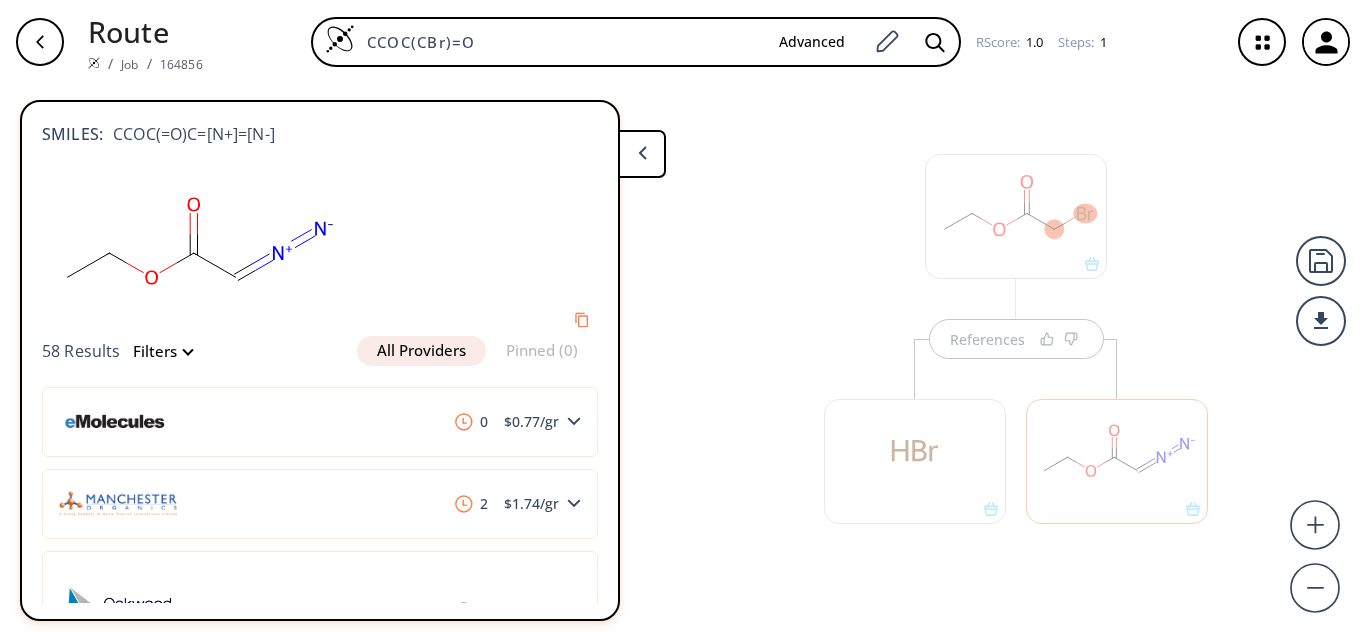scroll, scrollTop: 35, scrollLeft: 0, axis: vertical 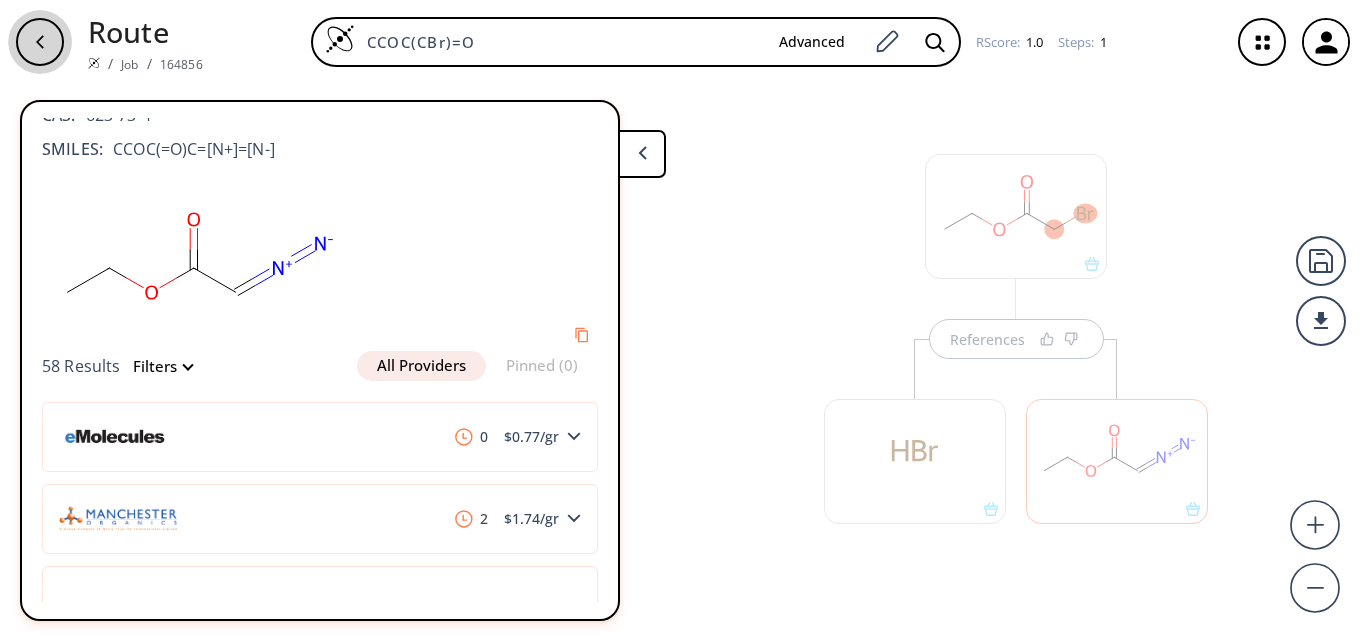 click at bounding box center (40, 42) 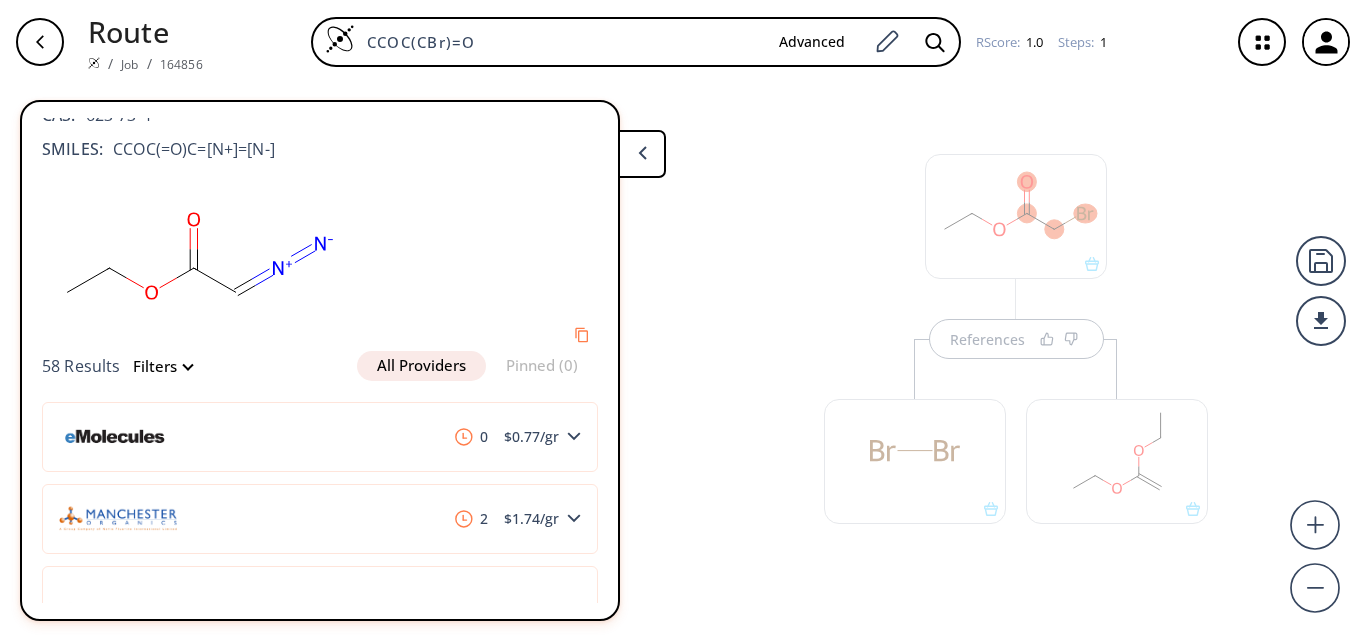 click at bounding box center (642, 154) 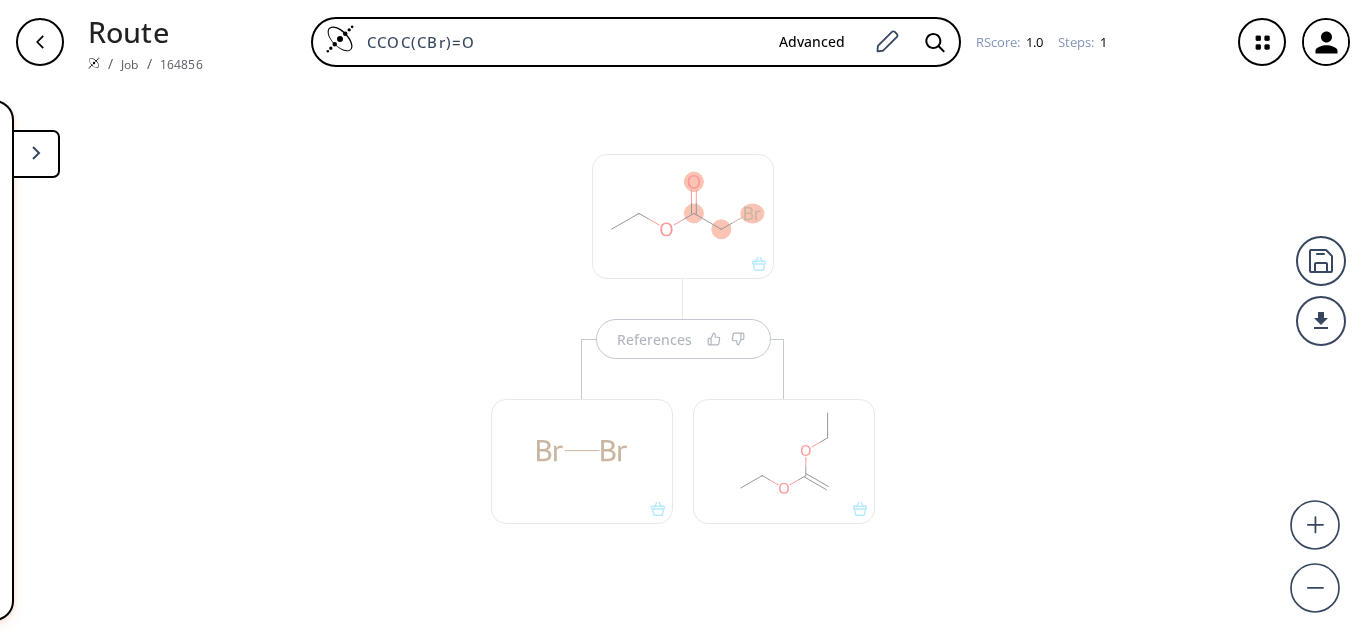 click on "References" at bounding box center [683, 349] 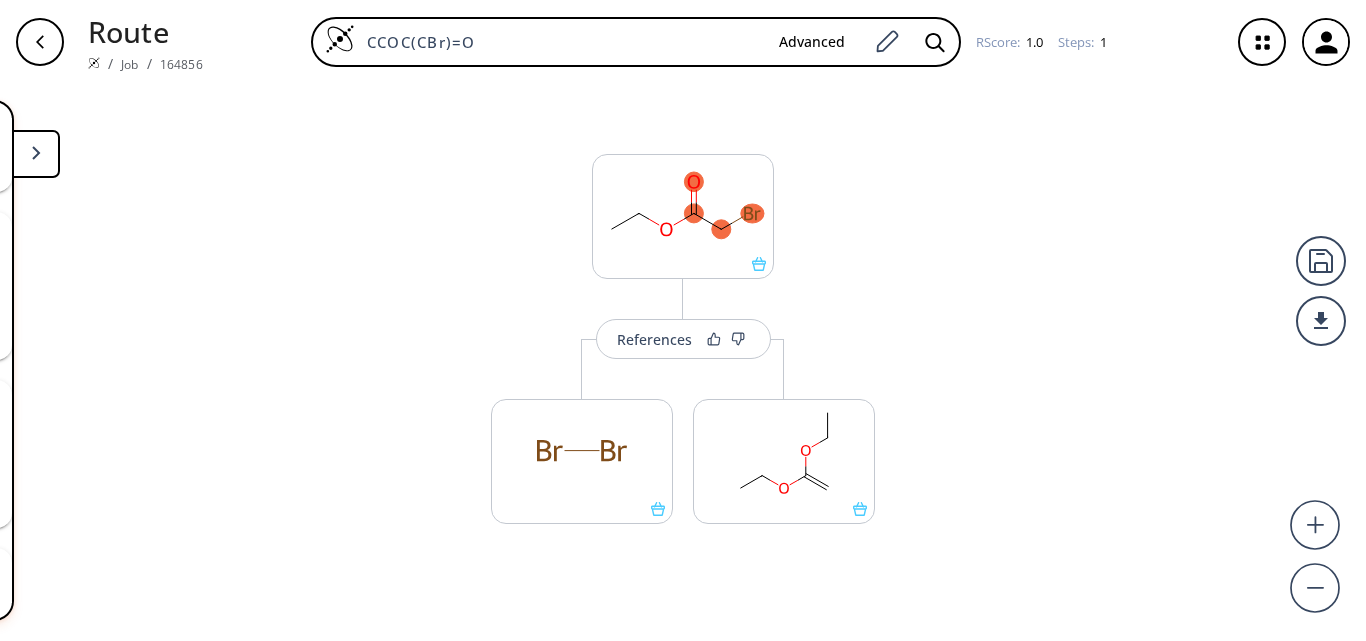 scroll, scrollTop: 520, scrollLeft: 0, axis: vertical 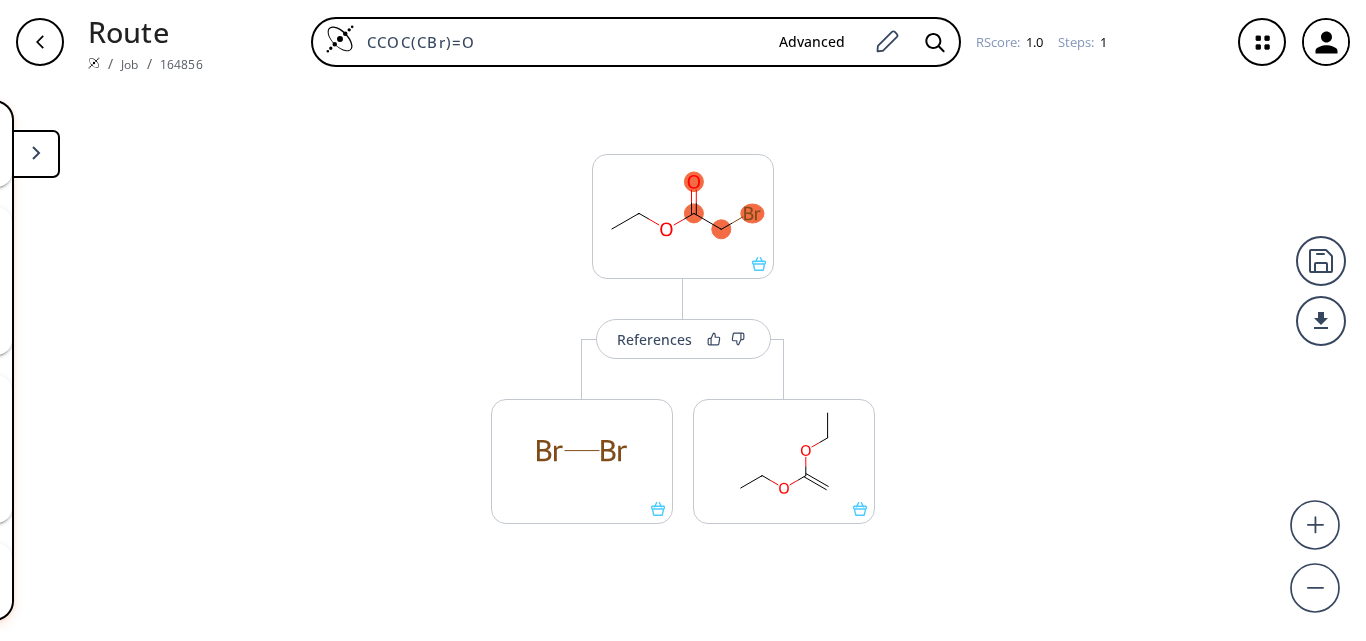 click at bounding box center (36, 154) 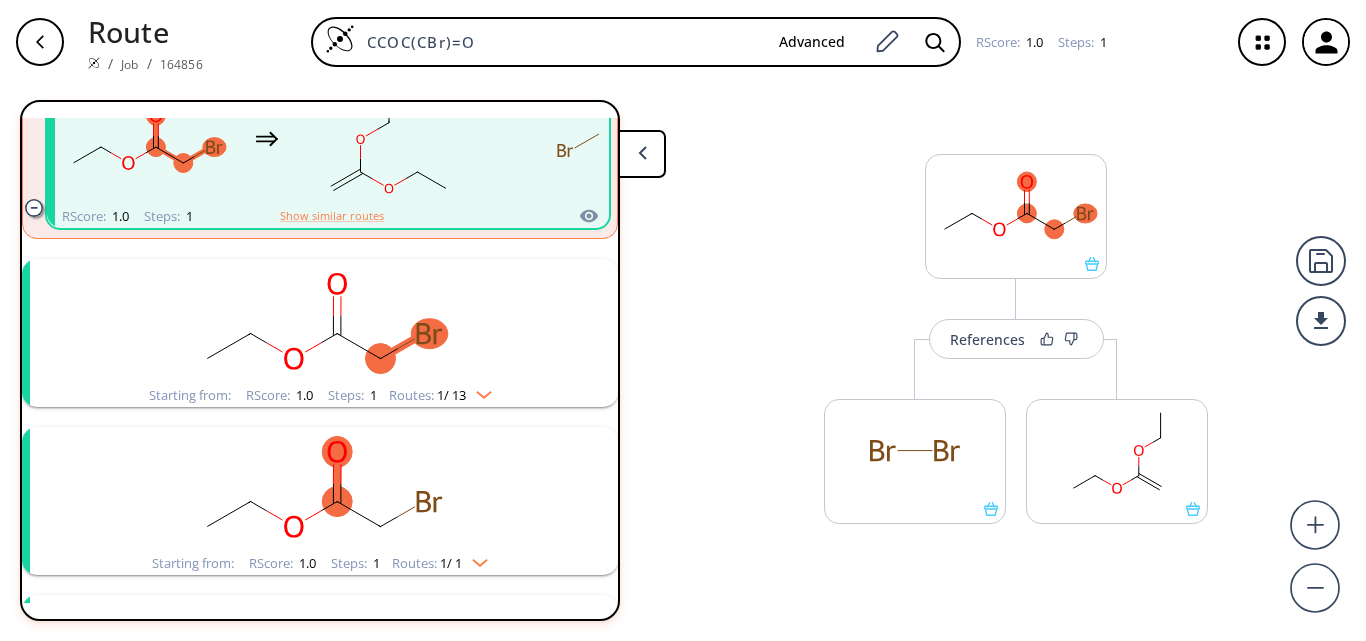 scroll, scrollTop: 400, scrollLeft: 0, axis: vertical 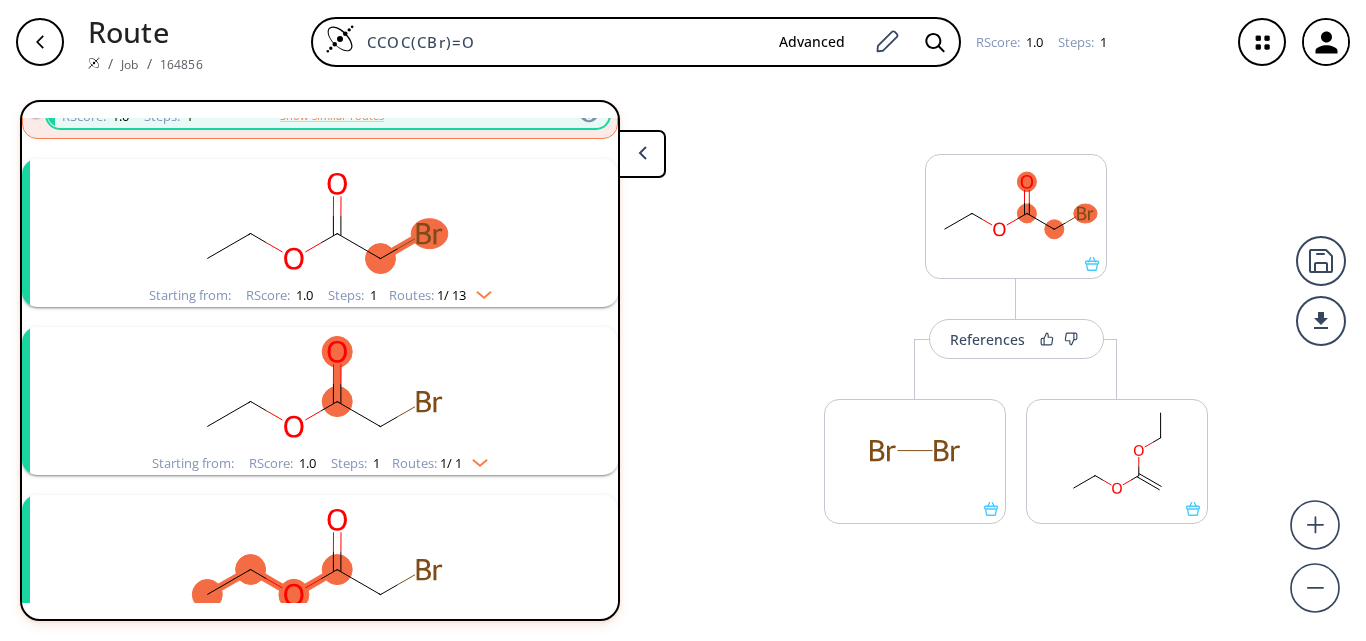click 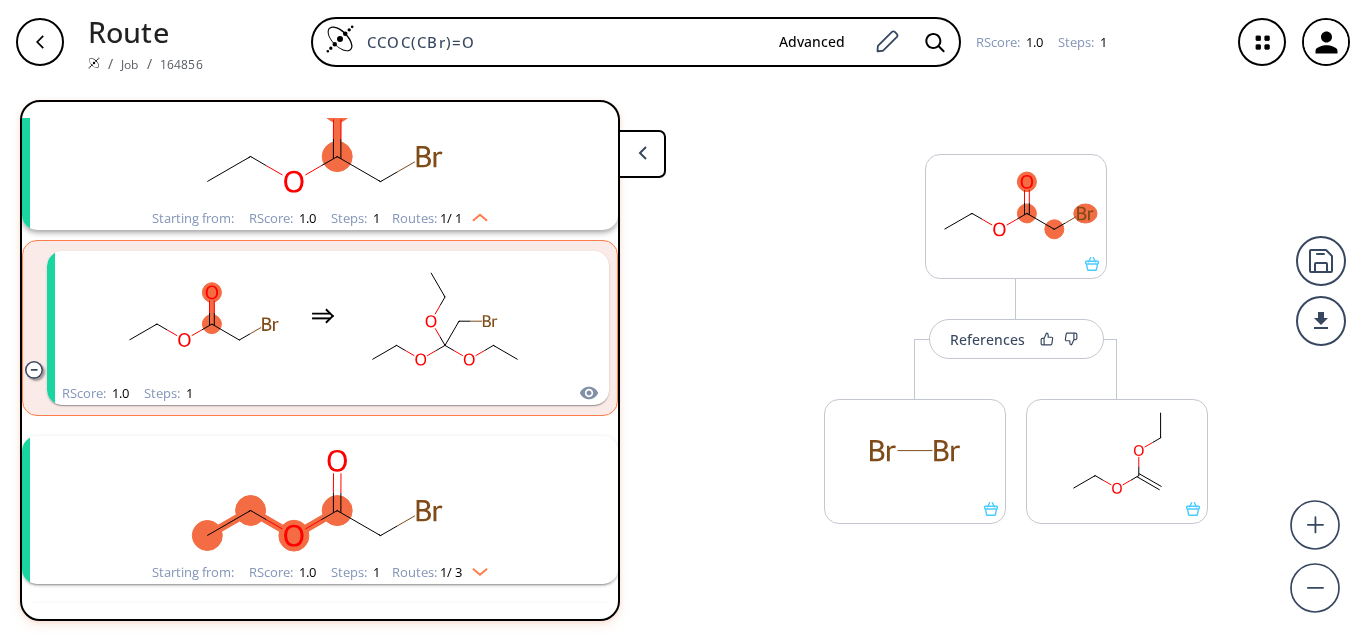 scroll, scrollTop: 700, scrollLeft: 0, axis: vertical 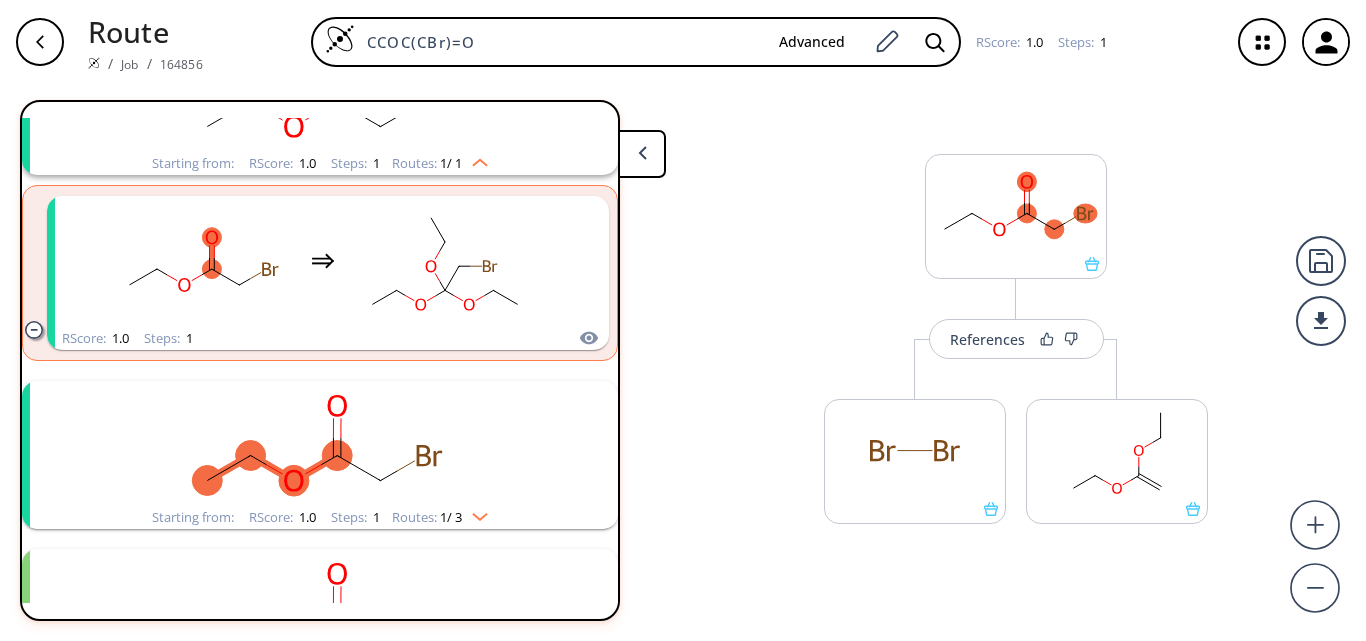 click 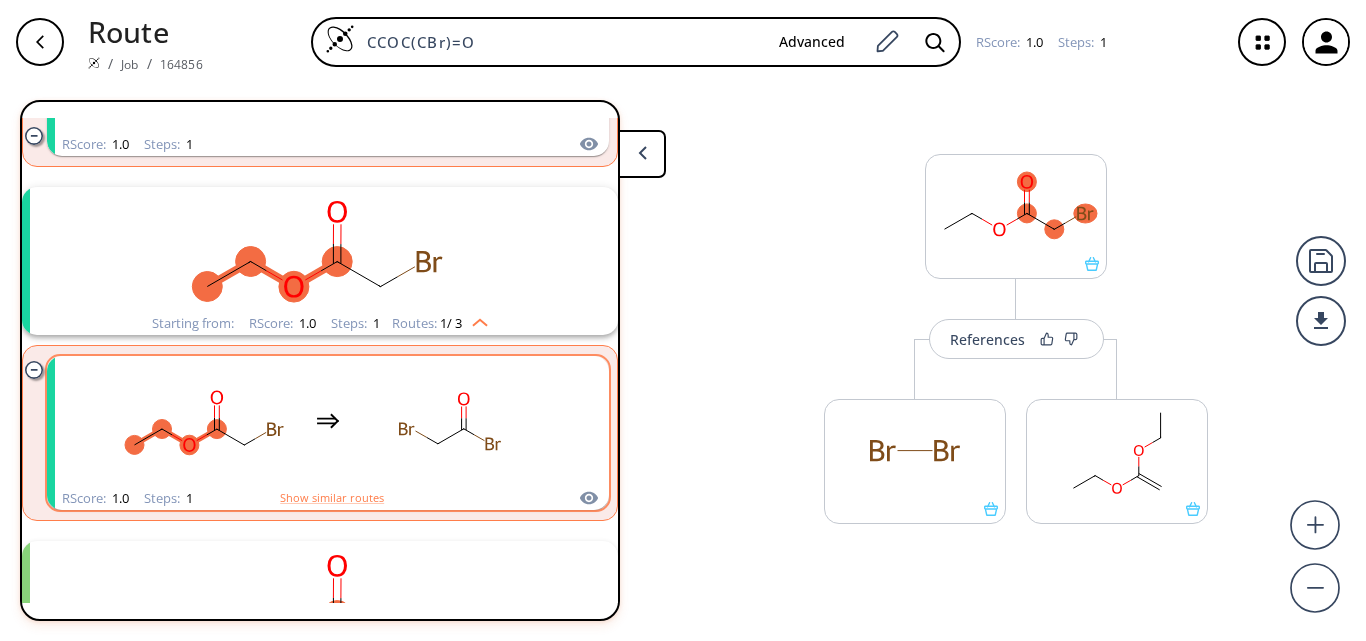 scroll, scrollTop: 900, scrollLeft: 0, axis: vertical 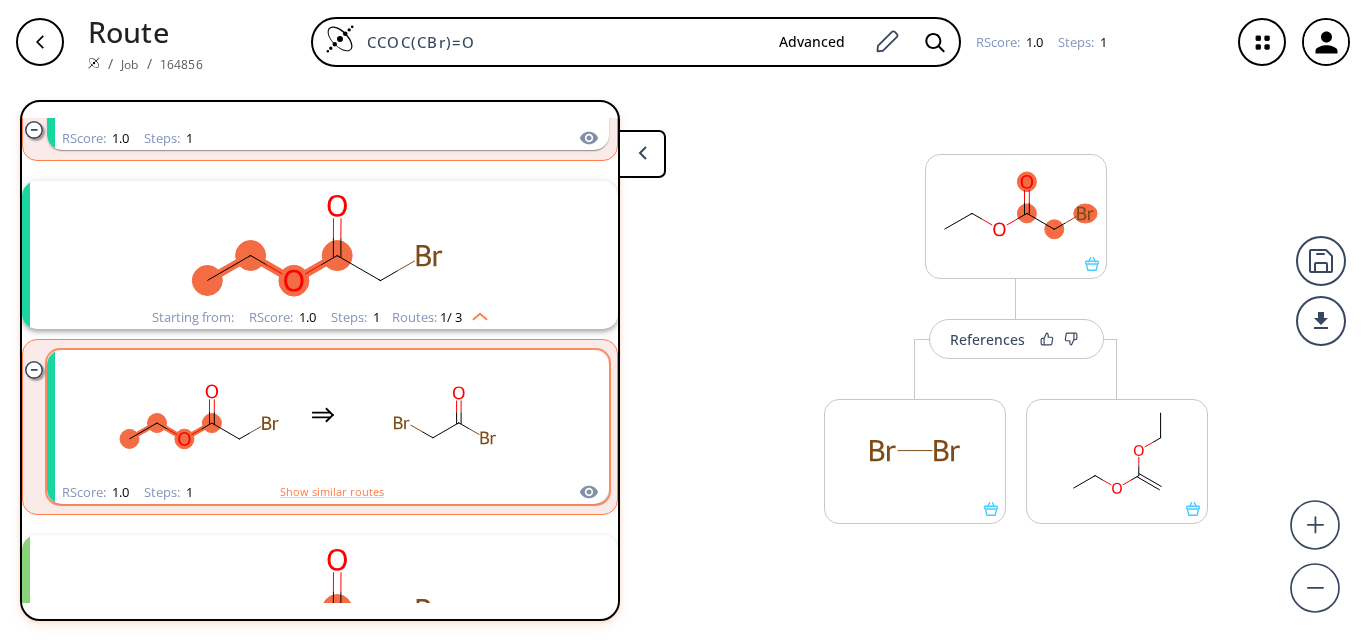 click 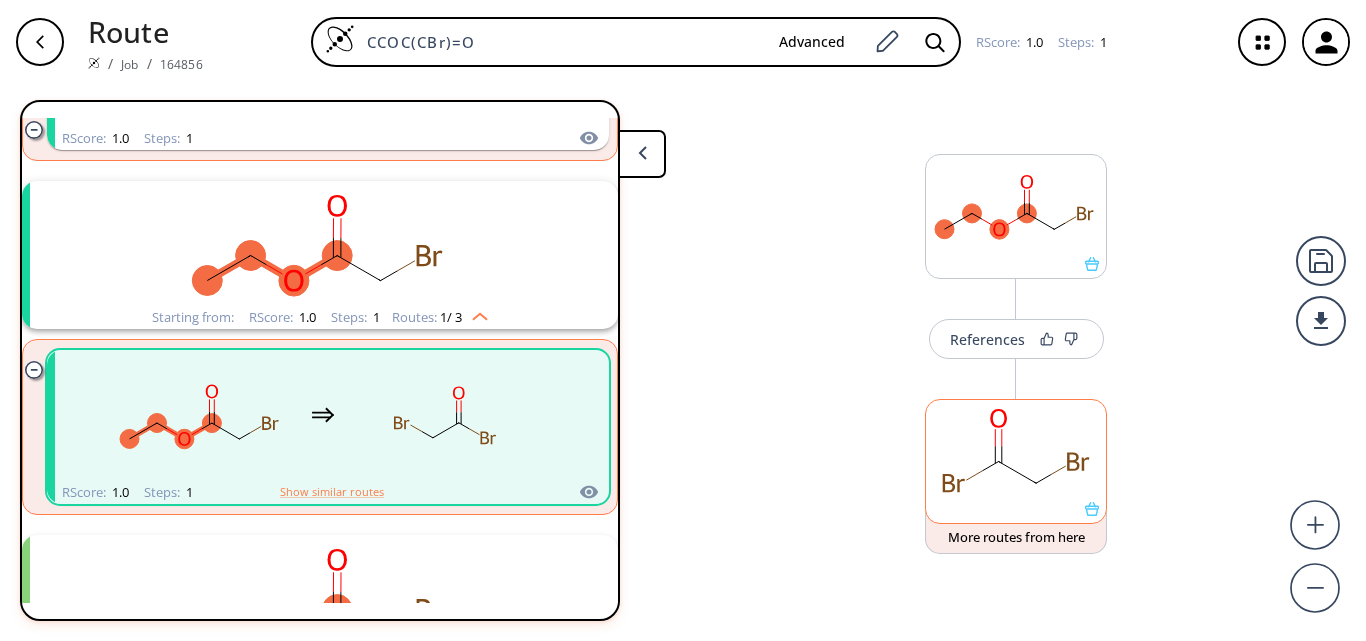 click 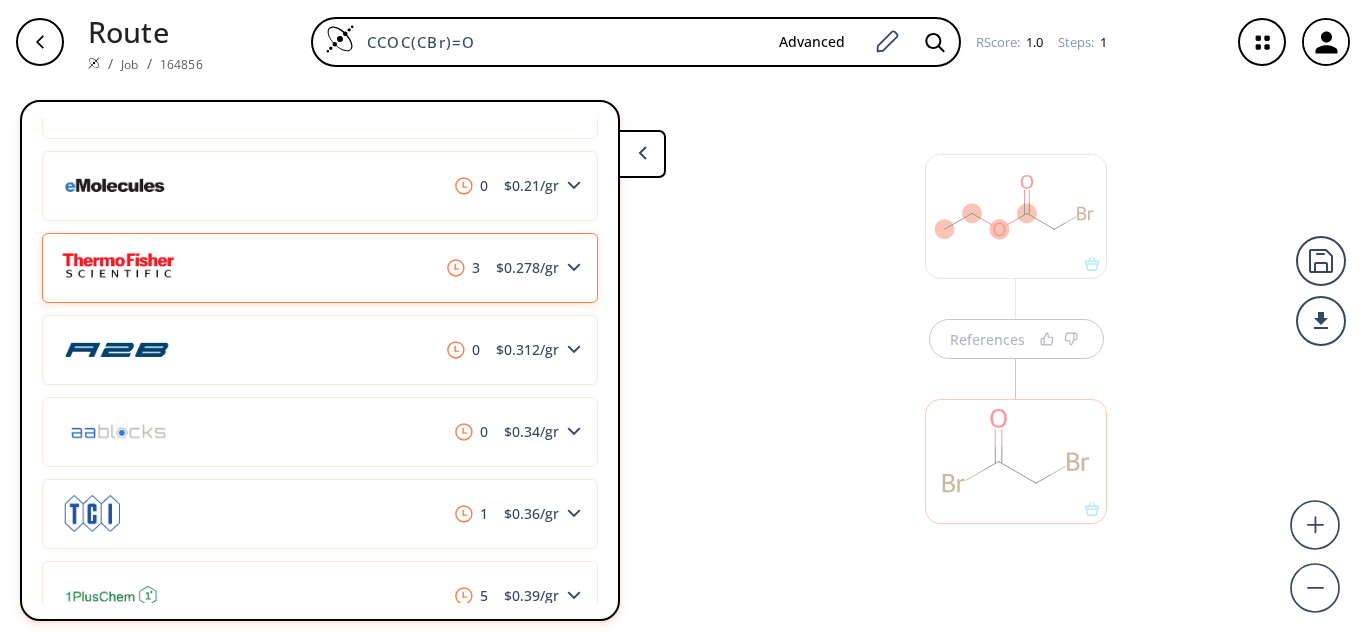 scroll, scrollTop: 600, scrollLeft: 0, axis: vertical 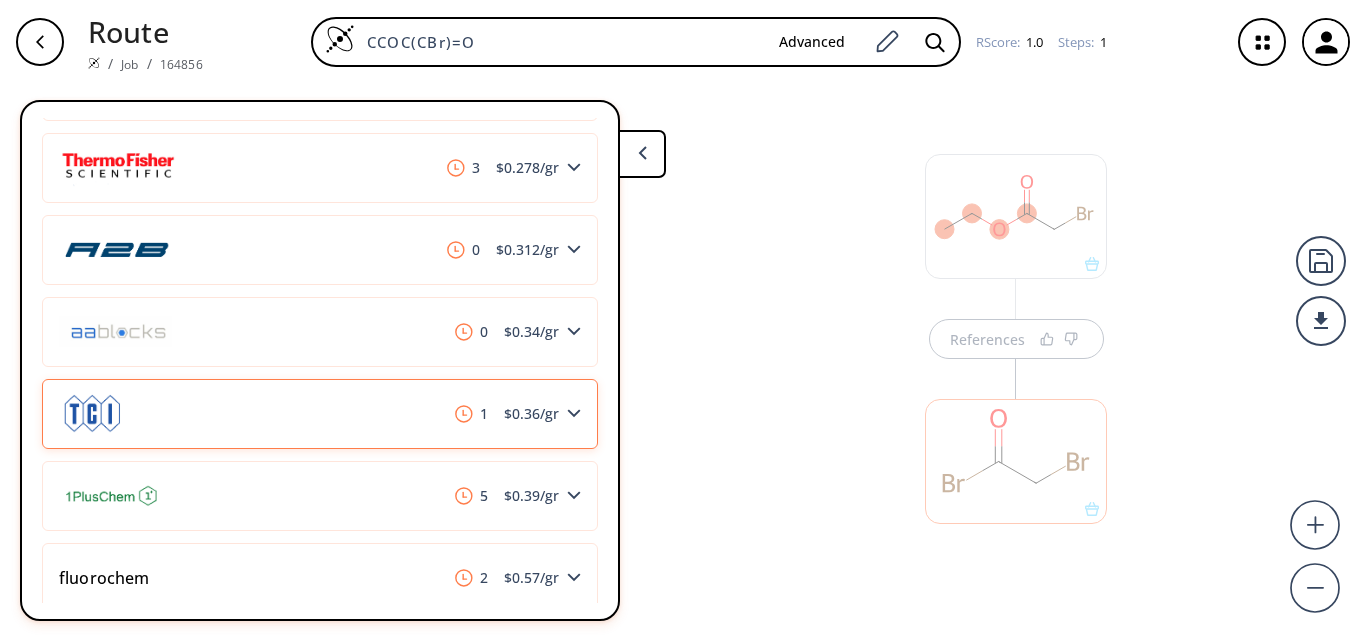 click on "1 $ 0.36 /gr" at bounding box center [320, 414] 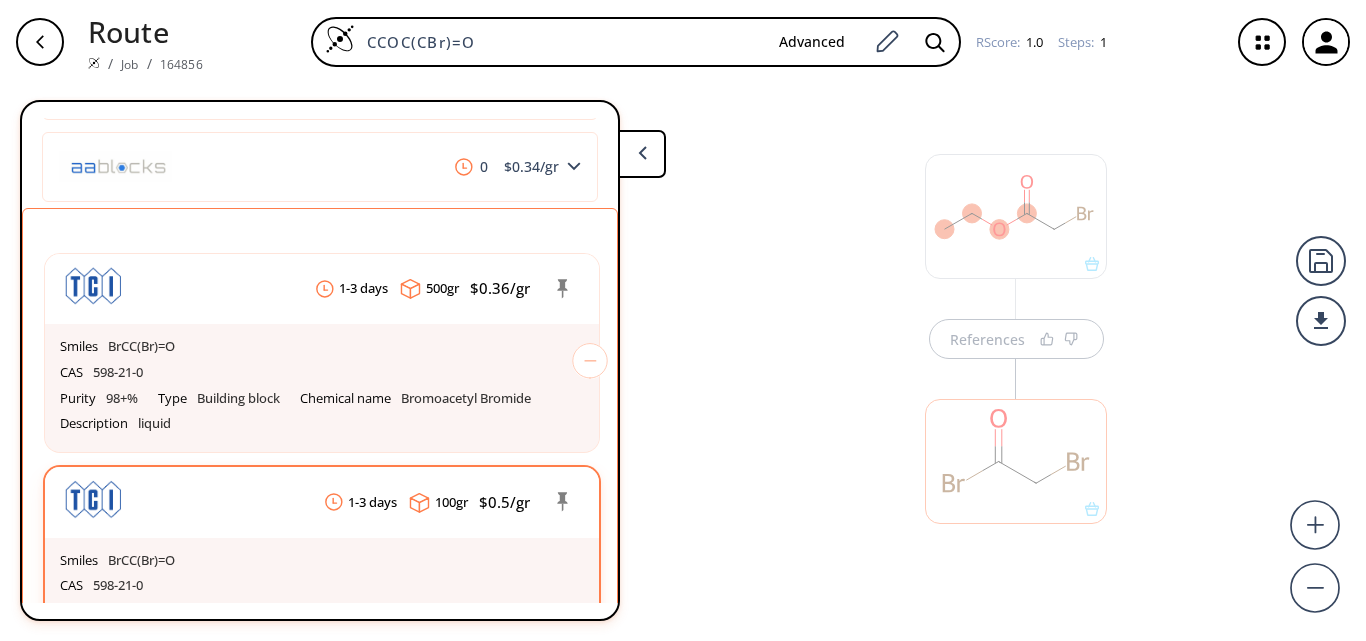 scroll, scrollTop: 800, scrollLeft: 0, axis: vertical 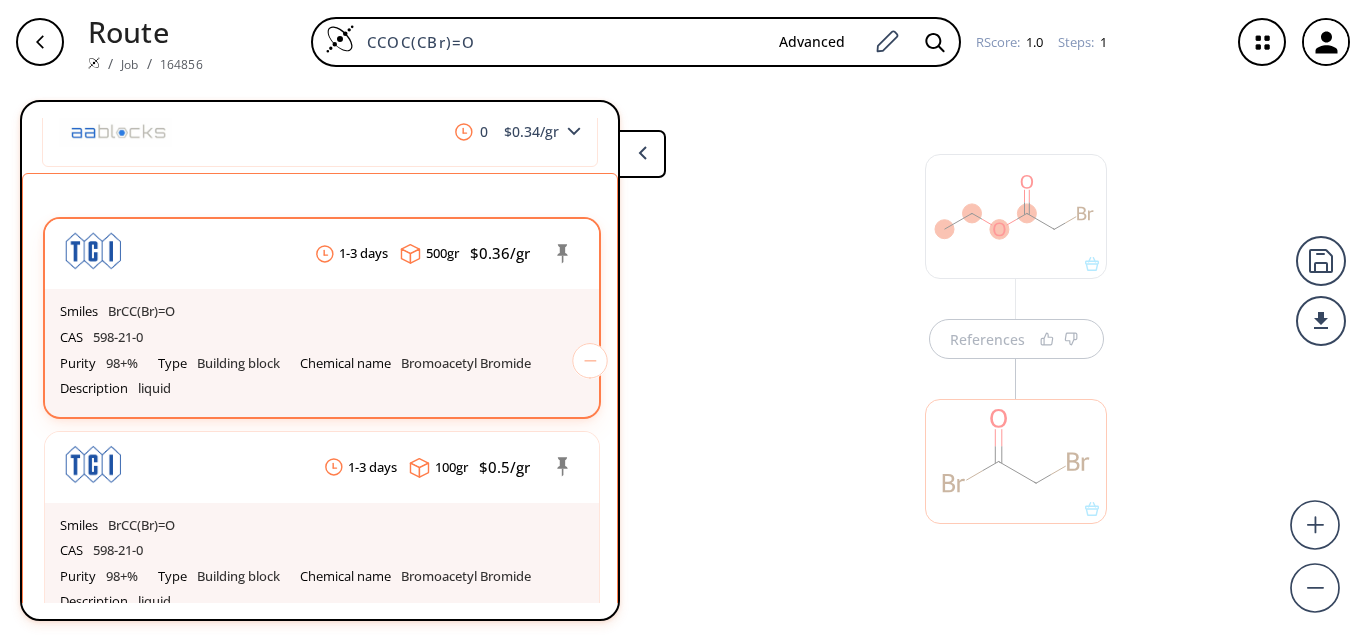 click on "Chemical name" at bounding box center (350, 364) 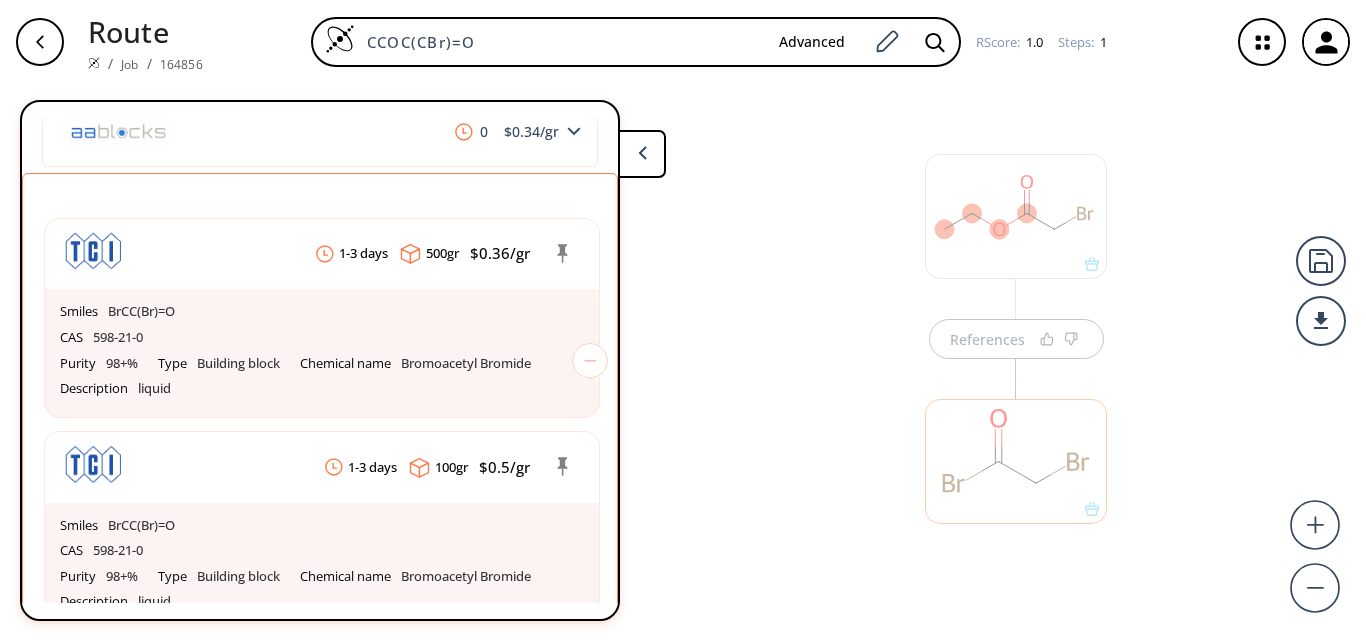 click 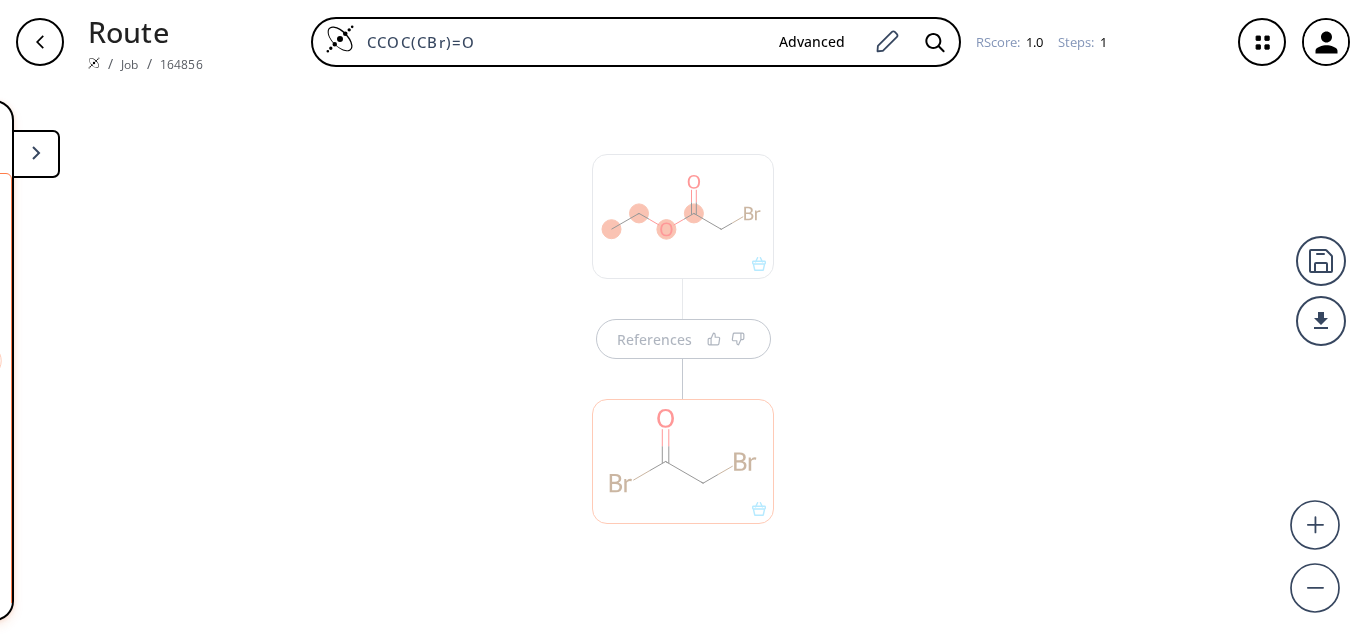 drag, startPoint x: 930, startPoint y: 323, endPoint x: 910, endPoint y: 323, distance: 20 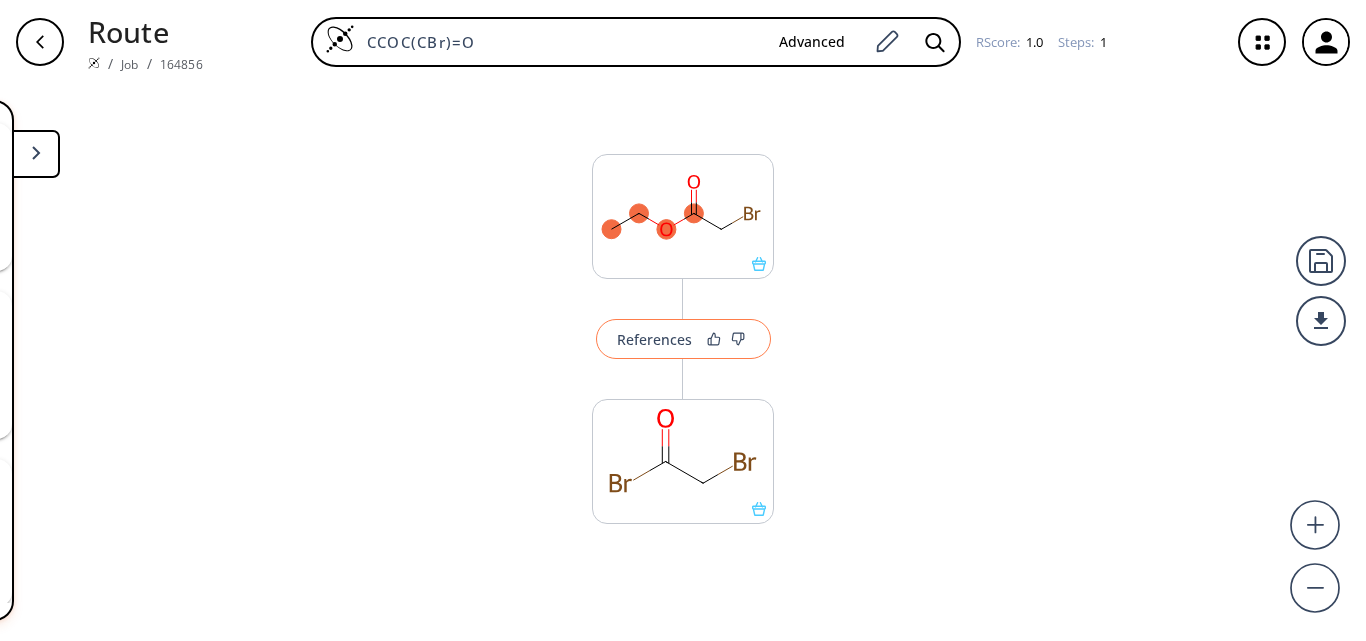 scroll, scrollTop: 953, scrollLeft: 0, axis: vertical 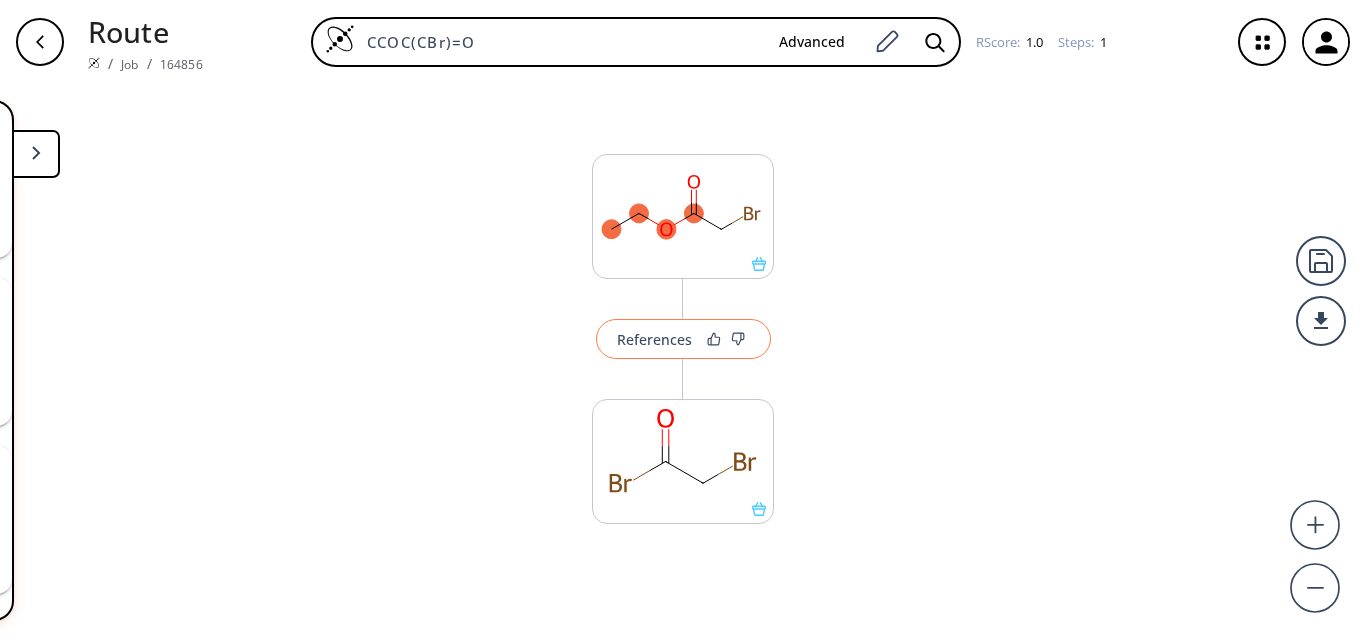 click on "References" at bounding box center [654, 339] 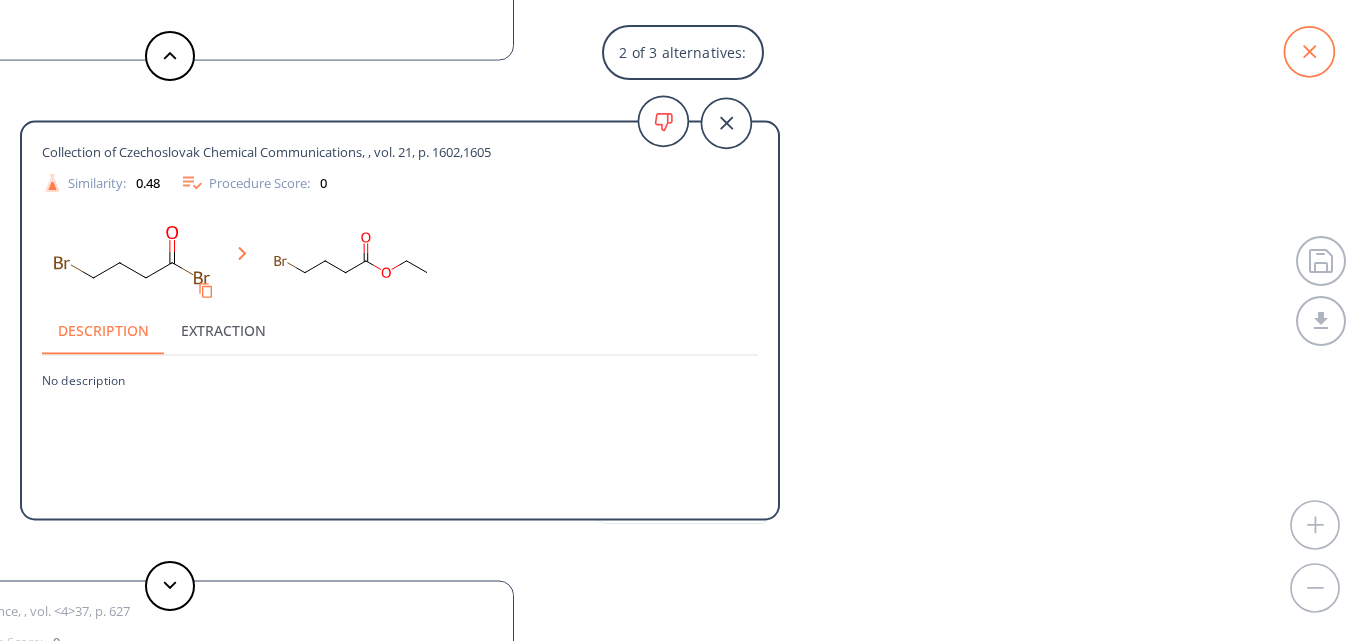 click 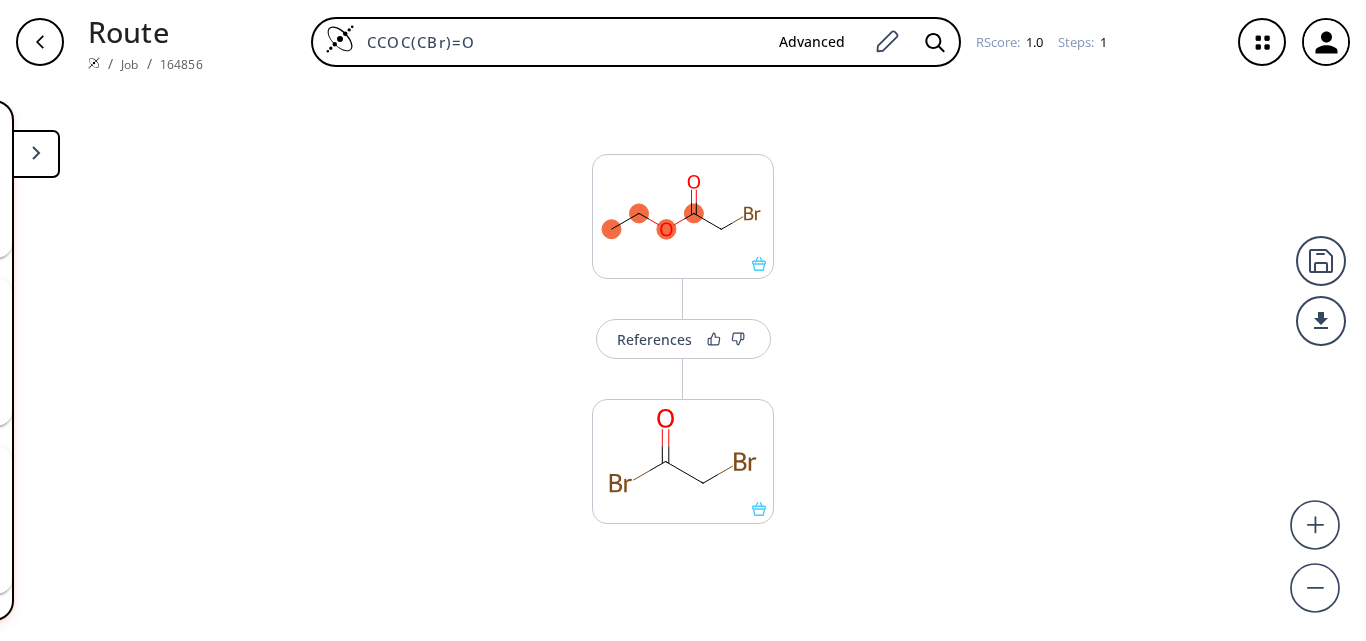 click at bounding box center [36, 154] 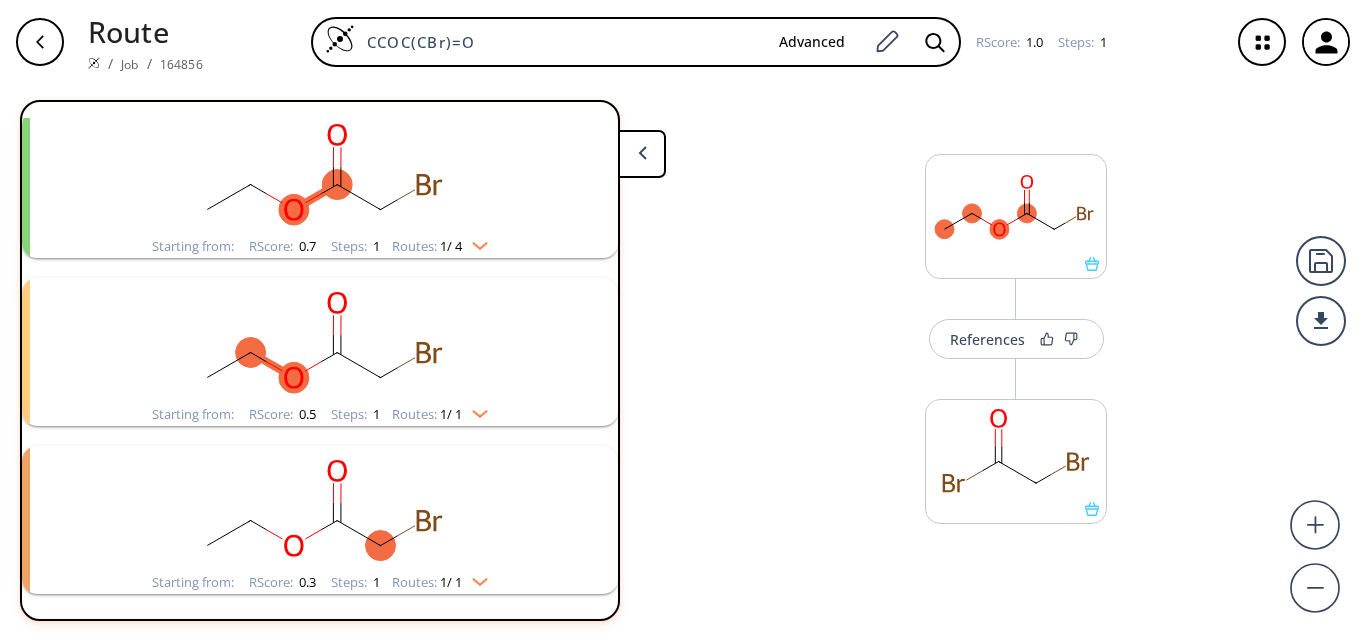 click 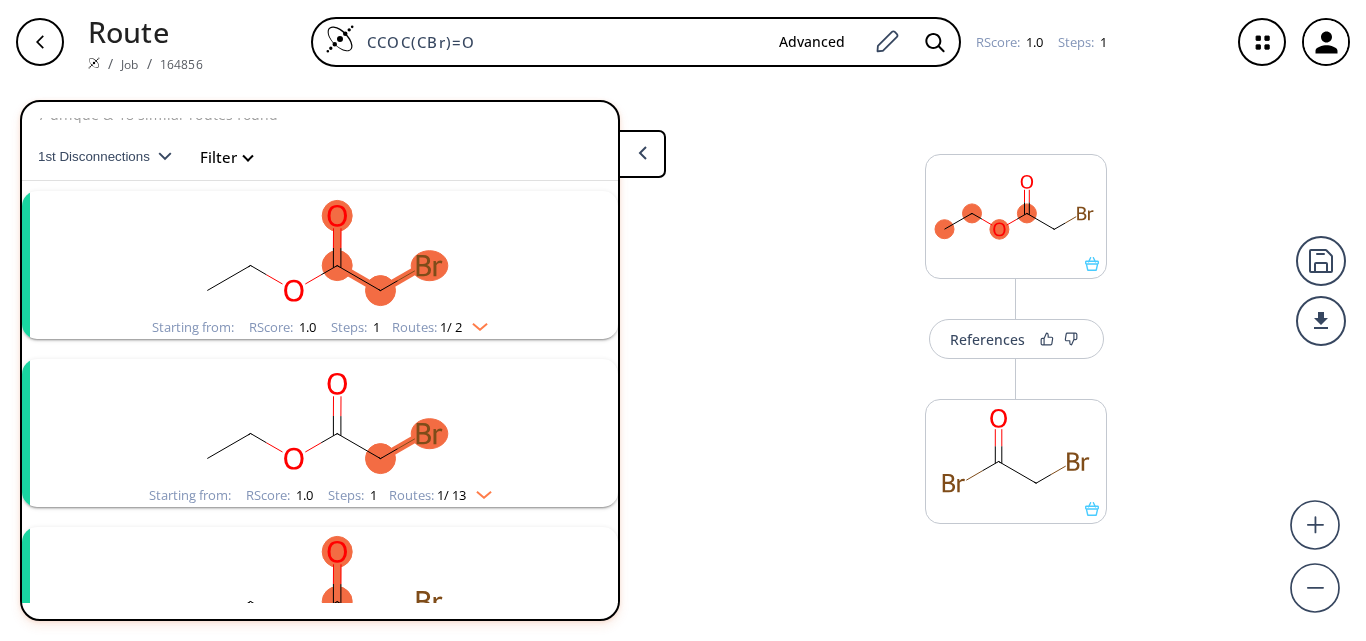 scroll, scrollTop: 0, scrollLeft: 0, axis: both 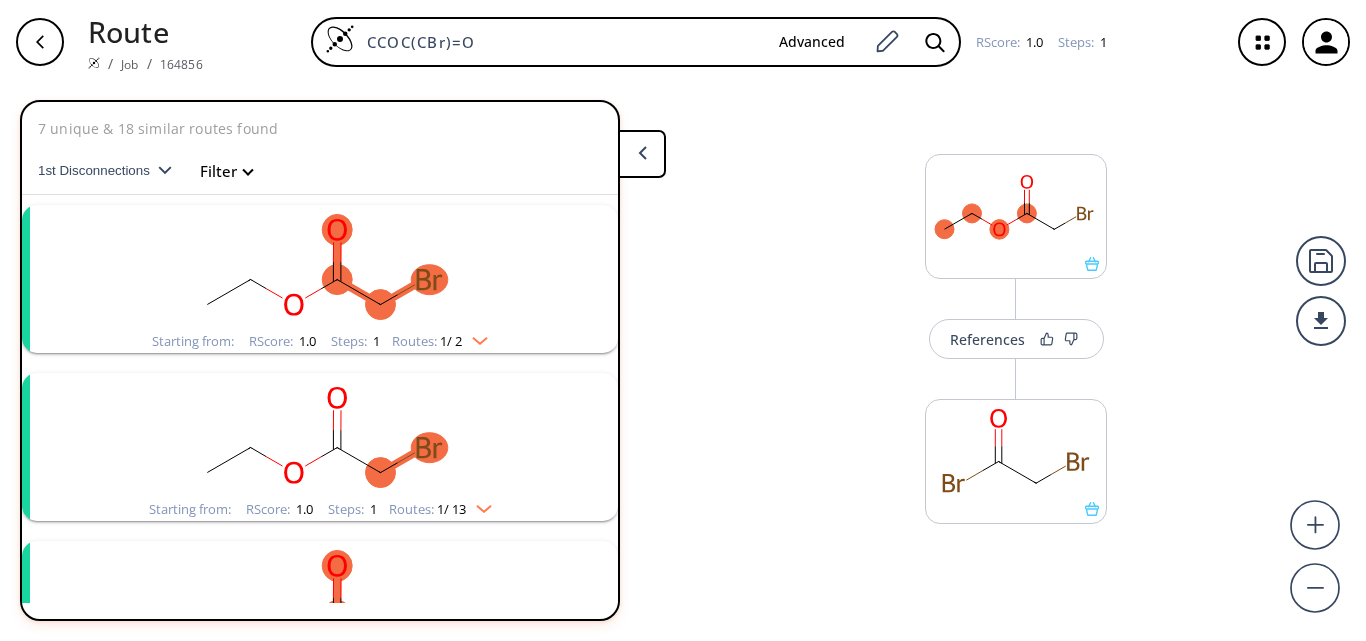 click 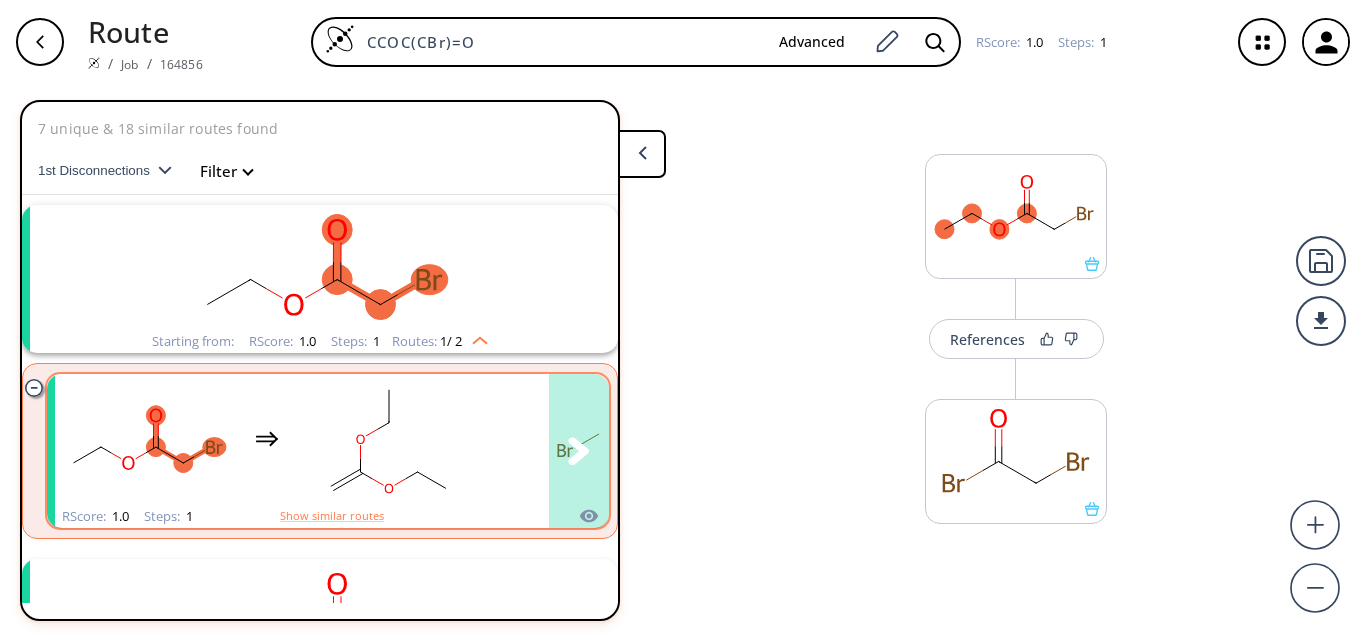 scroll, scrollTop: 100, scrollLeft: 0, axis: vertical 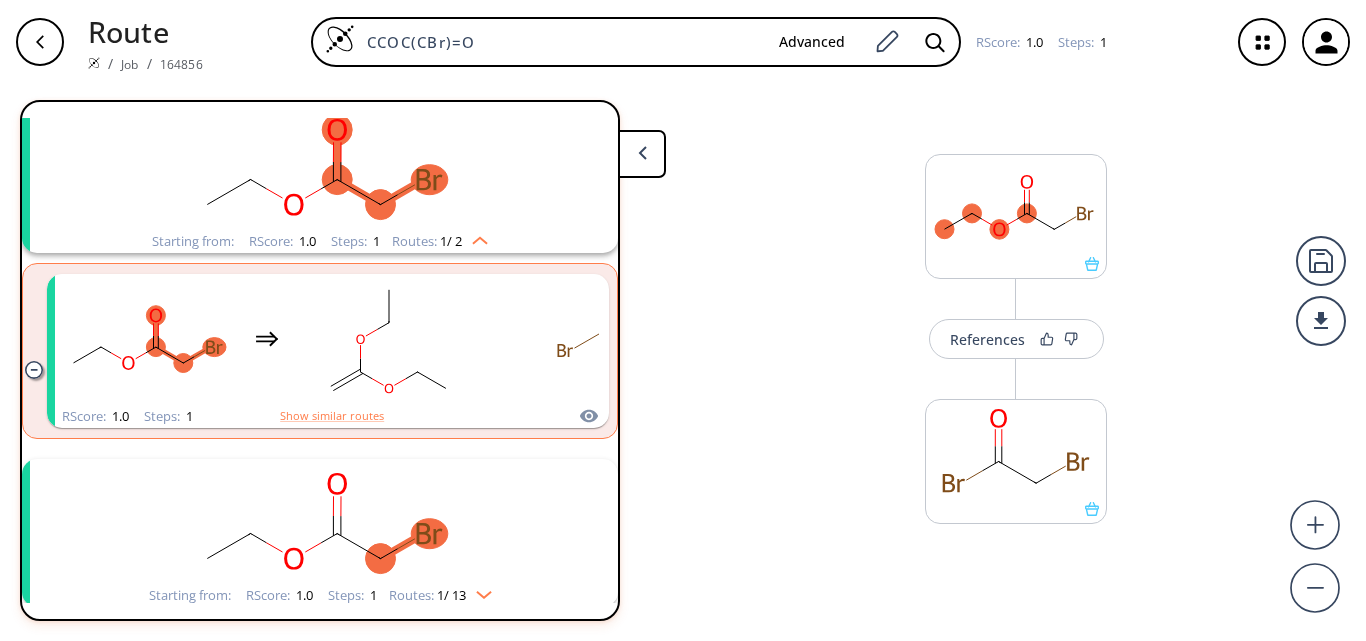 click 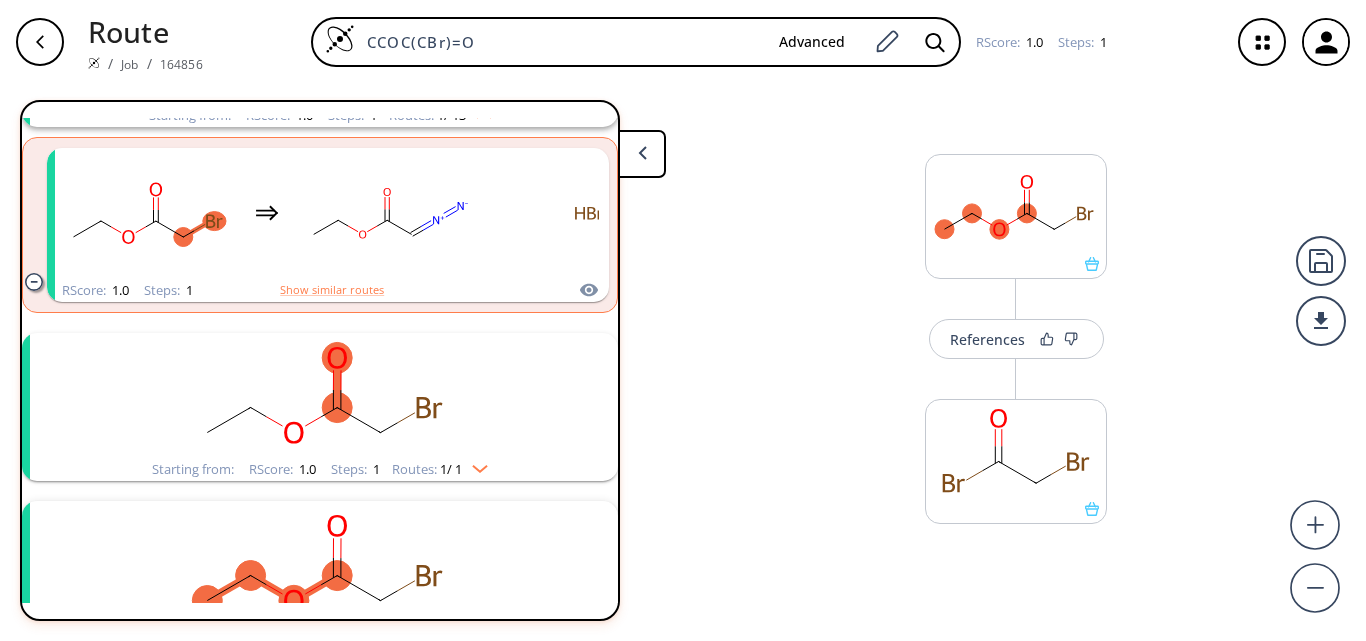 scroll, scrollTop: 600, scrollLeft: 0, axis: vertical 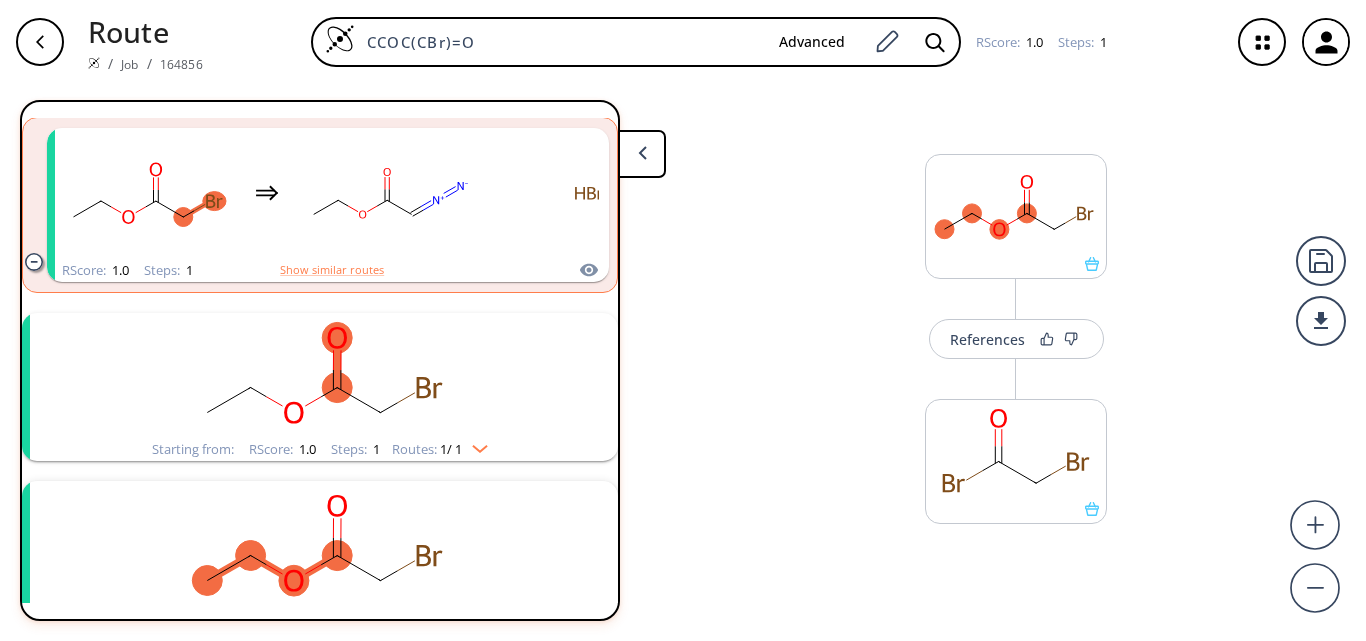 click 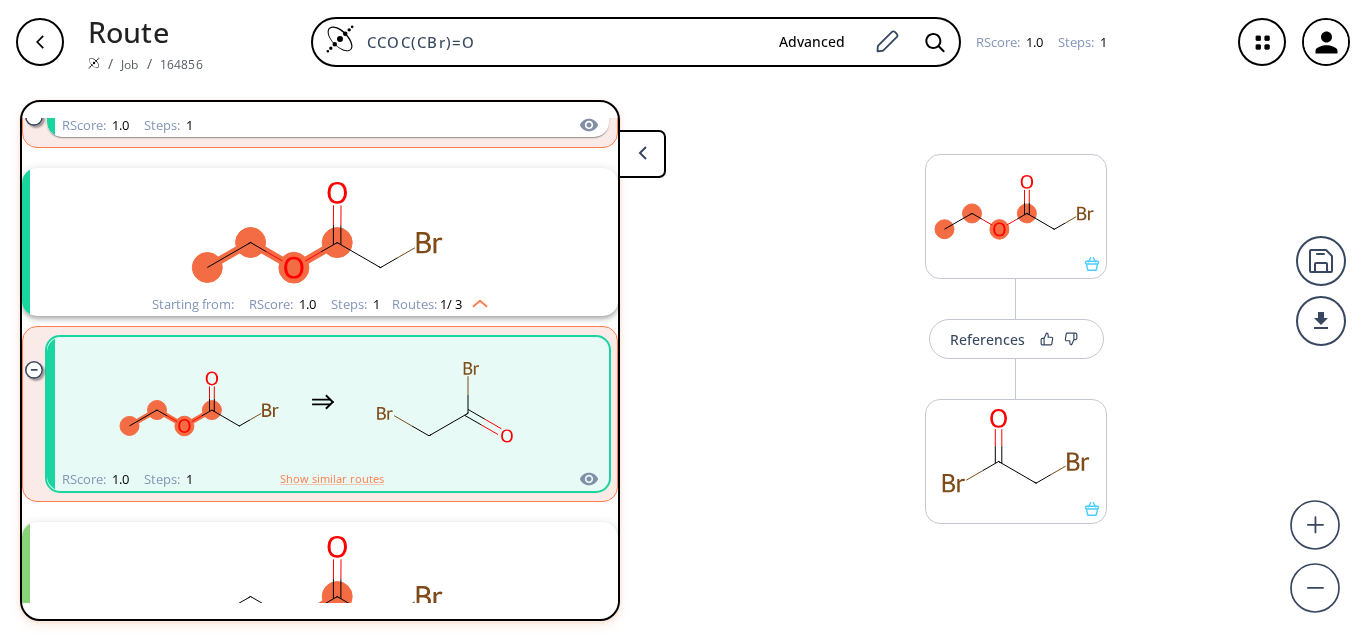 scroll, scrollTop: 1100, scrollLeft: 0, axis: vertical 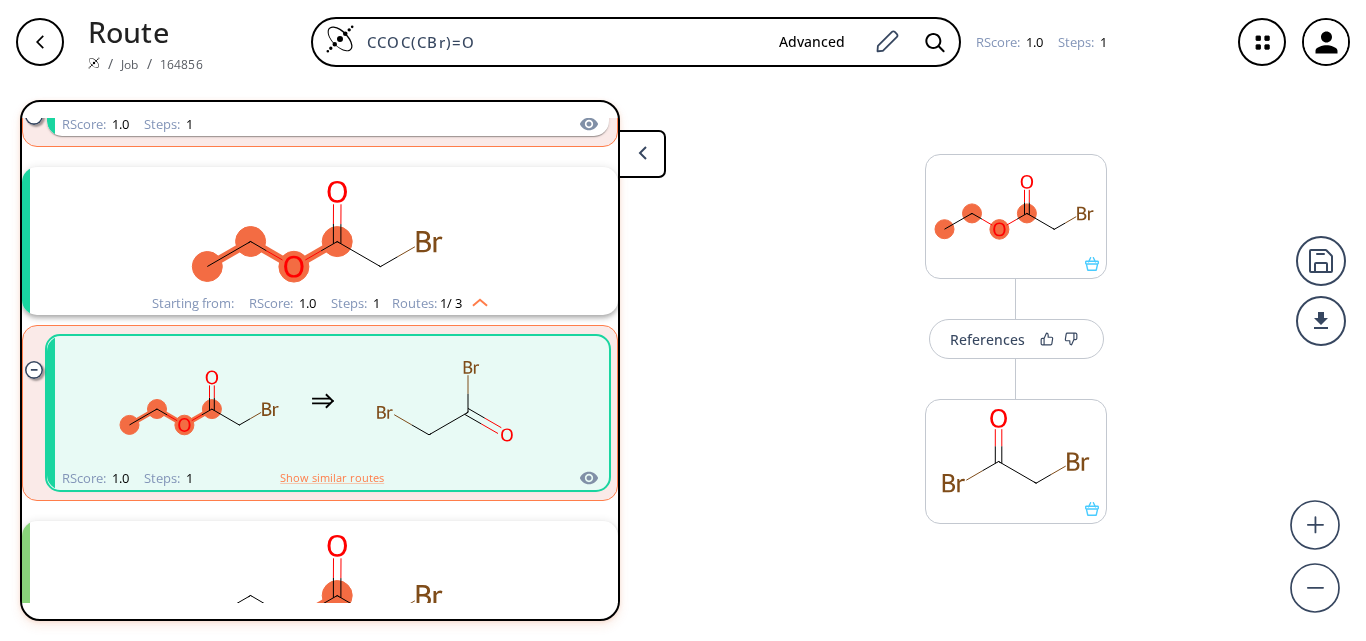 click 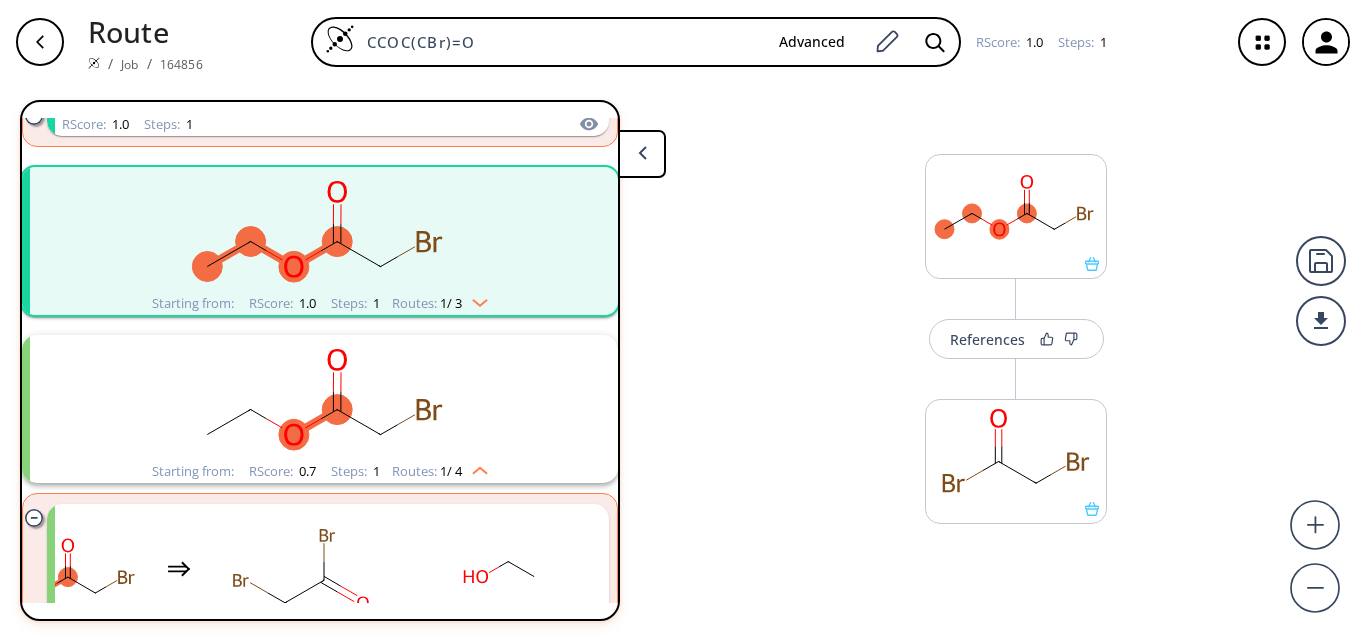 click 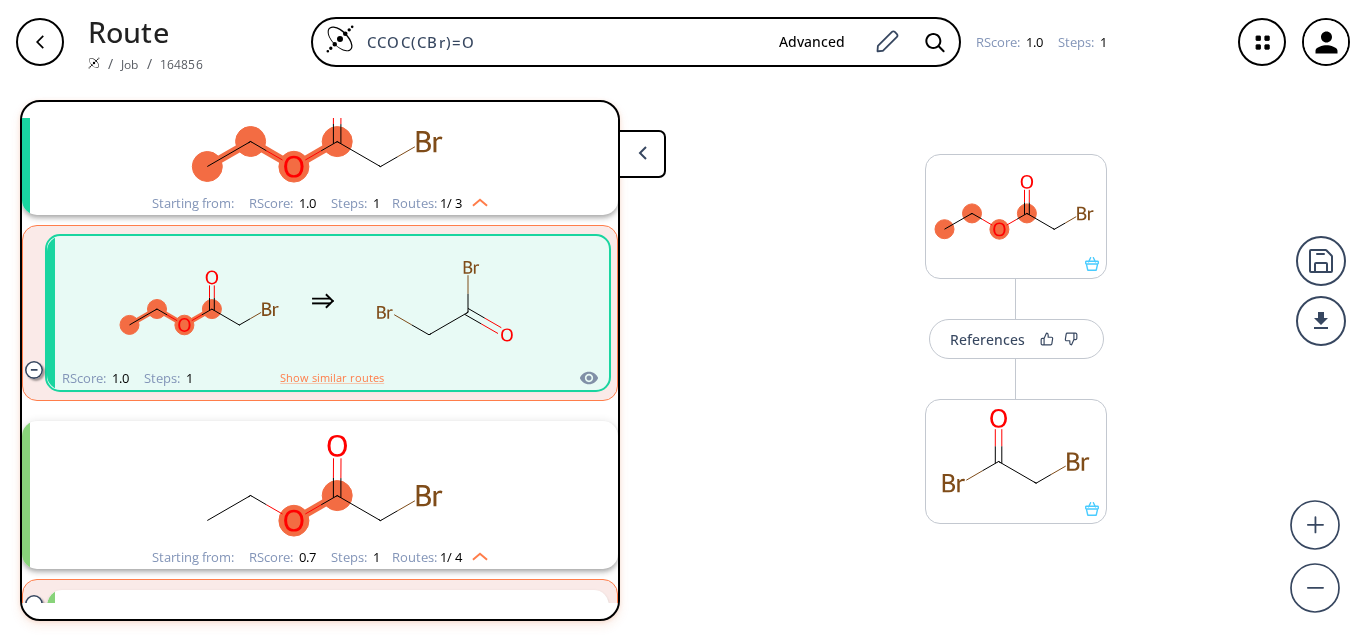 scroll, scrollTop: 1300, scrollLeft: 0, axis: vertical 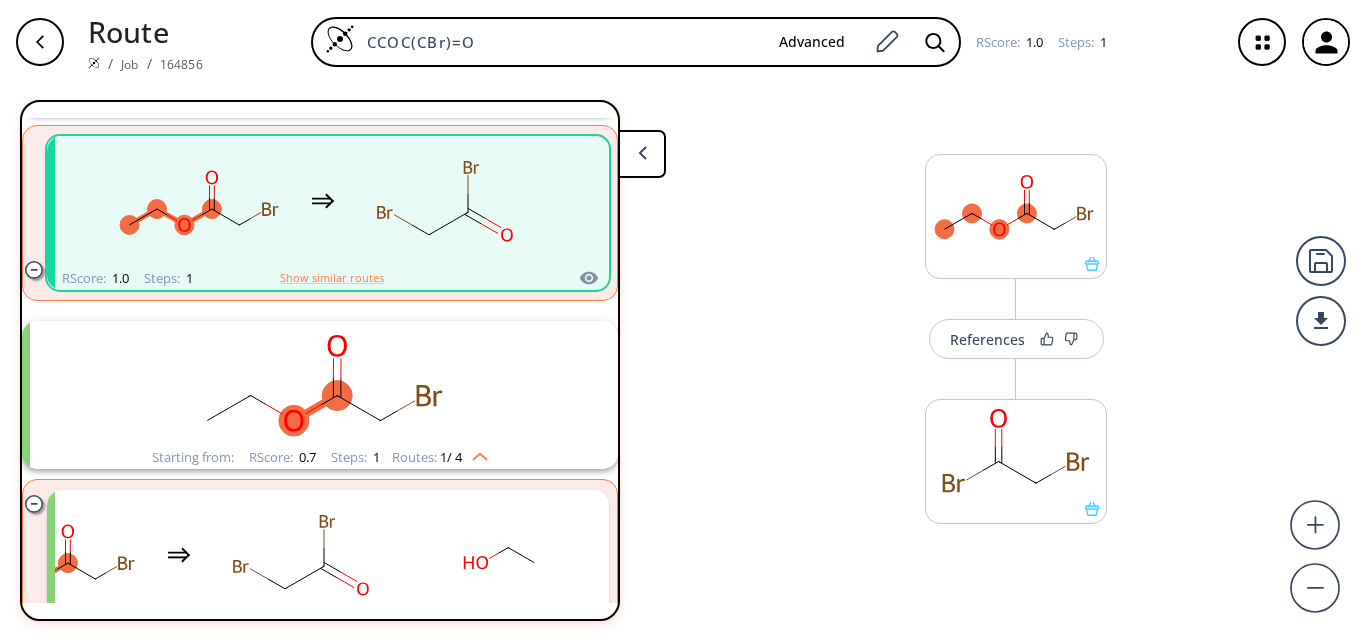 click 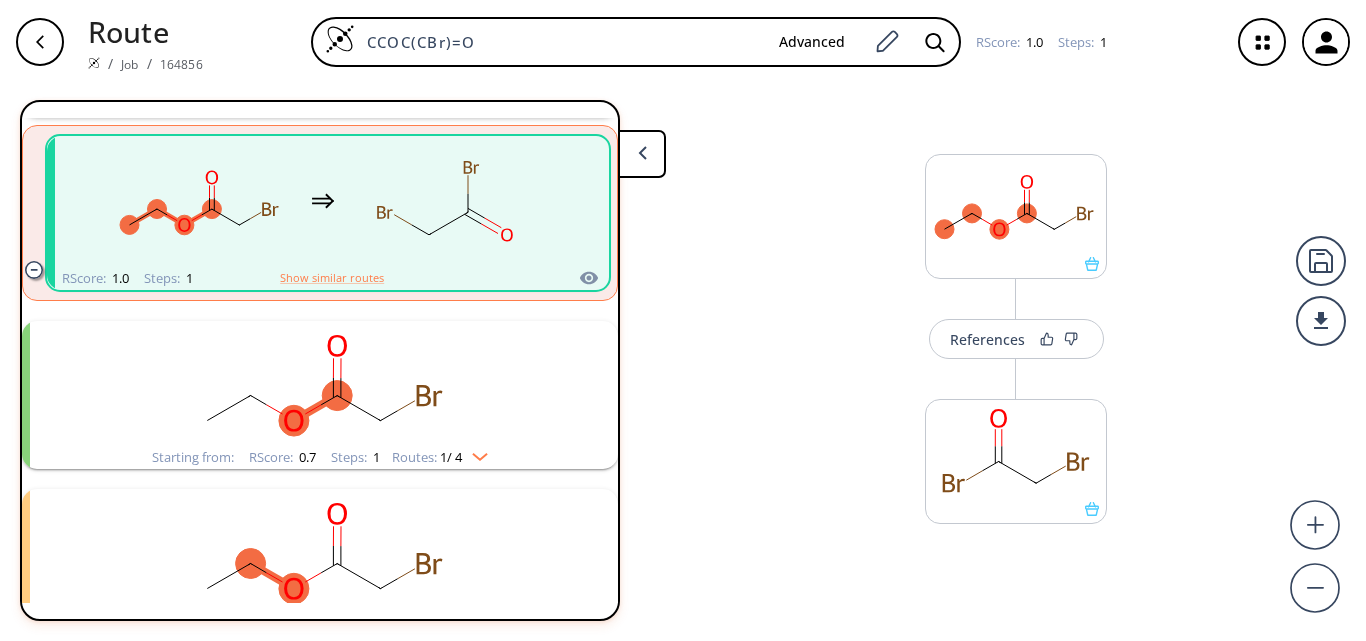 click 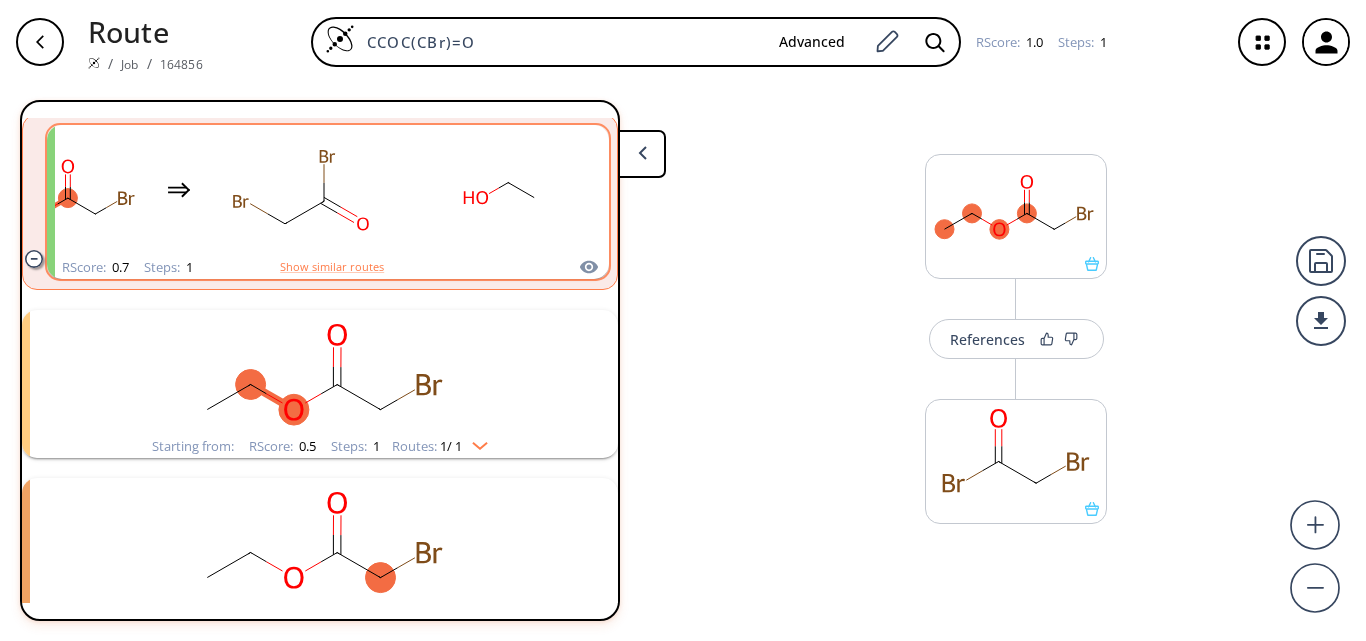 scroll, scrollTop: 1697, scrollLeft: 0, axis: vertical 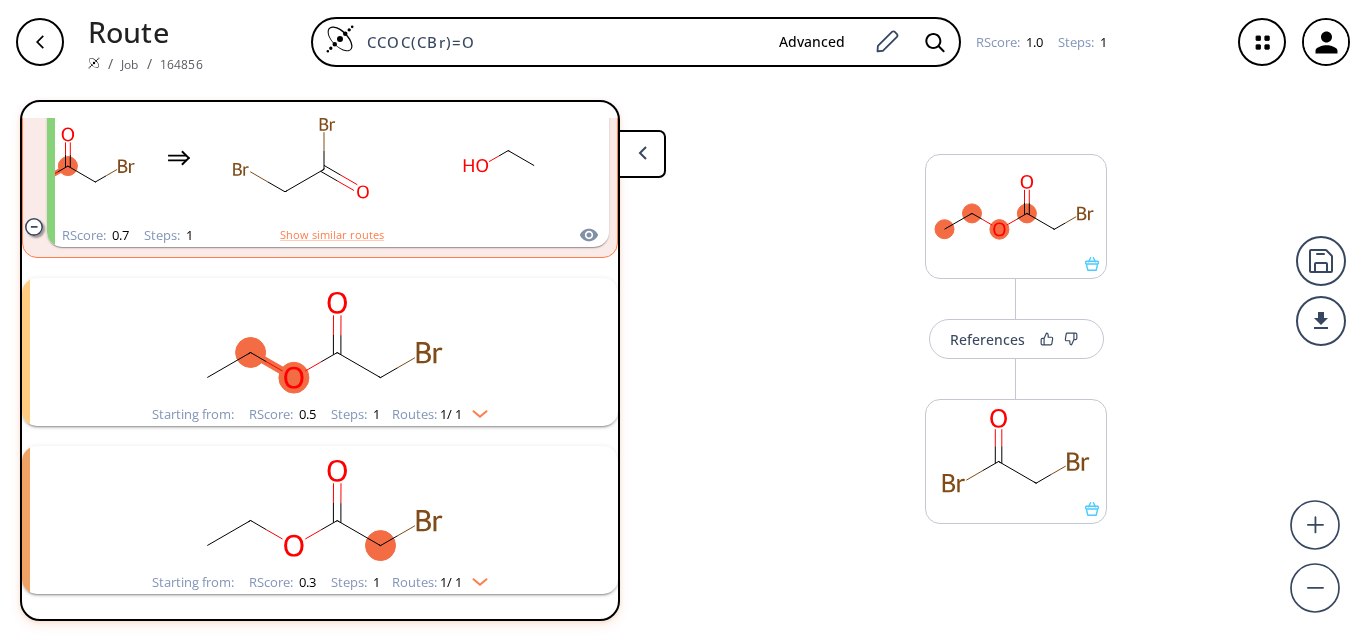 click 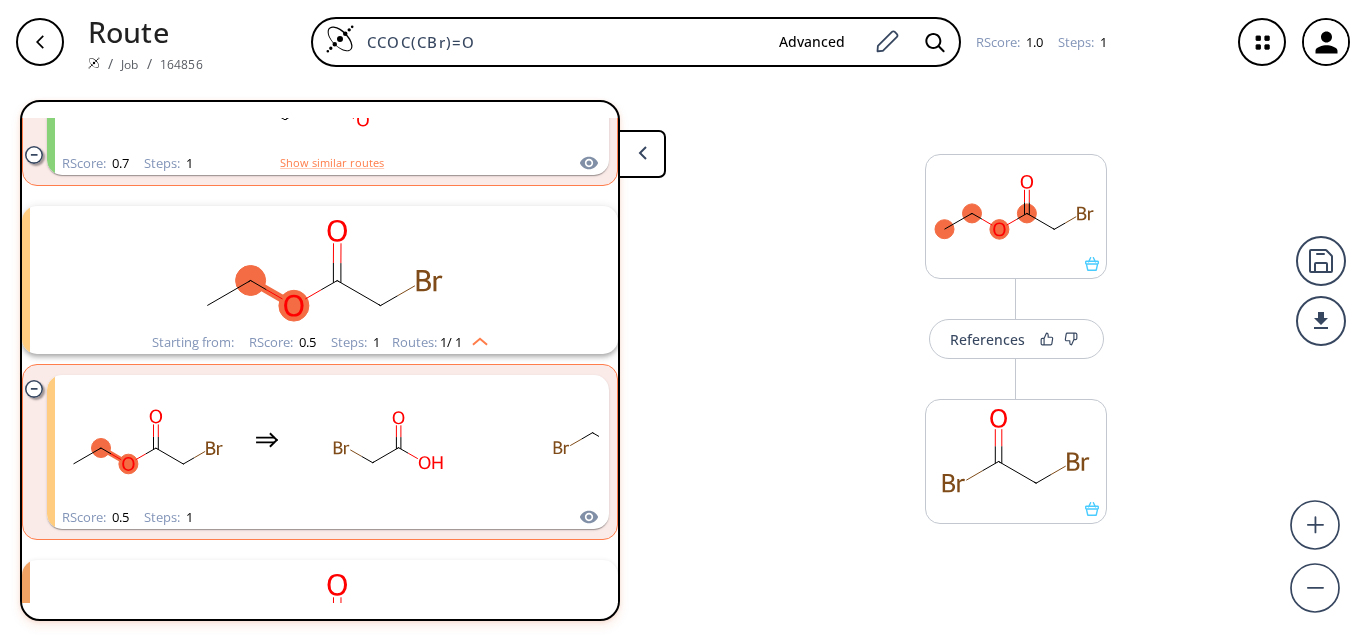 scroll, scrollTop: 1797, scrollLeft: 0, axis: vertical 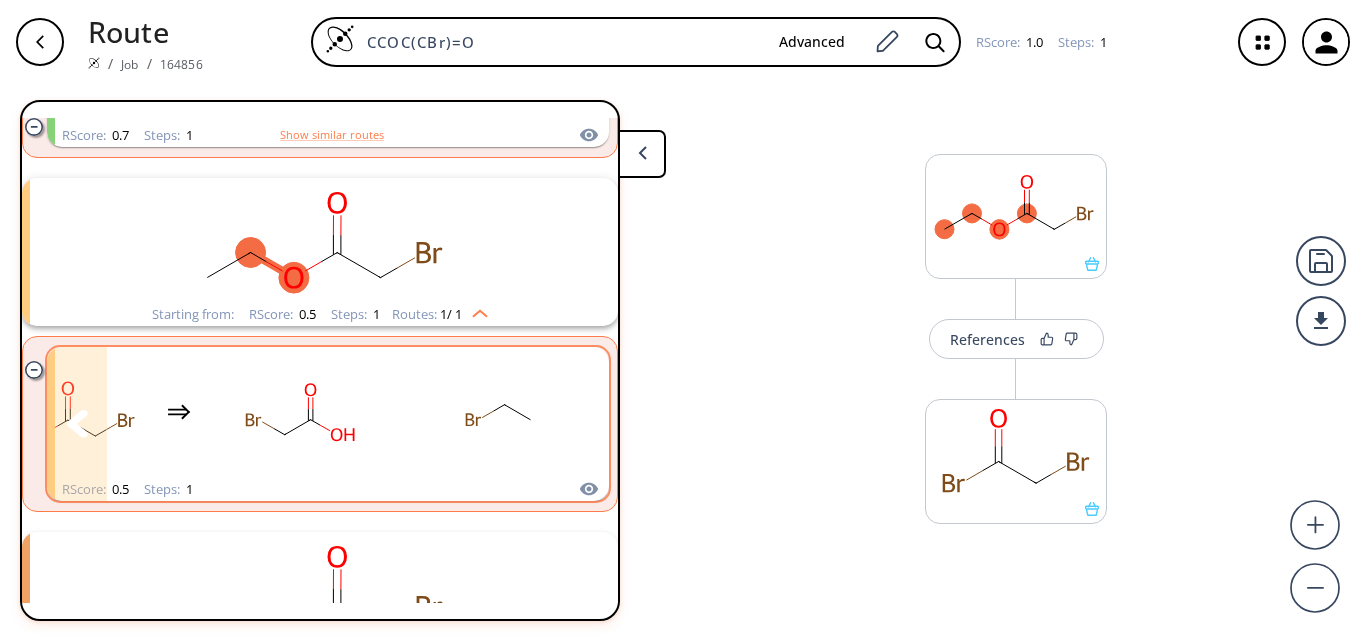 click 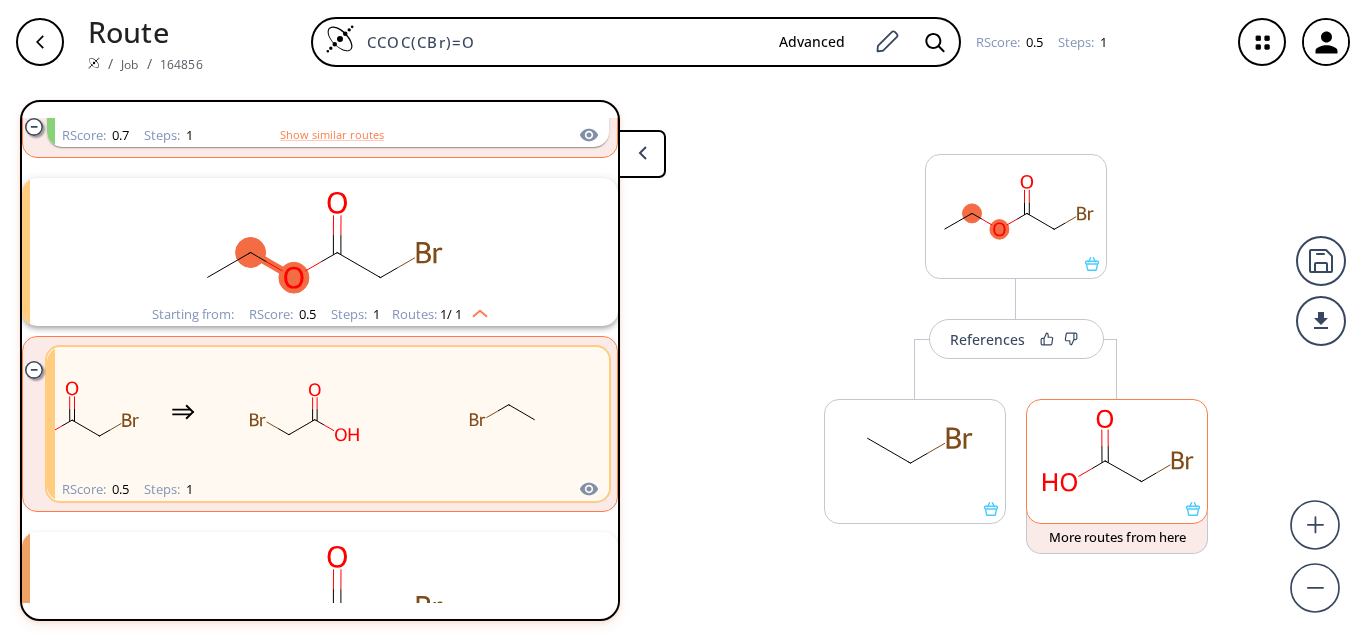 click 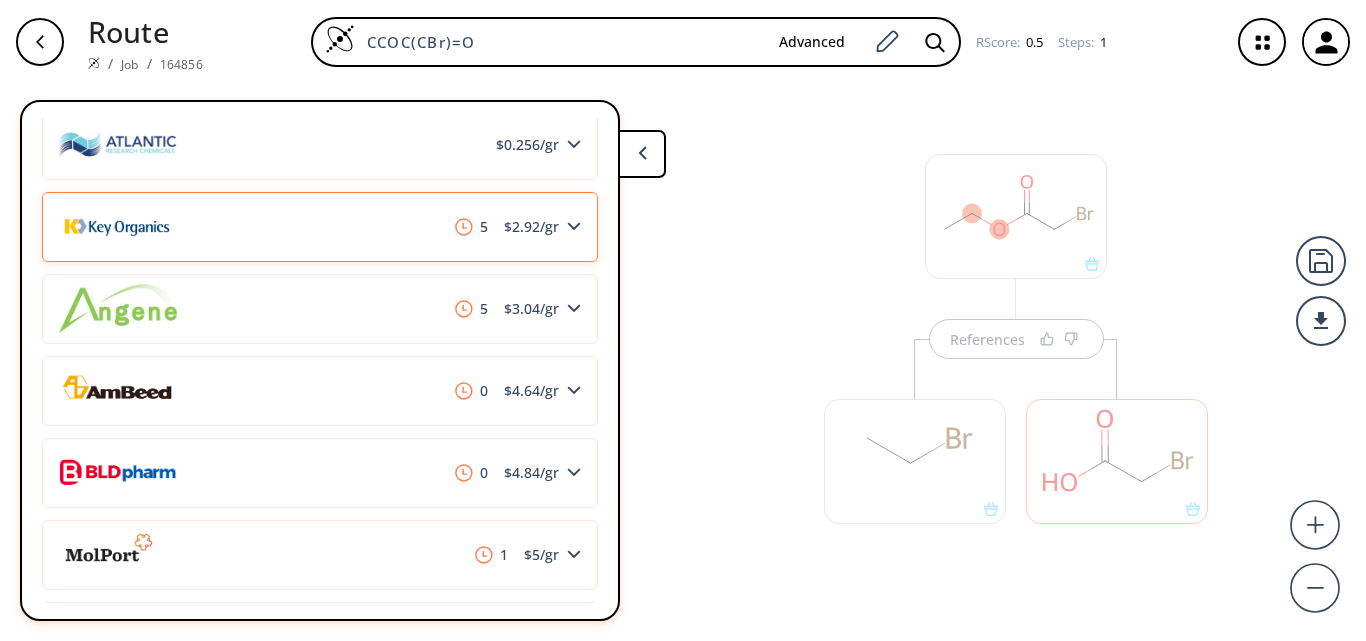scroll, scrollTop: 1200, scrollLeft: 0, axis: vertical 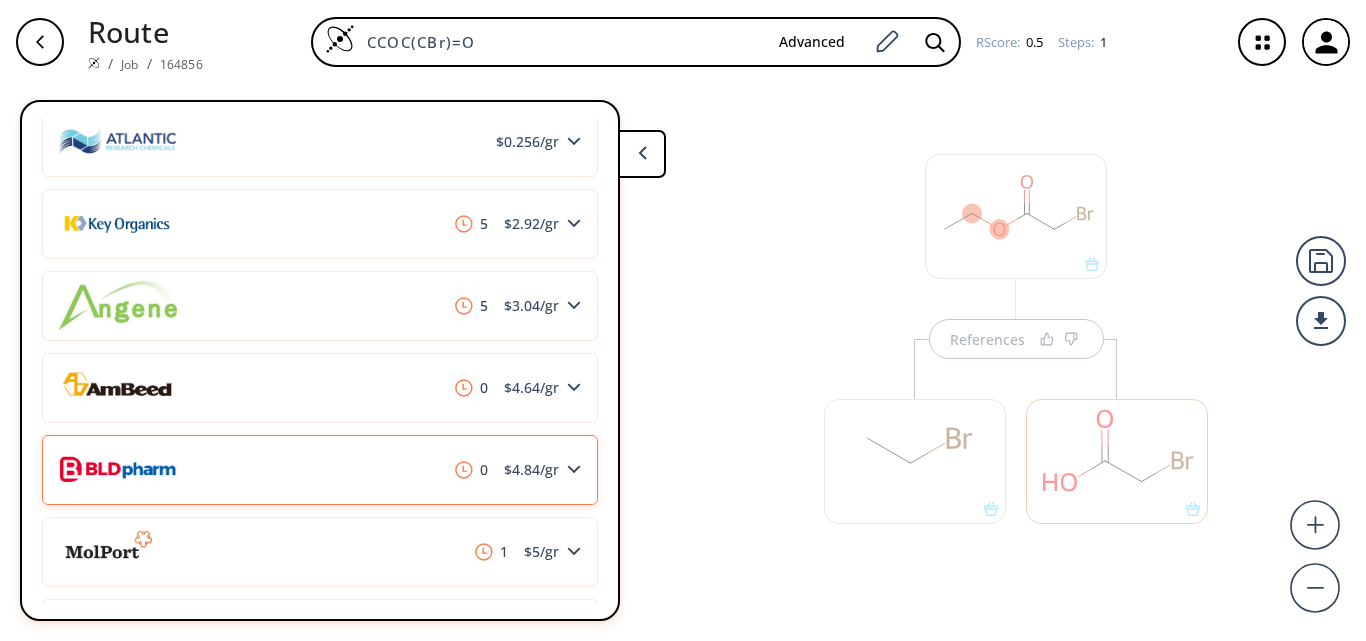 click on "0 $ 4.84 /gr" at bounding box center (320, 470) 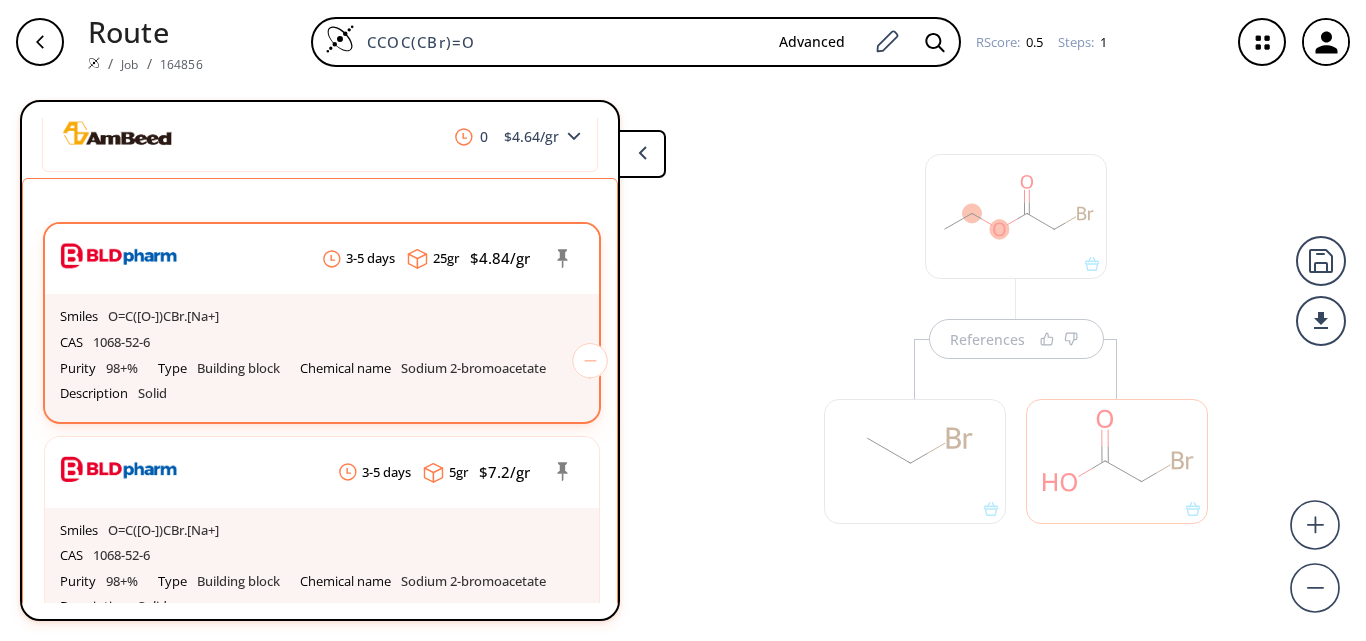 scroll, scrollTop: 1500, scrollLeft: 0, axis: vertical 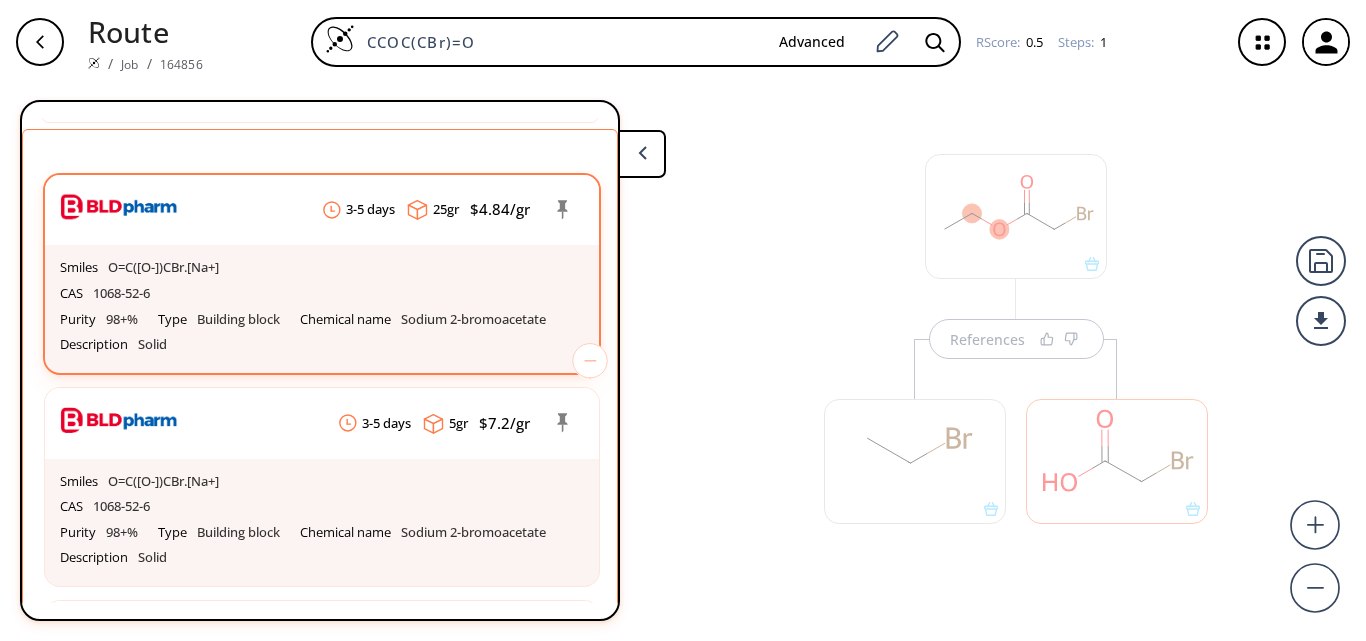 click on "Chemical name" at bounding box center [350, 320] 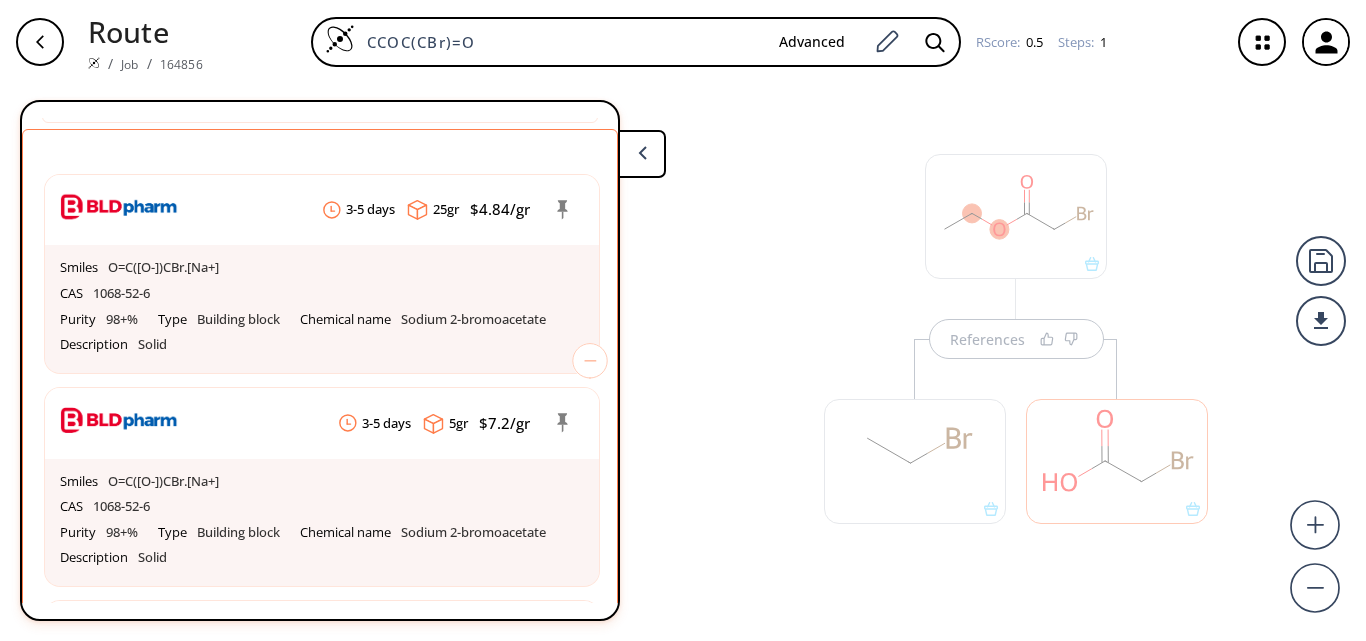 click on "References" at bounding box center (683, 354) 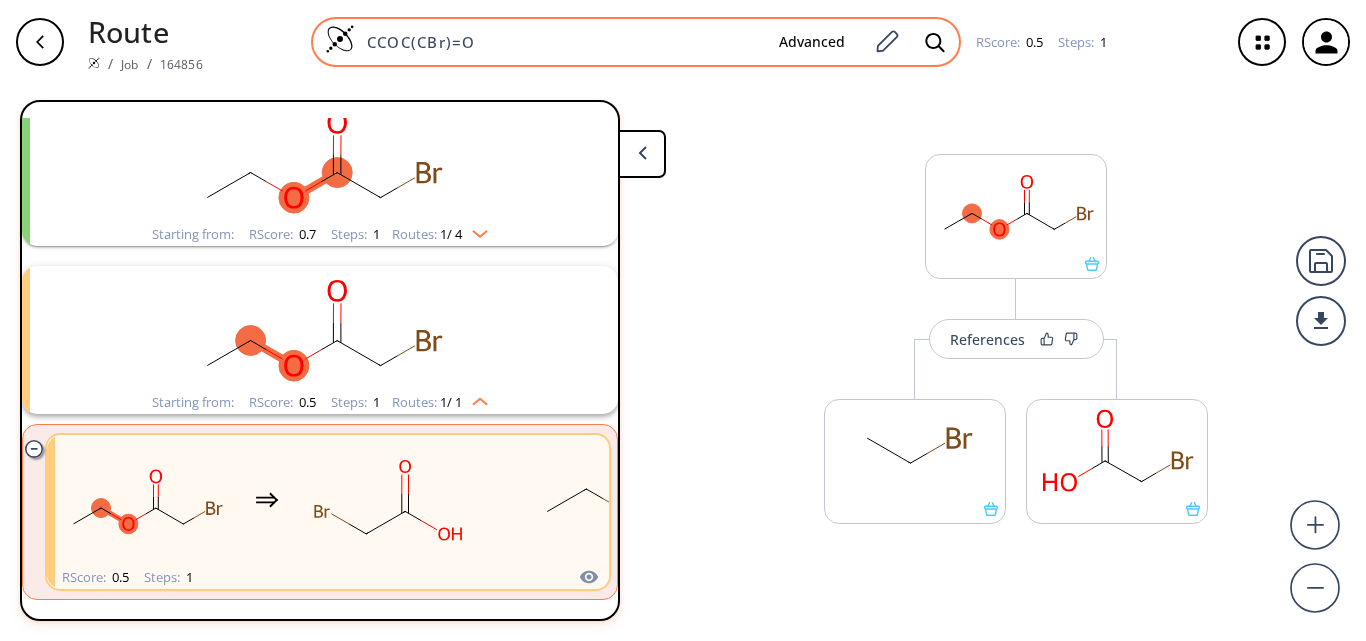 drag, startPoint x: 502, startPoint y: 48, endPoint x: 345, endPoint y: 45, distance: 157.02866 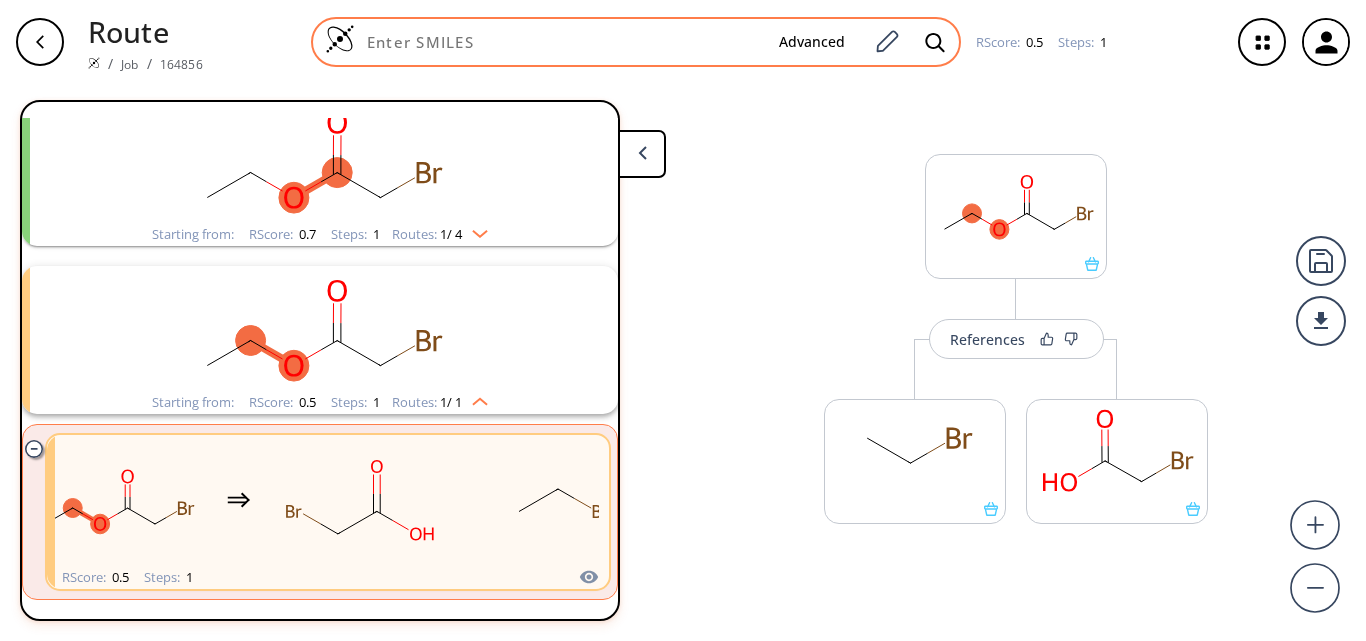 click at bounding box center [559, 42] 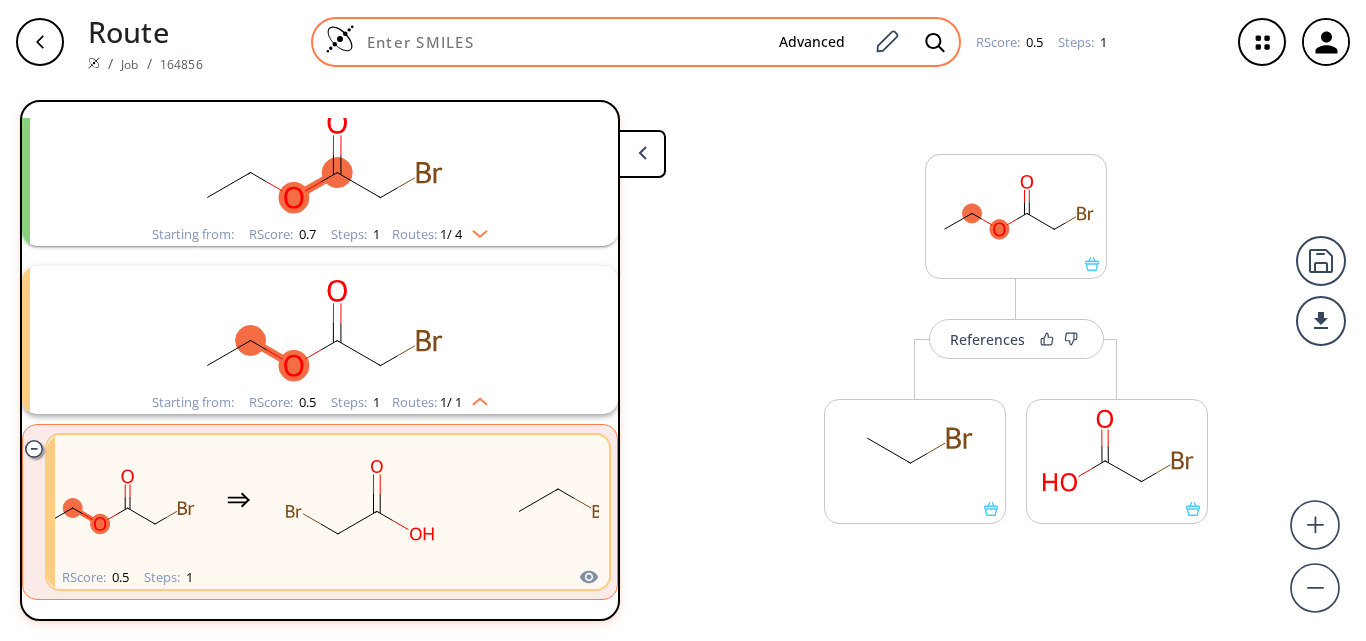 paste on "COC(C(CS)N)=O" 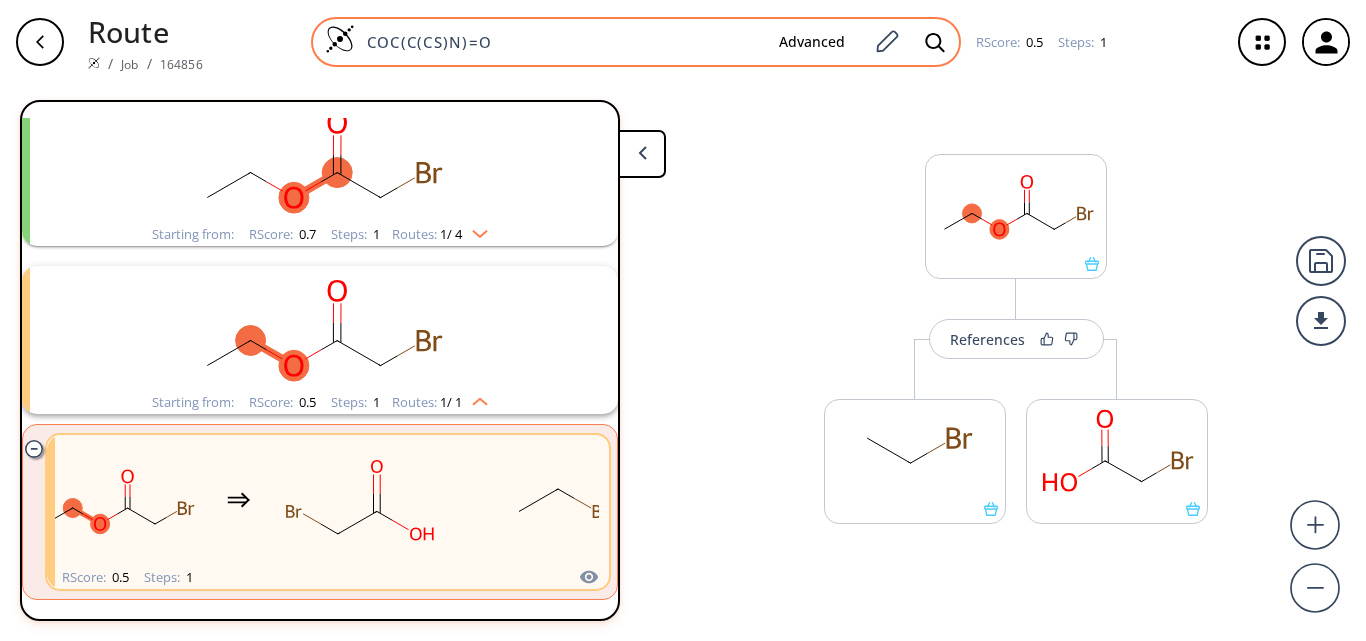 type on "COC(C(CS)N)=O" 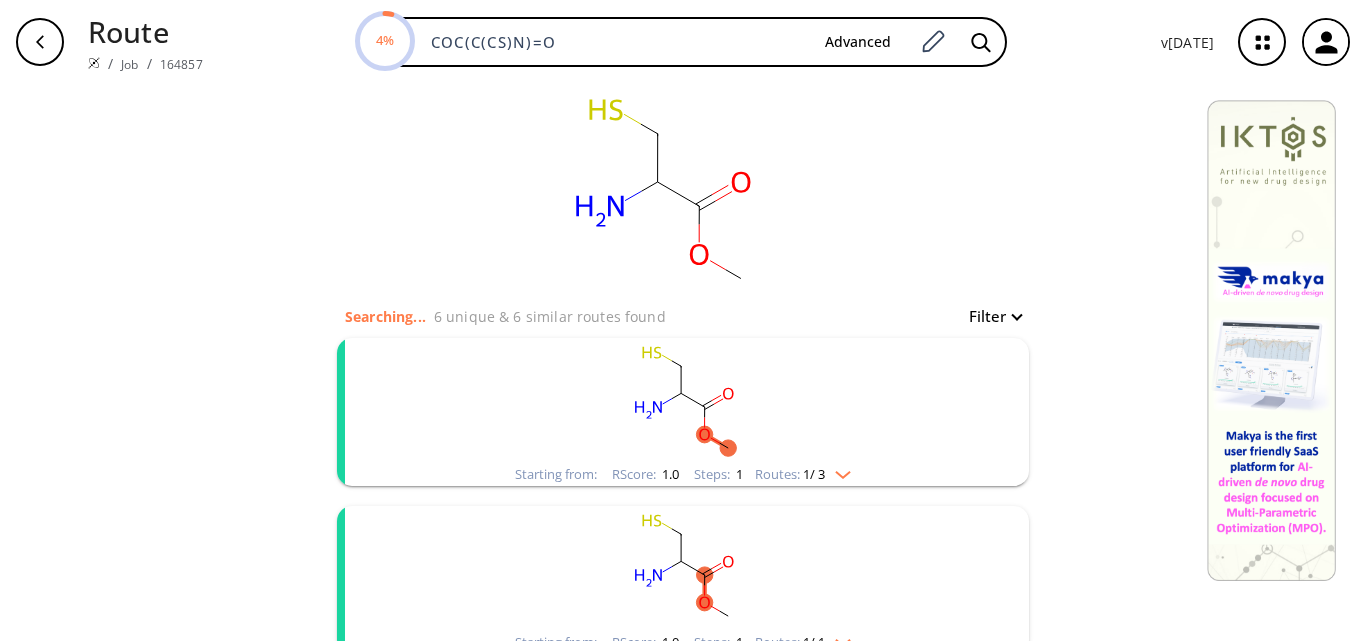click 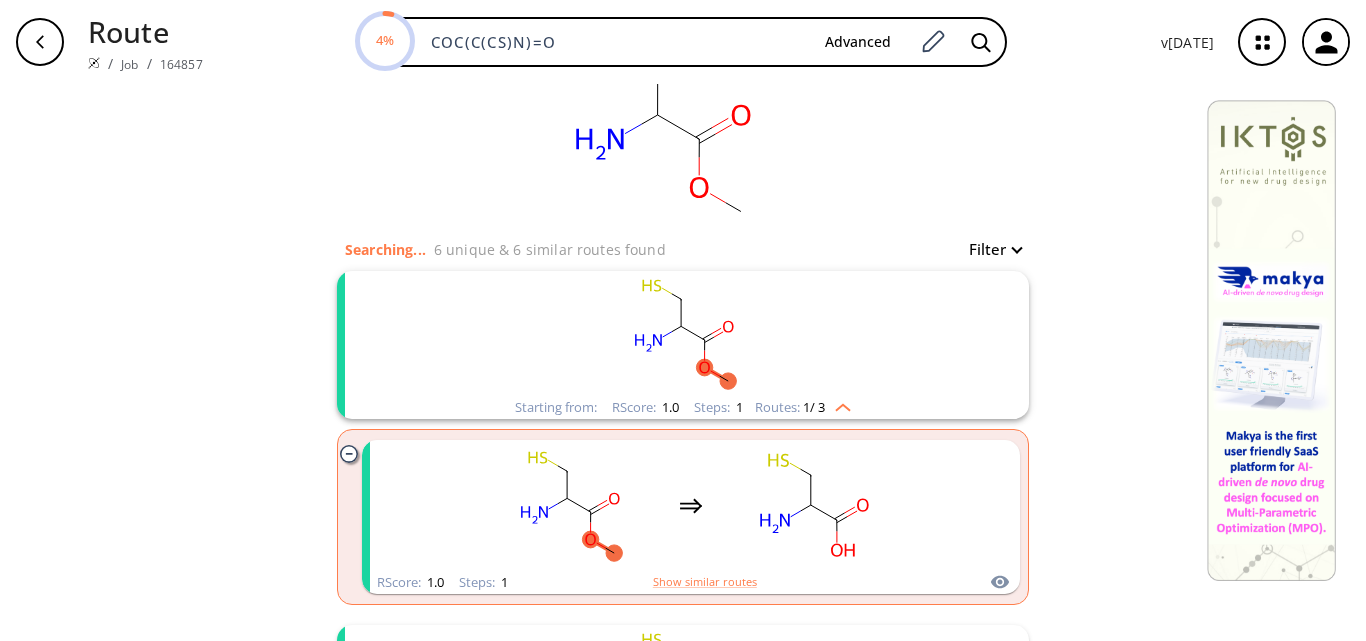 scroll, scrollTop: 100, scrollLeft: 0, axis: vertical 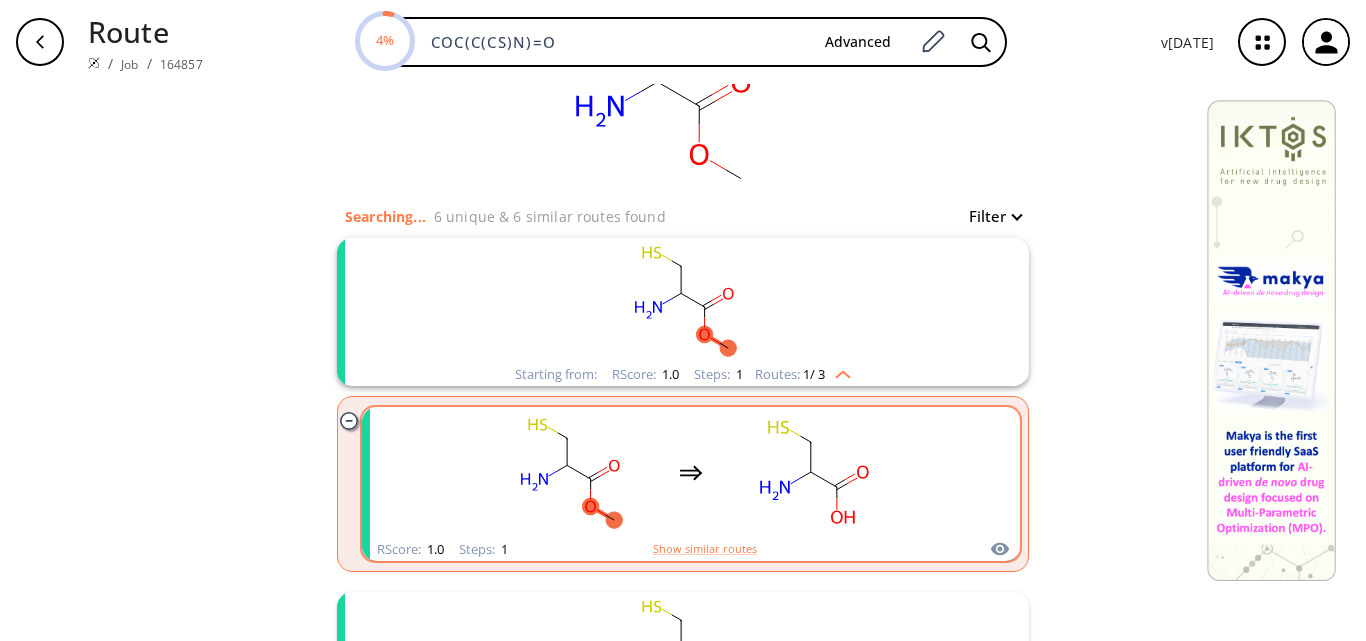 click at bounding box center (691, 472) 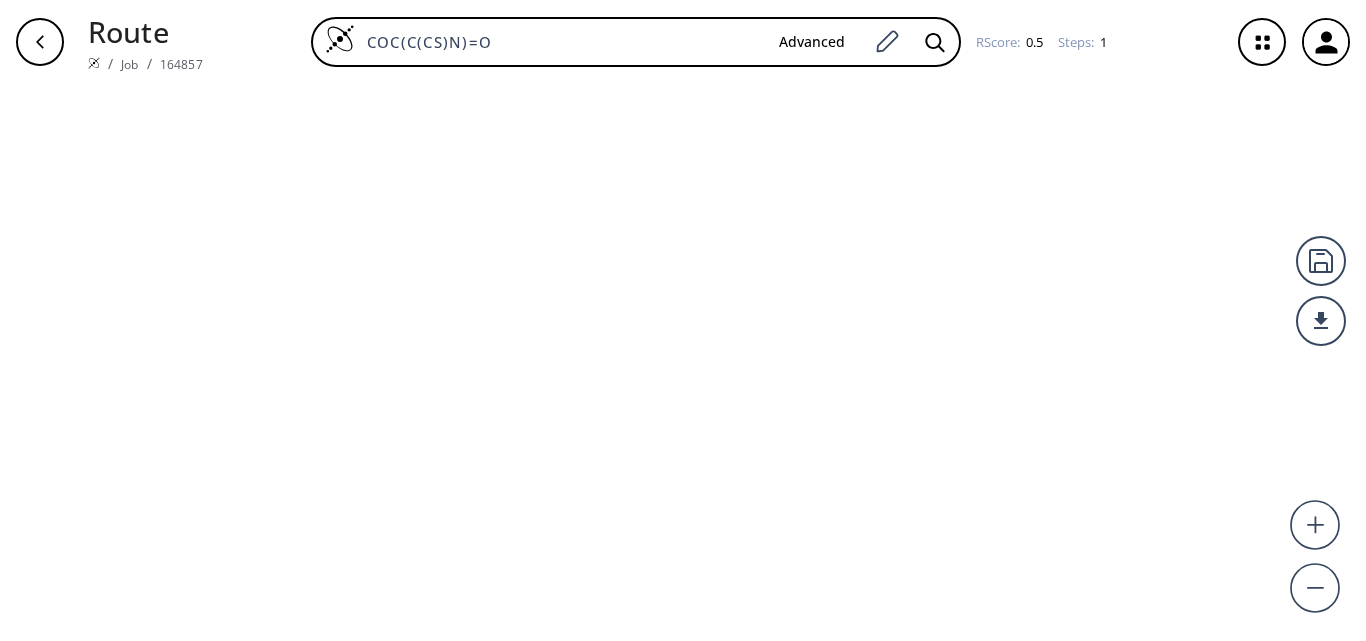 scroll, scrollTop: 0, scrollLeft: 0, axis: both 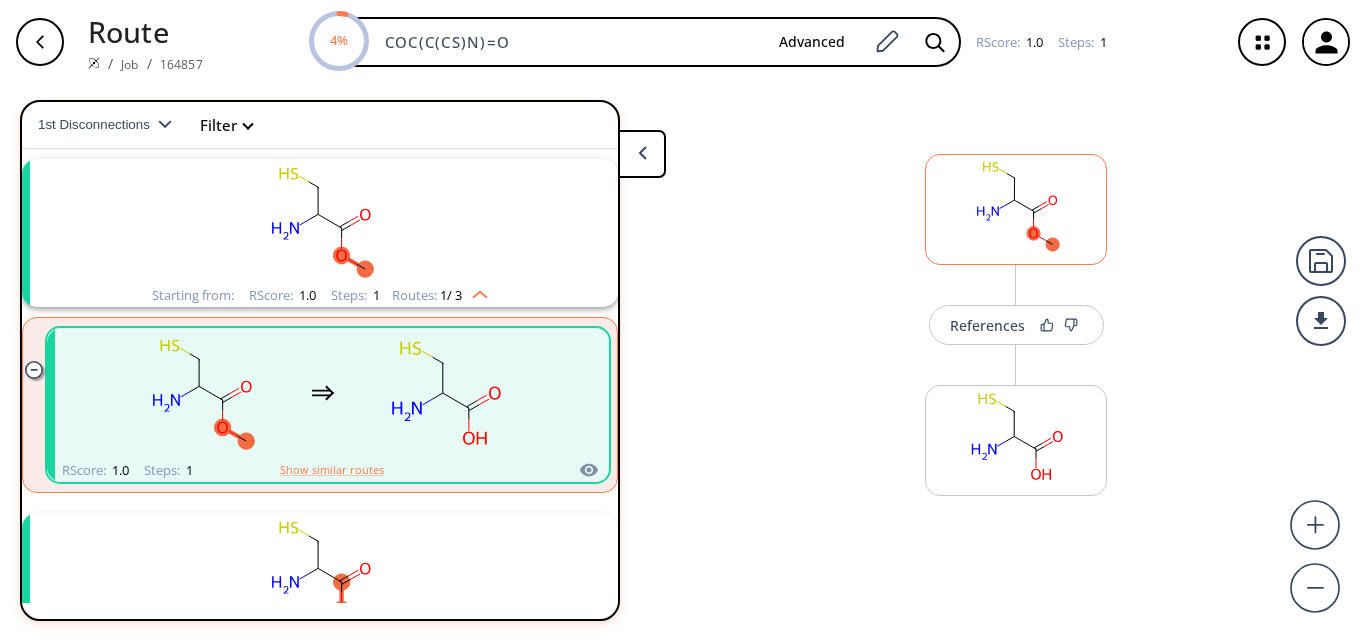 click 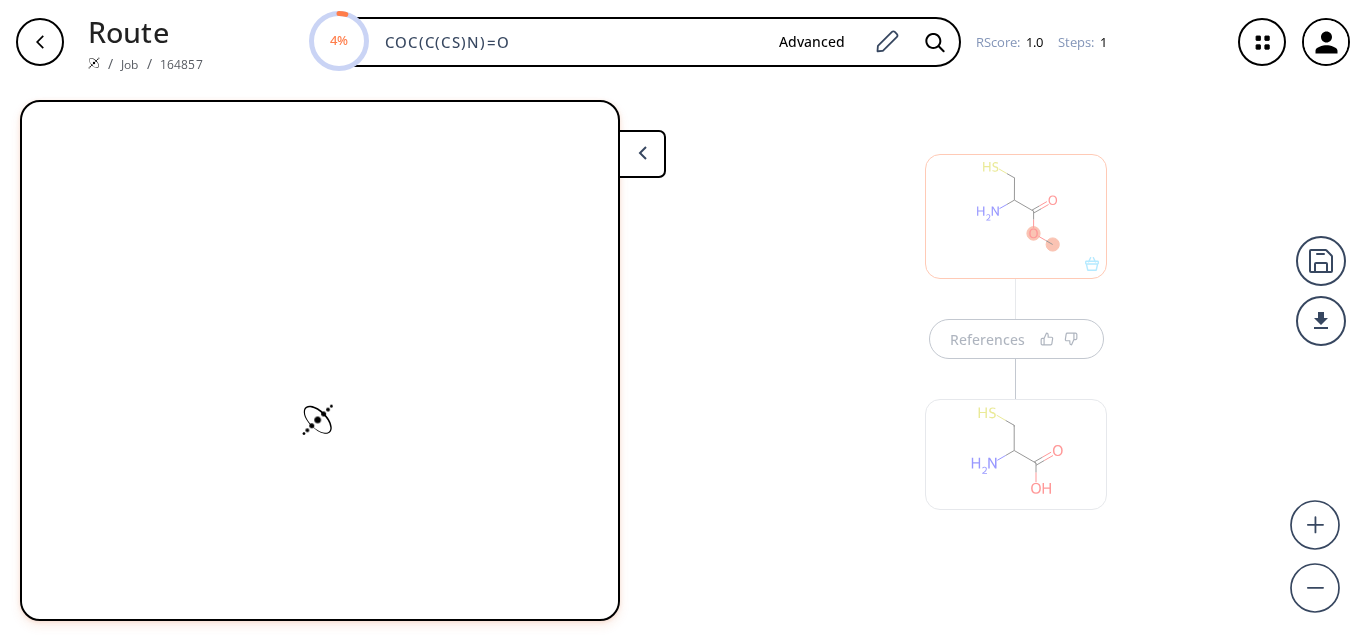 scroll, scrollTop: 0, scrollLeft: 0, axis: both 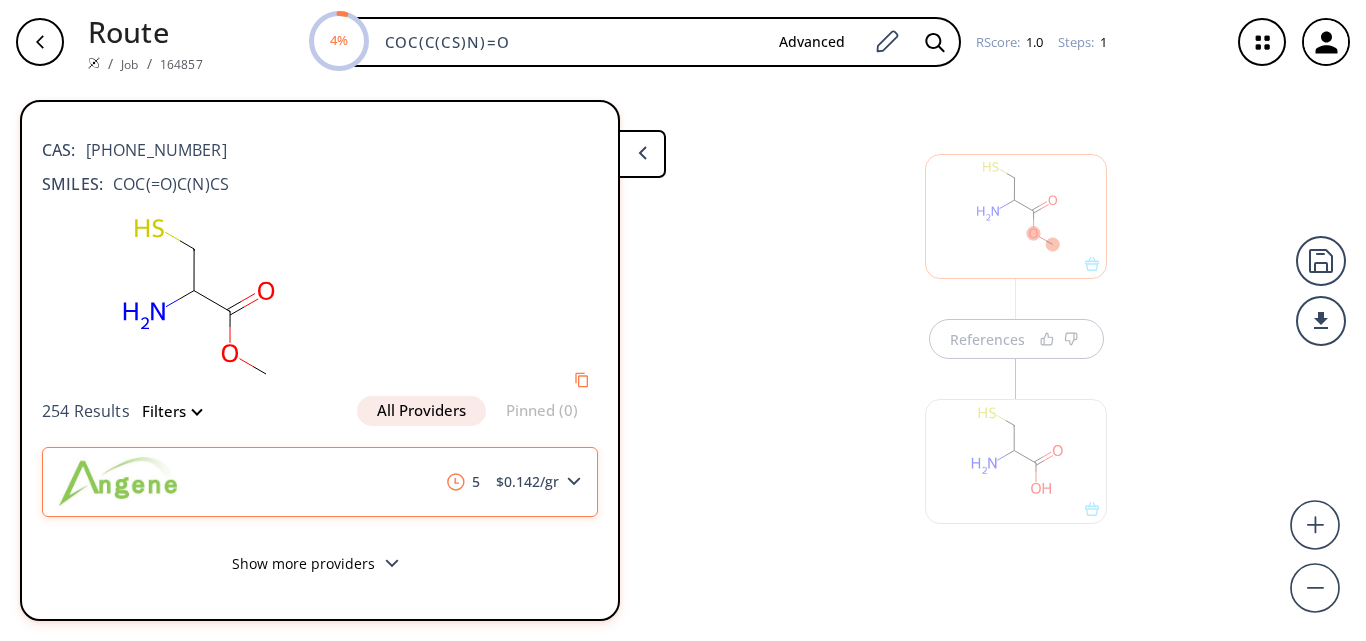 click 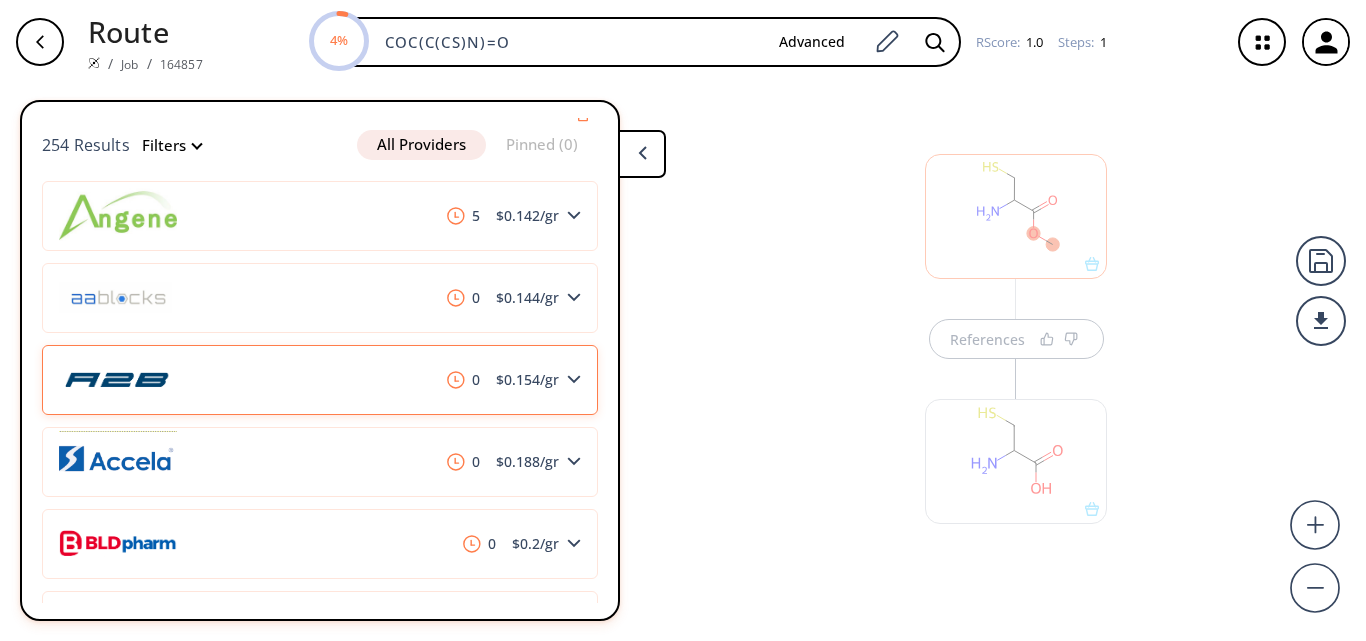 scroll, scrollTop: 400, scrollLeft: 0, axis: vertical 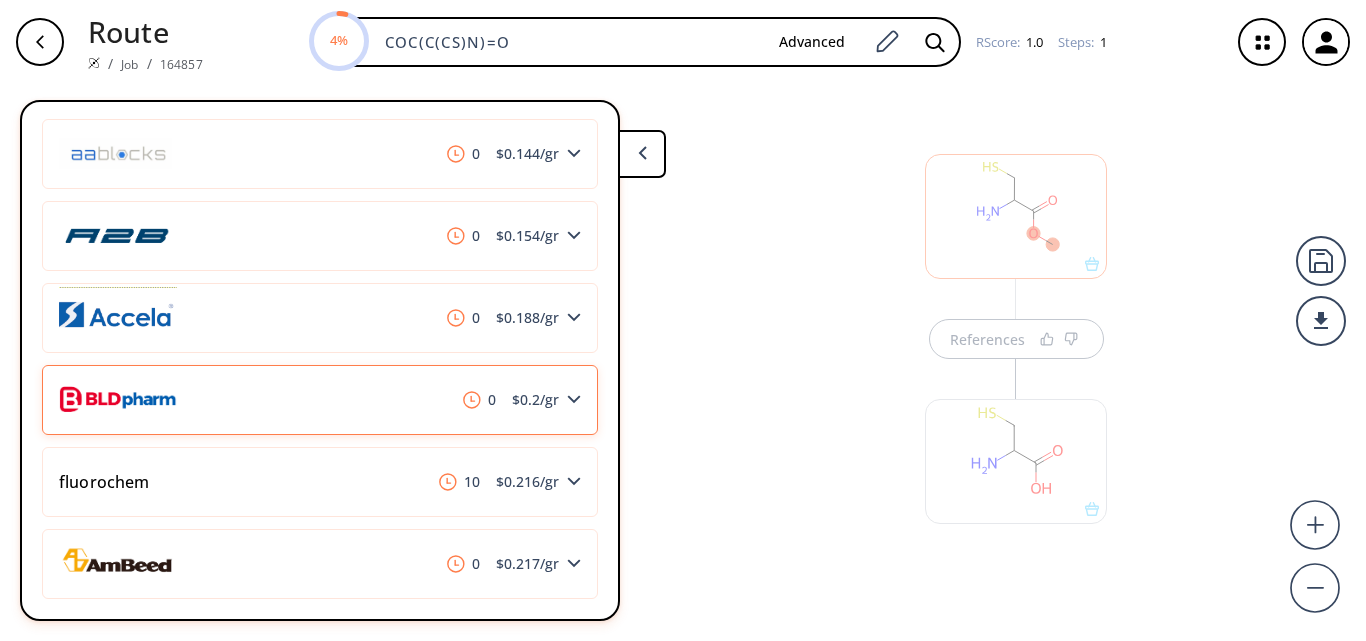 click on "0 $ 0.2 /gr" at bounding box center [320, 400] 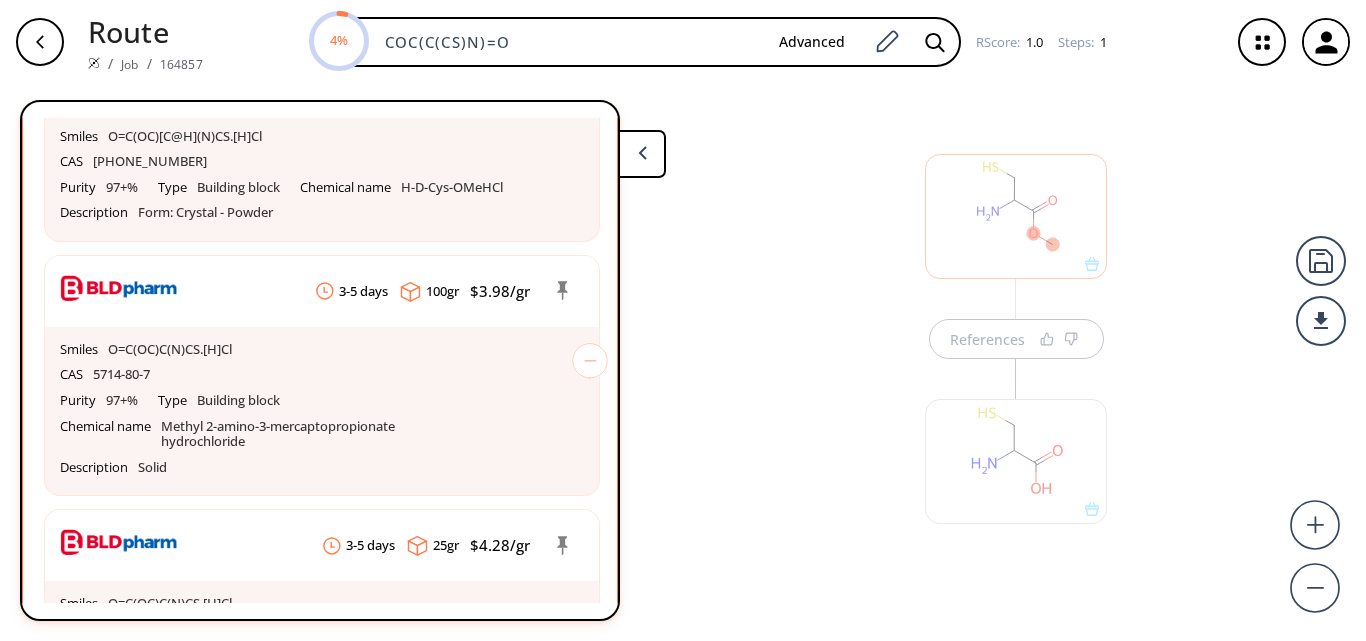 scroll, scrollTop: 2700, scrollLeft: 0, axis: vertical 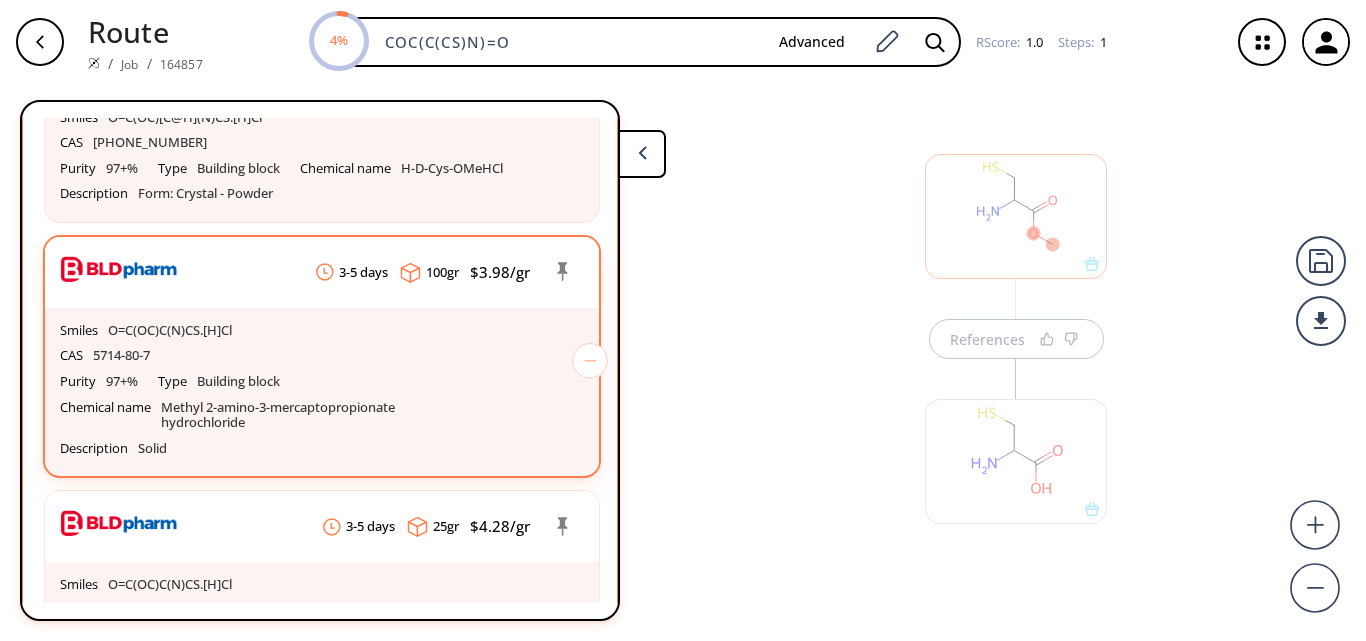 click on "Building block" at bounding box center (238, 382) 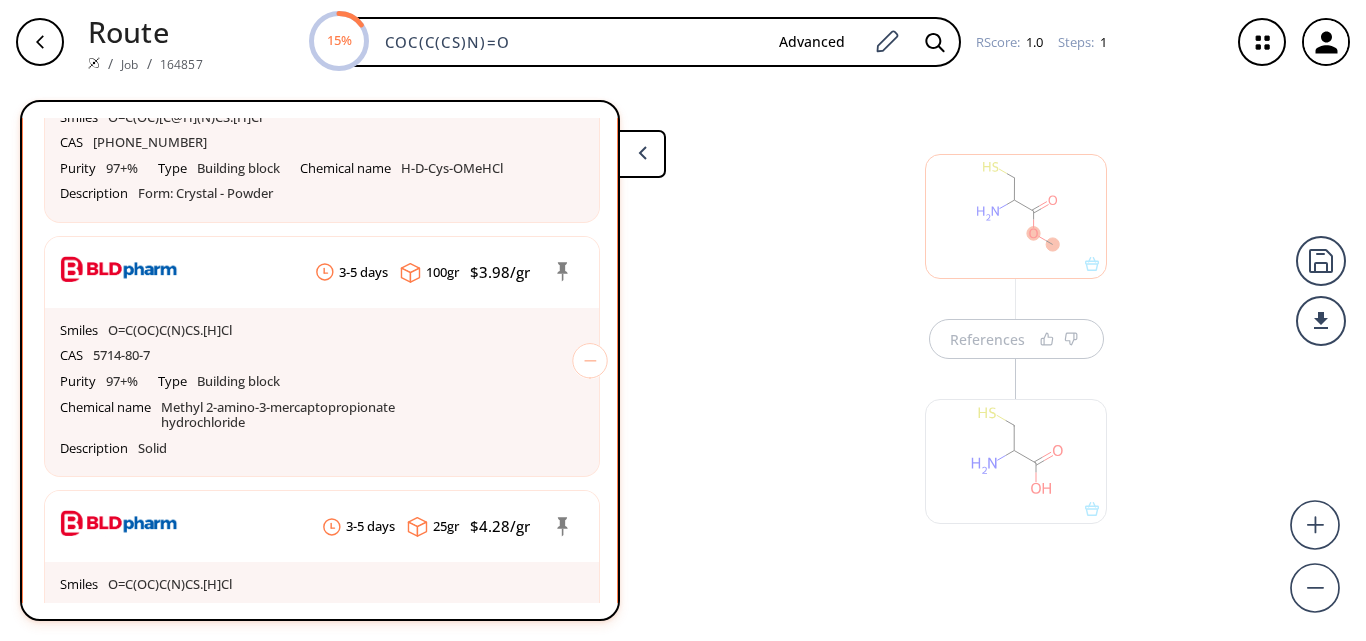 drag, startPoint x: 874, startPoint y: 341, endPoint x: 871, endPoint y: 354, distance: 13.341664 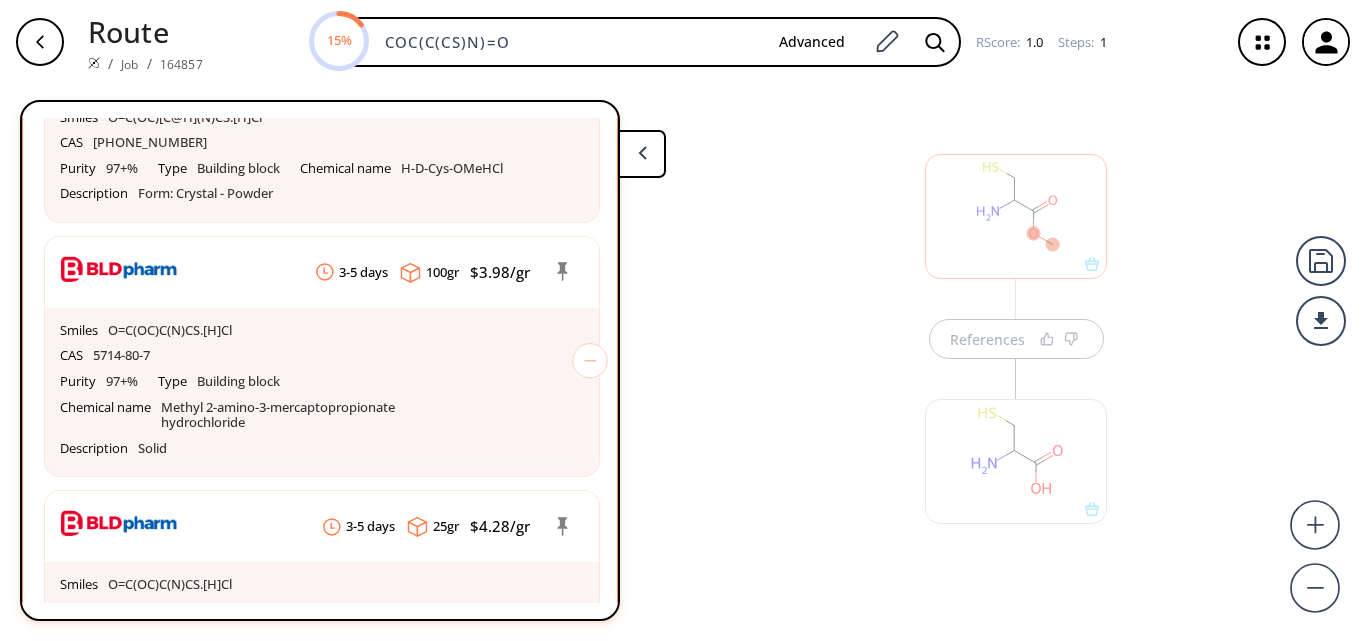 click on "References" at bounding box center (683, 354) 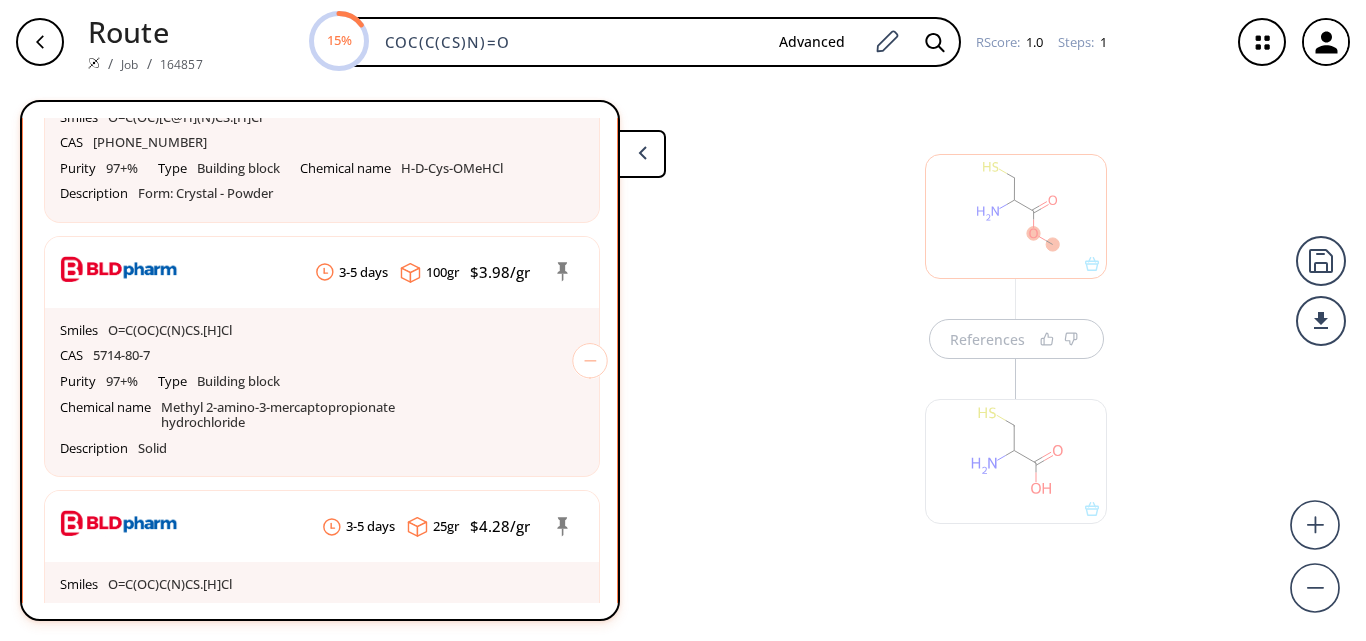 scroll, scrollTop: 46, scrollLeft: 0, axis: vertical 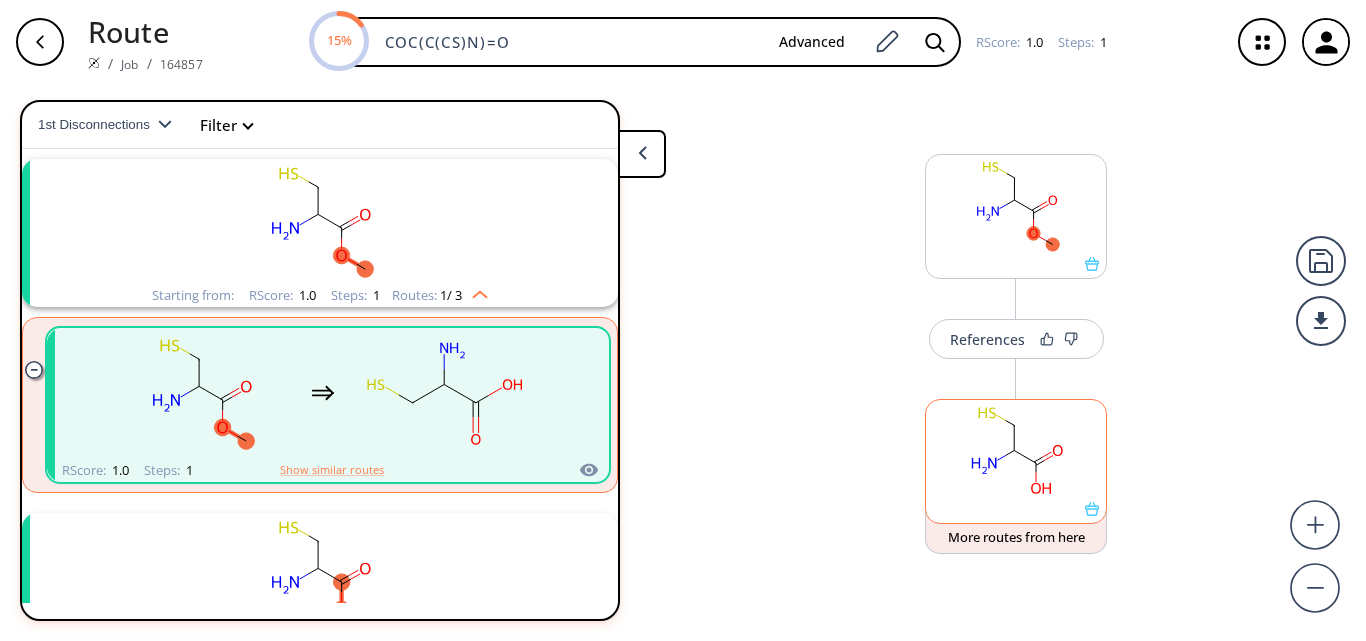 click 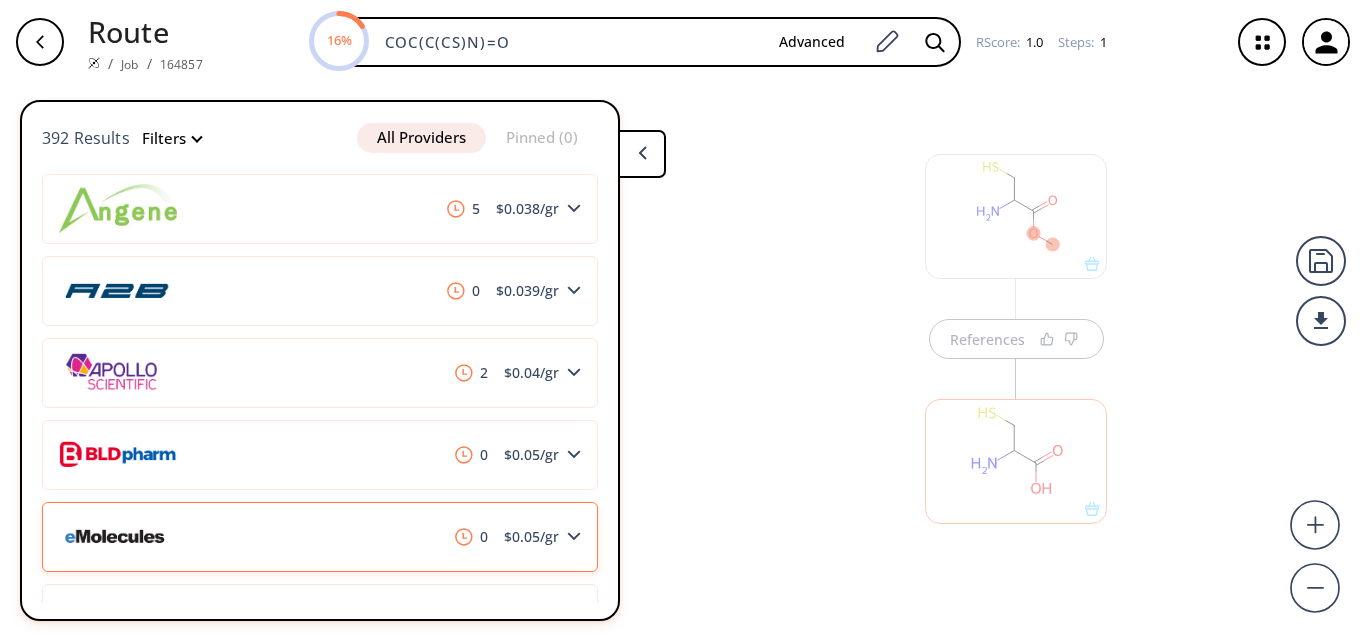 scroll, scrollTop: 300, scrollLeft: 0, axis: vertical 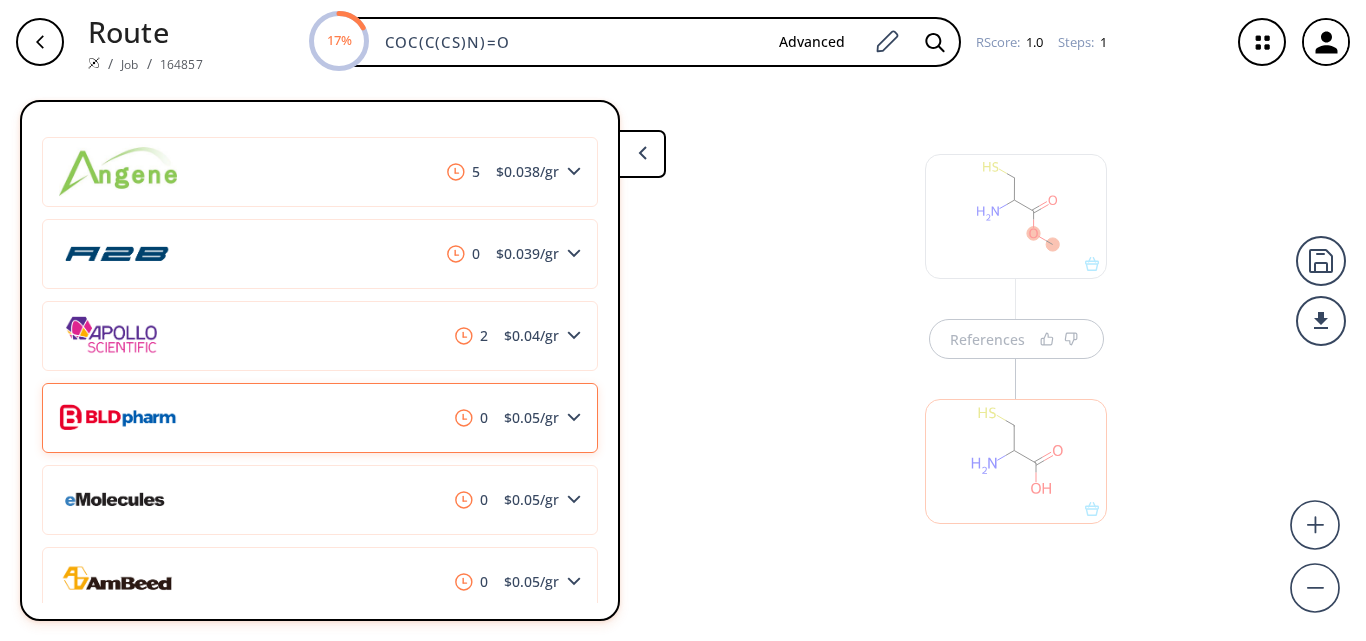 click on "0 $ 0.05 /gr" at bounding box center (320, 418) 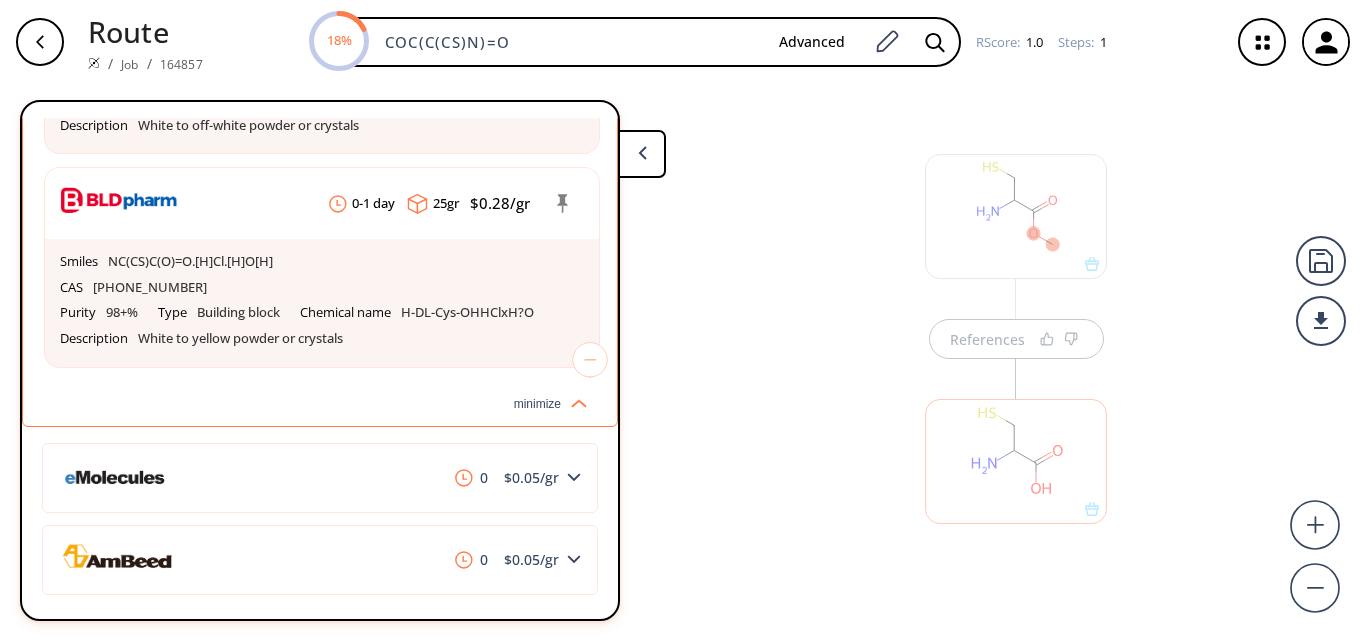 scroll, scrollTop: 3500, scrollLeft: 0, axis: vertical 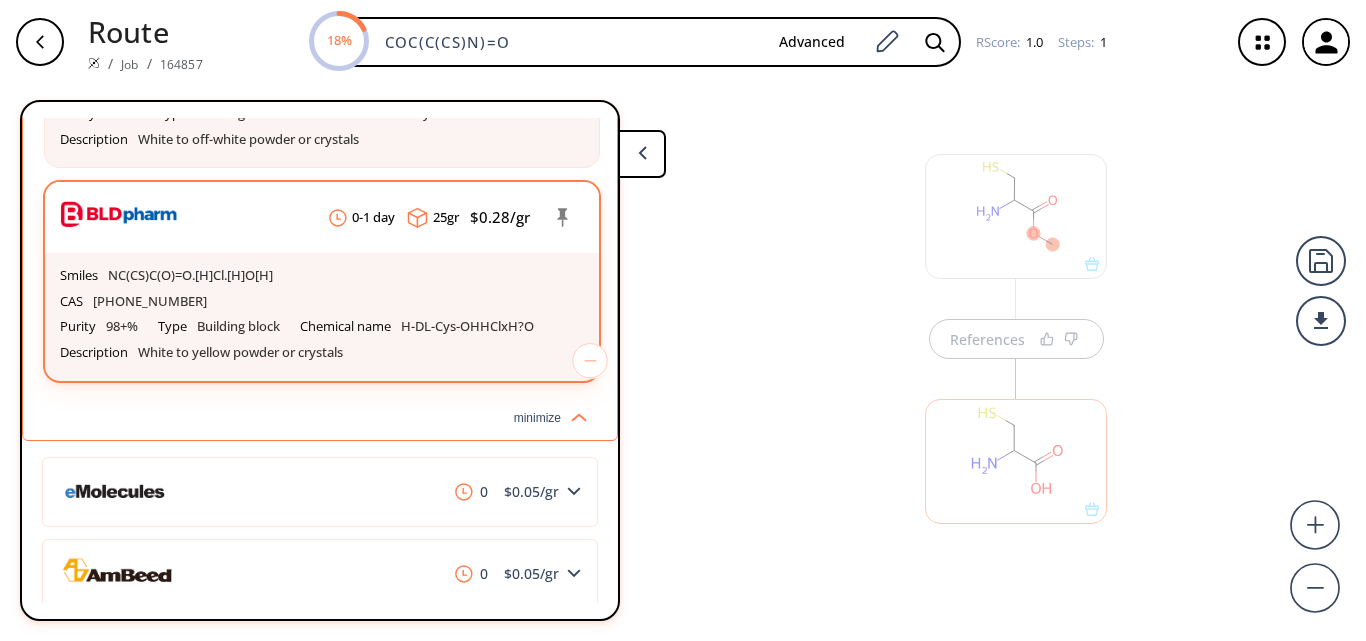 click on "H-DL-Cys-OHHClxH?O" at bounding box center (467, -526) 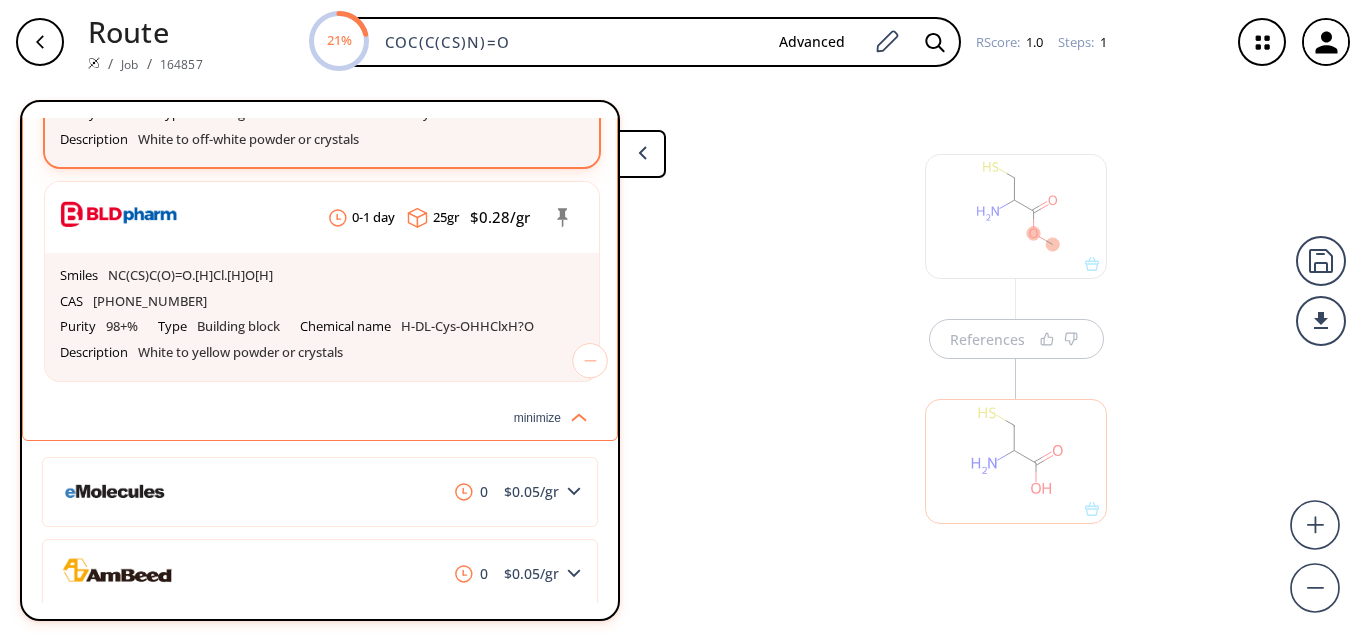 click on "Chemical name" at bounding box center (350, -2232) 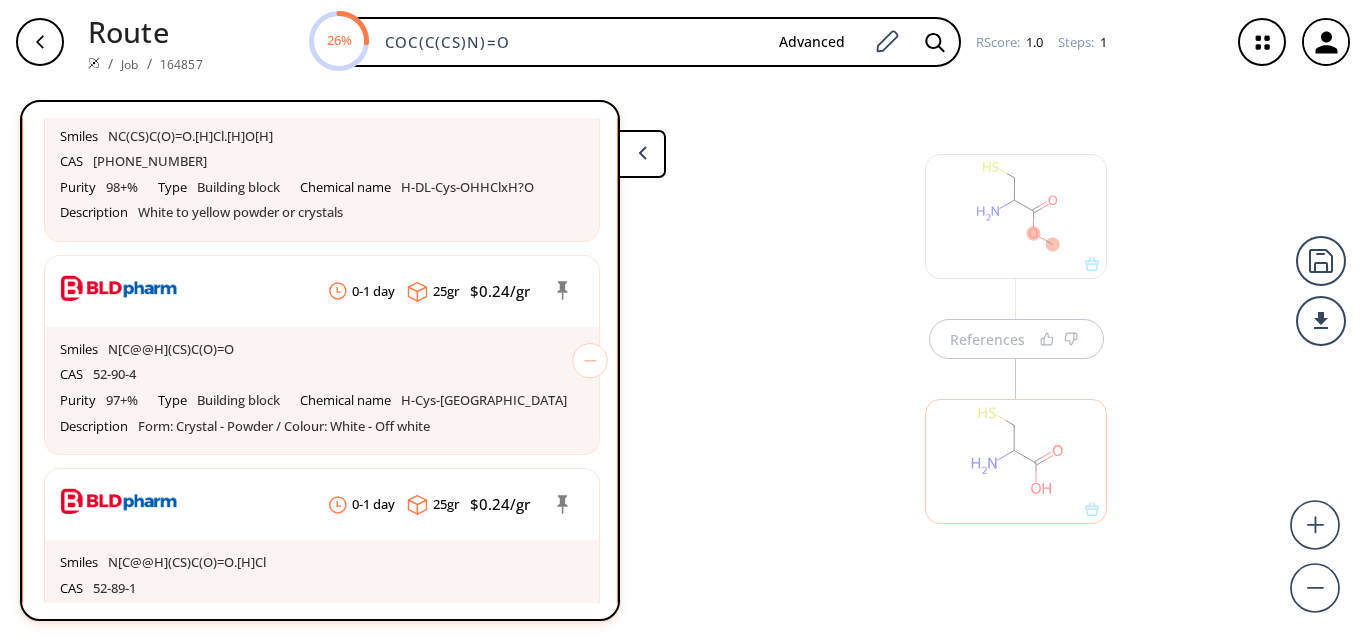 scroll, scrollTop: 2900, scrollLeft: 0, axis: vertical 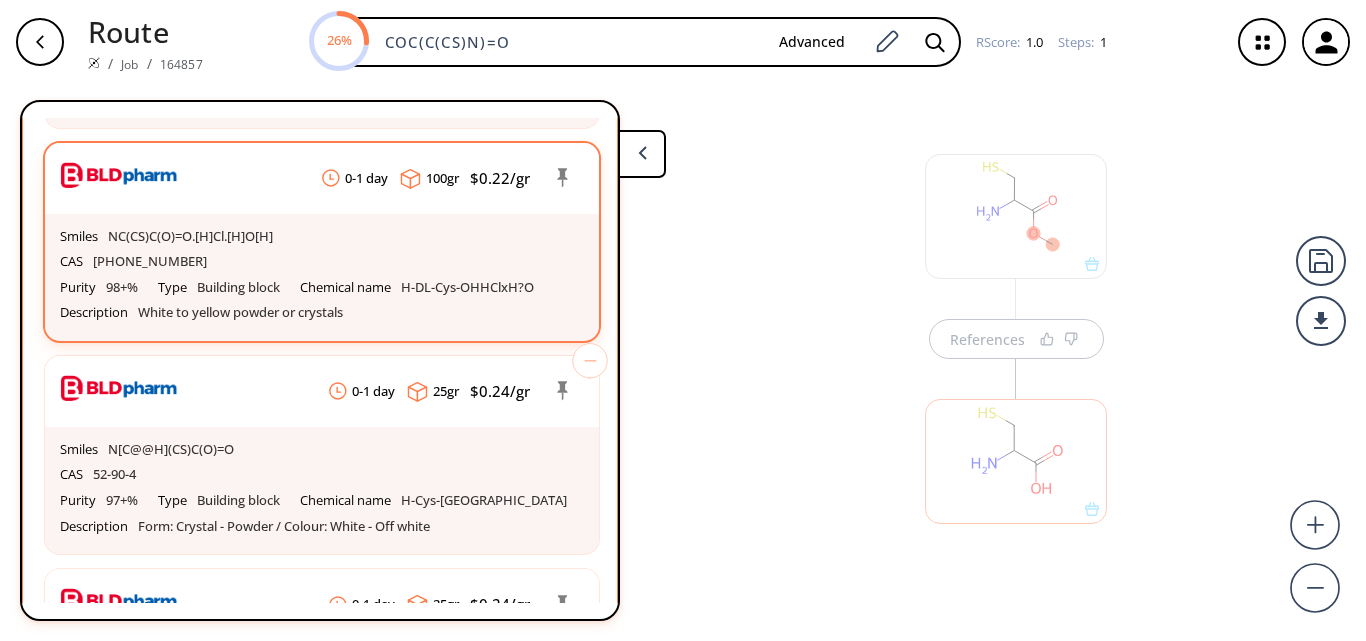 click on "CAS 96998-61-7" at bounding box center [322, 49] 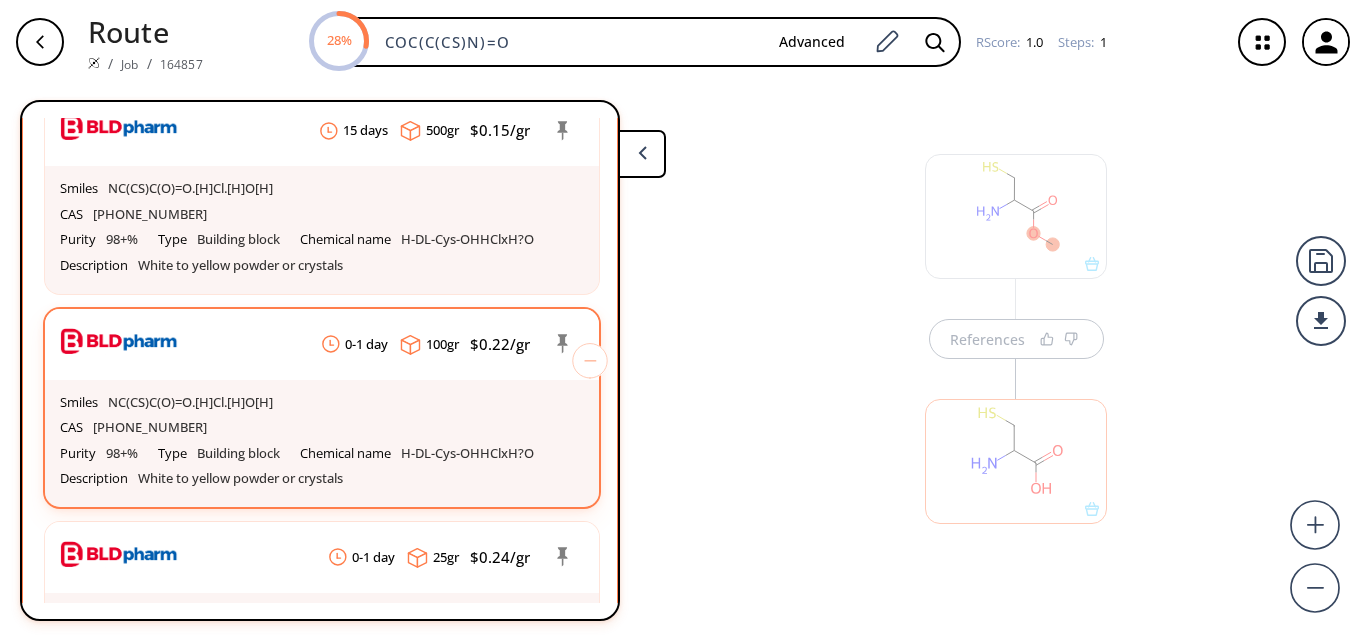 scroll, scrollTop: 2700, scrollLeft: 0, axis: vertical 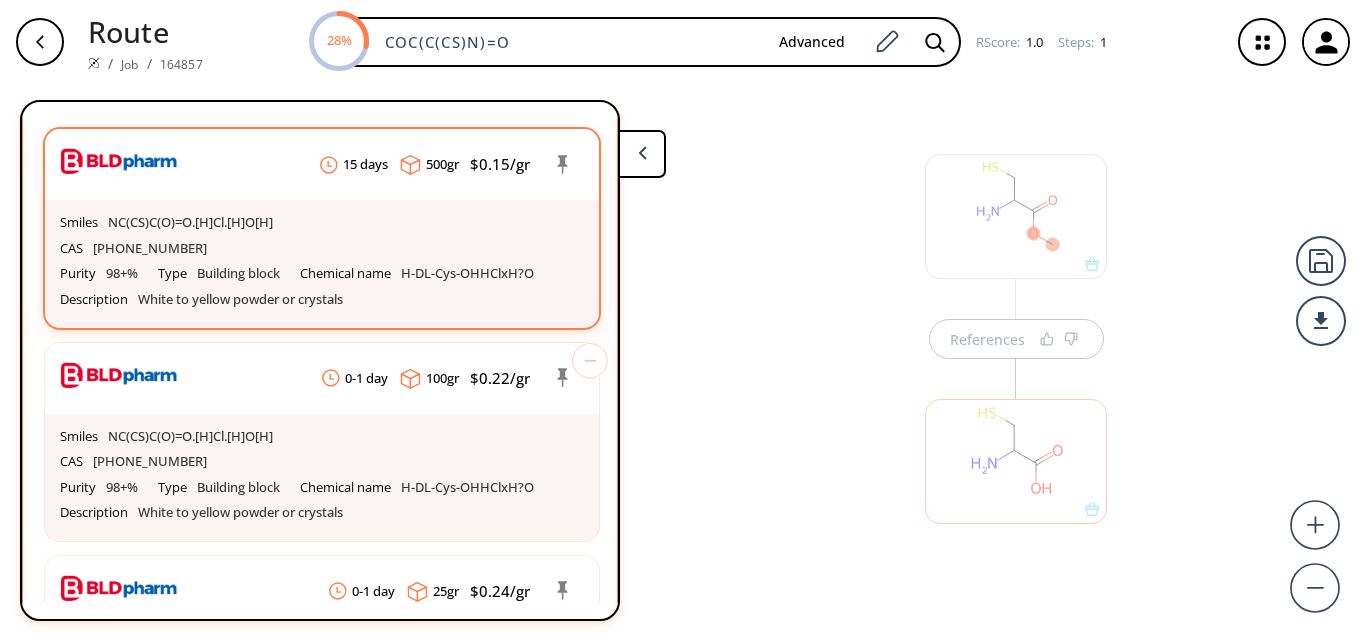 click on "CAS 96998-61-7" at bounding box center (322, 249) 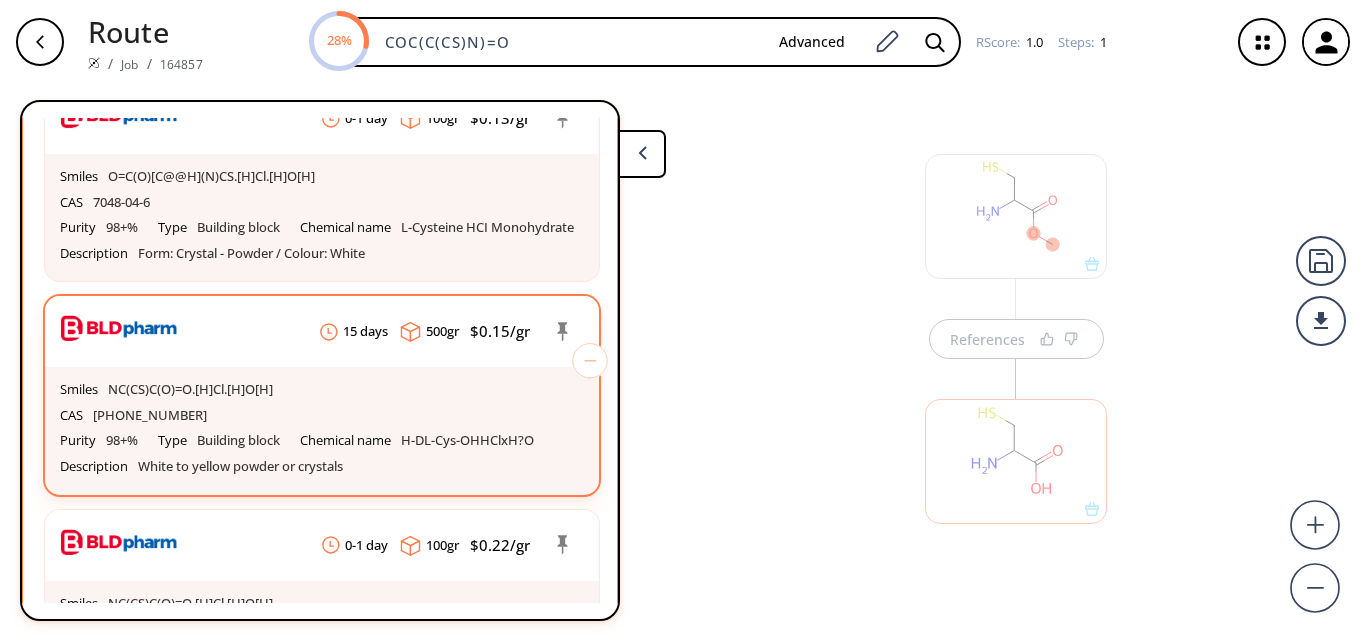 scroll, scrollTop: 2500, scrollLeft: 0, axis: vertical 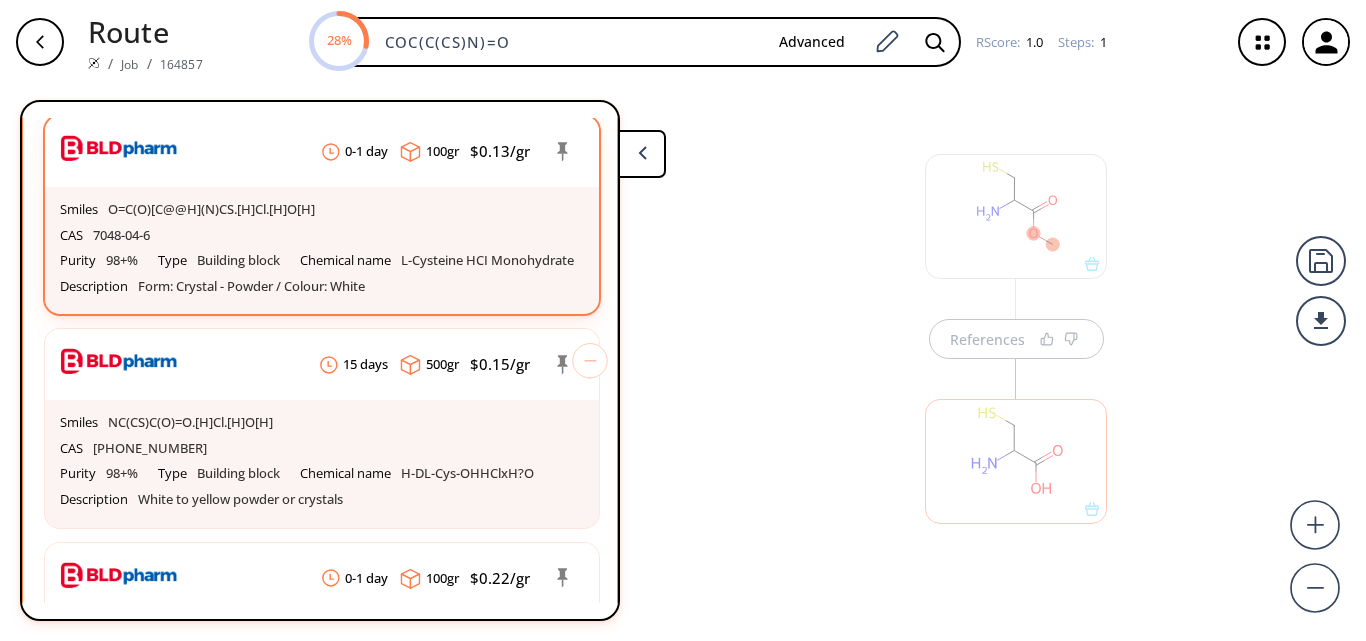 click on "CAS 7048-04-6" at bounding box center (322, -831) 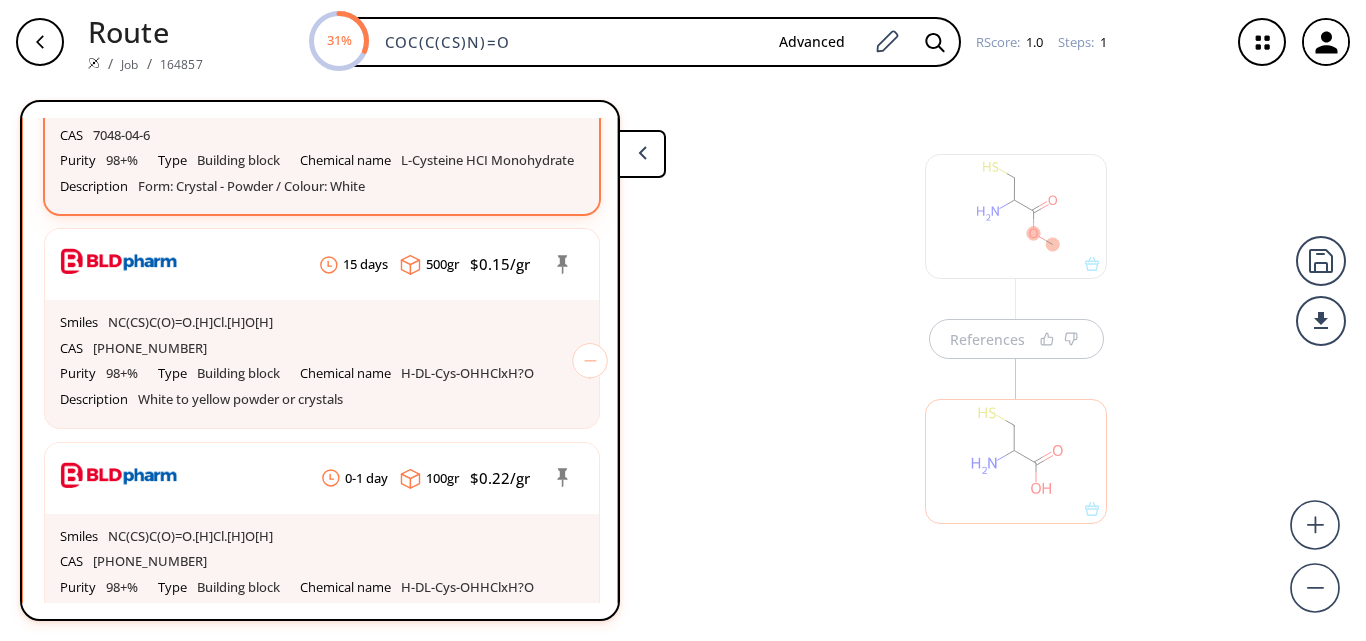 scroll, scrollTop: 2500, scrollLeft: 0, axis: vertical 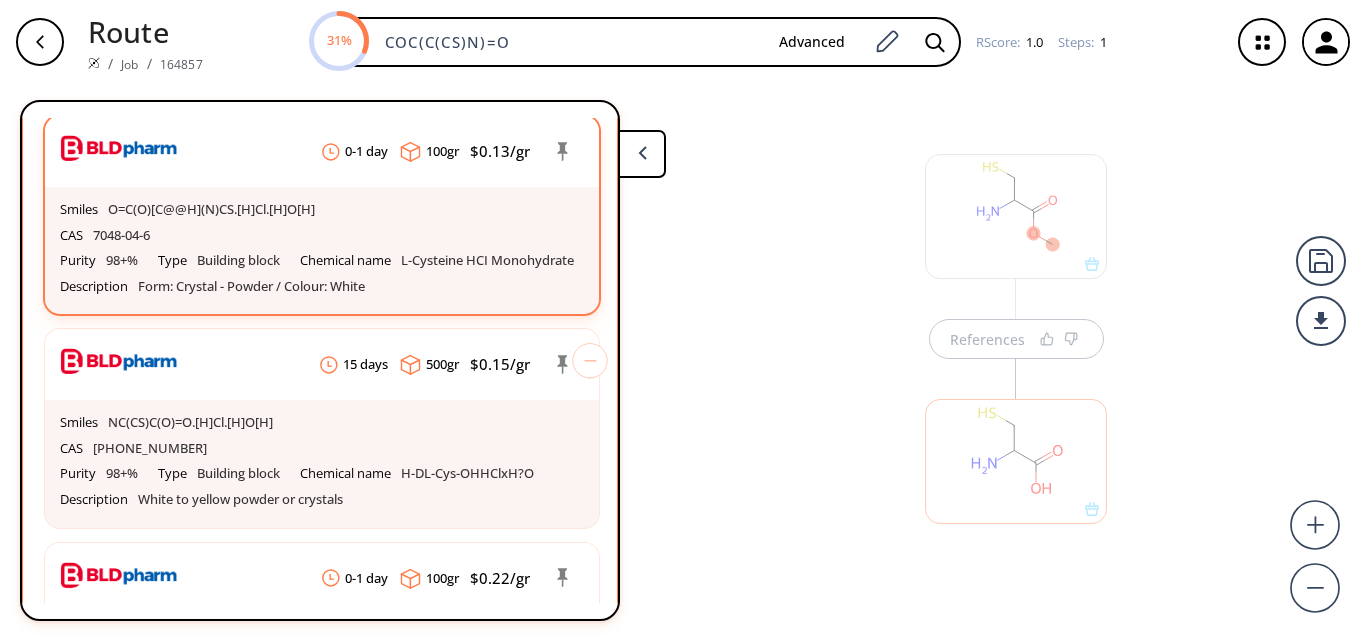 click on "CAS 7048-04-6" at bounding box center [322, -831] 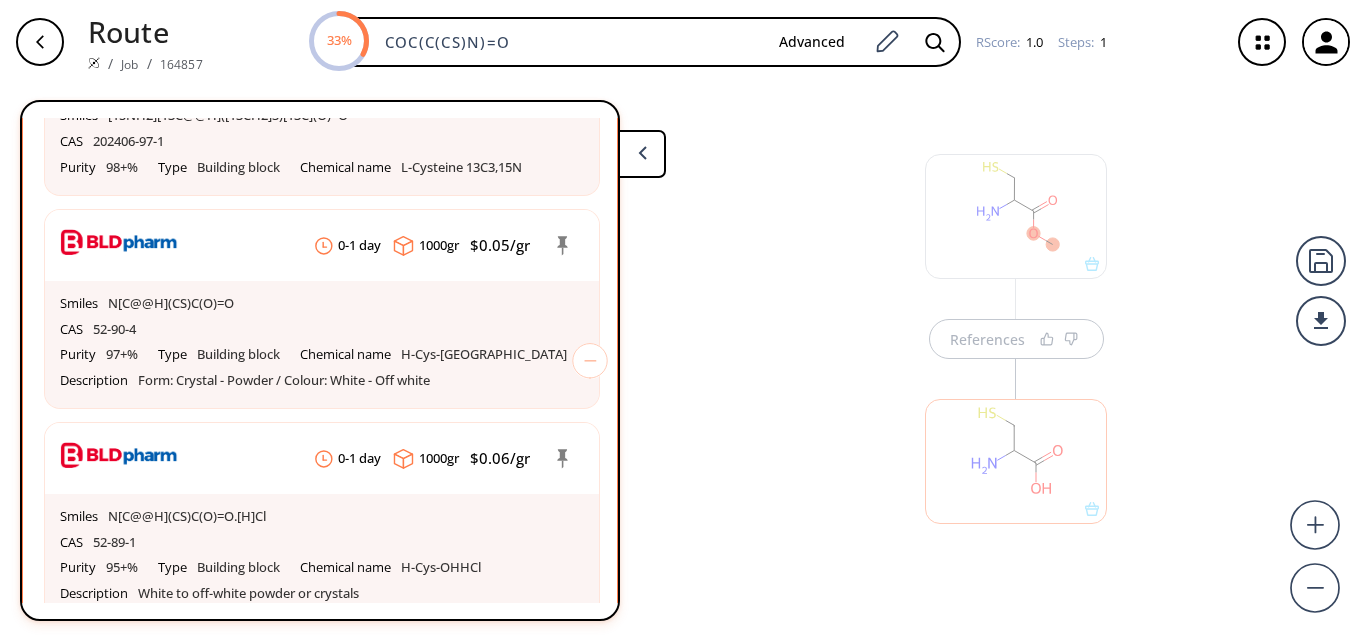 scroll, scrollTop: 400, scrollLeft: 0, axis: vertical 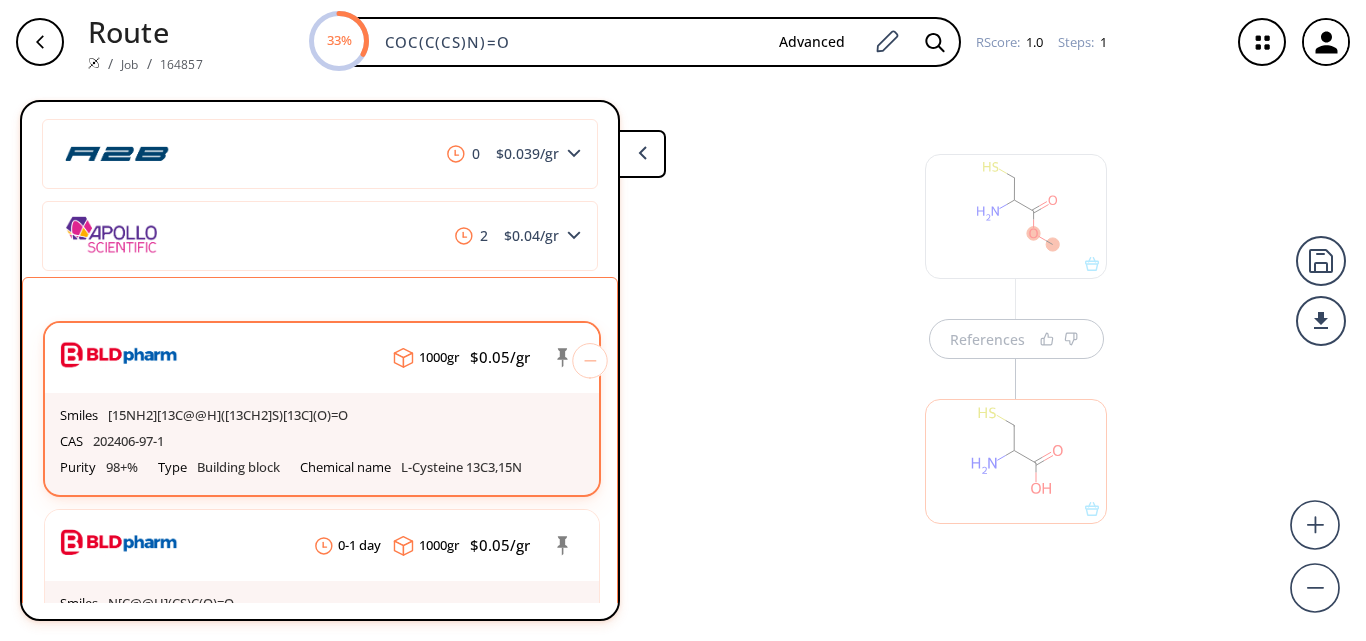 click on "[15NH2][13C@@H]([13CH2]S)[13C](O)=O" at bounding box center (228, 416) 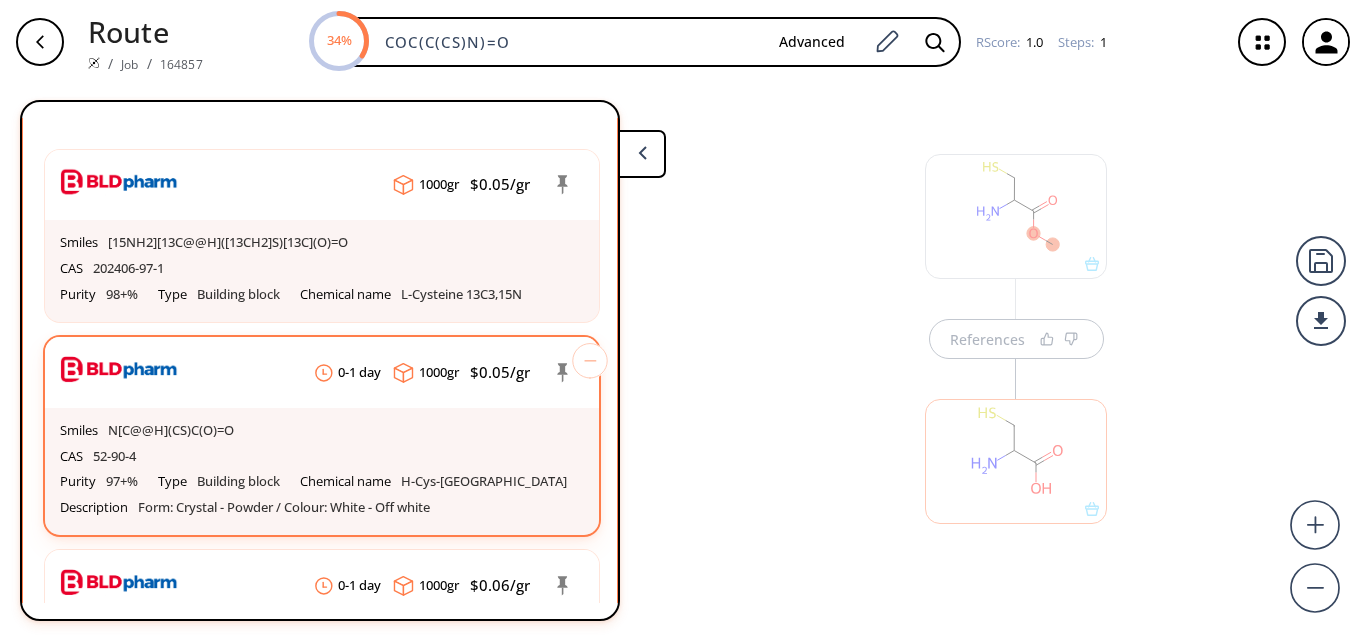 scroll, scrollTop: 600, scrollLeft: 0, axis: vertical 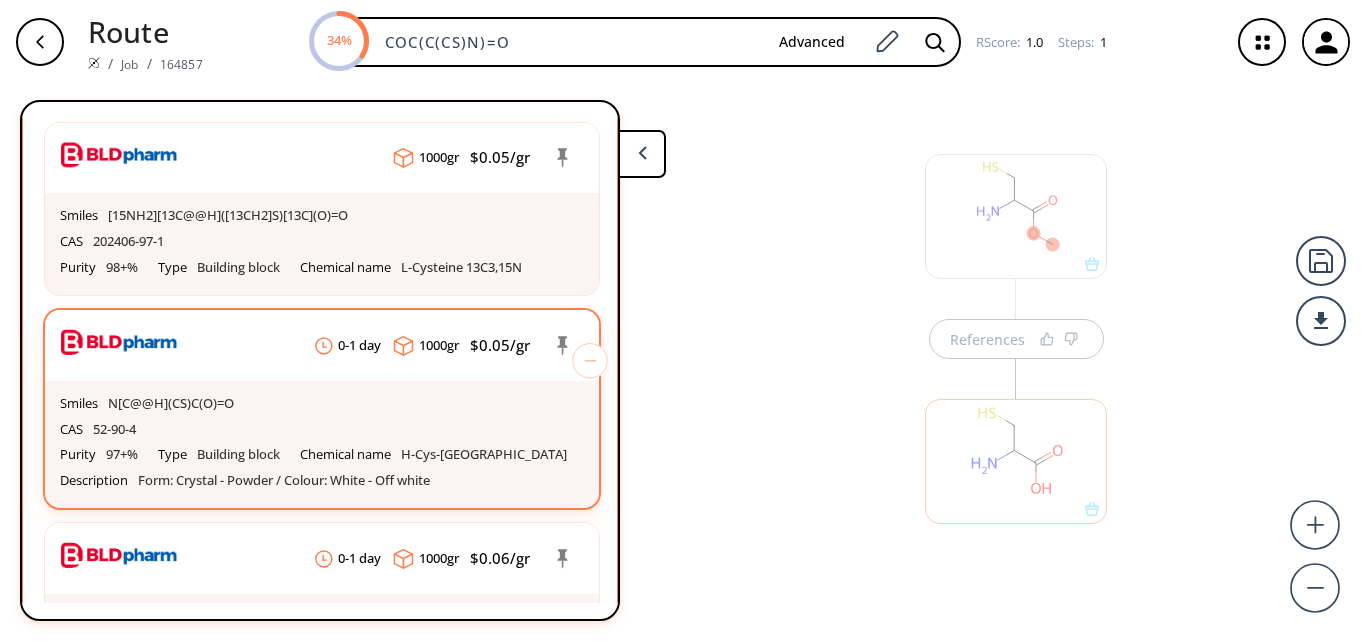 click on "CAS 52-90-4" at bounding box center (322, 430) 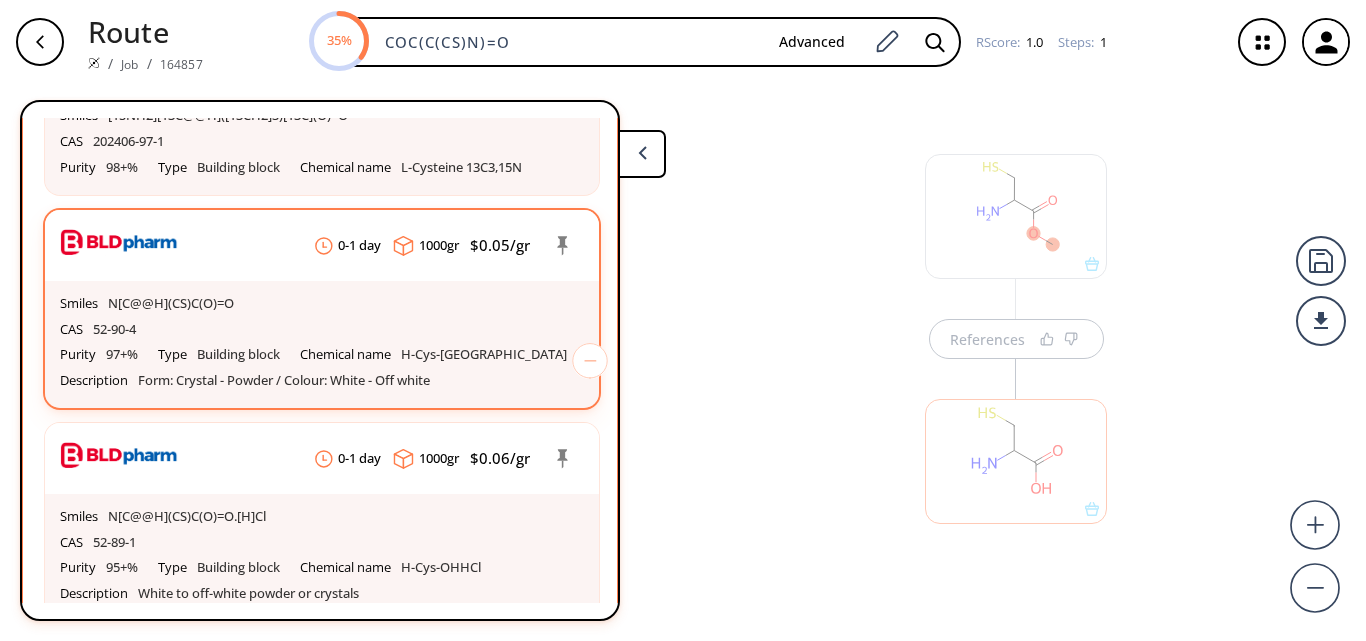 scroll, scrollTop: 800, scrollLeft: 0, axis: vertical 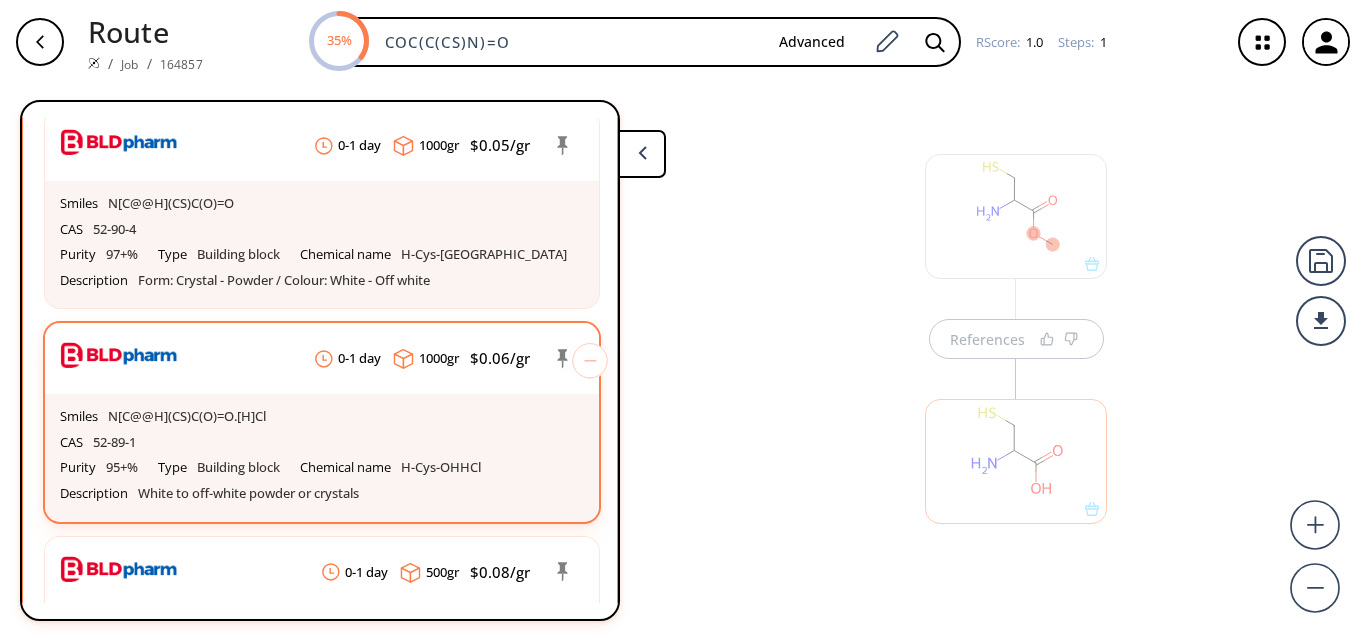 click on "CAS 52-89-1" at bounding box center [322, 443] 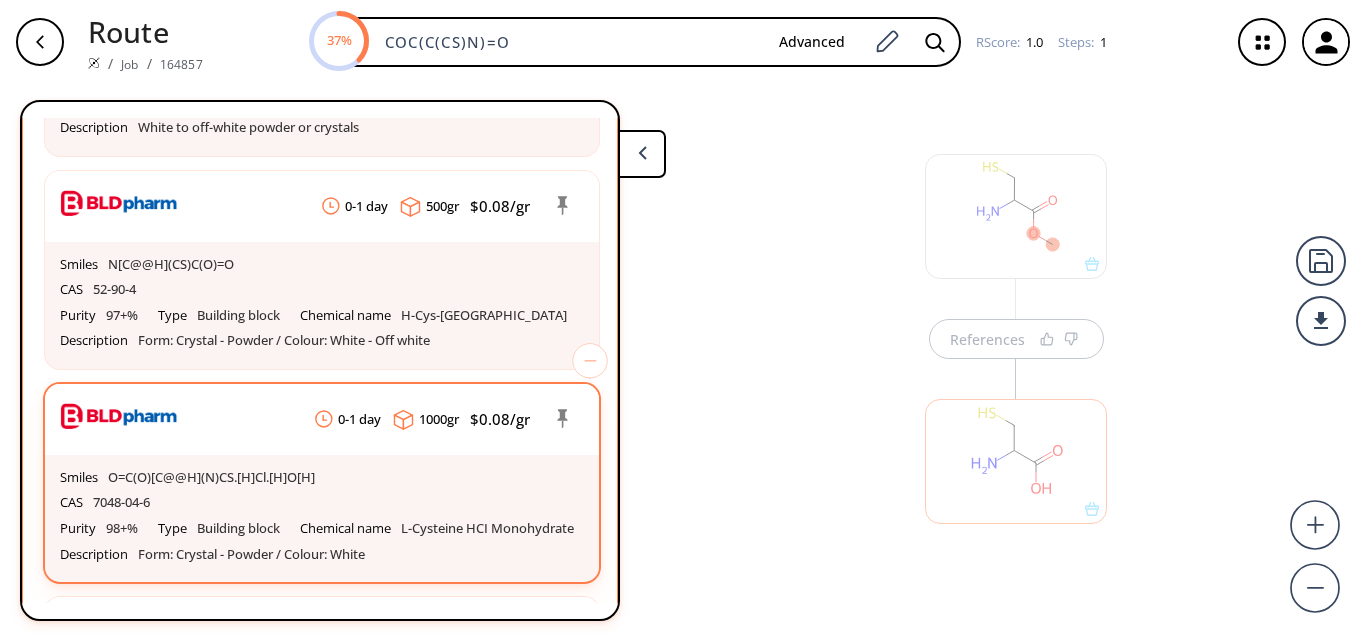 scroll, scrollTop: 1200, scrollLeft: 0, axis: vertical 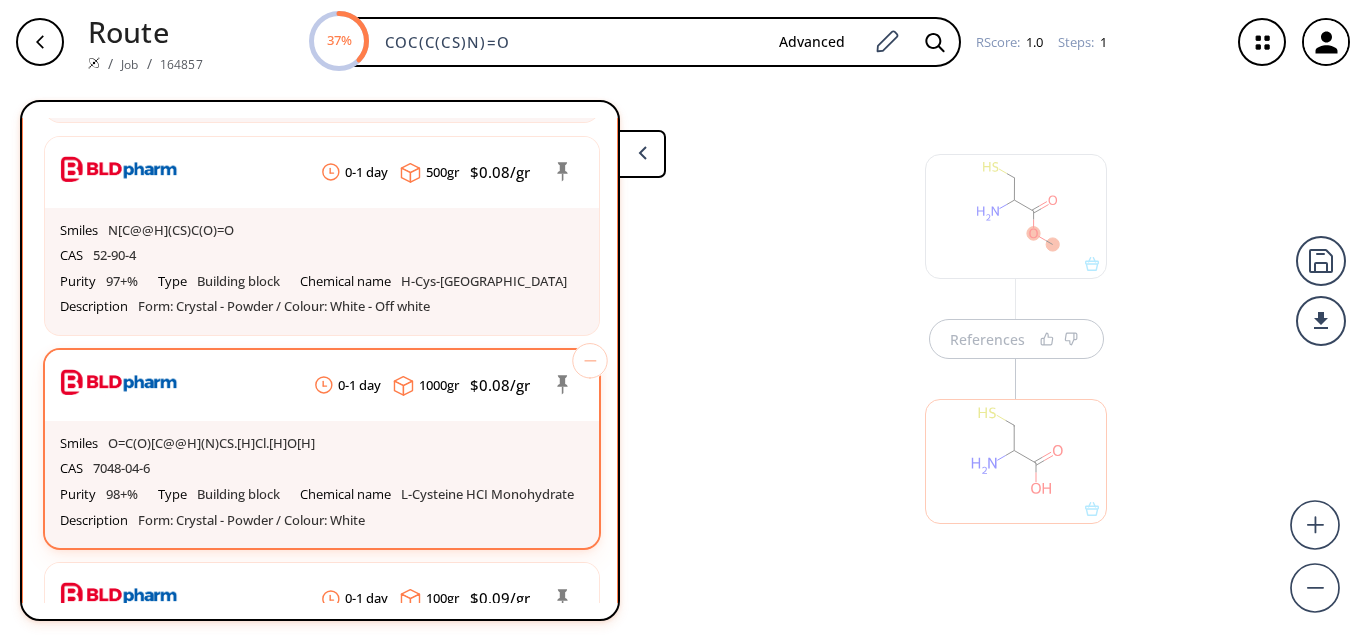 click on "Type" at bounding box center (177, 495) 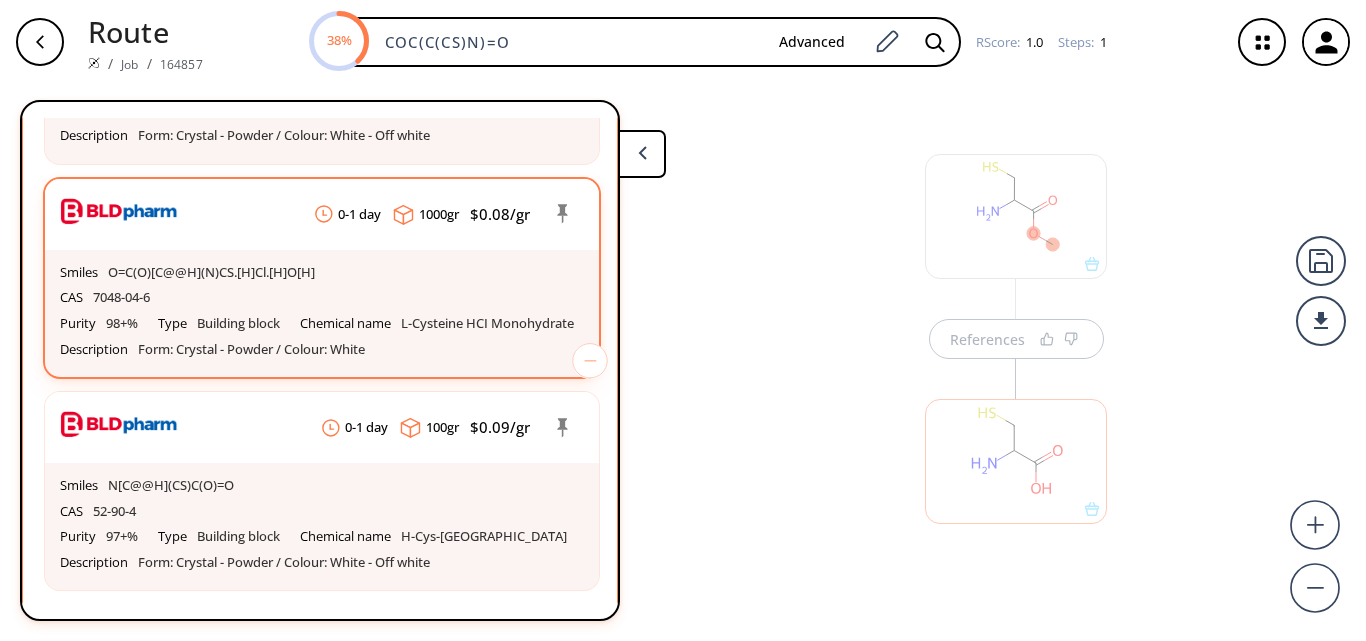 scroll, scrollTop: 1400, scrollLeft: 0, axis: vertical 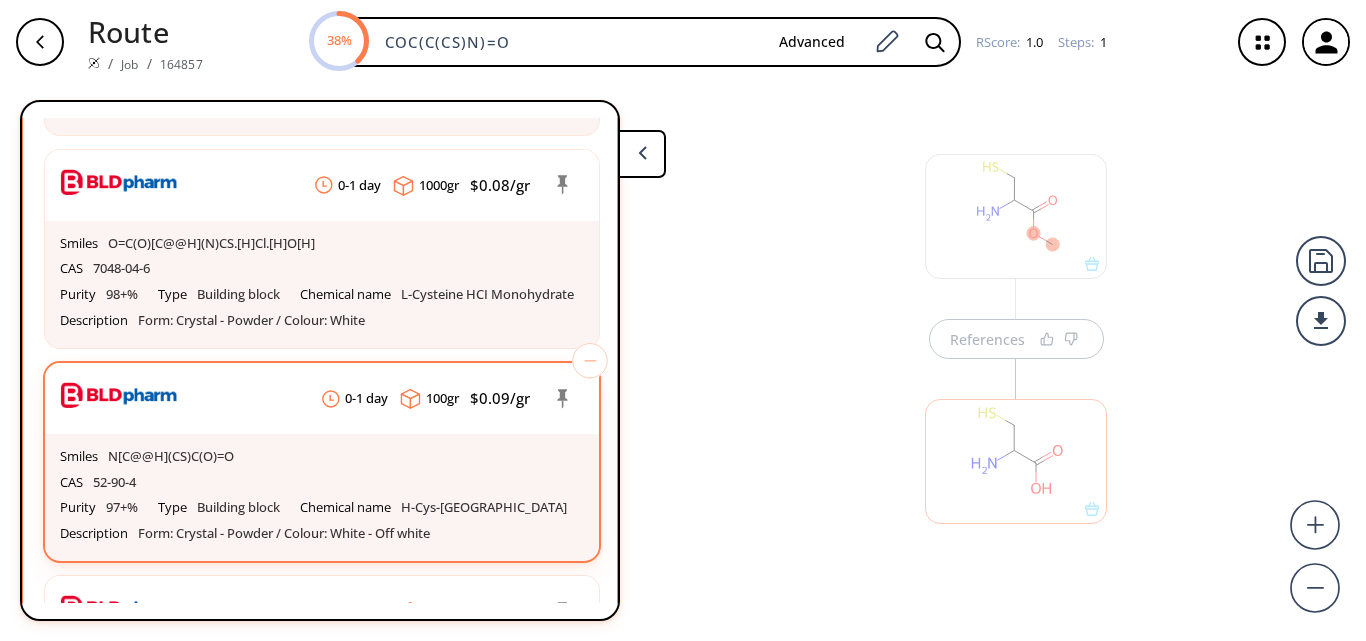 click on "CAS 52-90-4" at bounding box center (322, -370) 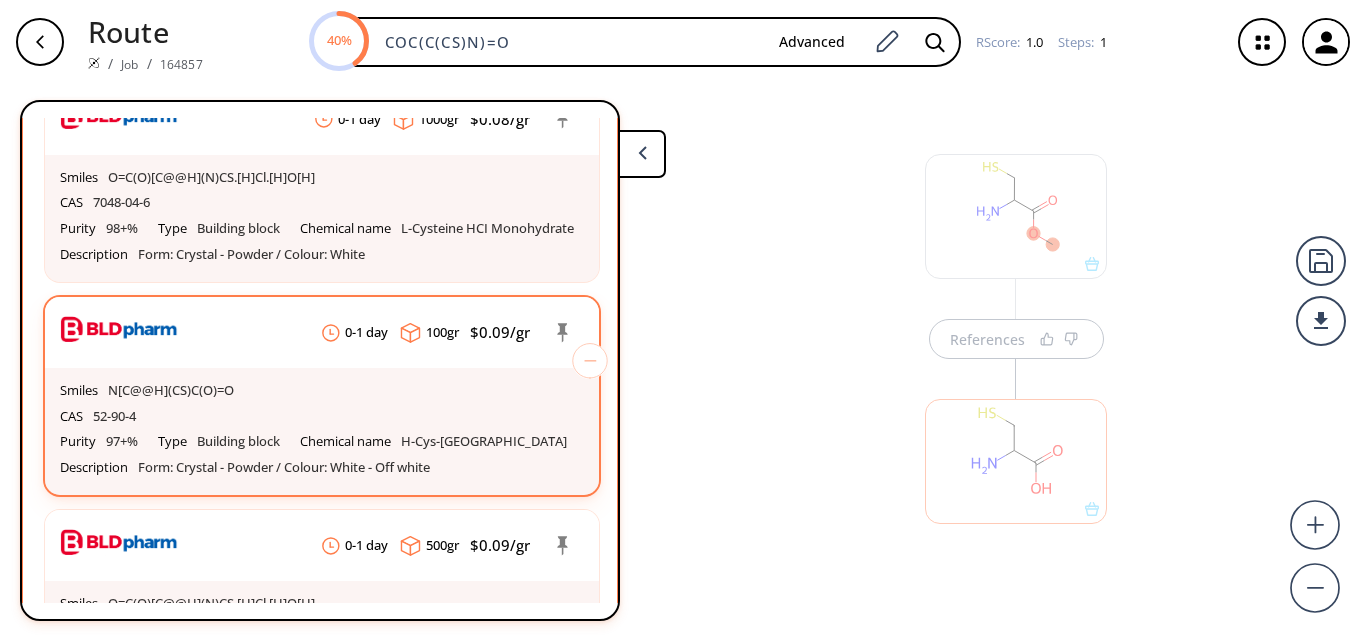 scroll, scrollTop: 1700, scrollLeft: 0, axis: vertical 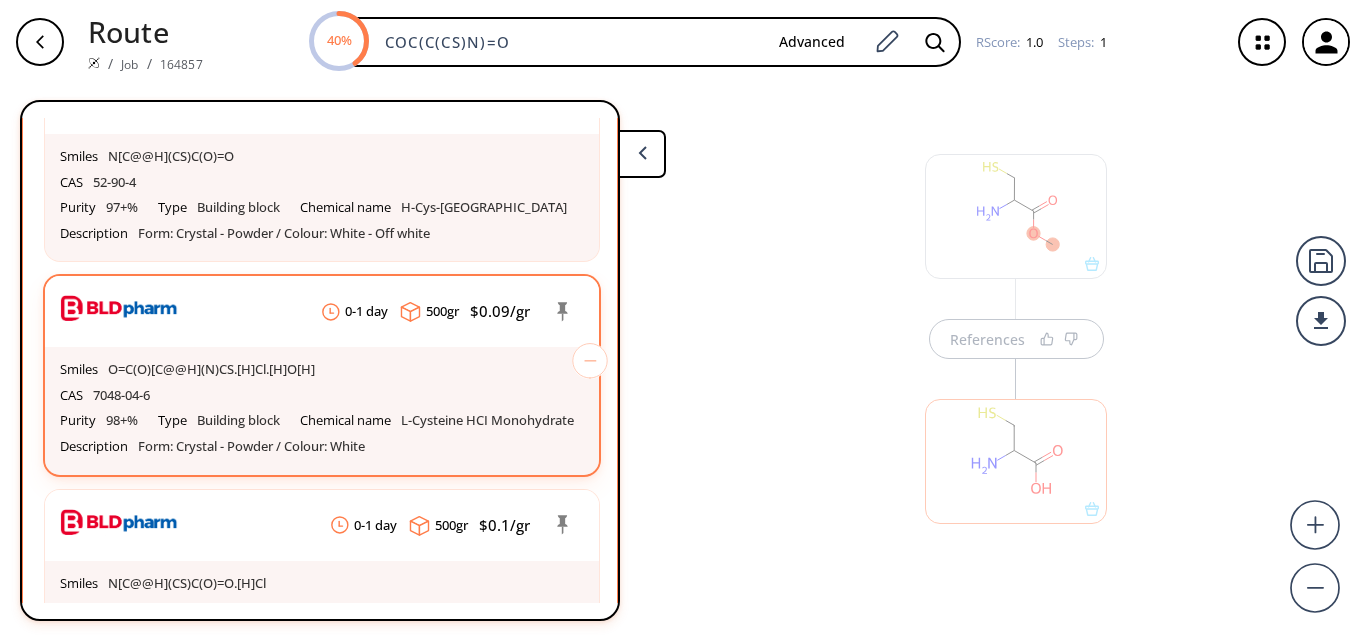 click on "CAS 7048-04-6" at bounding box center [322, -31] 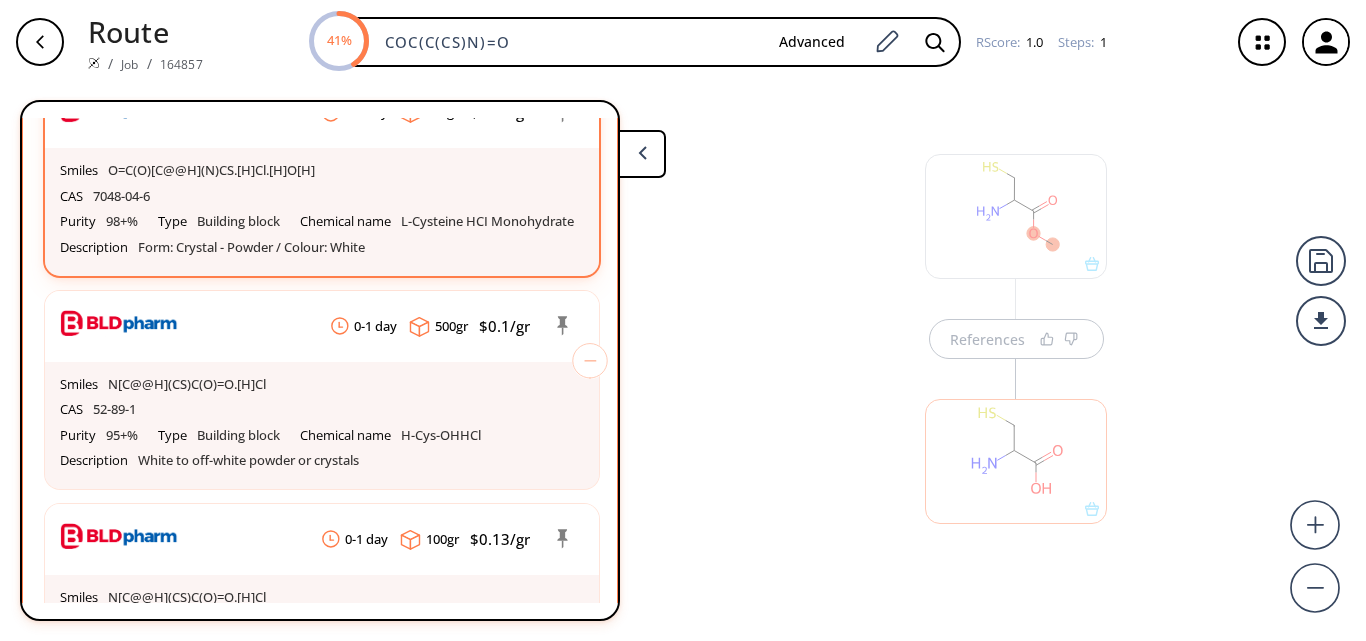 scroll, scrollTop: 1900, scrollLeft: 0, axis: vertical 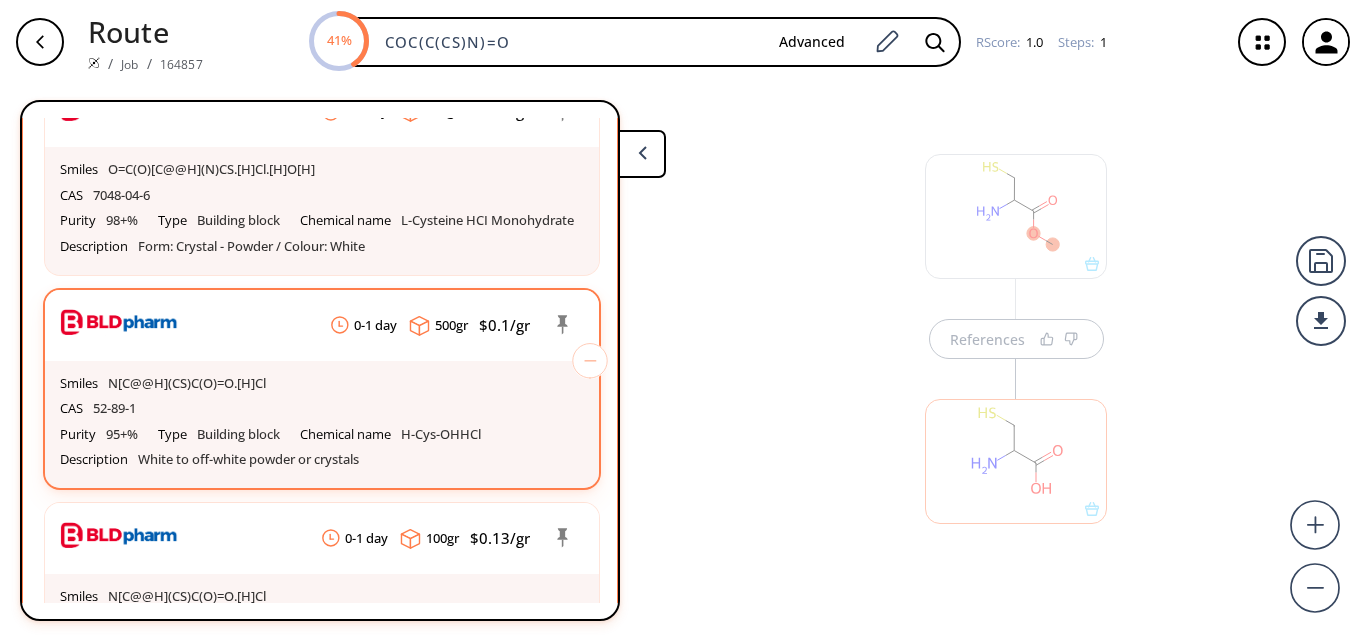 click on "CAS 52-89-1" at bounding box center [322, -657] 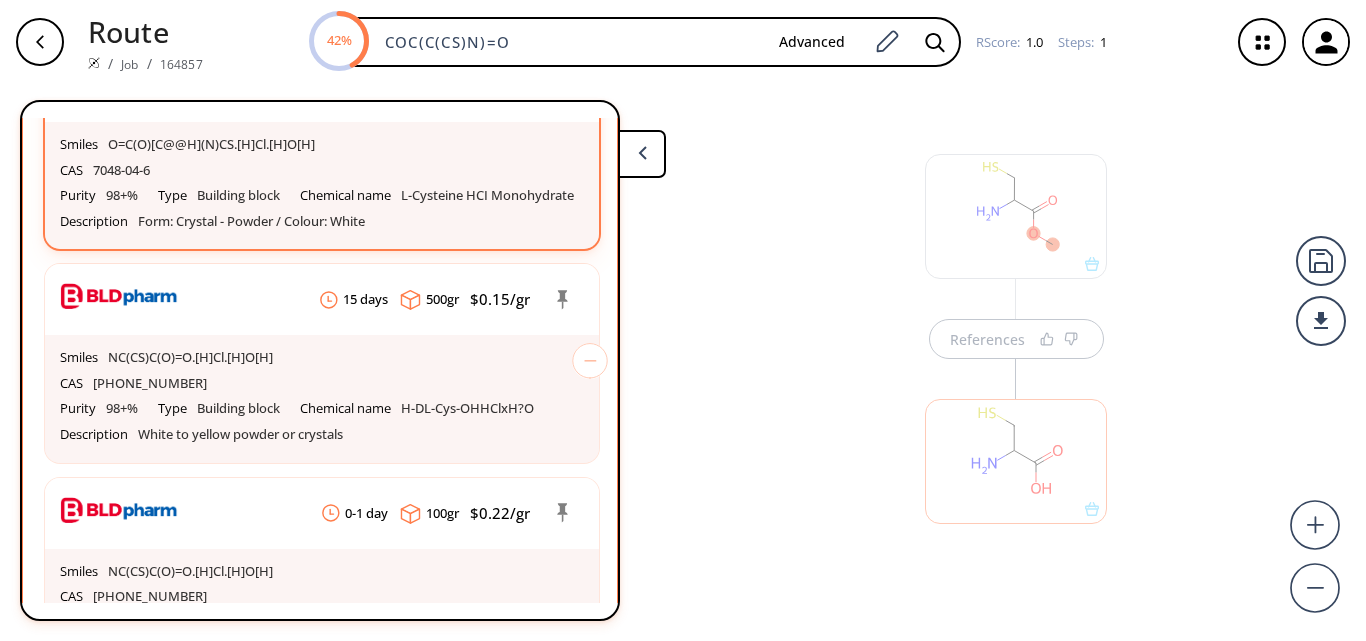 scroll, scrollTop: 2600, scrollLeft: 0, axis: vertical 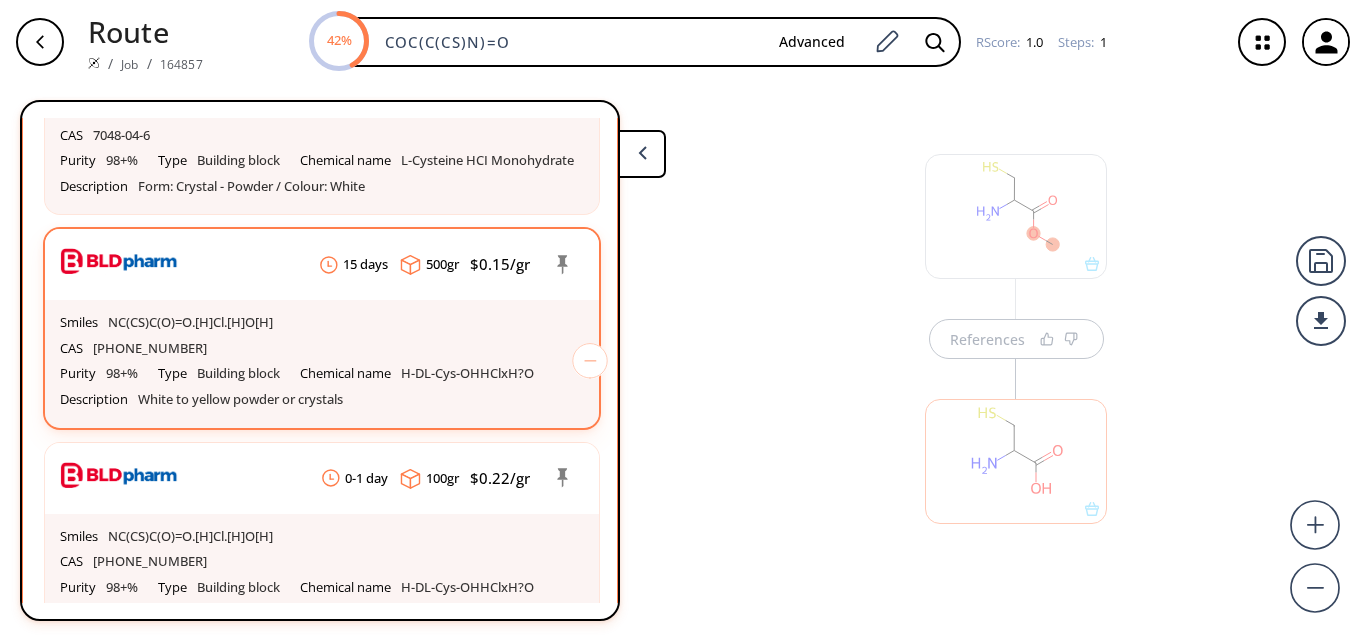 click on "CAS 96998-61-7" at bounding box center (322, 349) 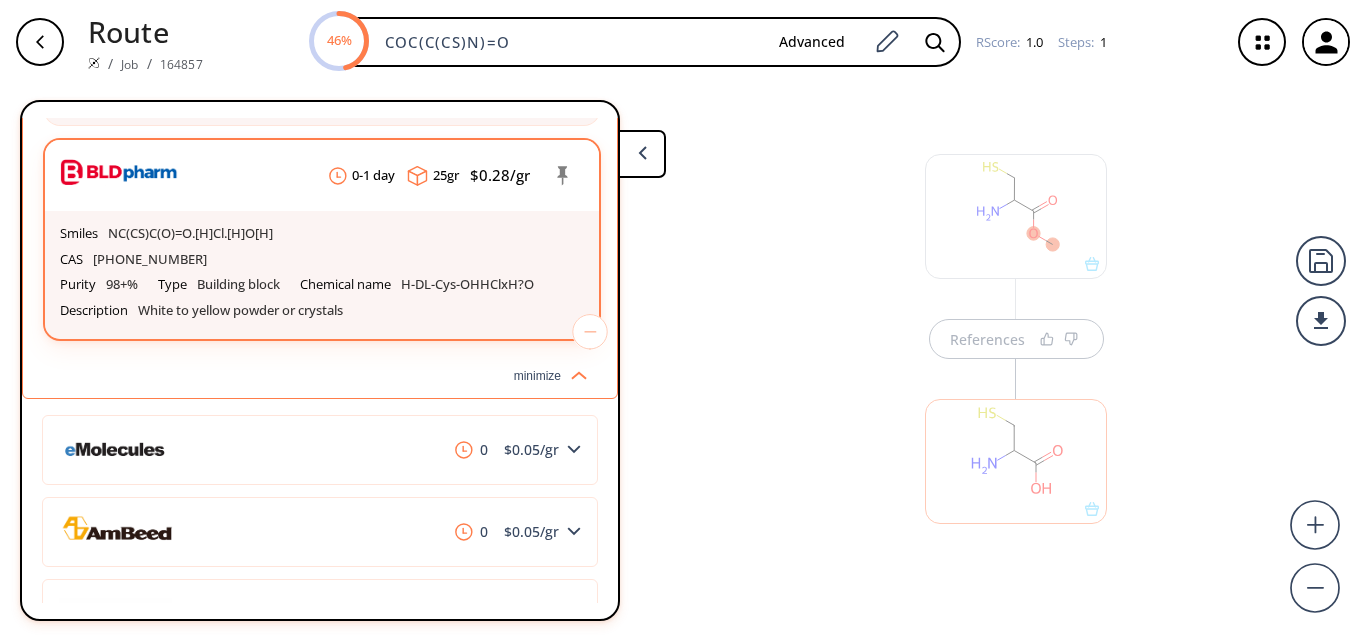 scroll, scrollTop: 3600, scrollLeft: 0, axis: vertical 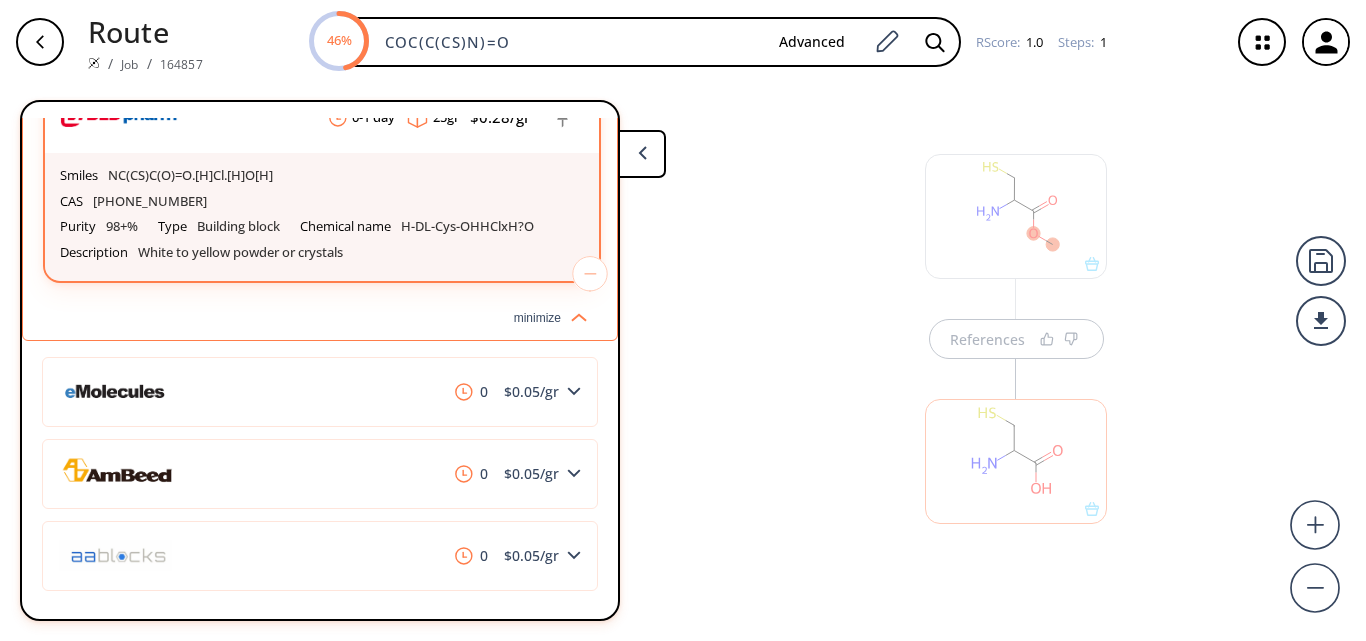click on "Smiles NC(CS)C(O)=O.[H]Cl.[H]O[H] CAS 96998-61-7 Purity 98+% Type Building block Chemical name H-DL-Cys-OHHClxH?O Description White to yellow powder or crystals" at bounding box center [322, -637] 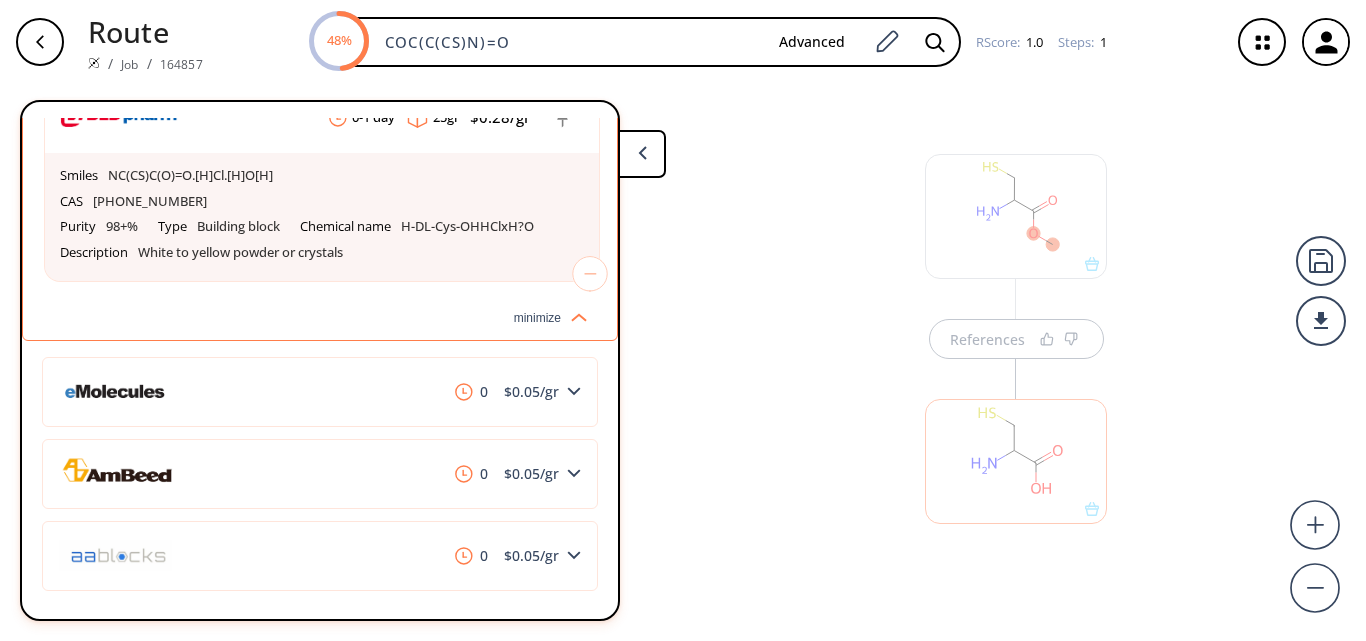 click at bounding box center (642, 154) 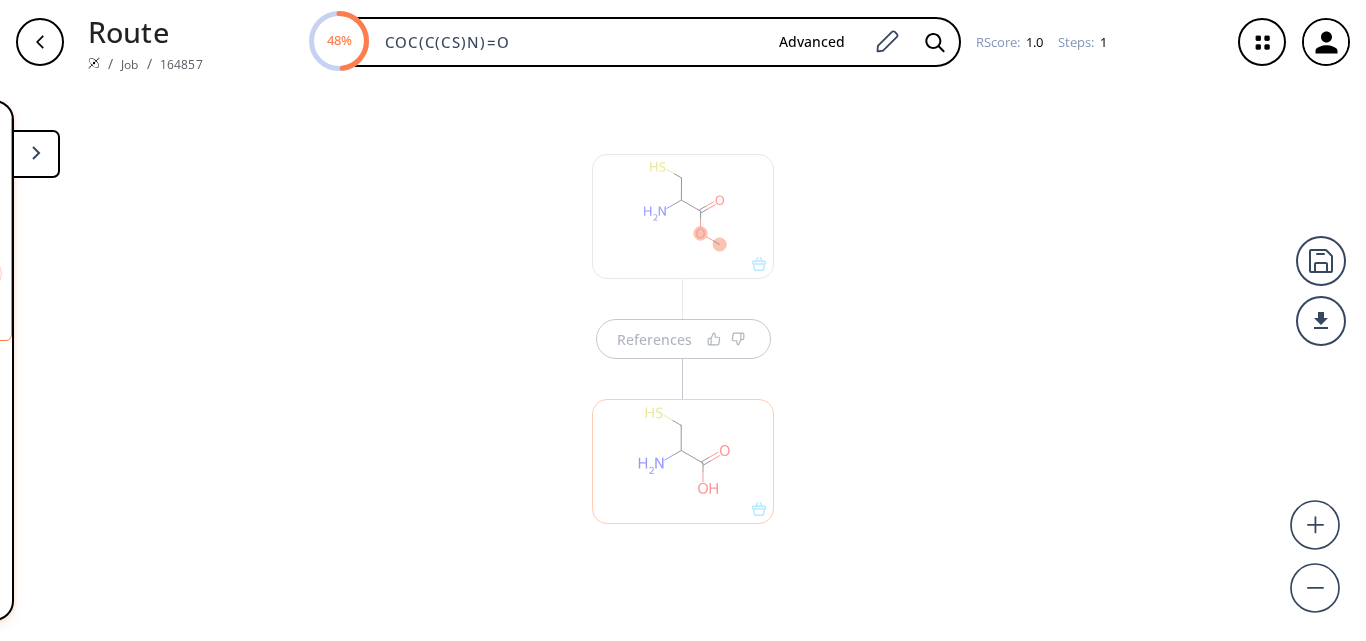 click on "References" at bounding box center (683, 354) 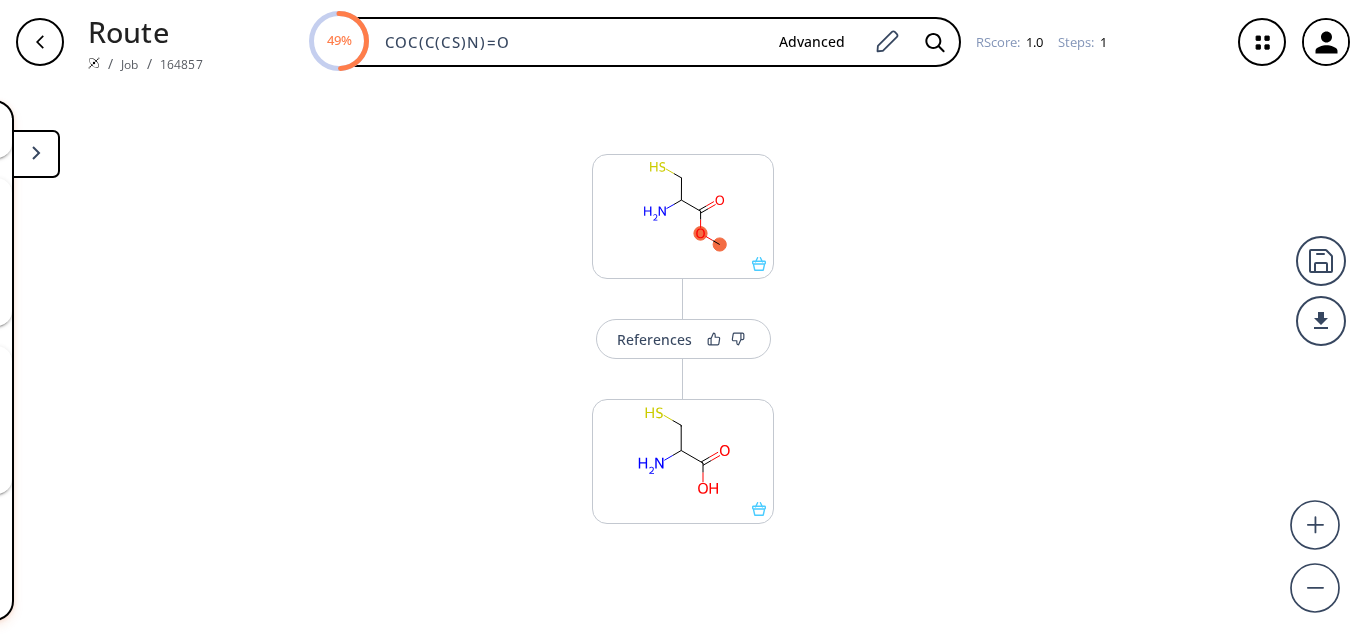 scroll, scrollTop: 46, scrollLeft: 0, axis: vertical 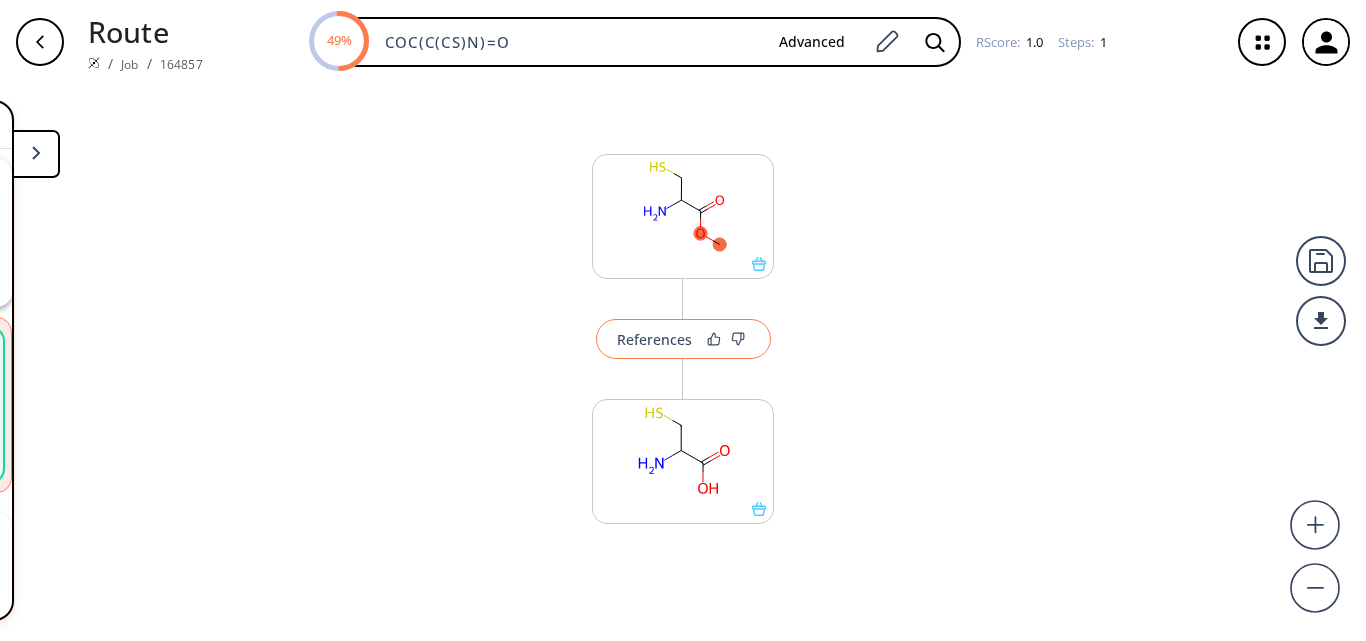 click on "References" at bounding box center [654, 339] 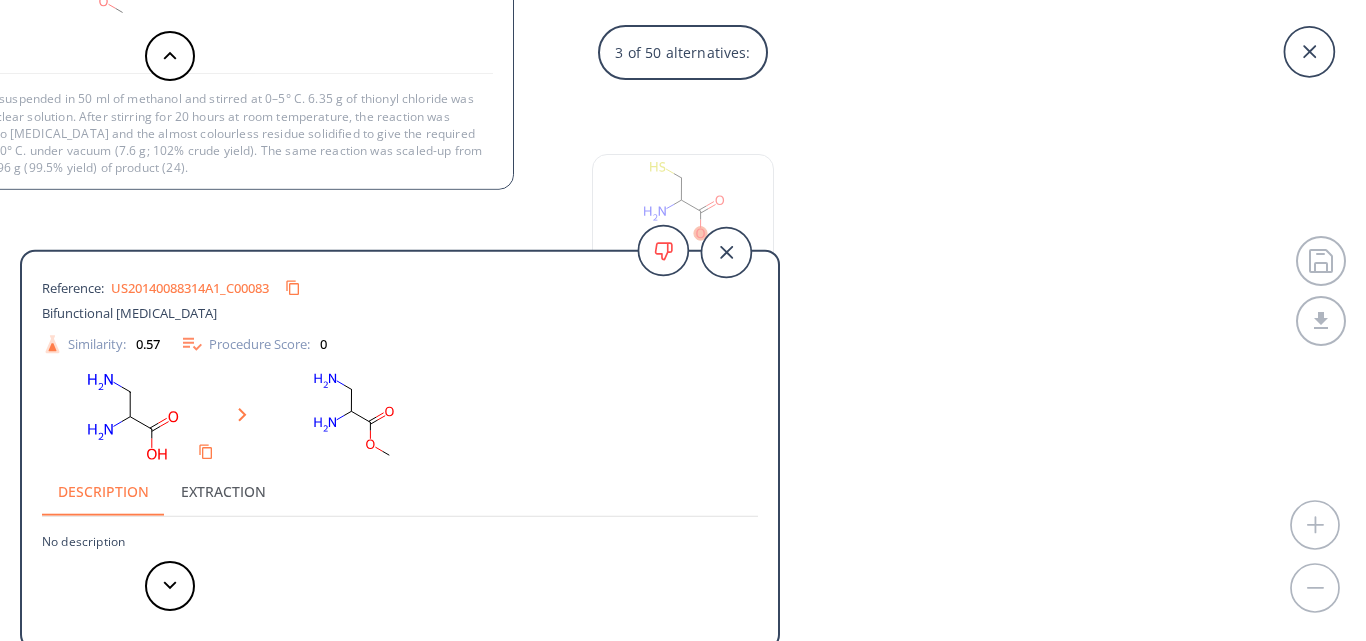 scroll, scrollTop: 3, scrollLeft: 0, axis: vertical 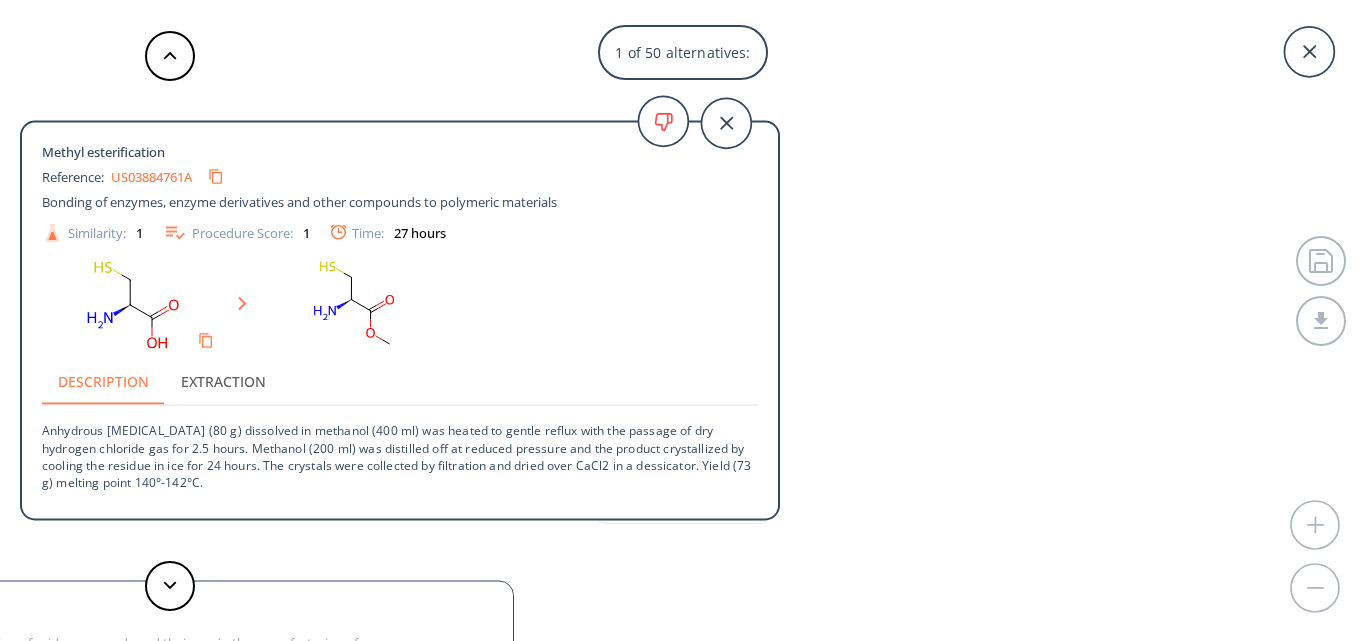 click on "US03884761A" at bounding box center (151, 176) 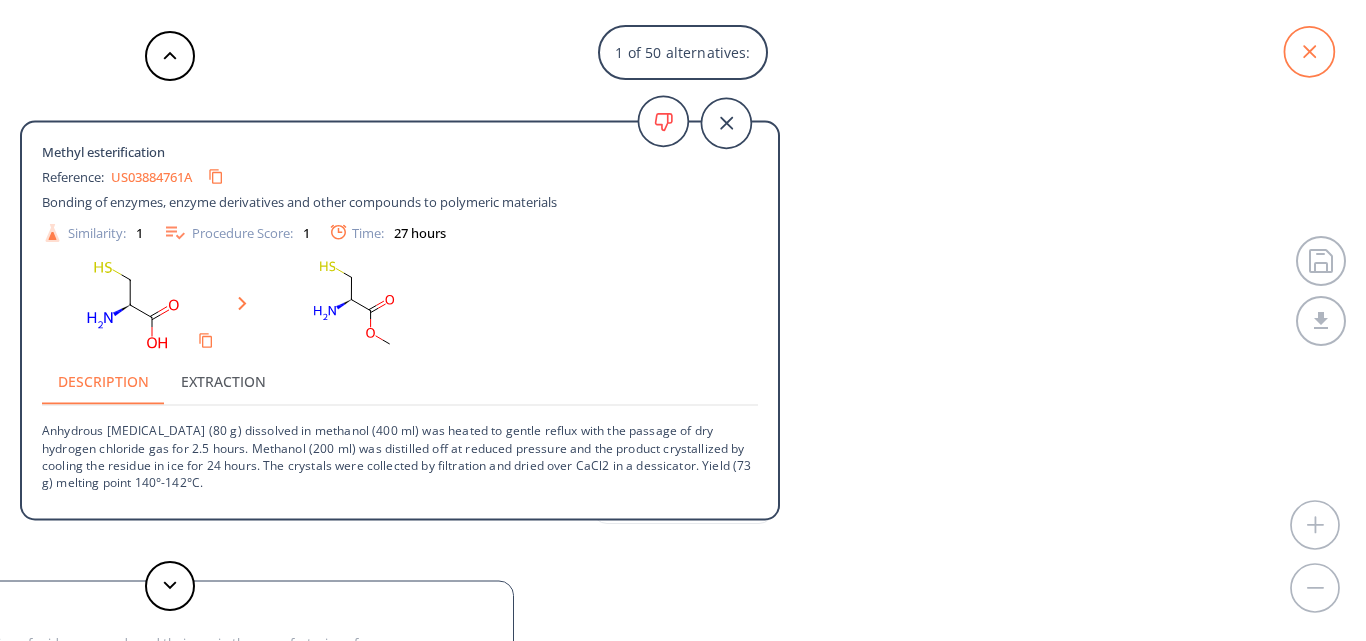 click 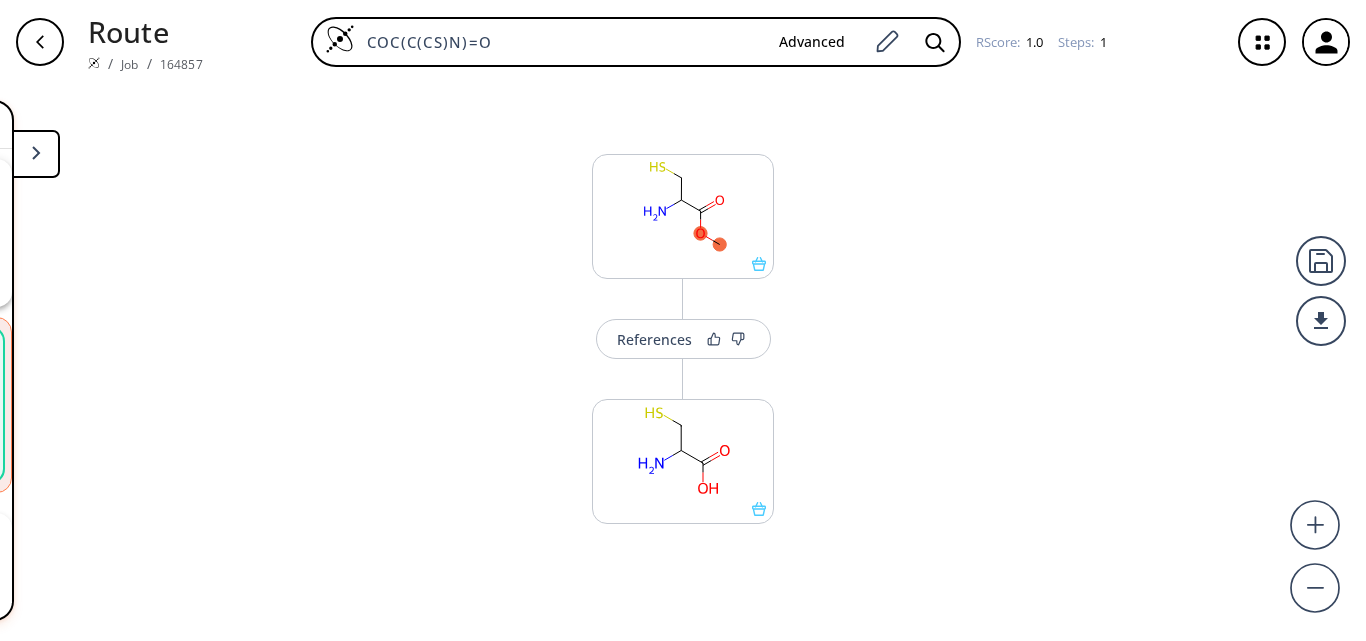 click at bounding box center (36, 154) 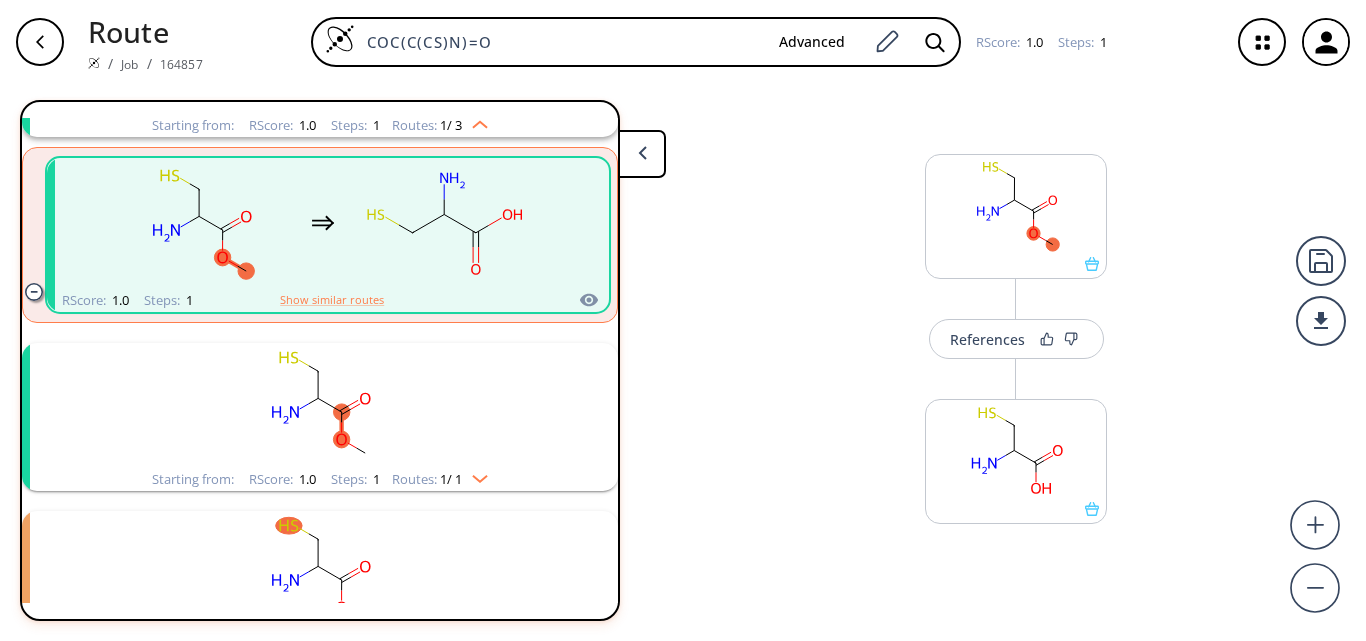 scroll, scrollTop: 246, scrollLeft: 0, axis: vertical 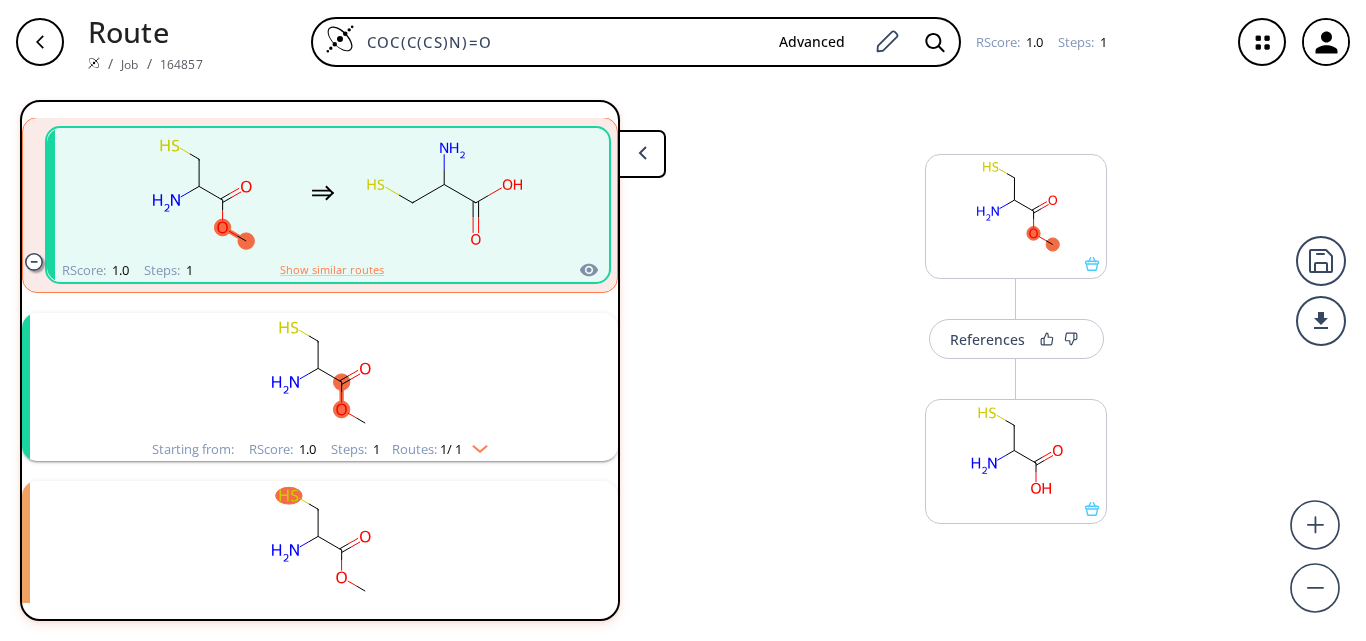 click 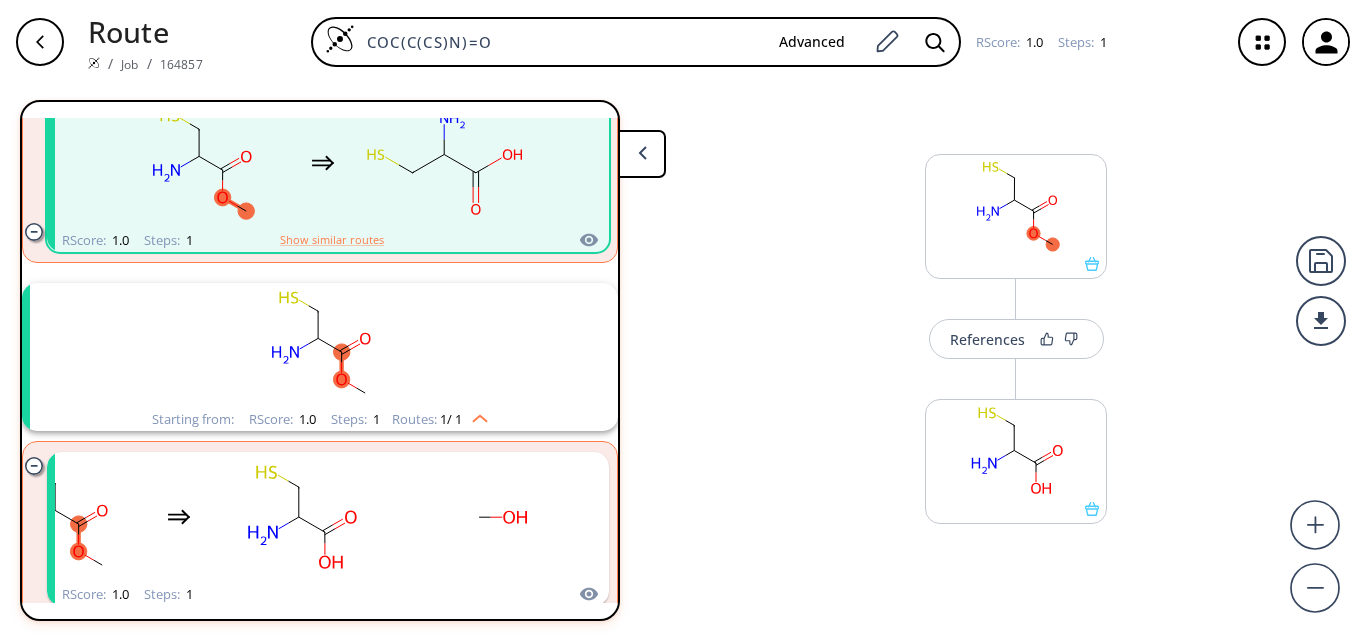 scroll, scrollTop: 246, scrollLeft: 0, axis: vertical 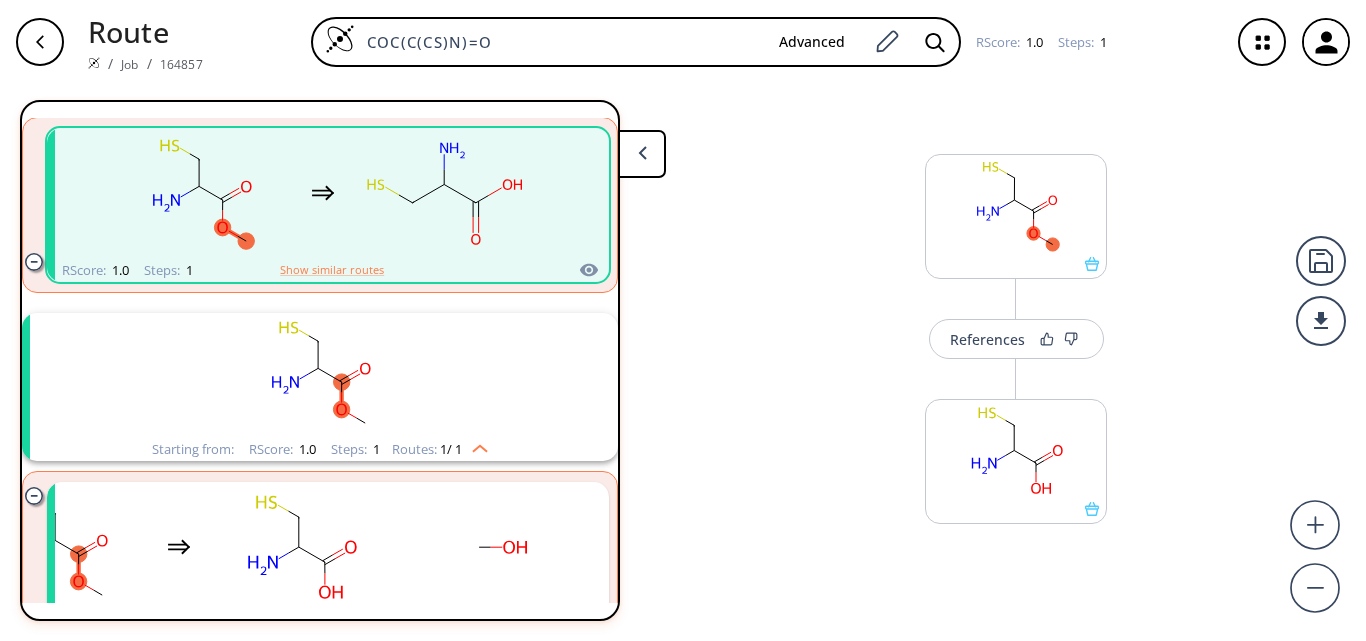 click at bounding box center [323, 193] 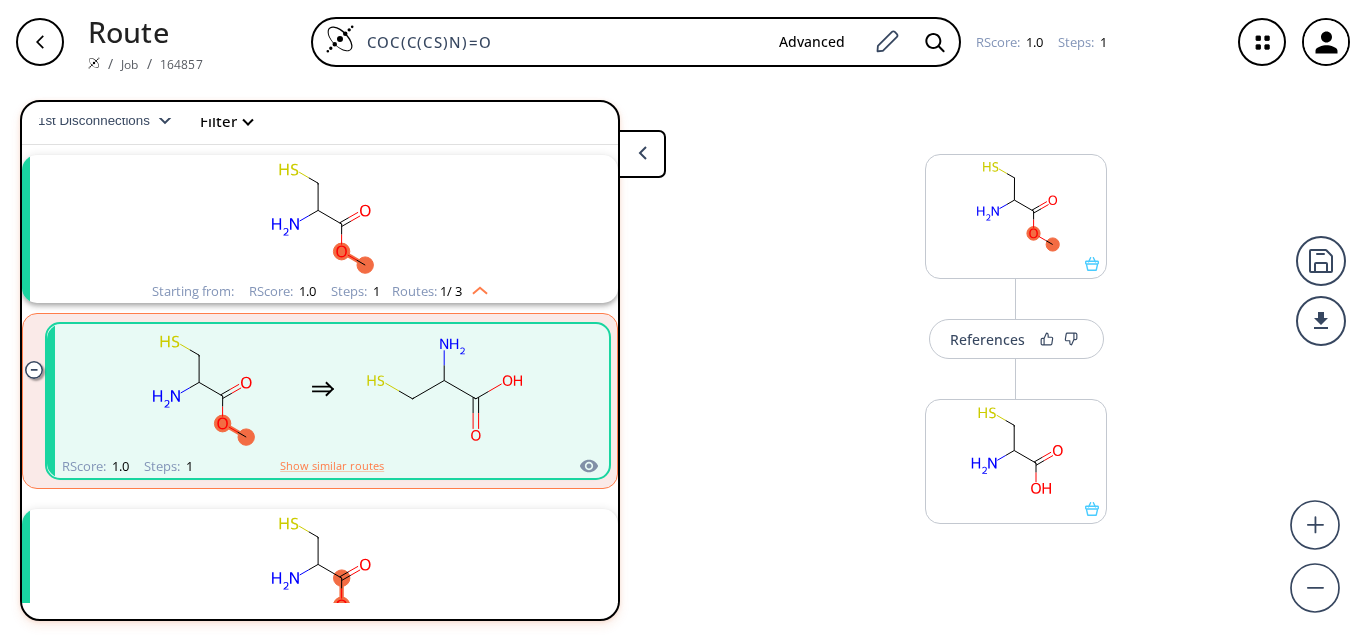 scroll, scrollTop: 46, scrollLeft: 0, axis: vertical 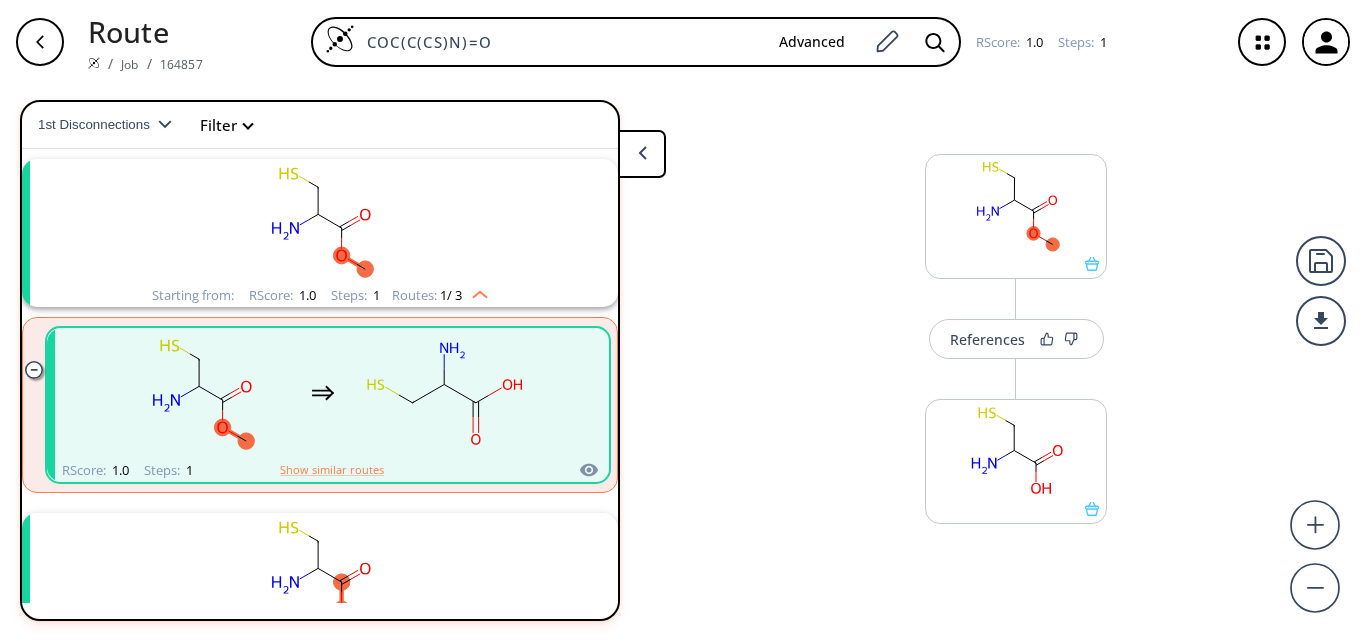 click 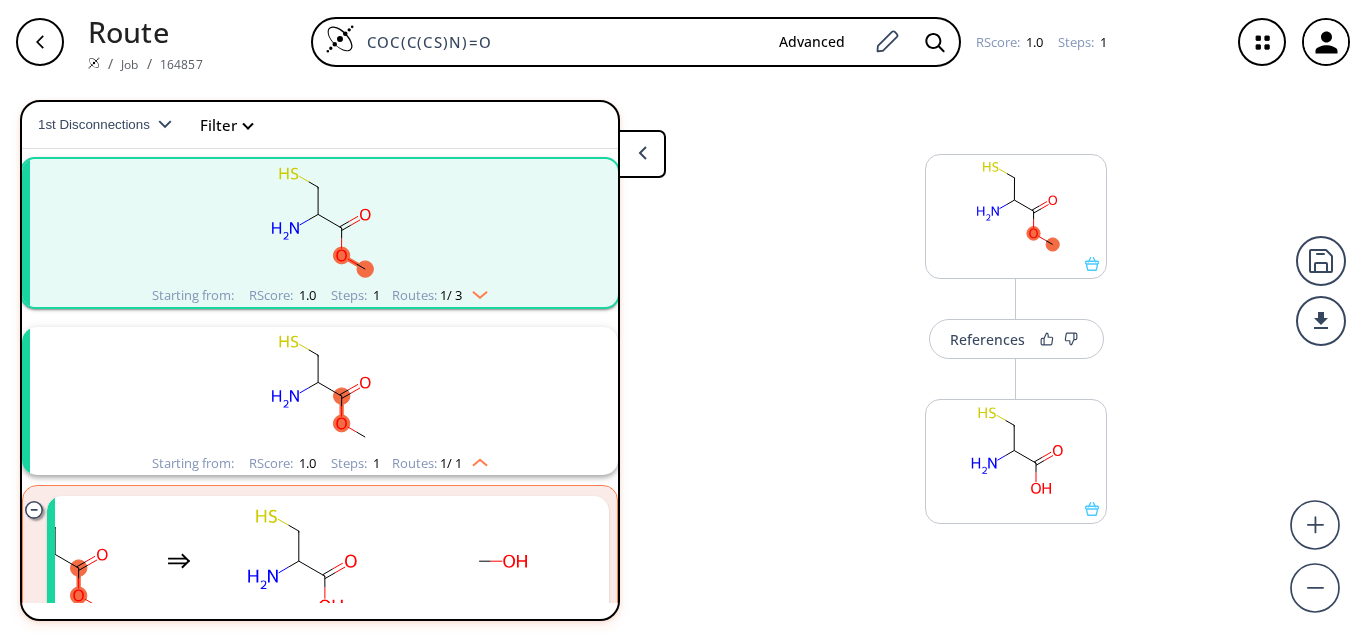 click 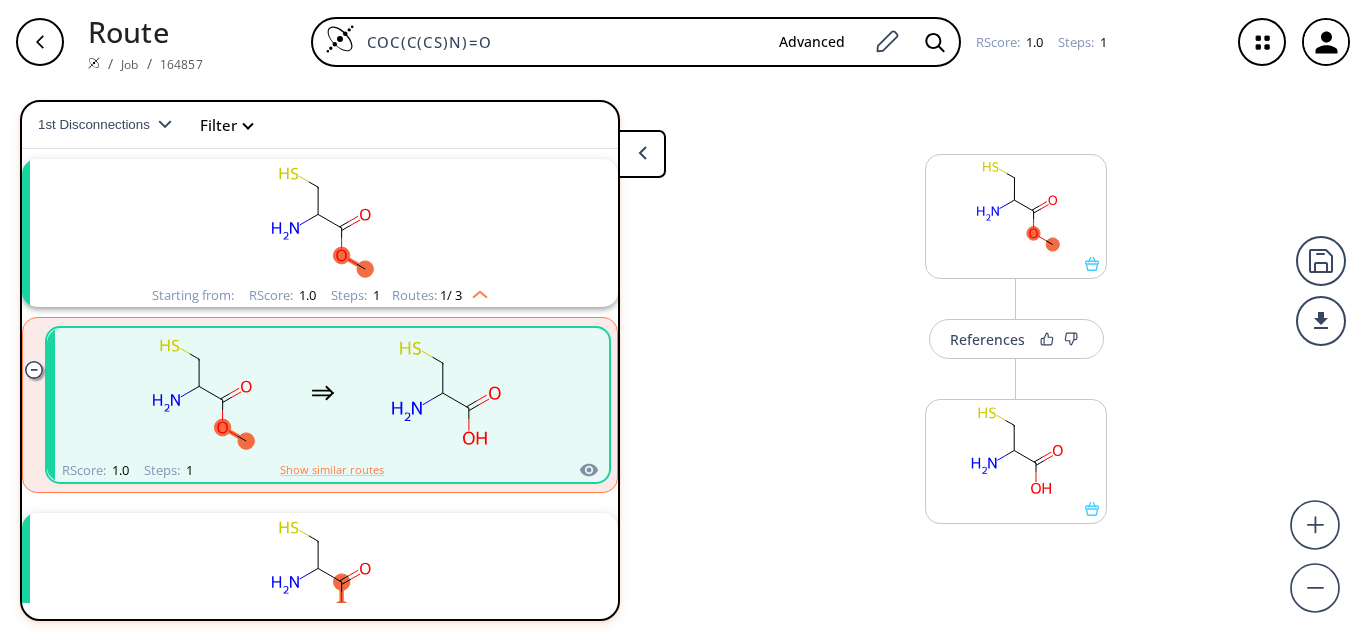 scroll, scrollTop: 146, scrollLeft: 0, axis: vertical 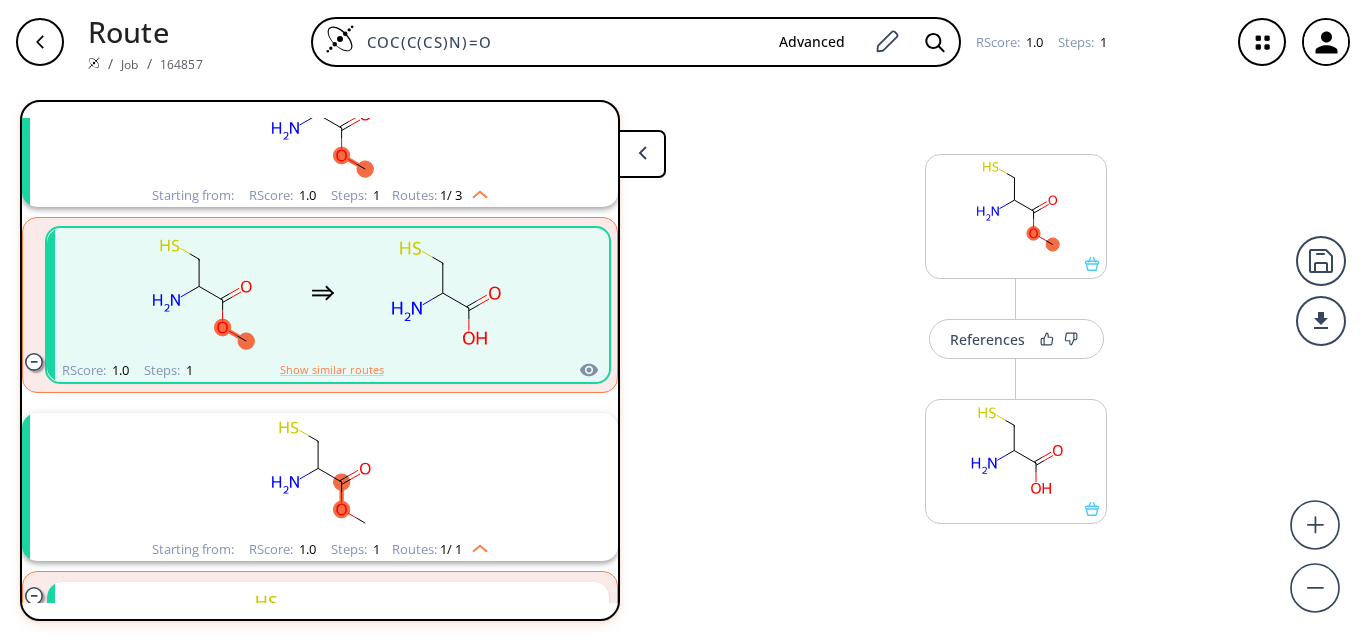 click 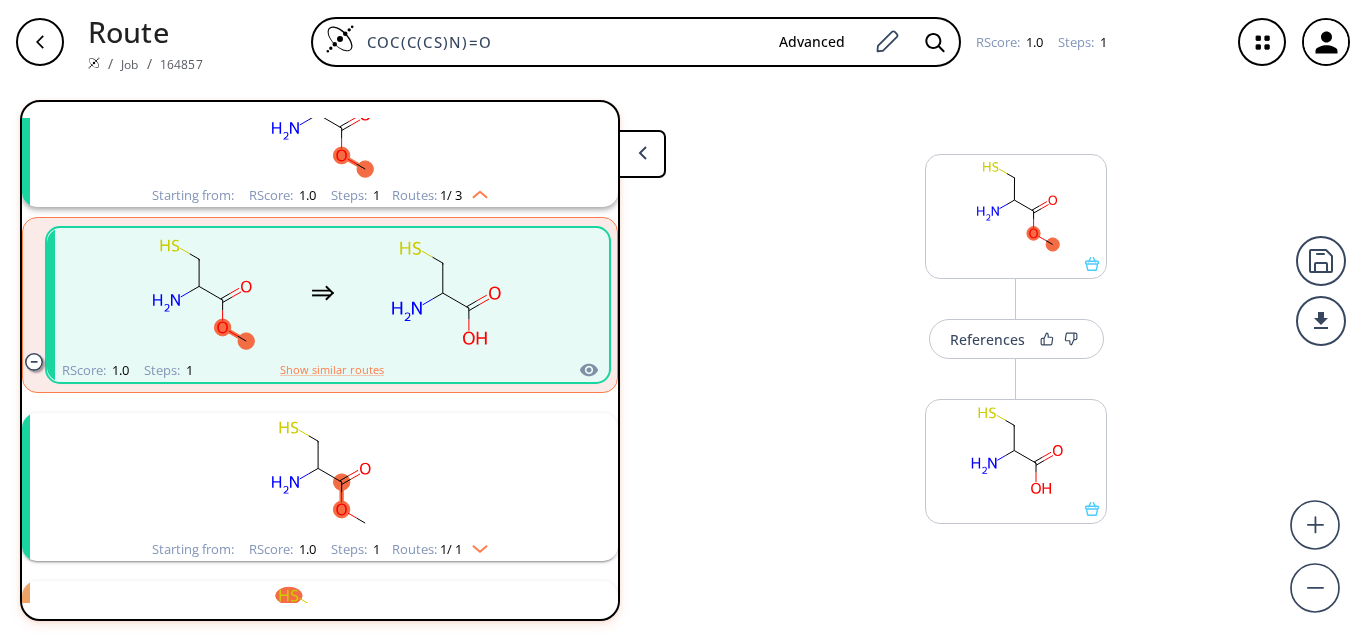 click 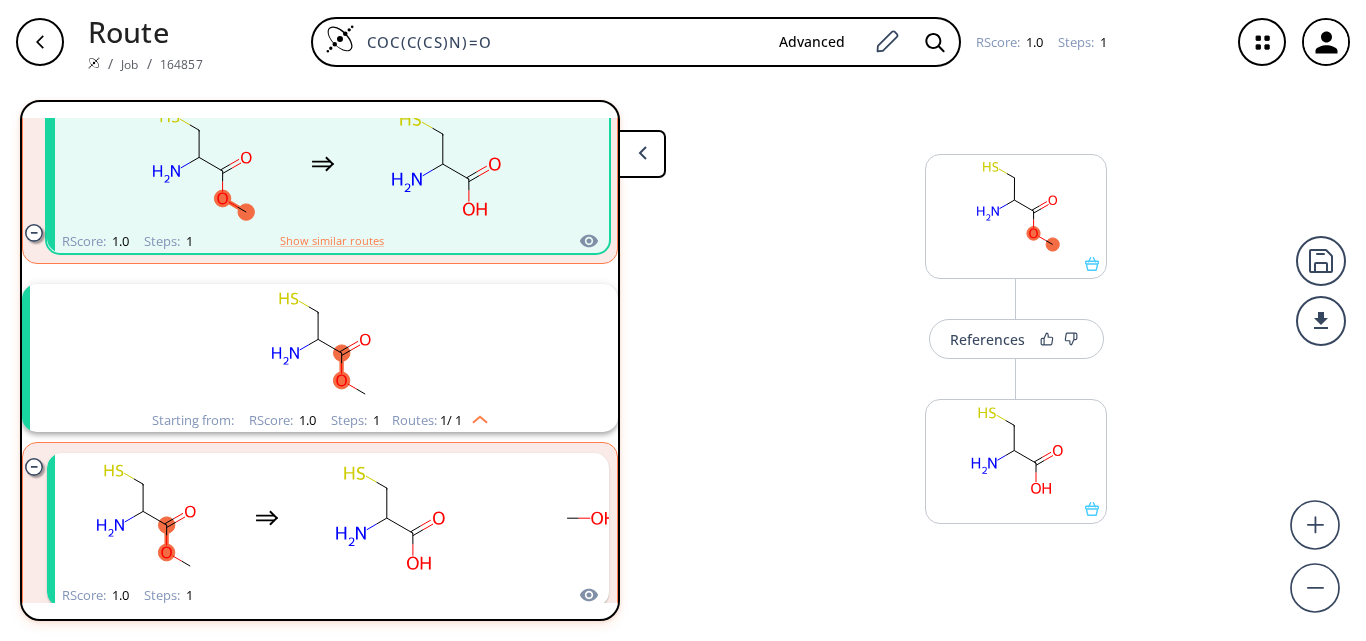 scroll, scrollTop: 446, scrollLeft: 0, axis: vertical 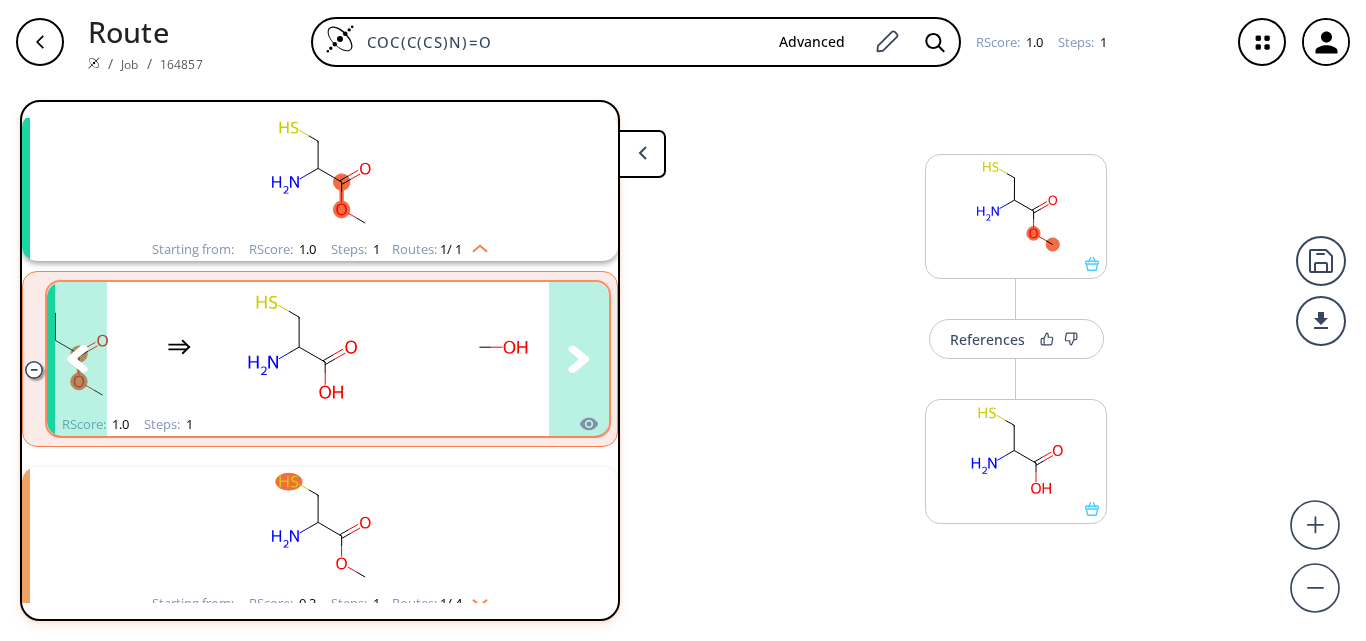 click 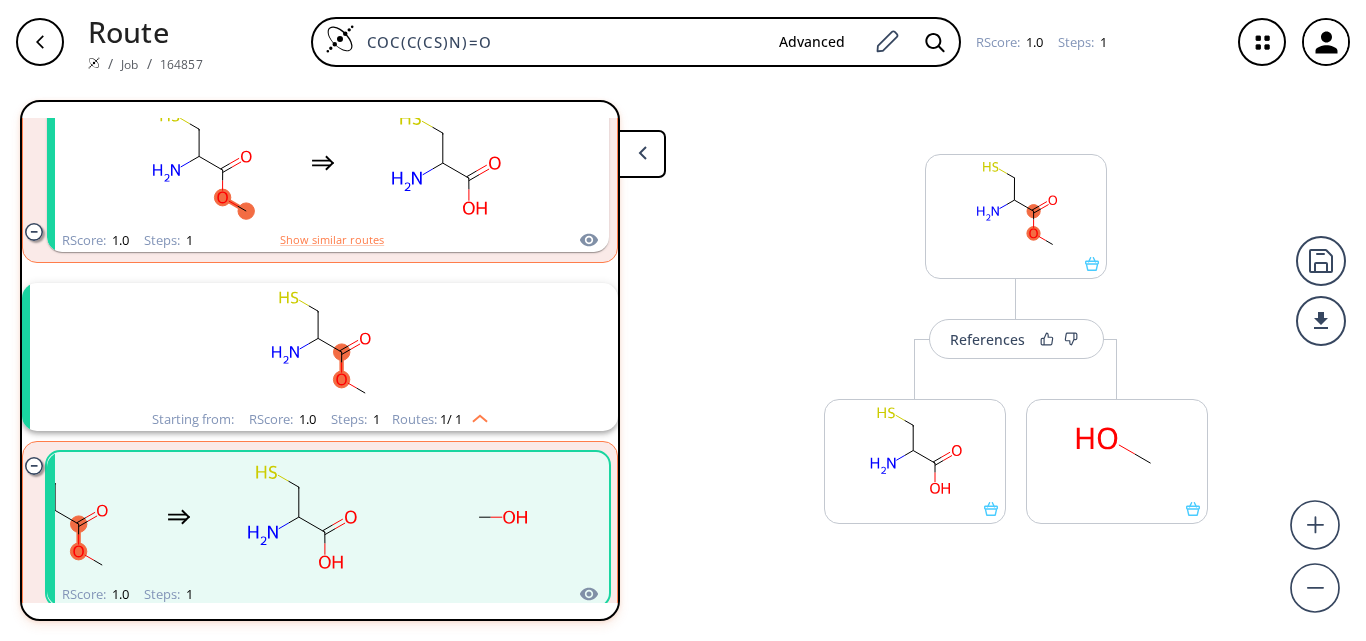 scroll, scrollTop: 246, scrollLeft: 0, axis: vertical 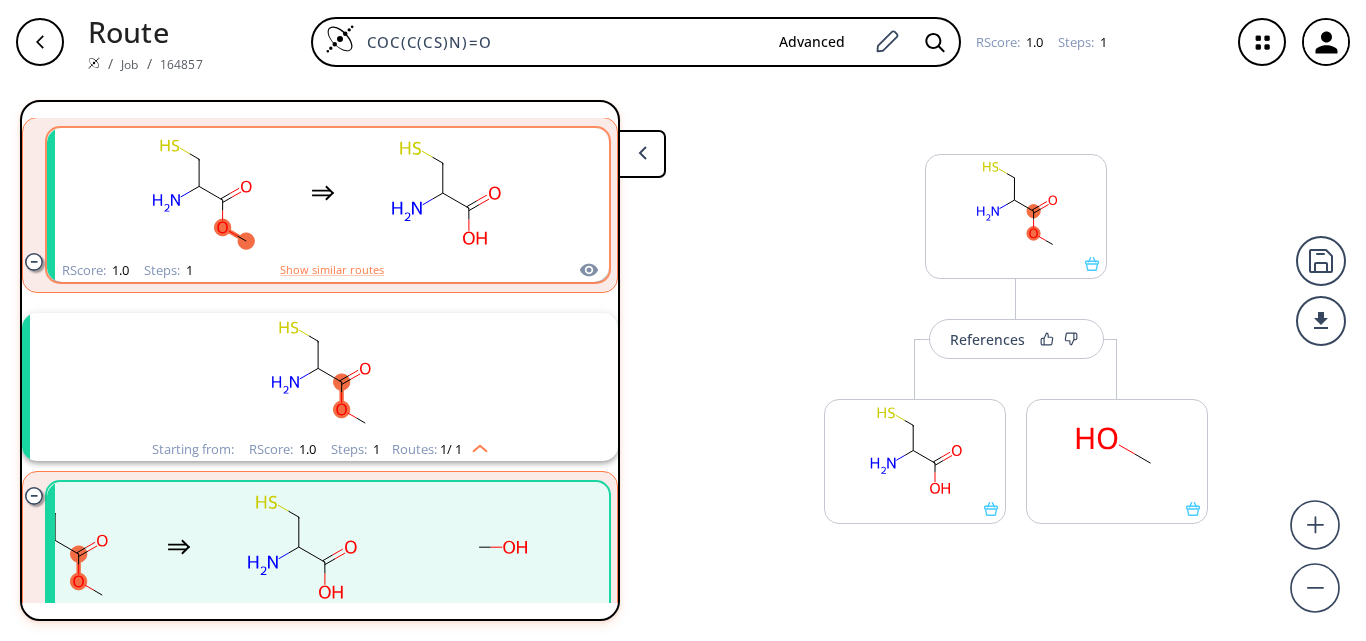 click at bounding box center [323, 193] 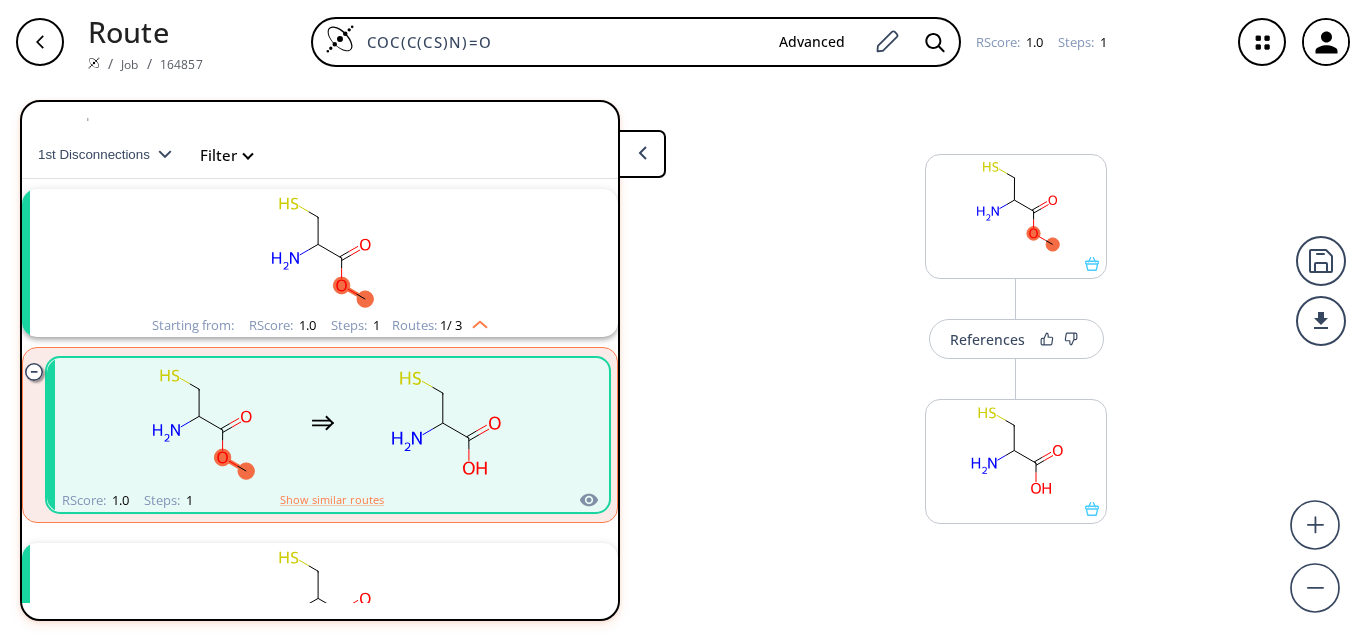 scroll, scrollTop: 0, scrollLeft: 0, axis: both 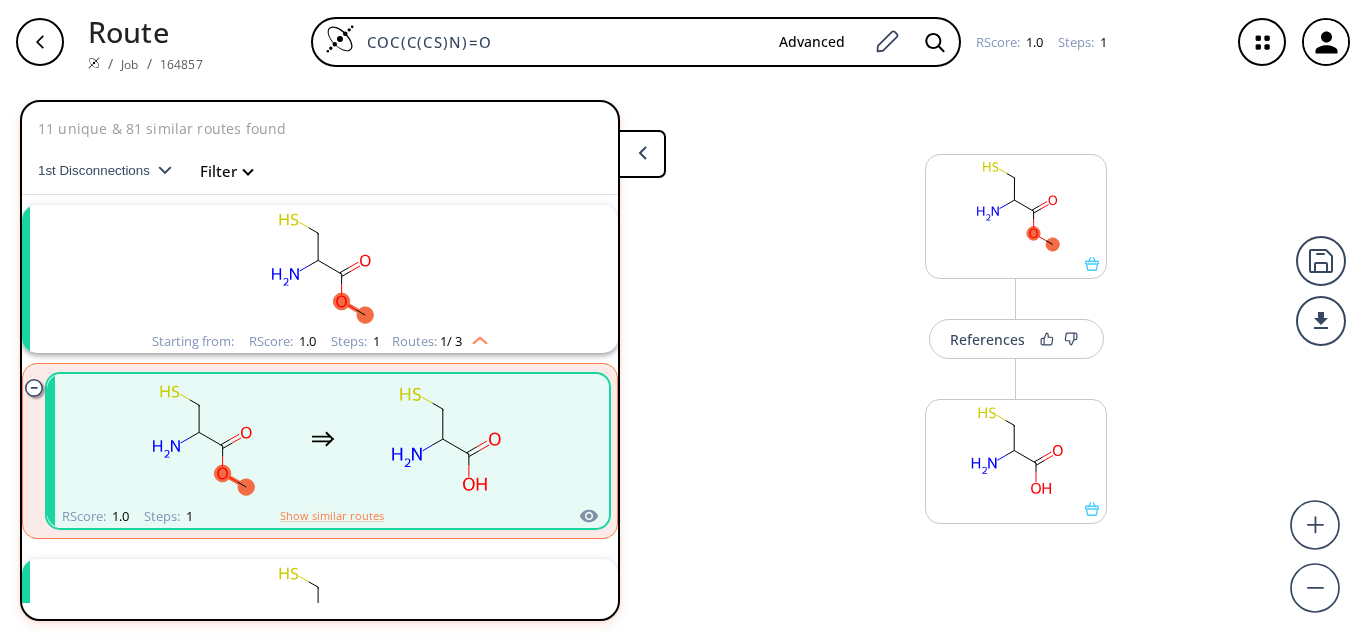 click 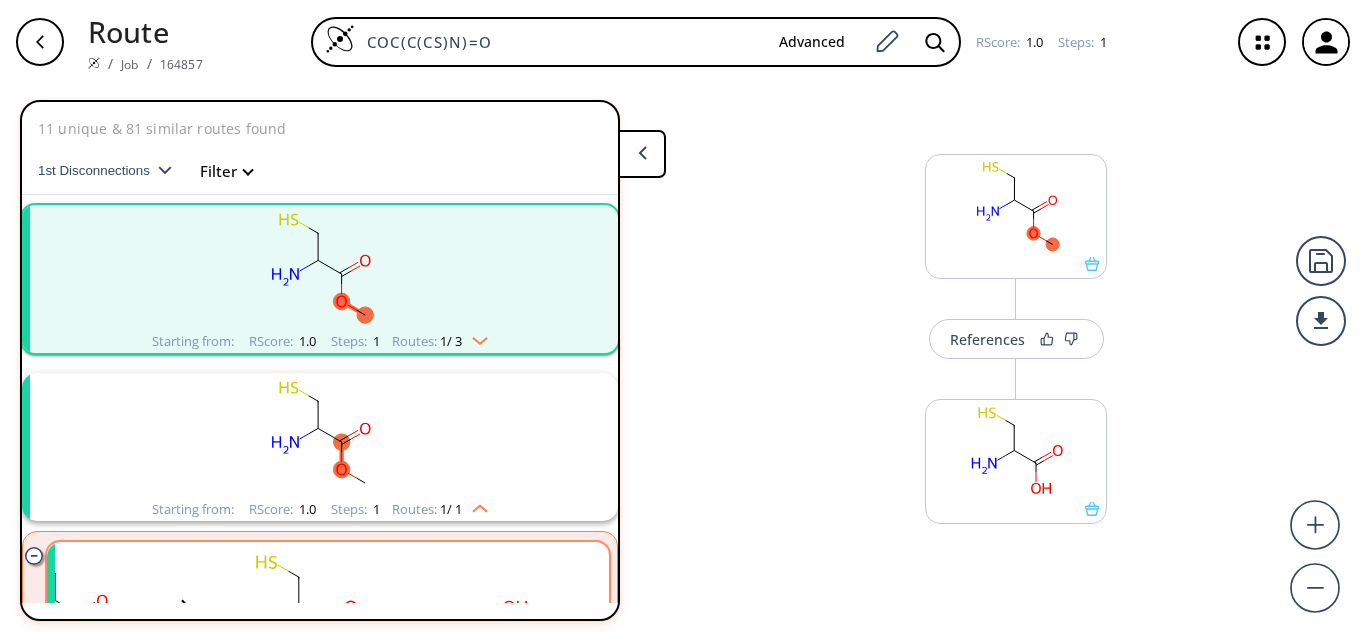 click 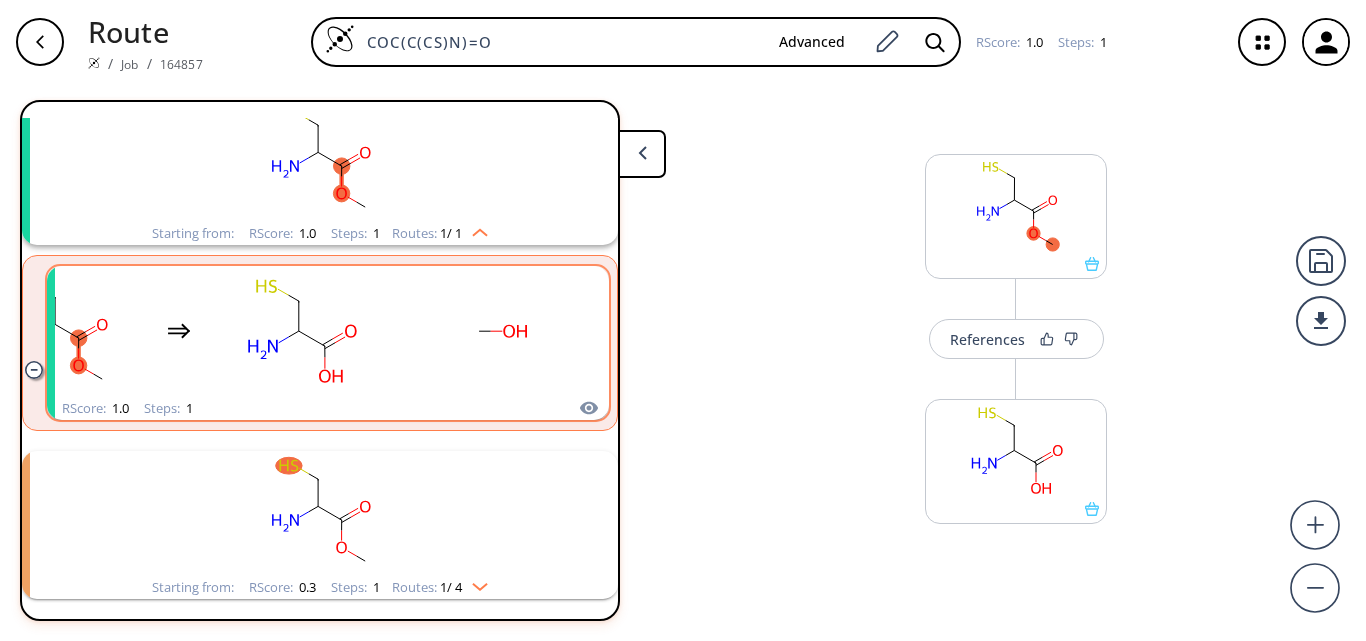 scroll, scrollTop: 500, scrollLeft: 0, axis: vertical 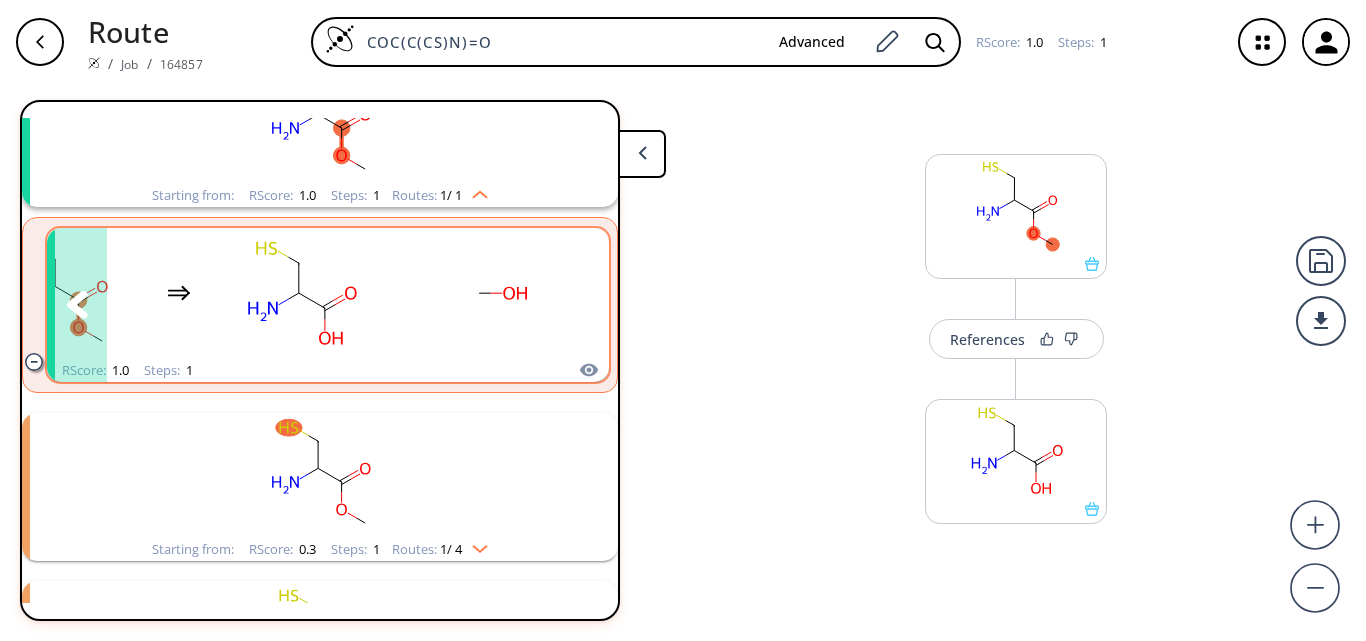 click at bounding box center (579, 305) 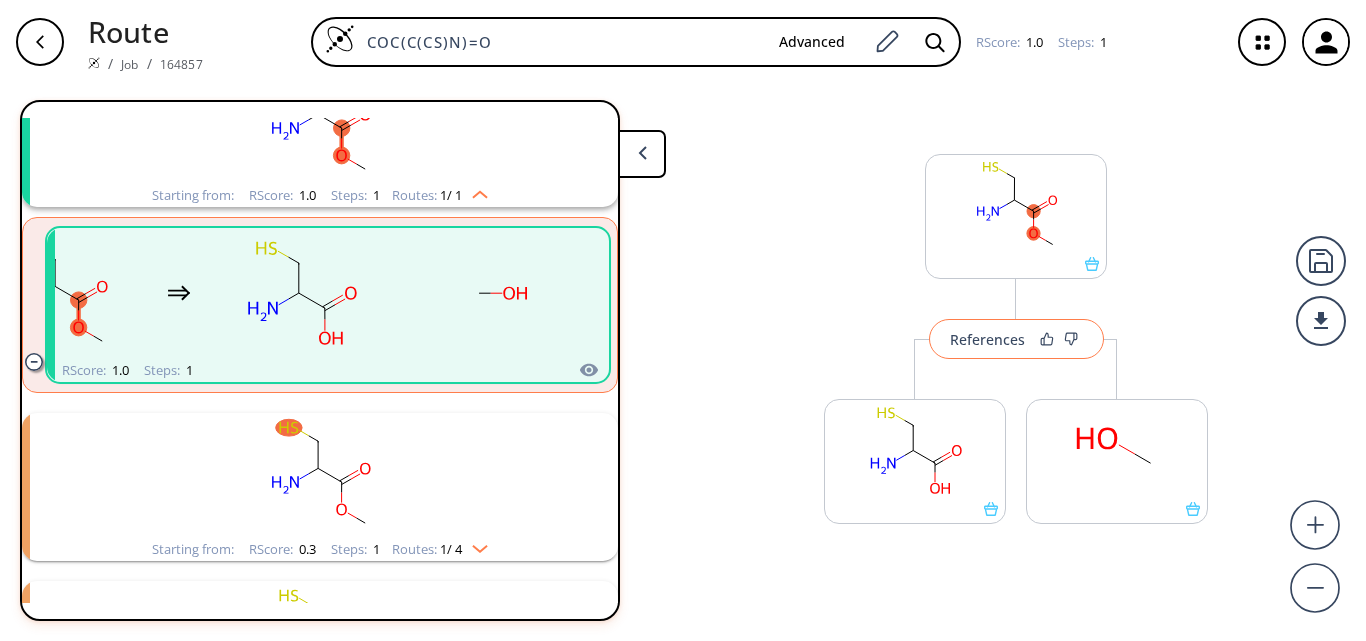 click on "References" at bounding box center (987, 339) 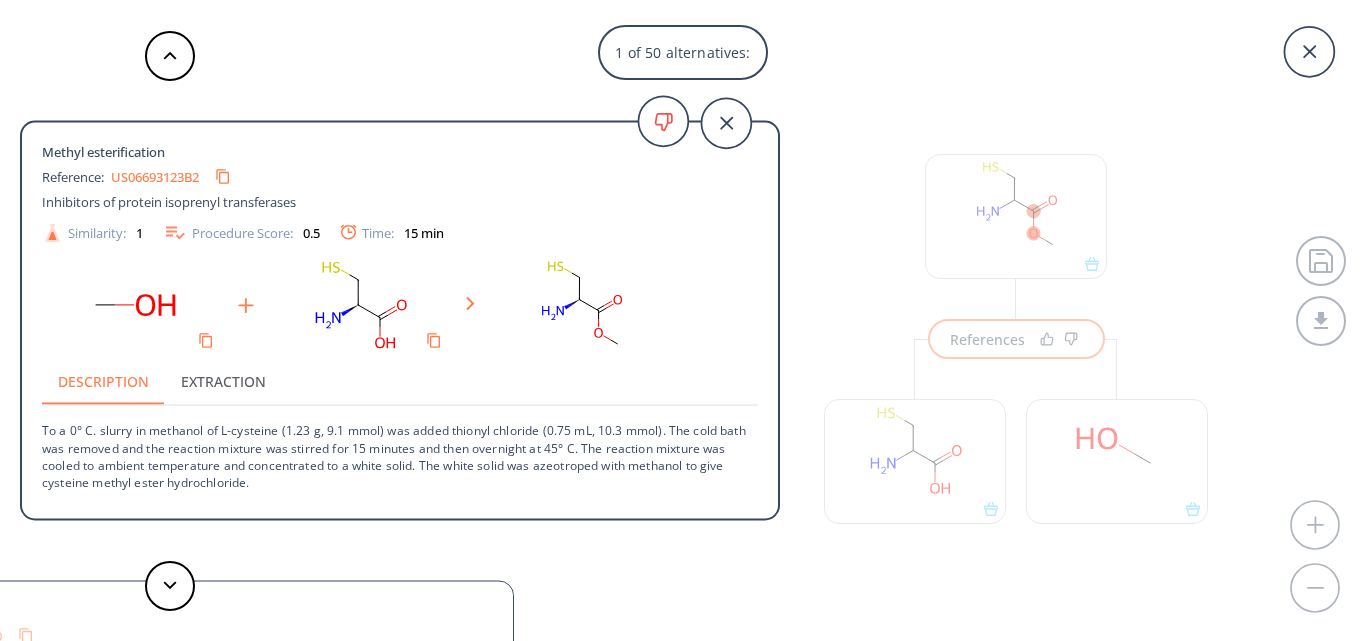 click on "US06693123B2" at bounding box center [155, 176] 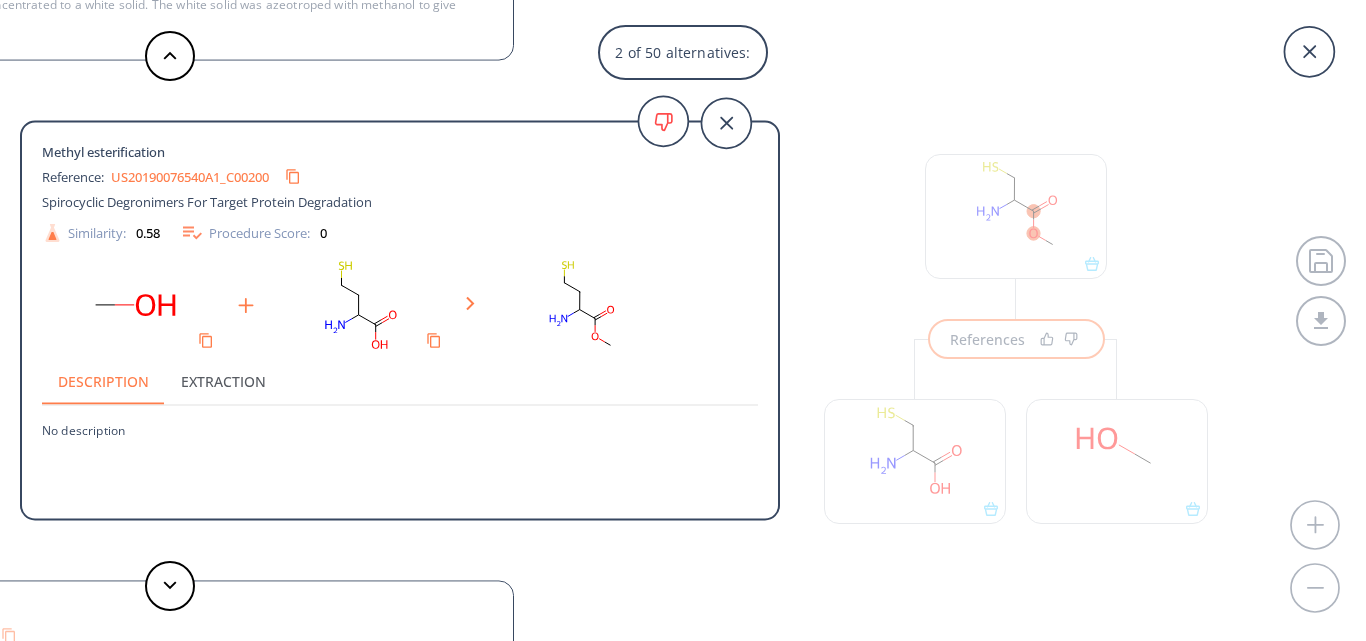 click on "US20190076540A1_C00200" at bounding box center [190, 176] 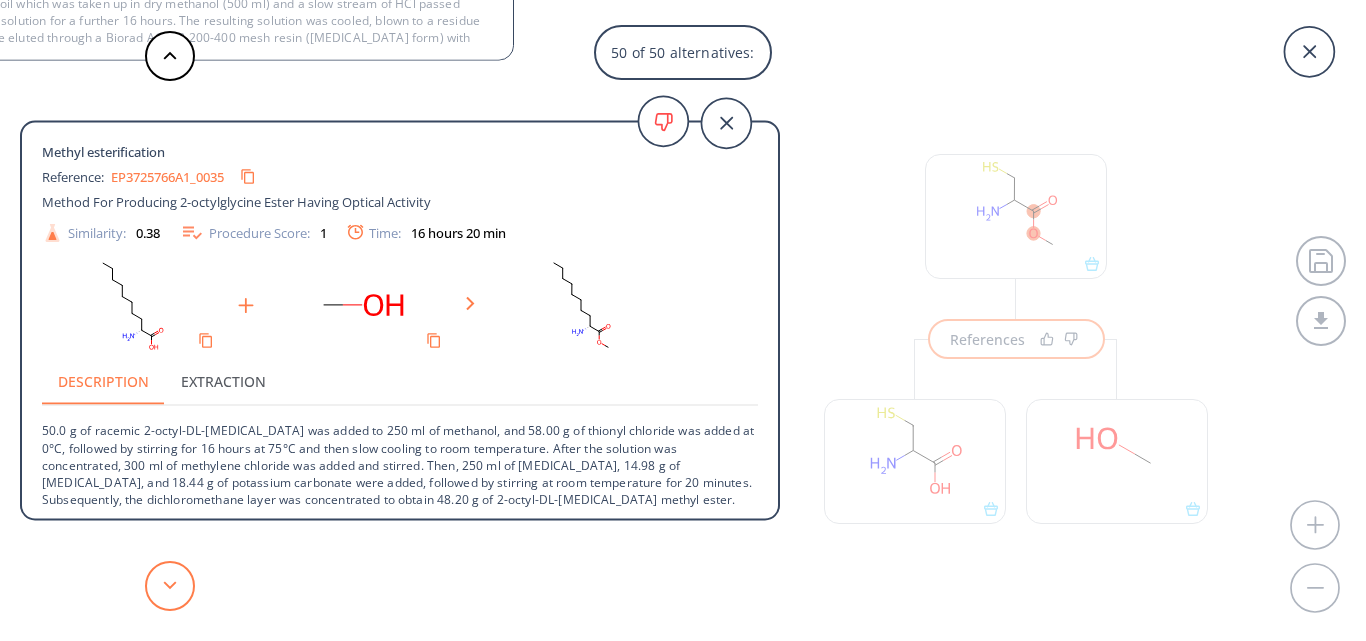click at bounding box center (170, 586) 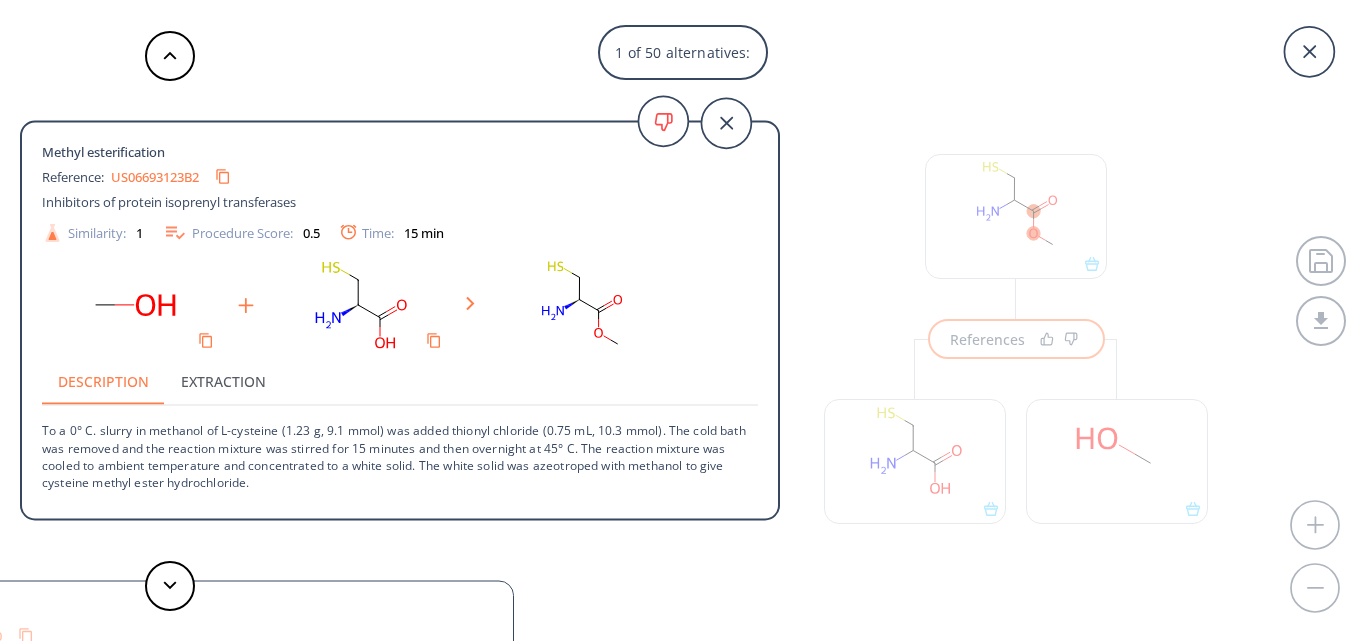 click on "Extraction" at bounding box center (223, 381) 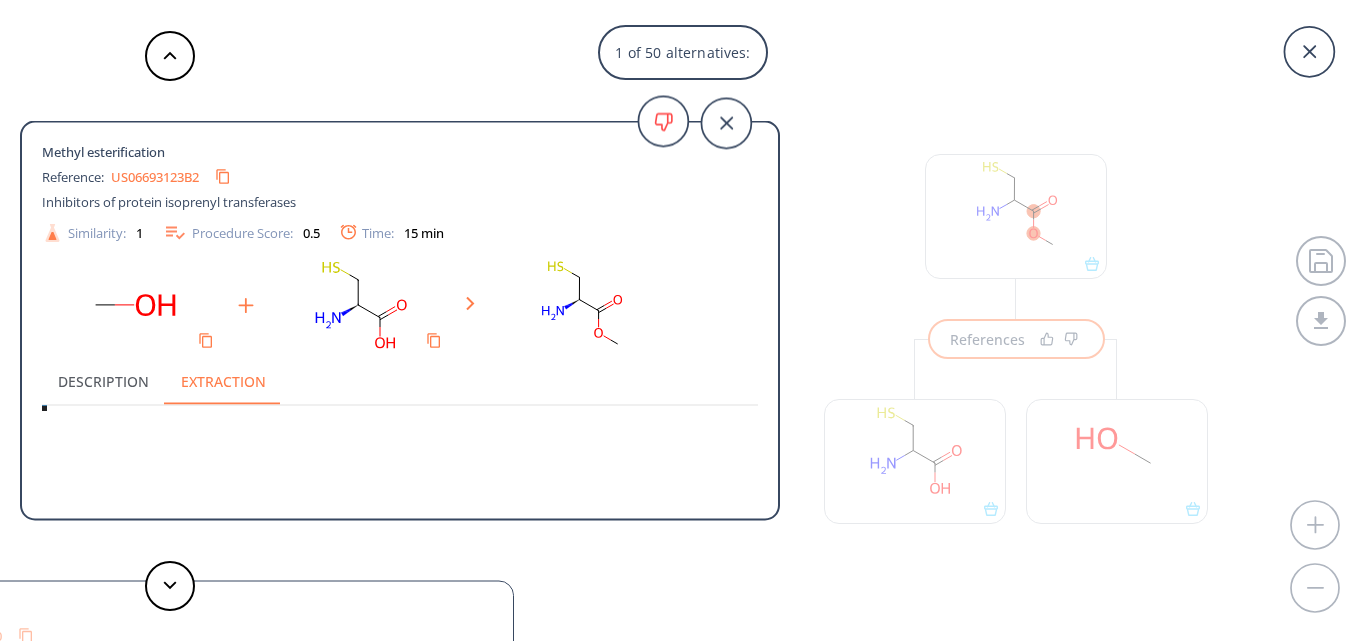 click on "Description" at bounding box center (103, 381) 